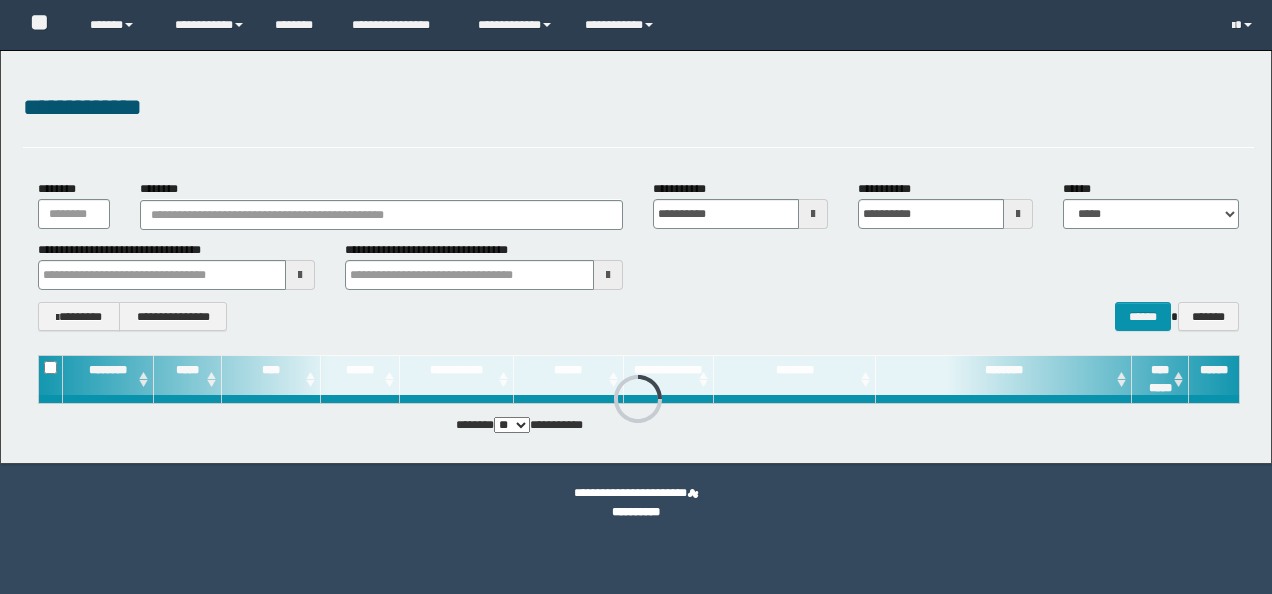 scroll, scrollTop: 0, scrollLeft: 0, axis: both 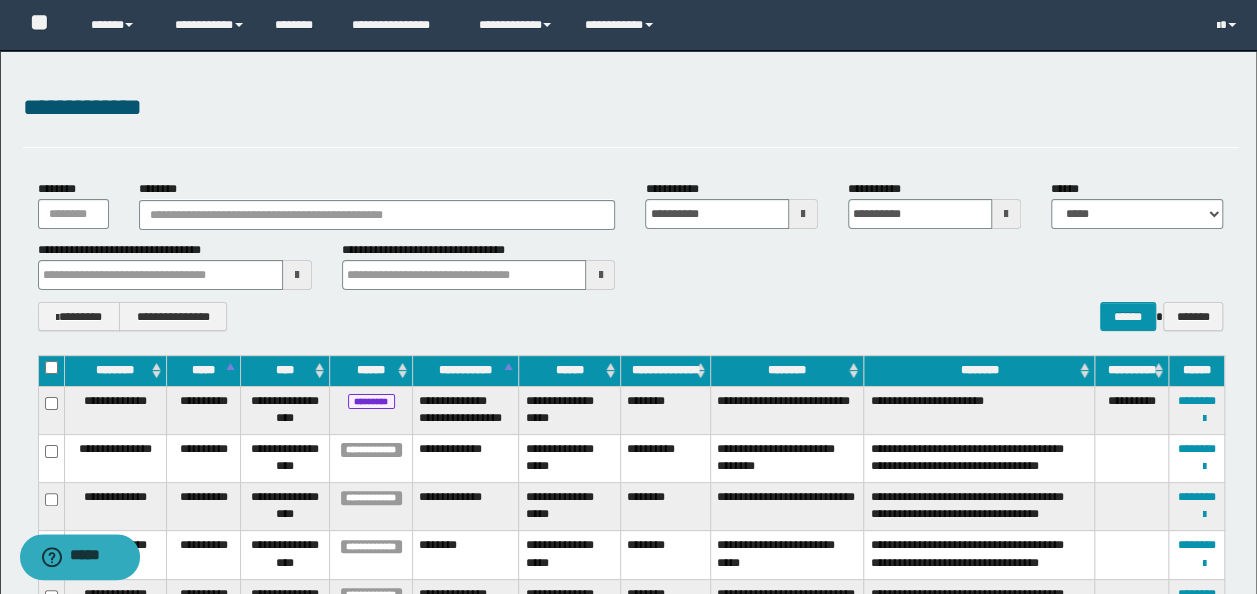 click on "********" at bounding box center [377, 204] 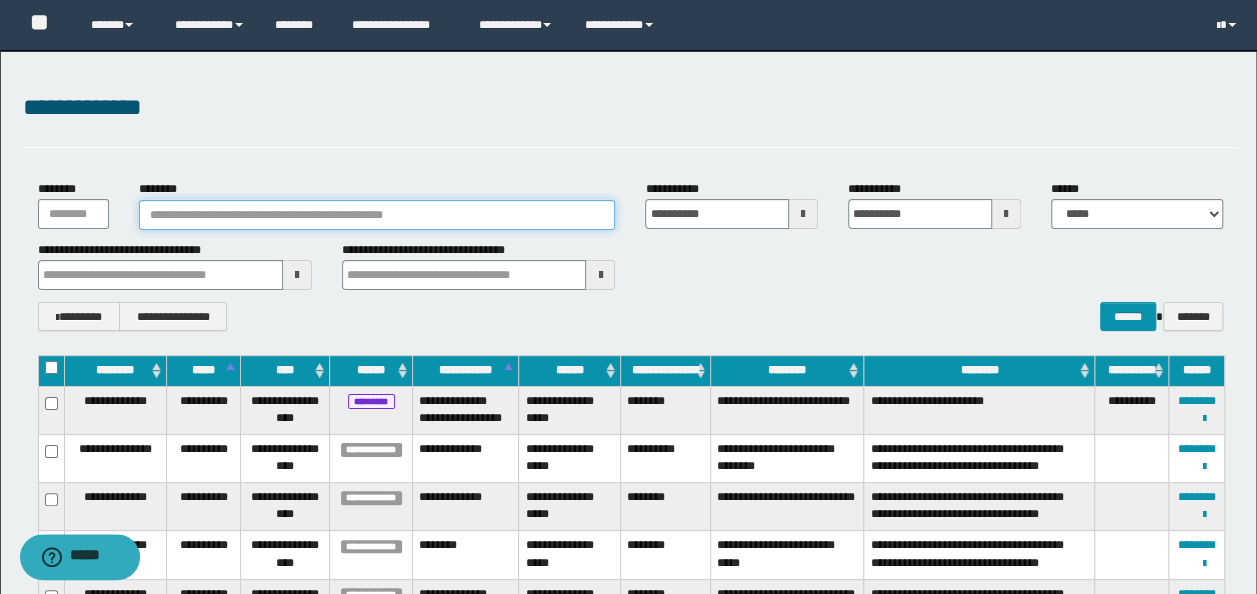 click on "********" at bounding box center (377, 215) 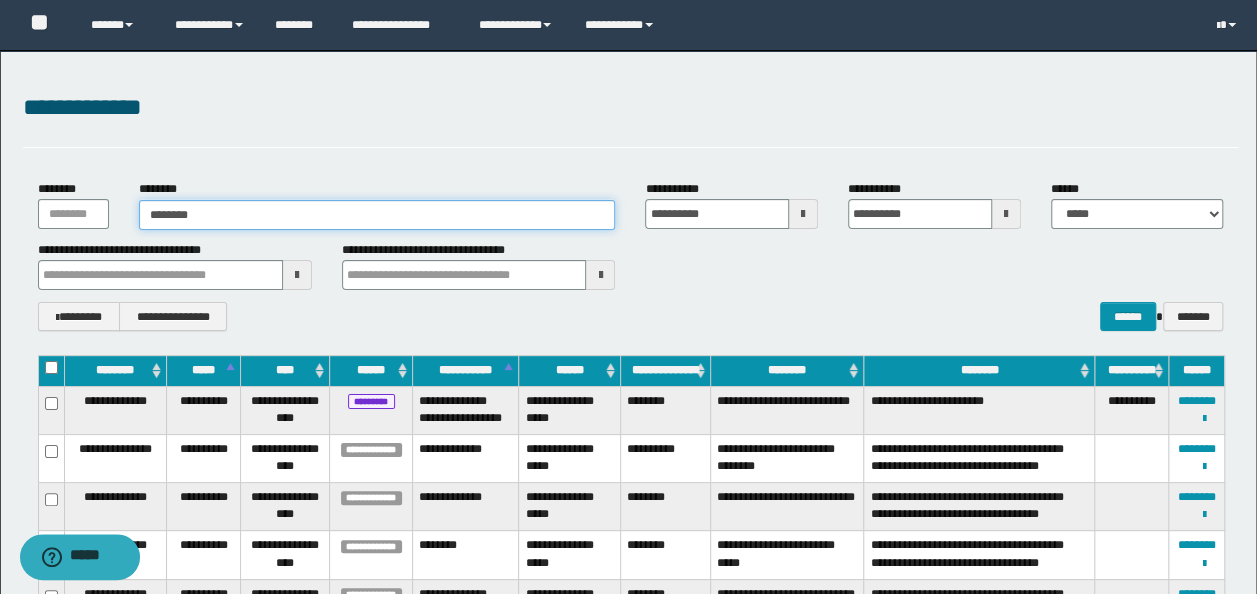 type on "********" 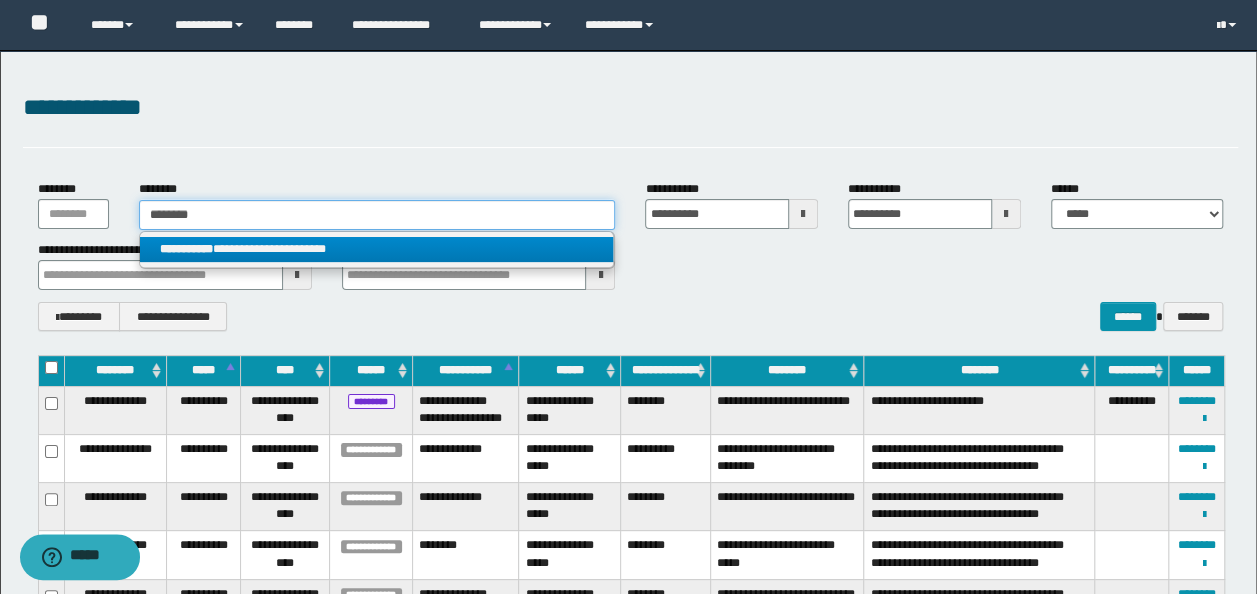 type on "********" 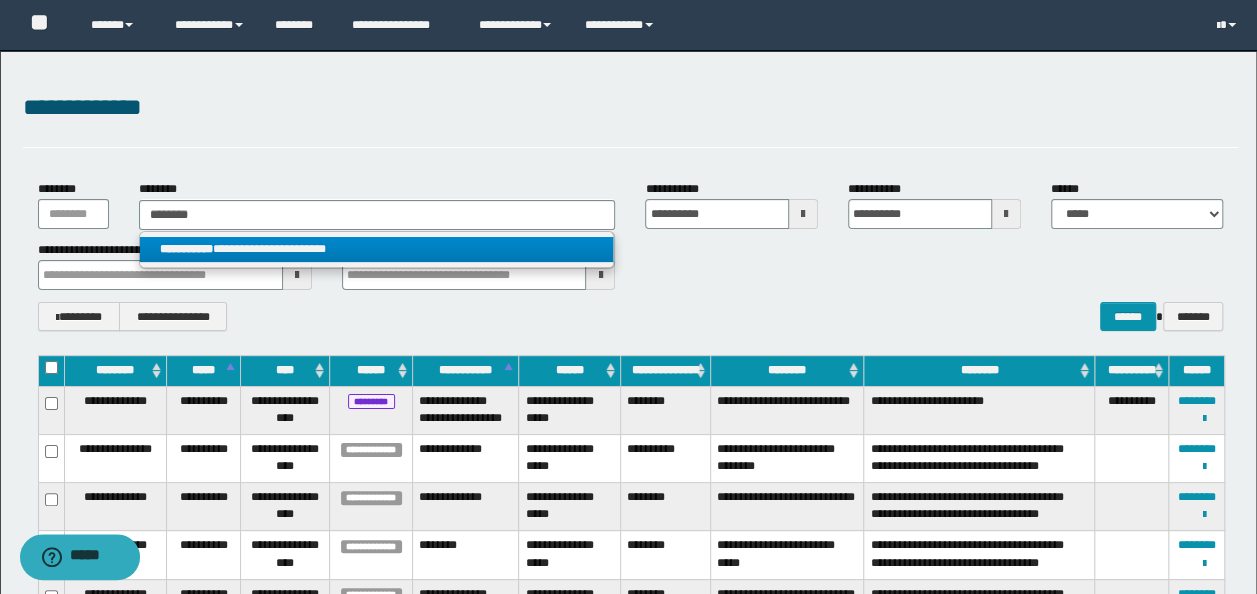click on "**********" at bounding box center (377, 249) 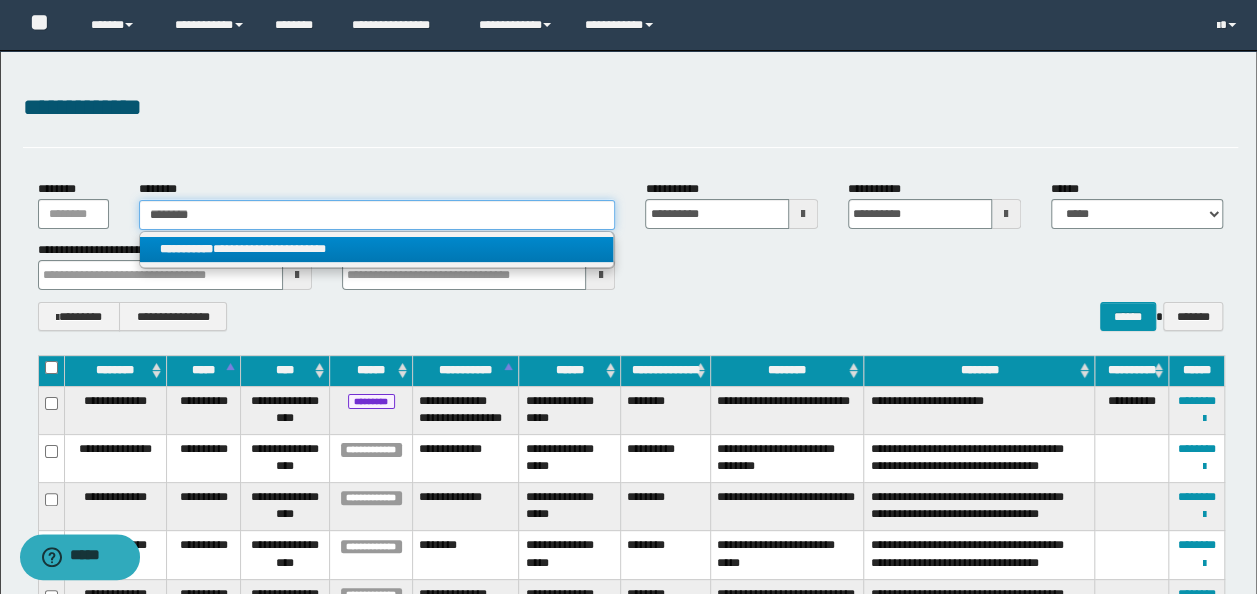 type 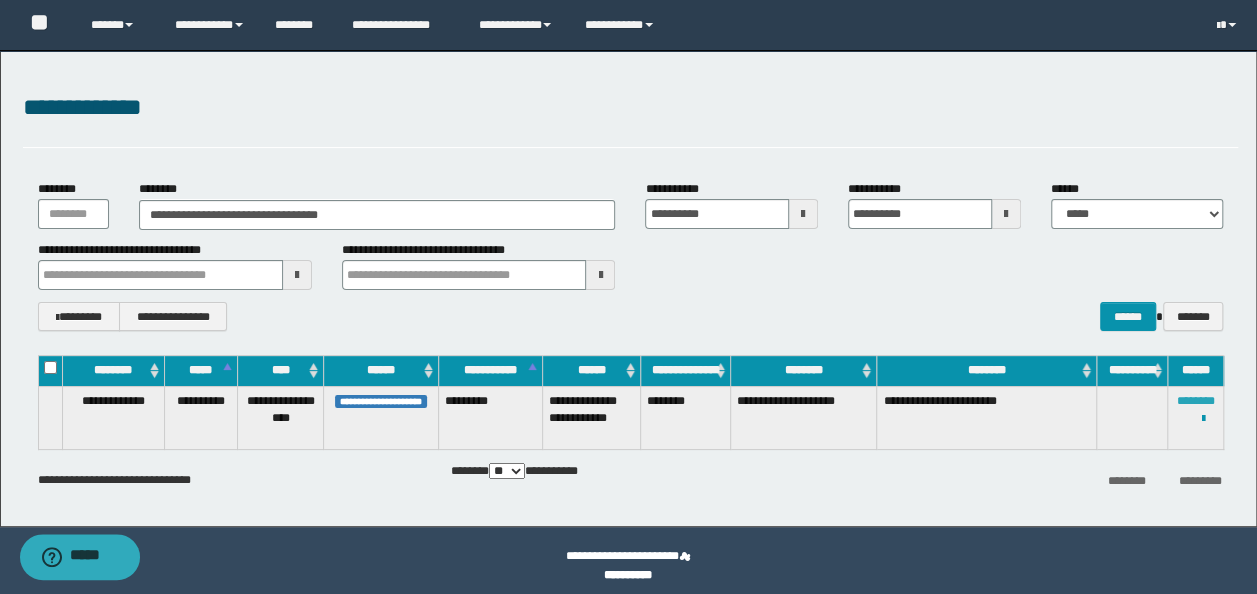 click on "********" at bounding box center [1196, 401] 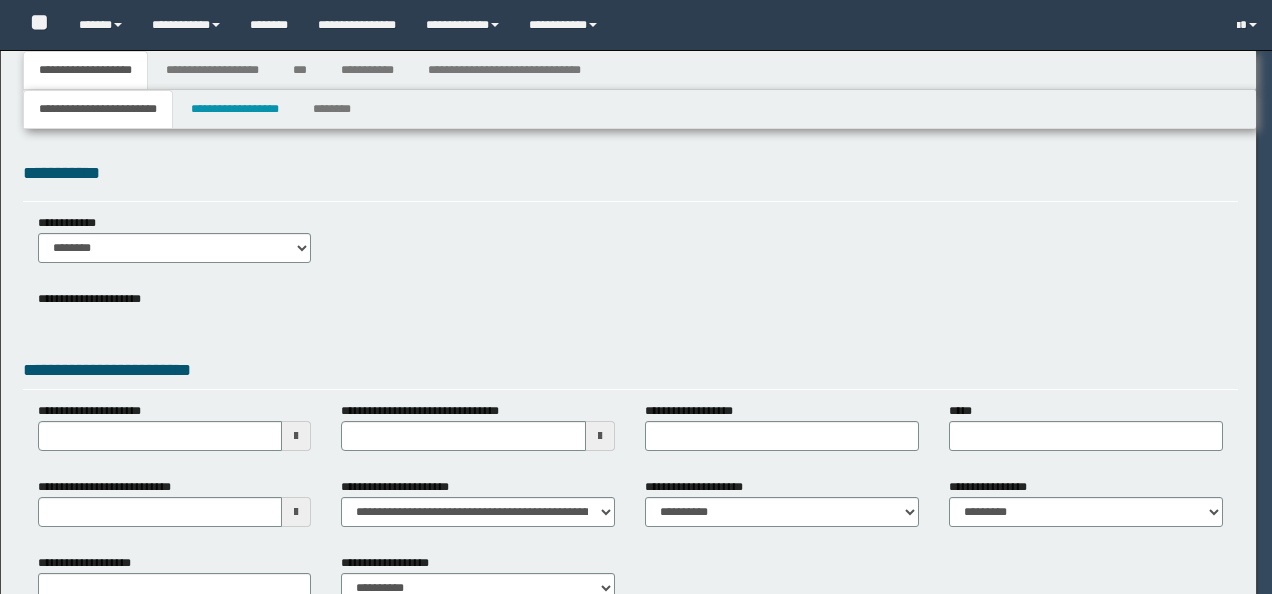 scroll, scrollTop: 0, scrollLeft: 0, axis: both 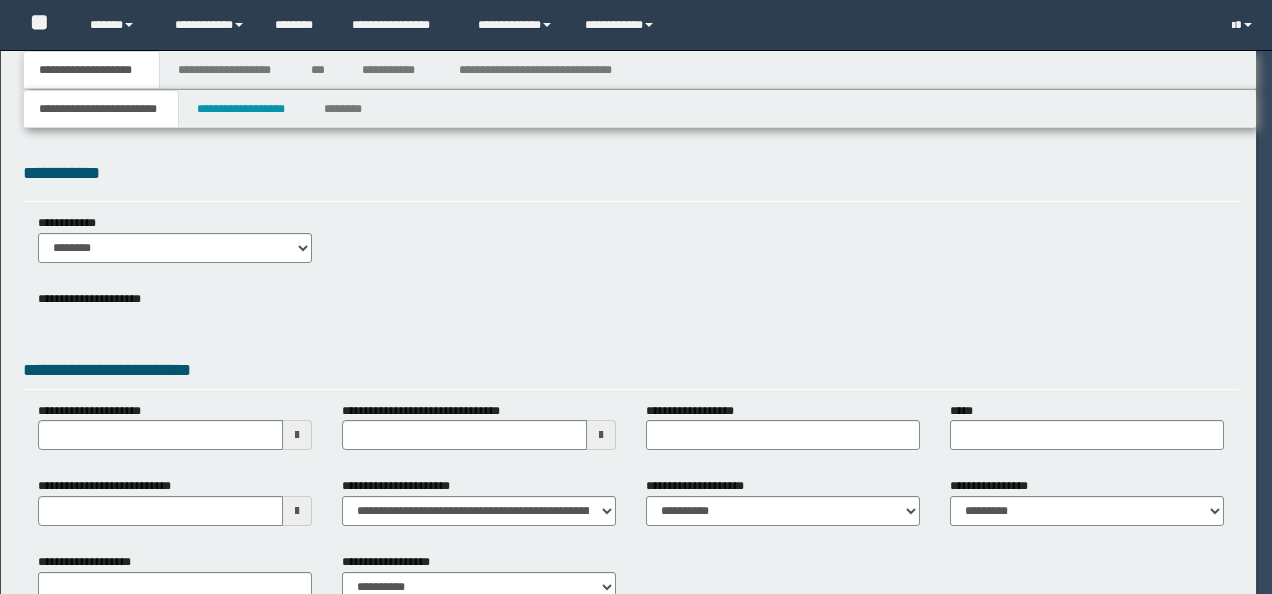 select on "*" 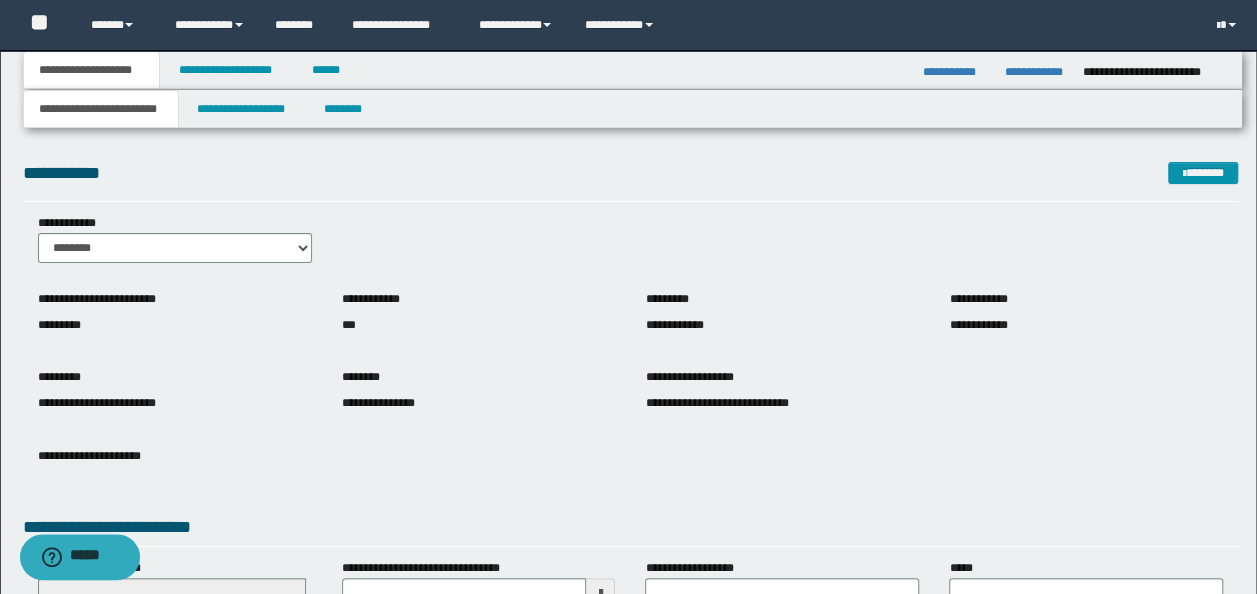 scroll, scrollTop: 288, scrollLeft: 0, axis: vertical 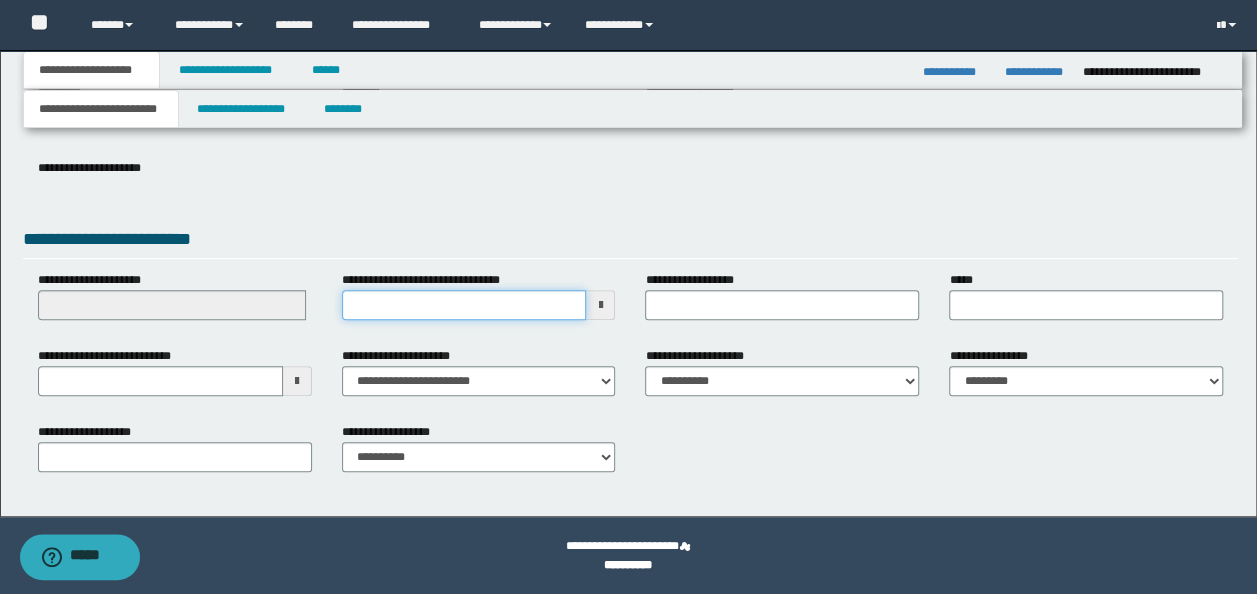 click on "**********" at bounding box center (464, 305) 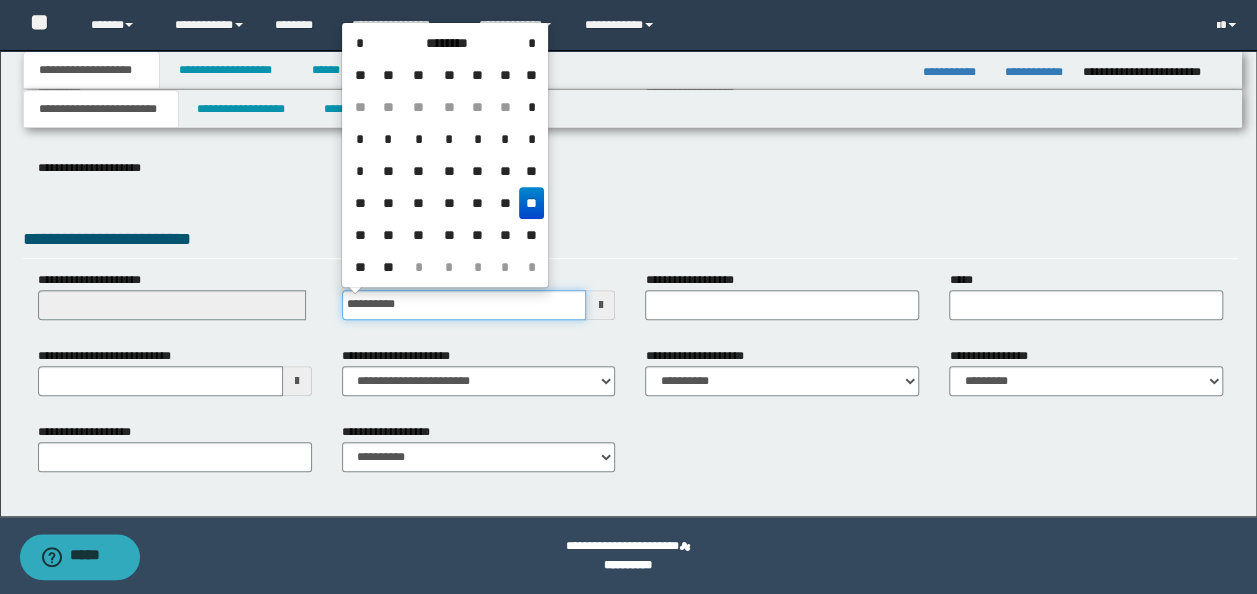 type on "**********" 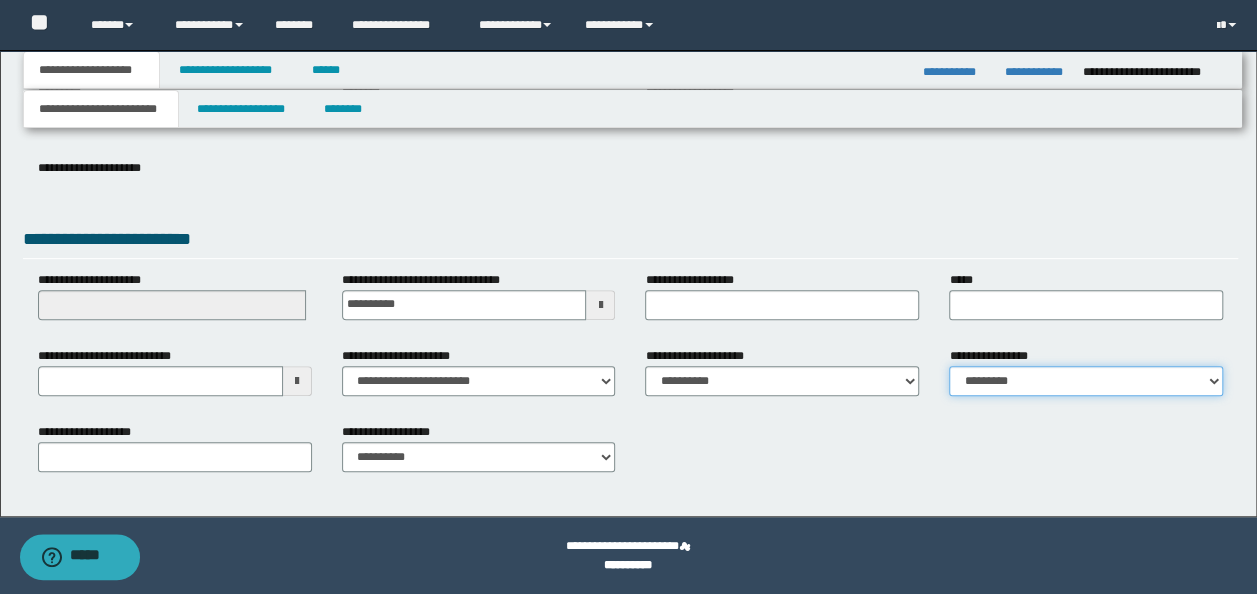 drag, startPoint x: 1141, startPoint y: 369, endPoint x: 1090, endPoint y: 397, distance: 58.18075 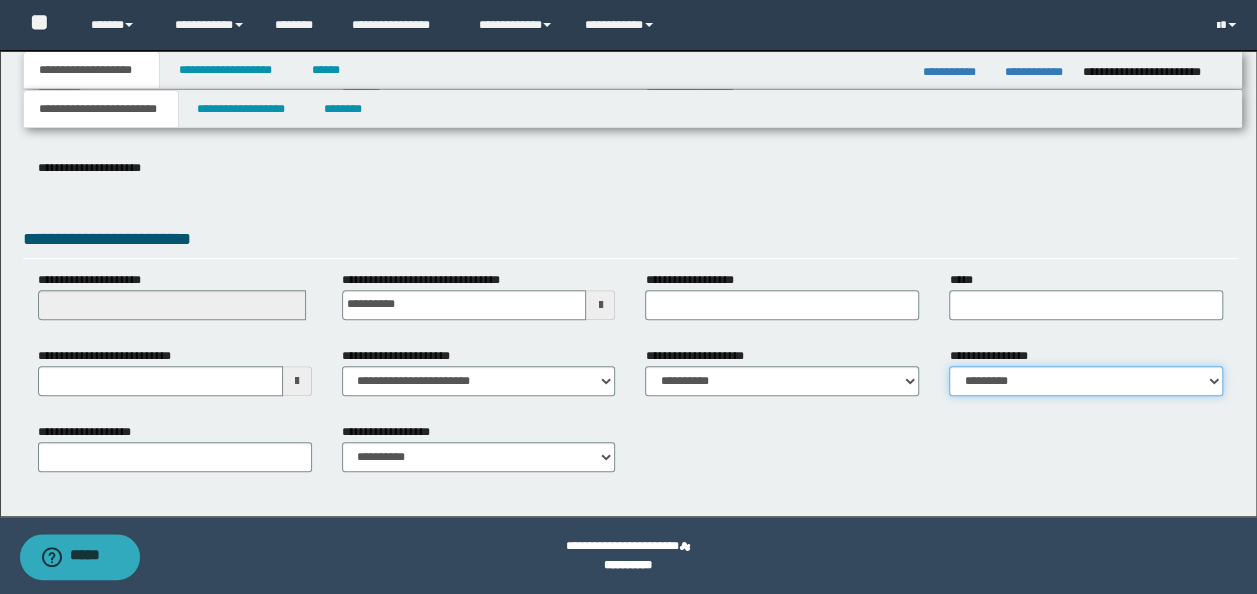 select on "*" 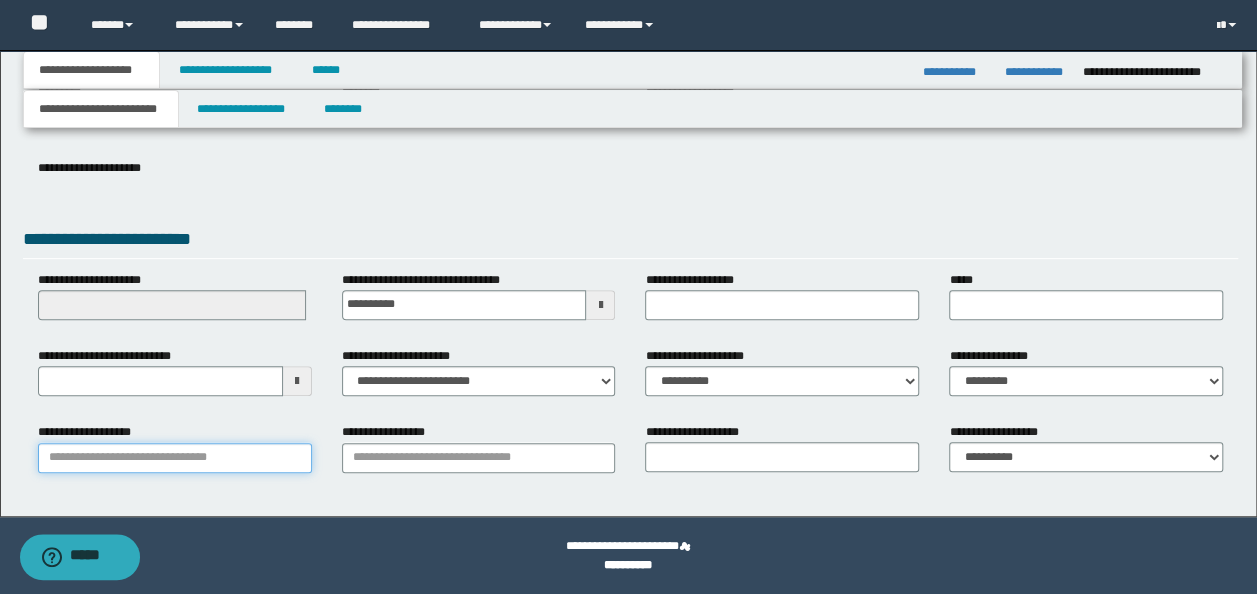 click on "**********" at bounding box center (175, 458) 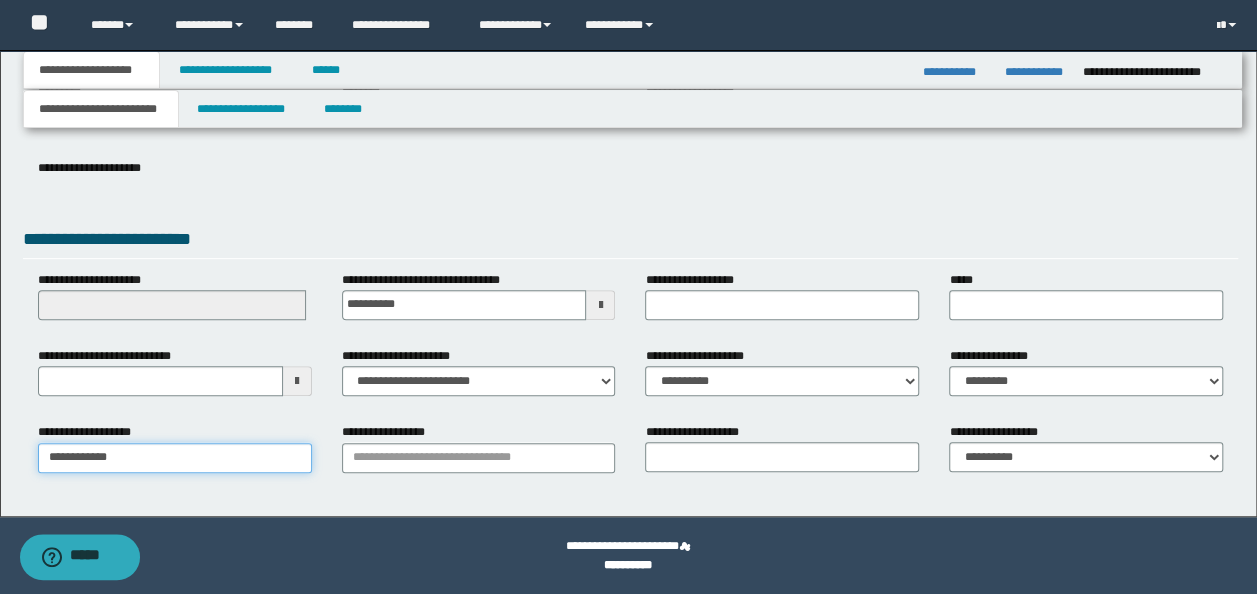 type on "**********" 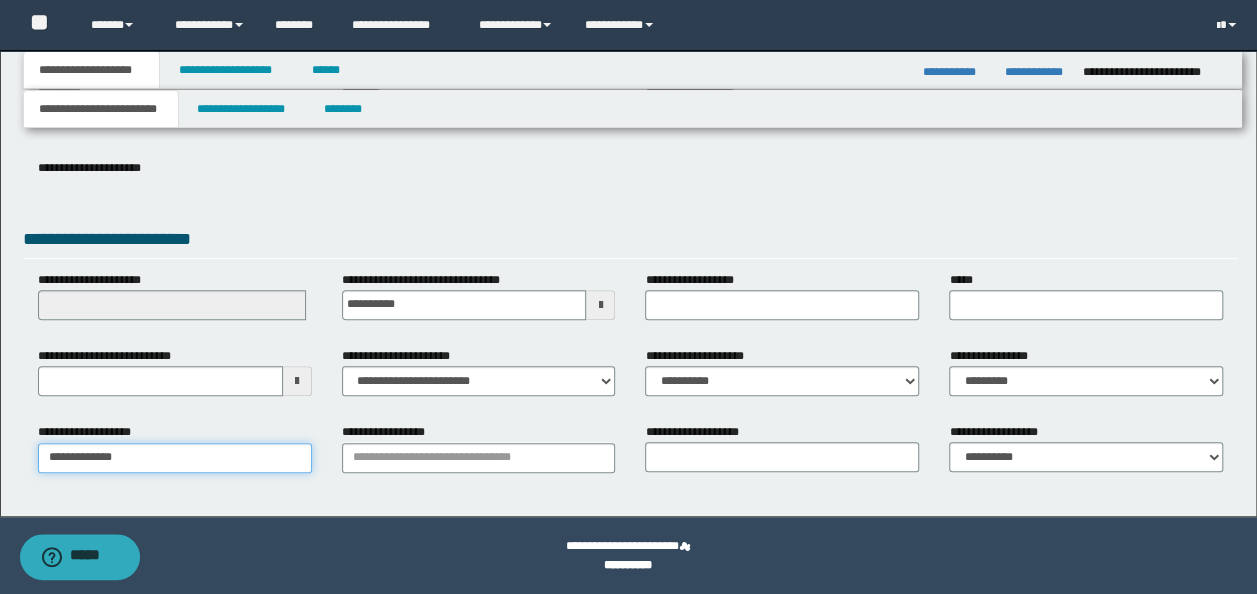 type on "**********" 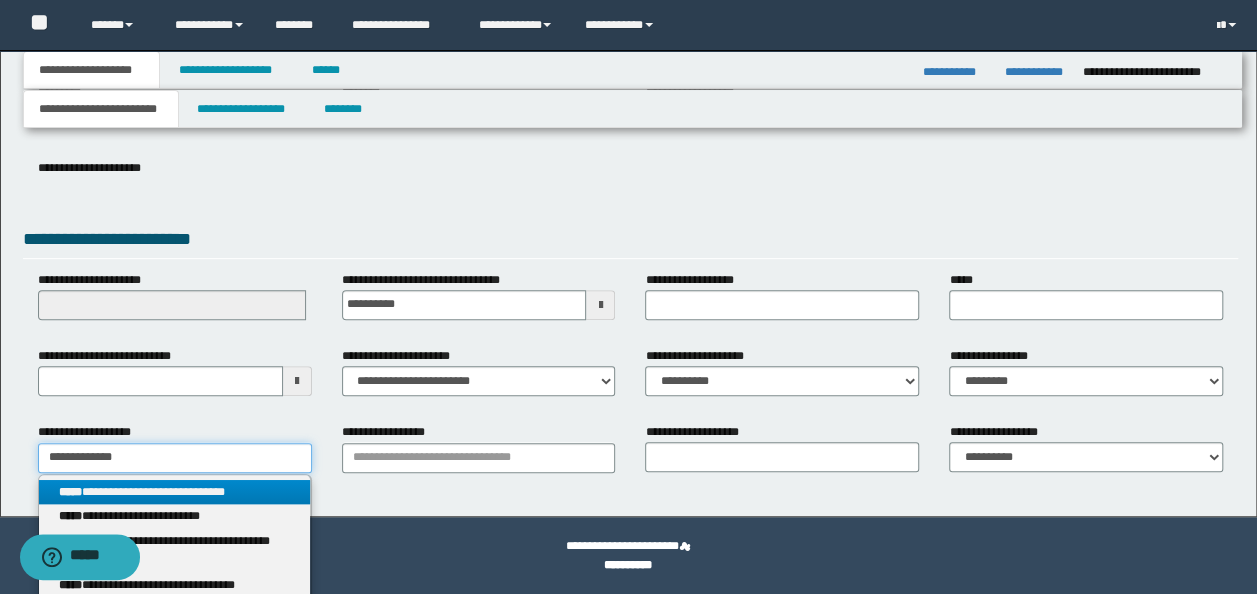 type on "**********" 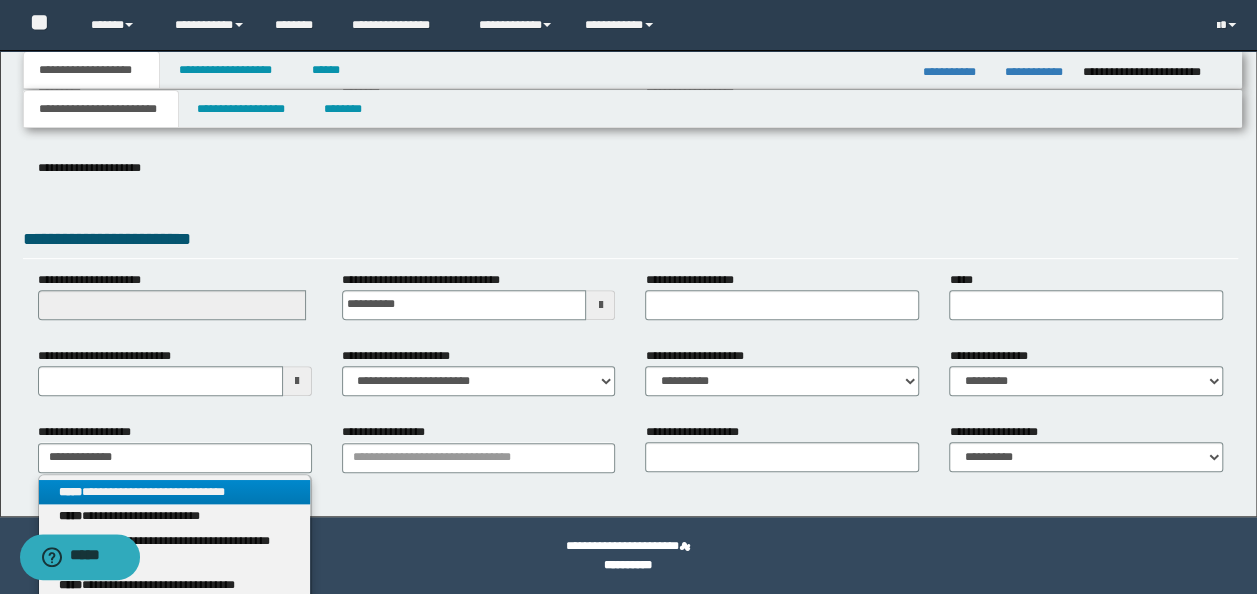 click on "**********" at bounding box center (174, 492) 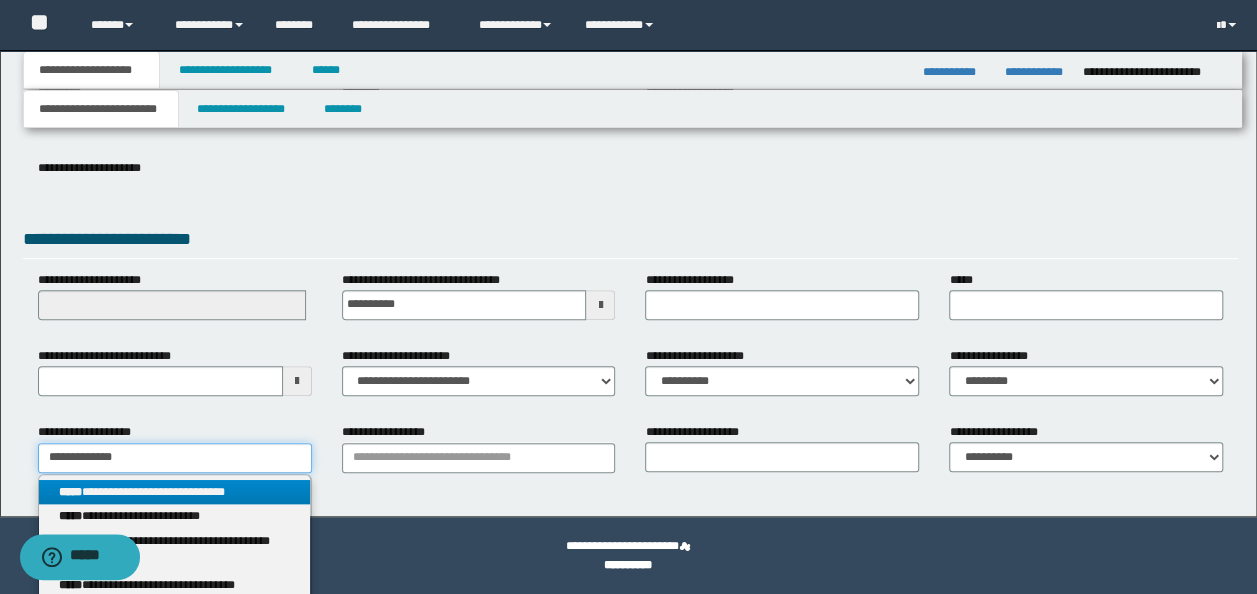 type 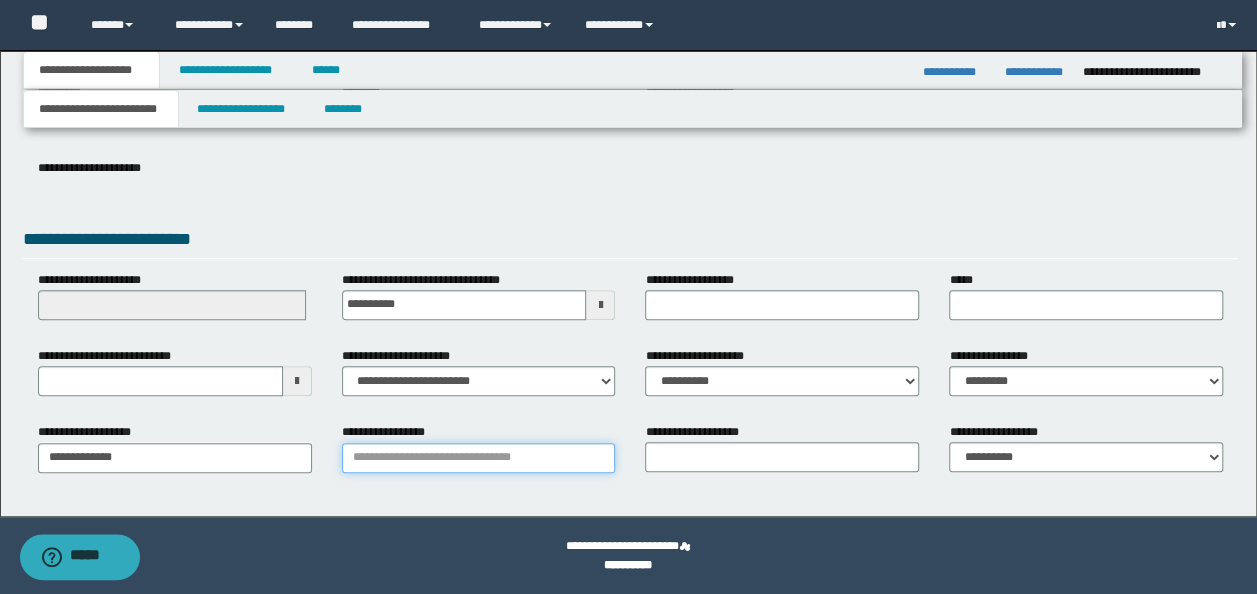 click on "**********" at bounding box center (479, 458) 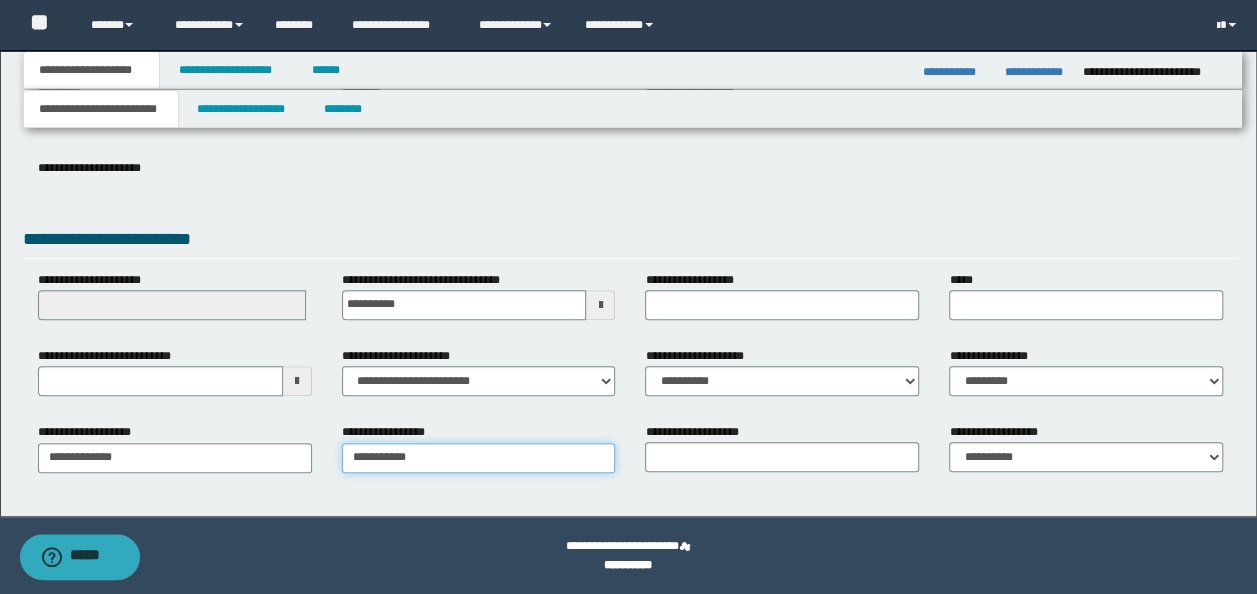 type on "**********" 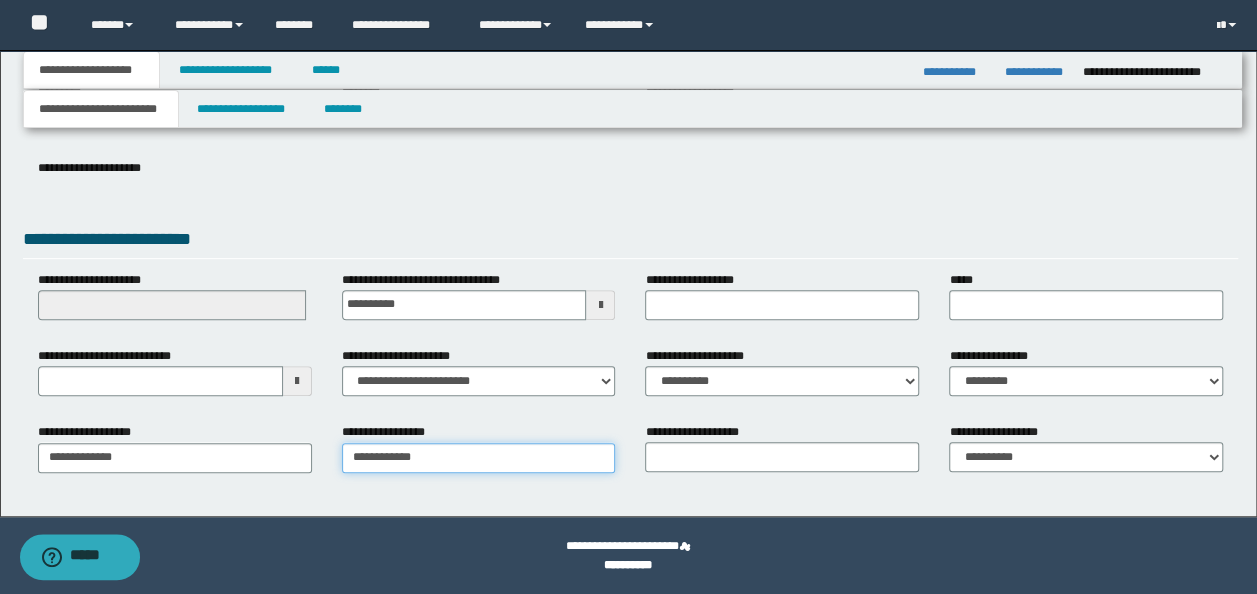 type on "**********" 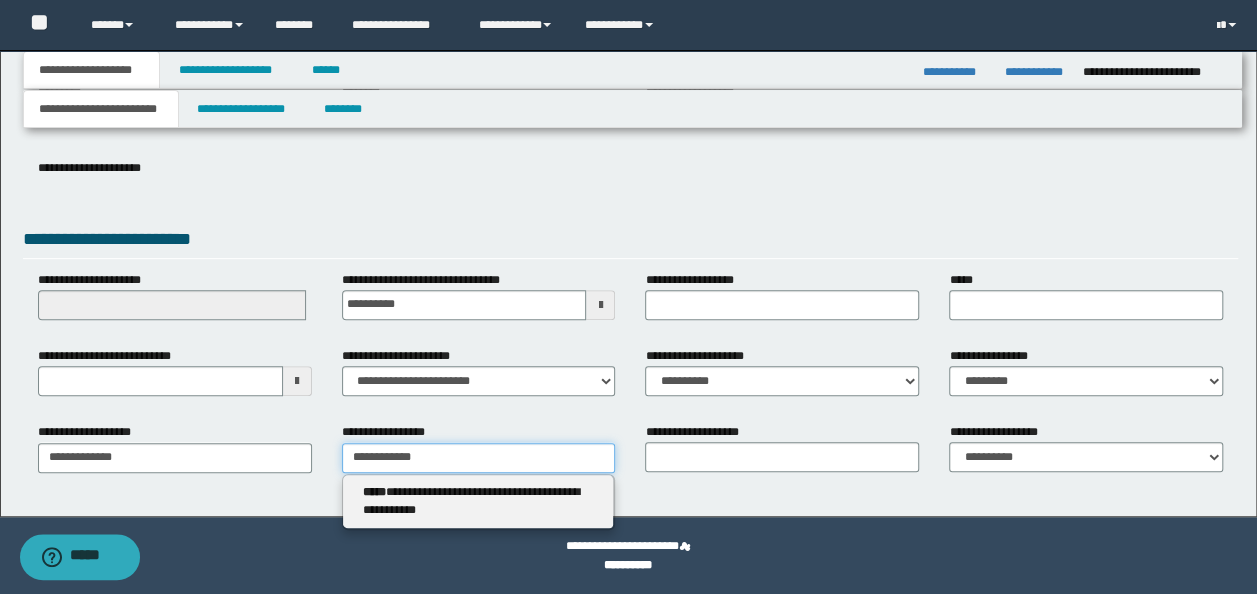 type on "**********" 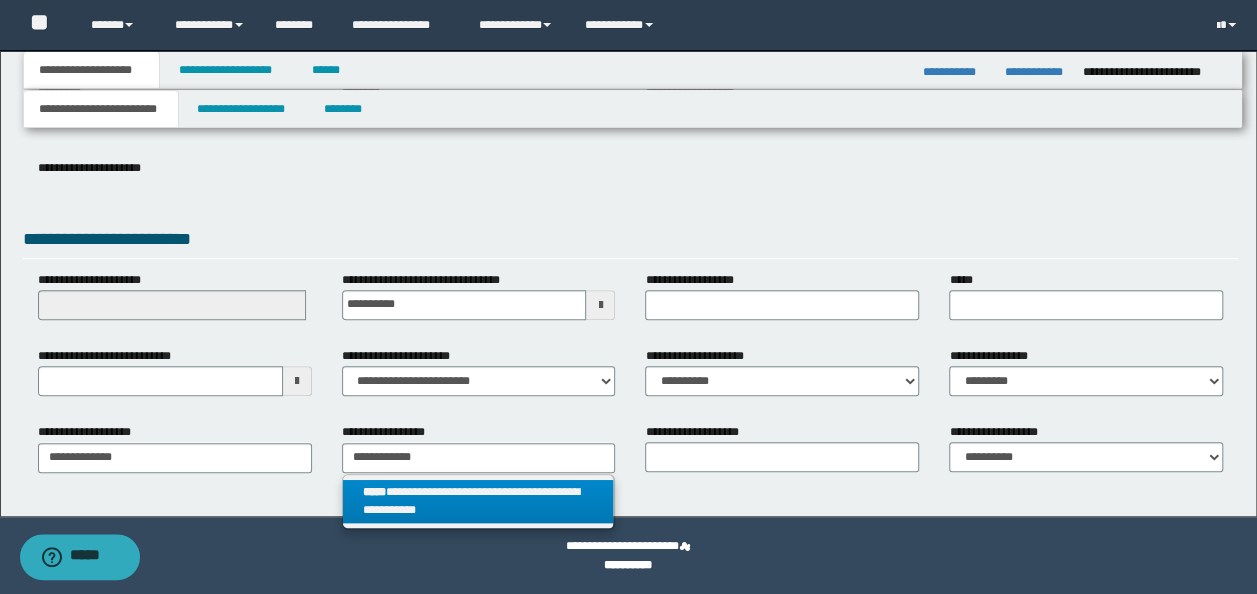 click on "**********" at bounding box center (478, 502) 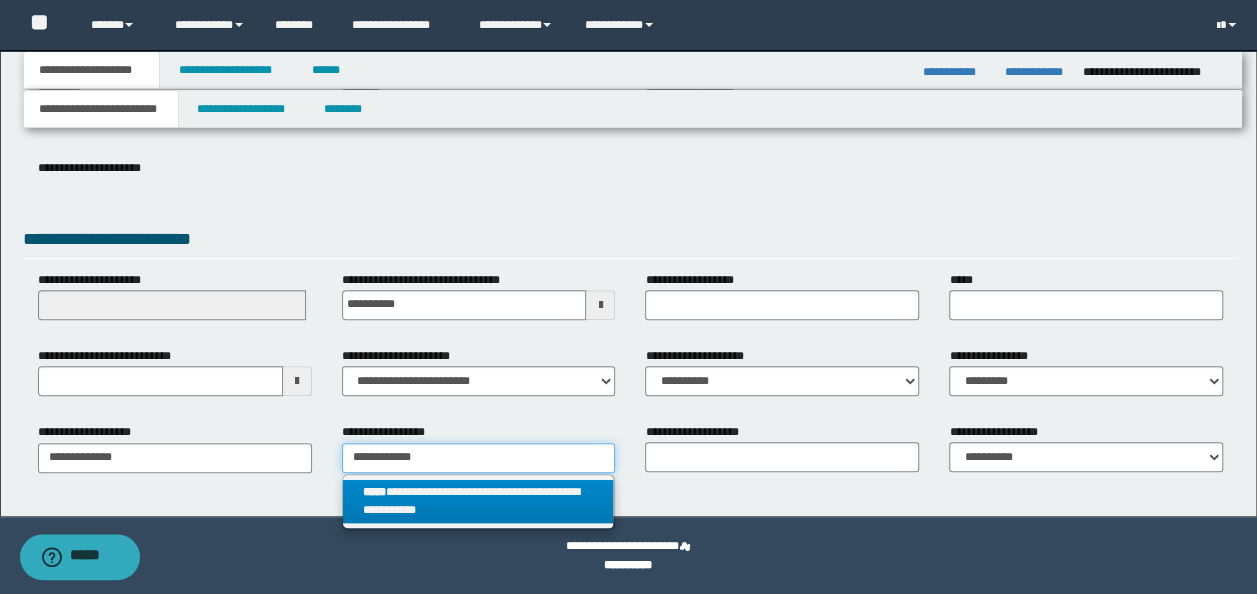 type 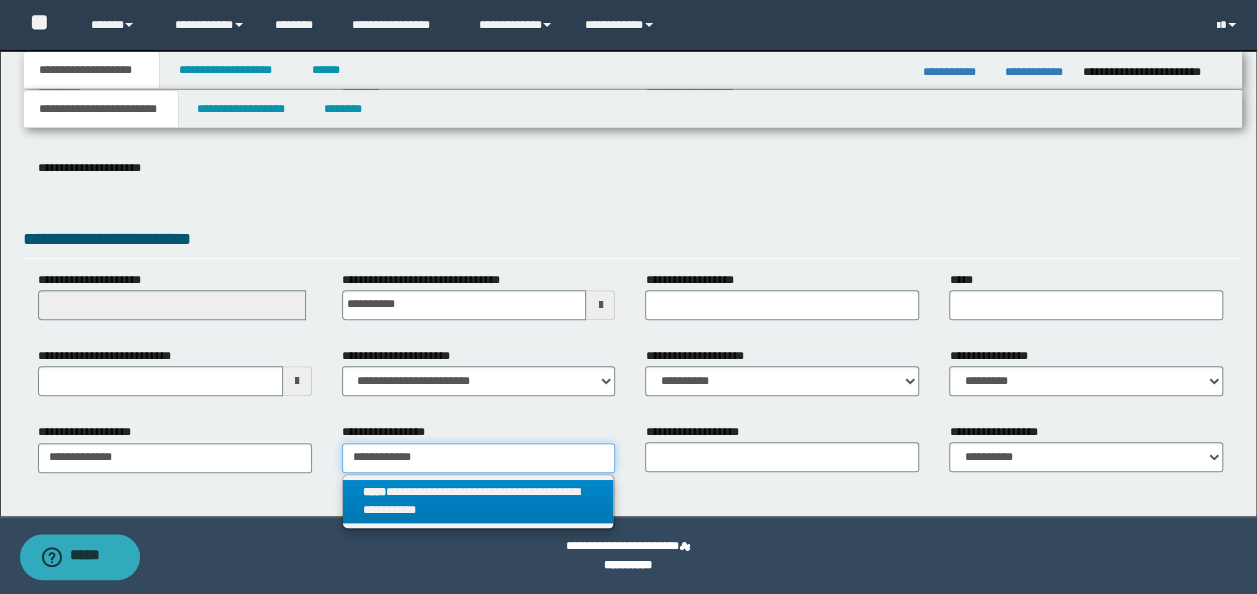 type on "**********" 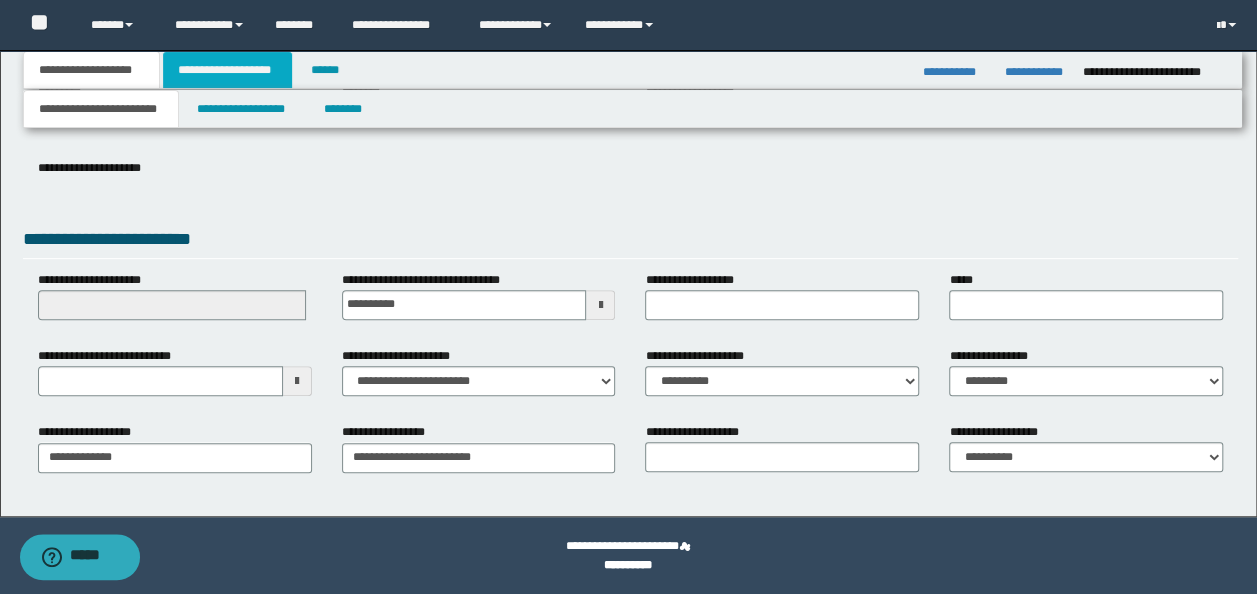 click on "**********" at bounding box center [227, 70] 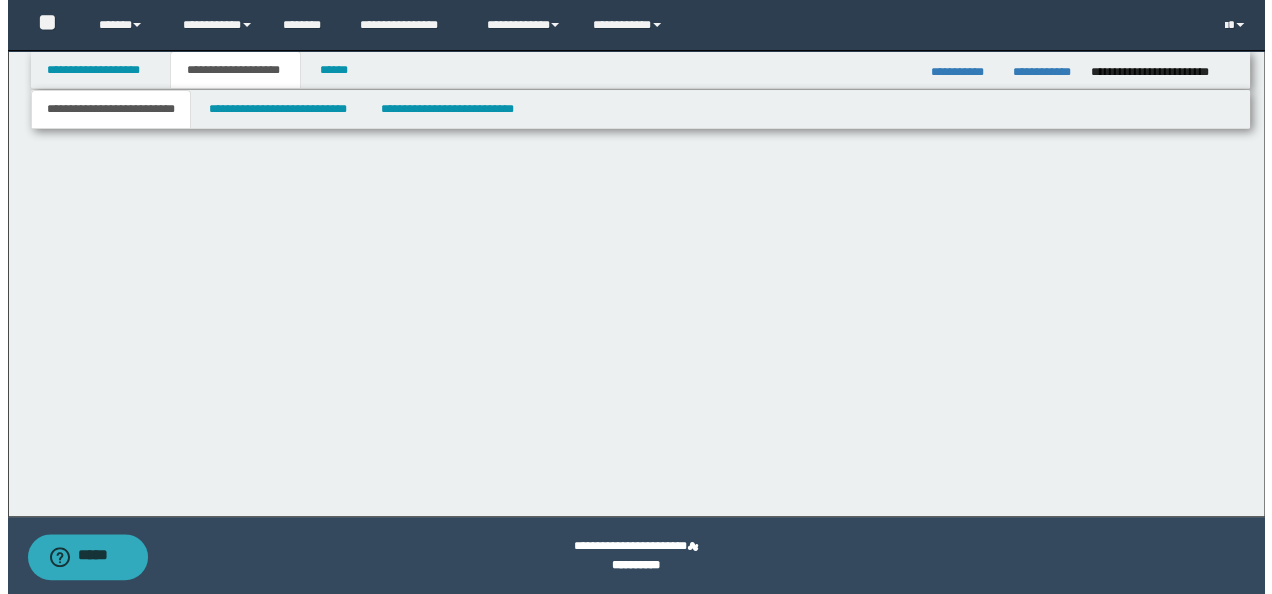 scroll, scrollTop: 0, scrollLeft: 0, axis: both 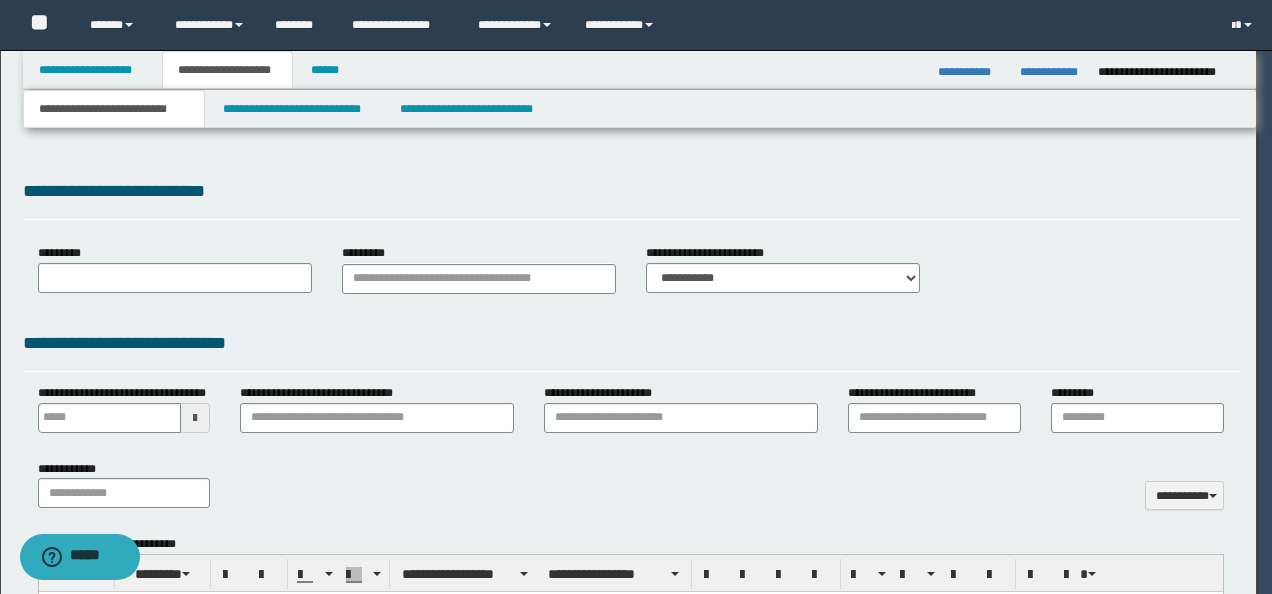 type 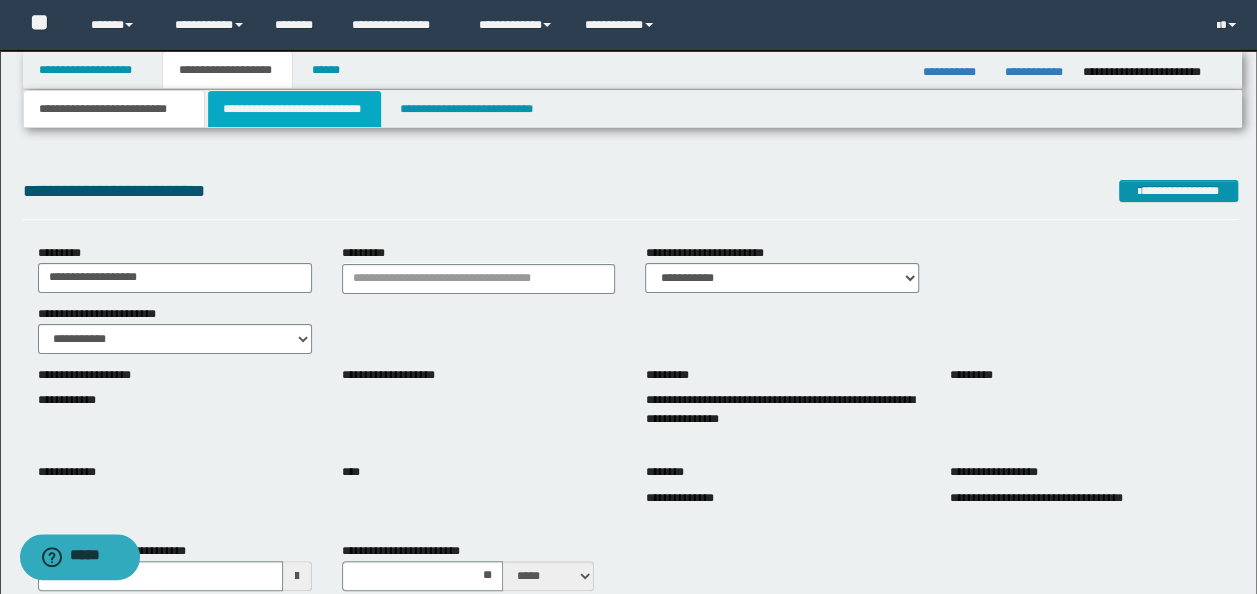 click on "**********" at bounding box center (294, 109) 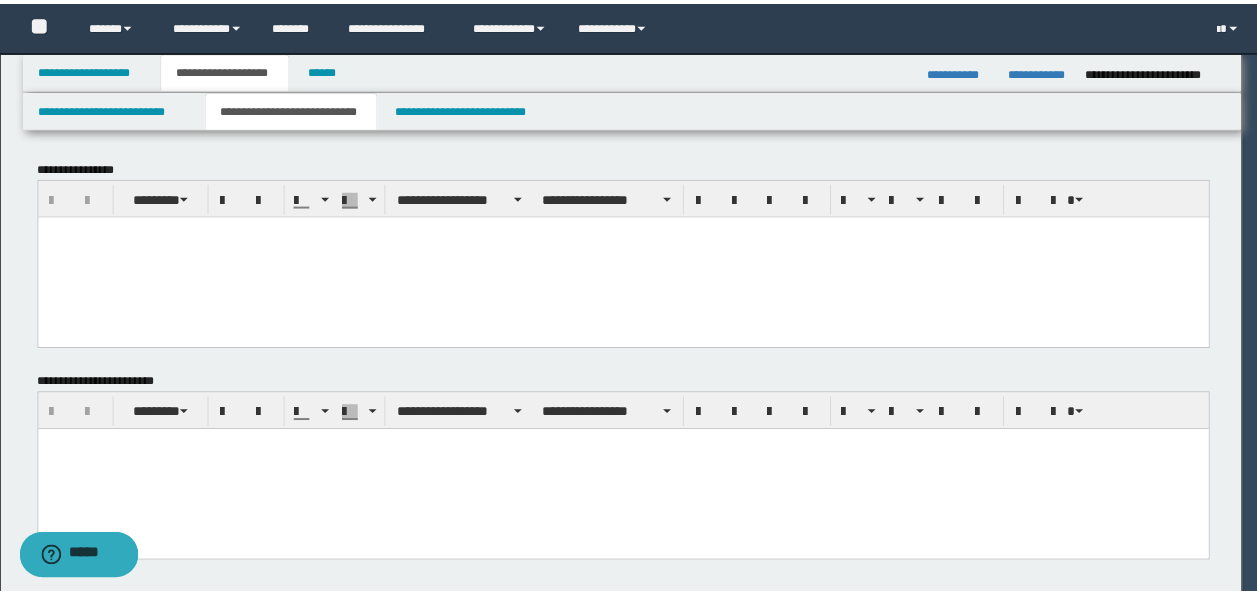scroll, scrollTop: 0, scrollLeft: 0, axis: both 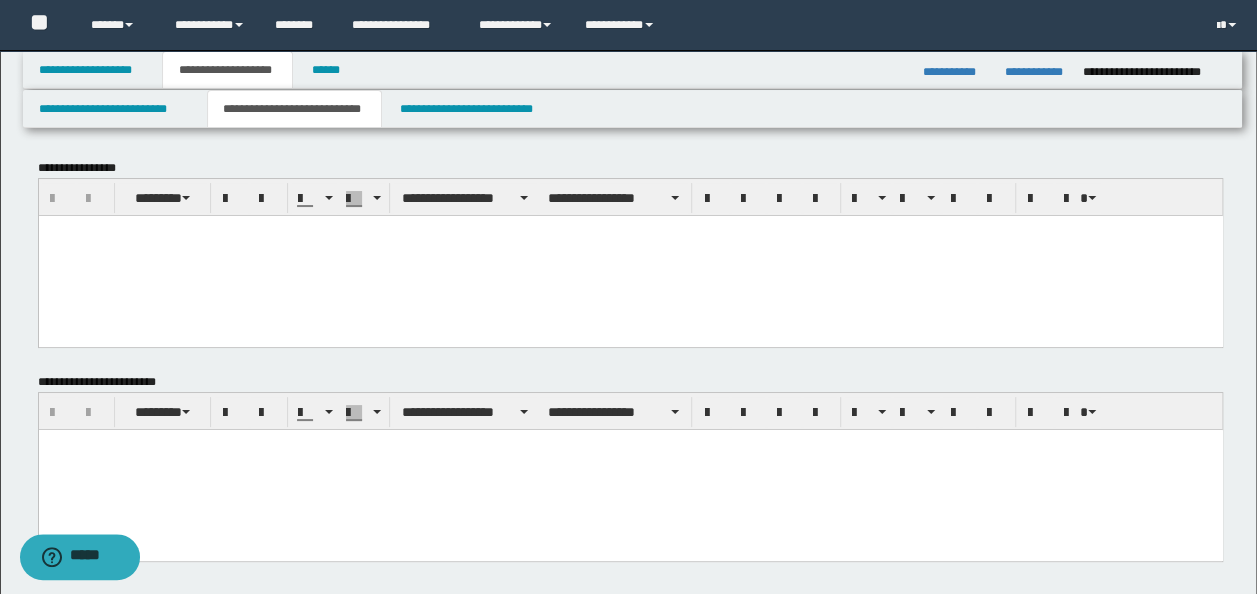 click at bounding box center [630, 255] 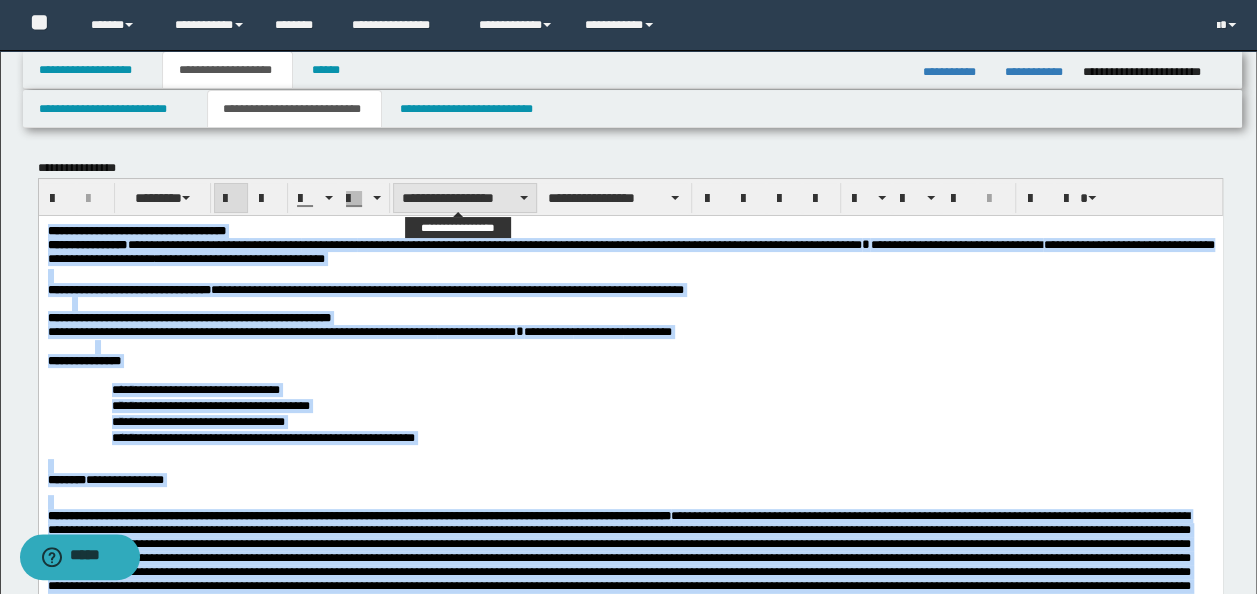 click on "**********" at bounding box center [465, 198] 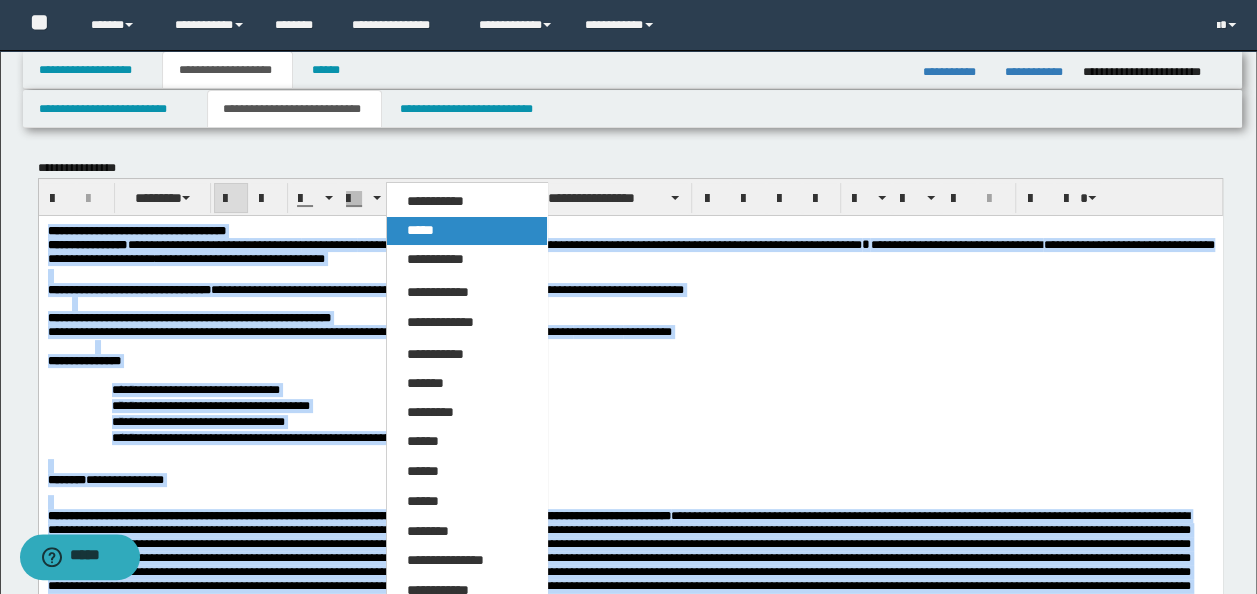 click on "*****" at bounding box center (466, 231) 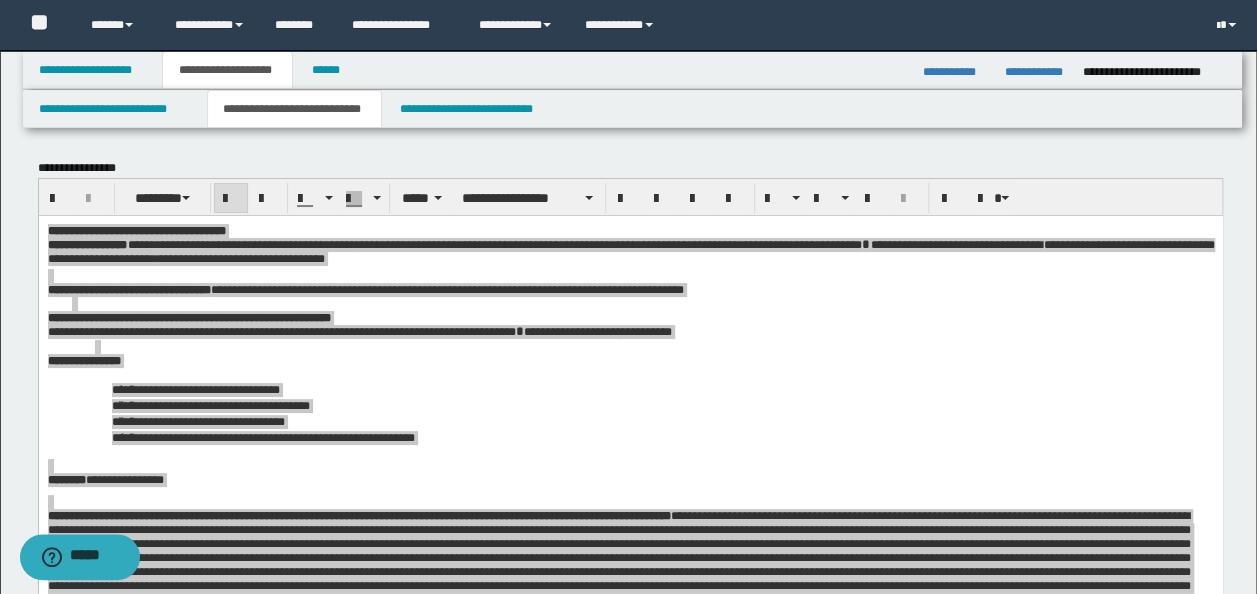 click on "**********" at bounding box center (631, 197) 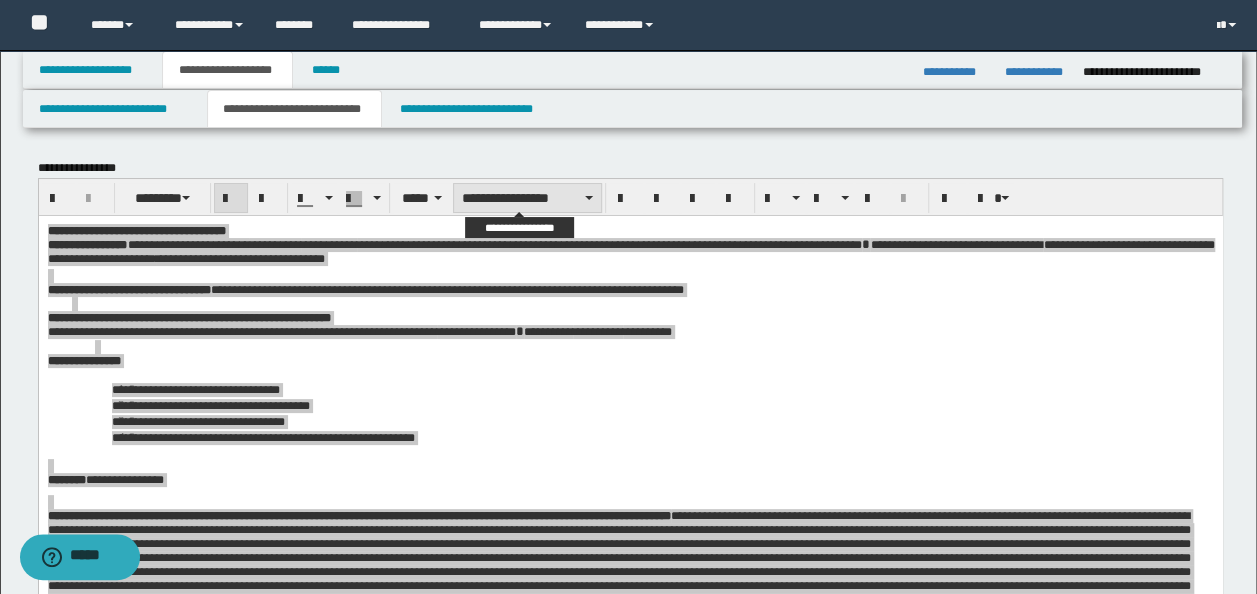 drag, startPoint x: 488, startPoint y: 0, endPoint x: 522, endPoint y: 205, distance: 207.80038 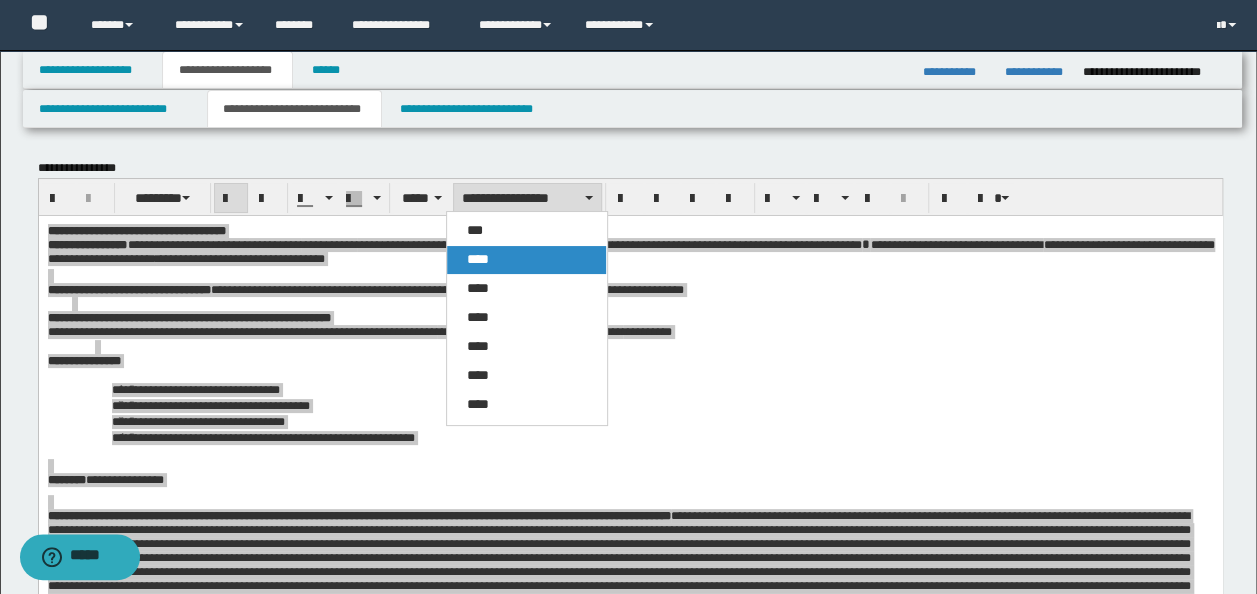 click on "****" at bounding box center [526, 260] 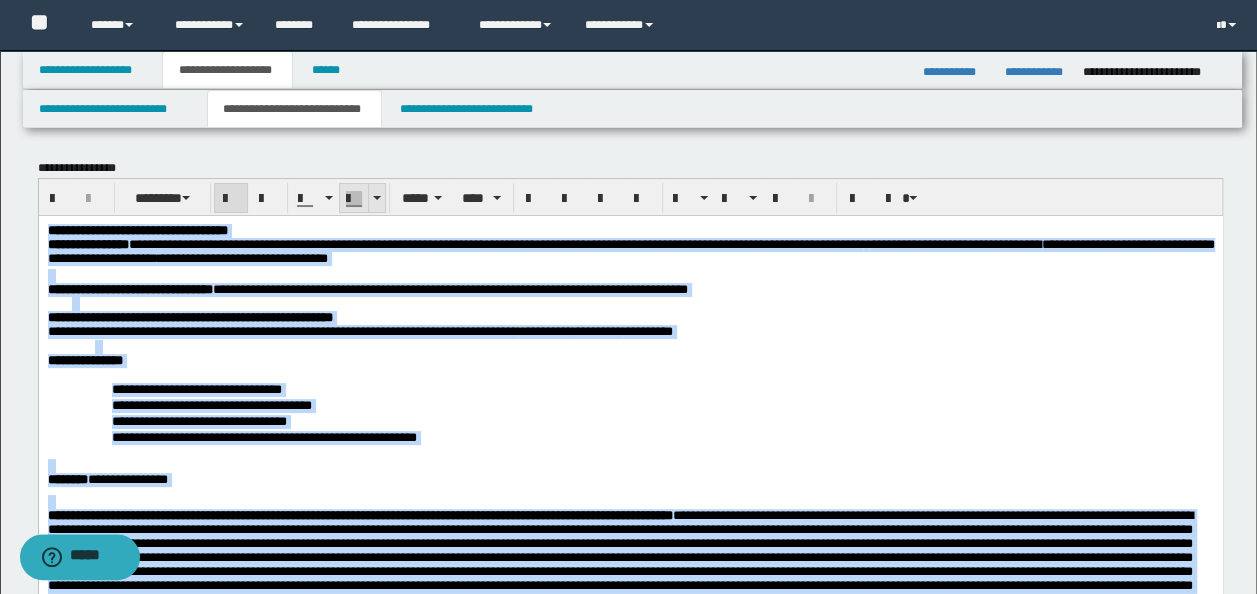 click at bounding box center [376, 198] 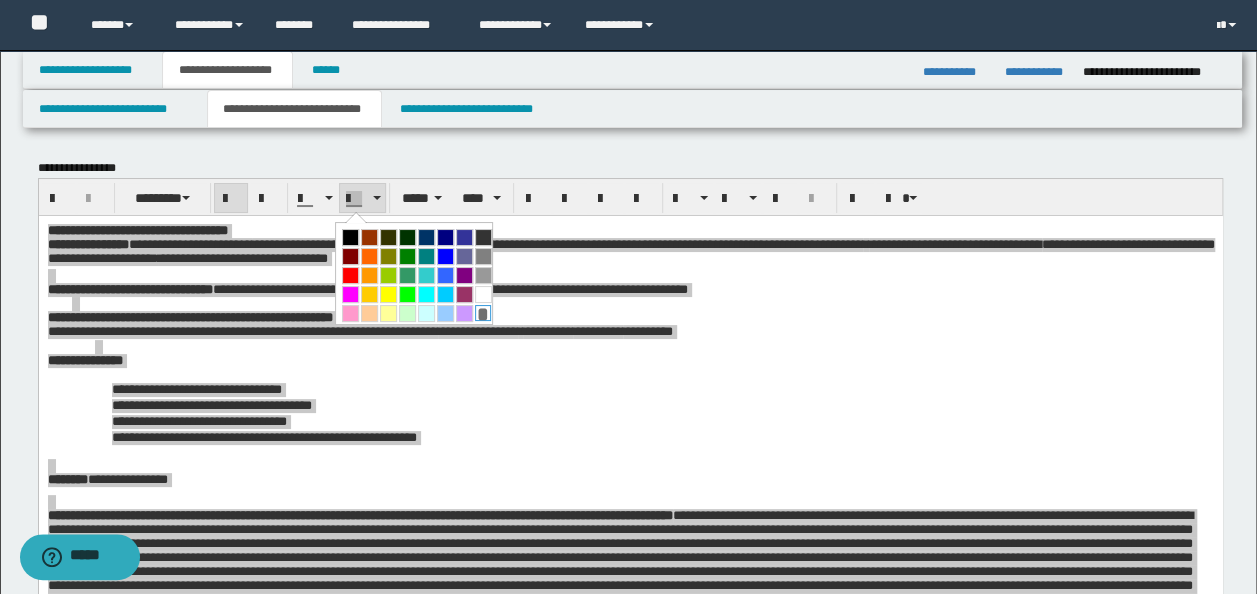 drag, startPoint x: 482, startPoint y: 306, endPoint x: 444, endPoint y: 93, distance: 216.36311 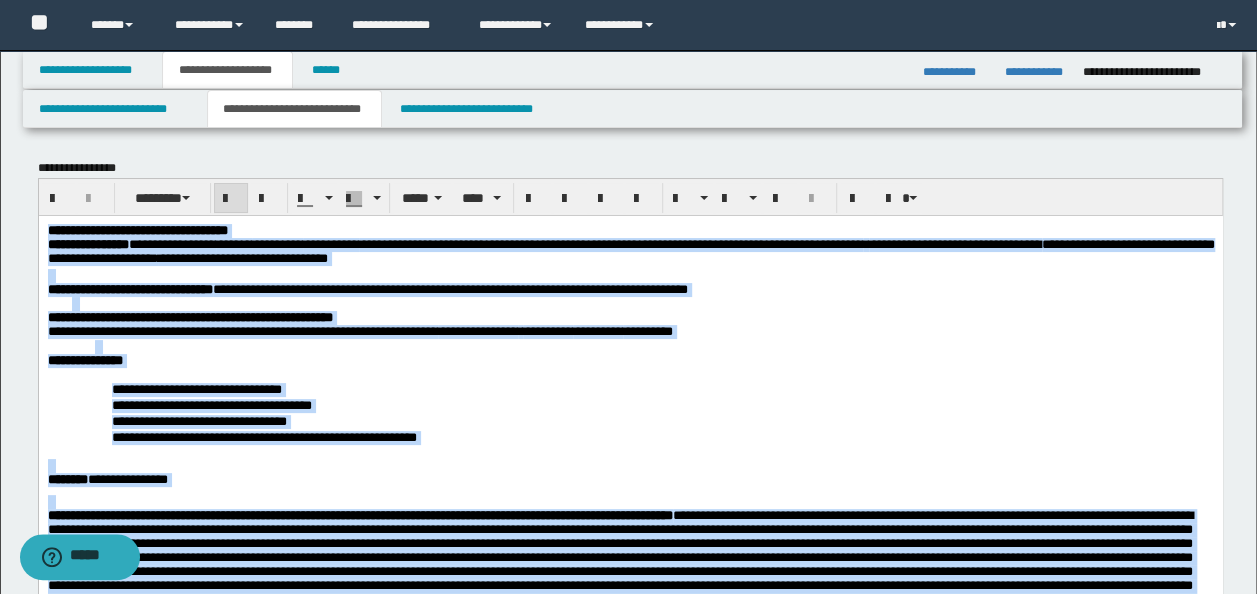 click on "**********" at bounding box center [630, 479] 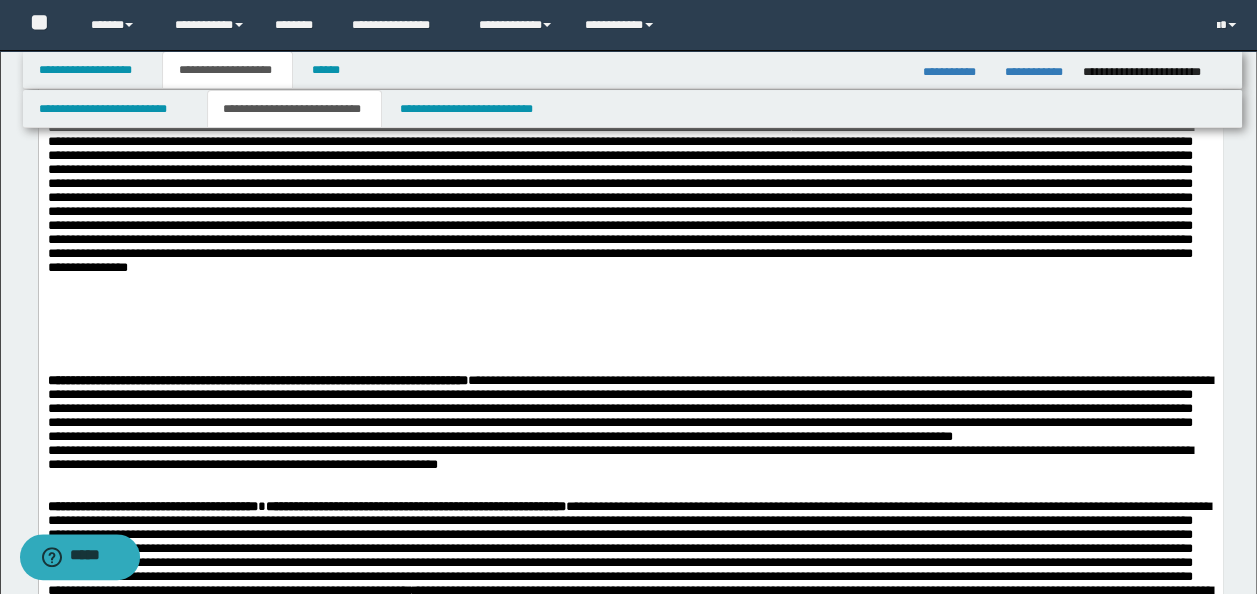 scroll, scrollTop: 1200, scrollLeft: 0, axis: vertical 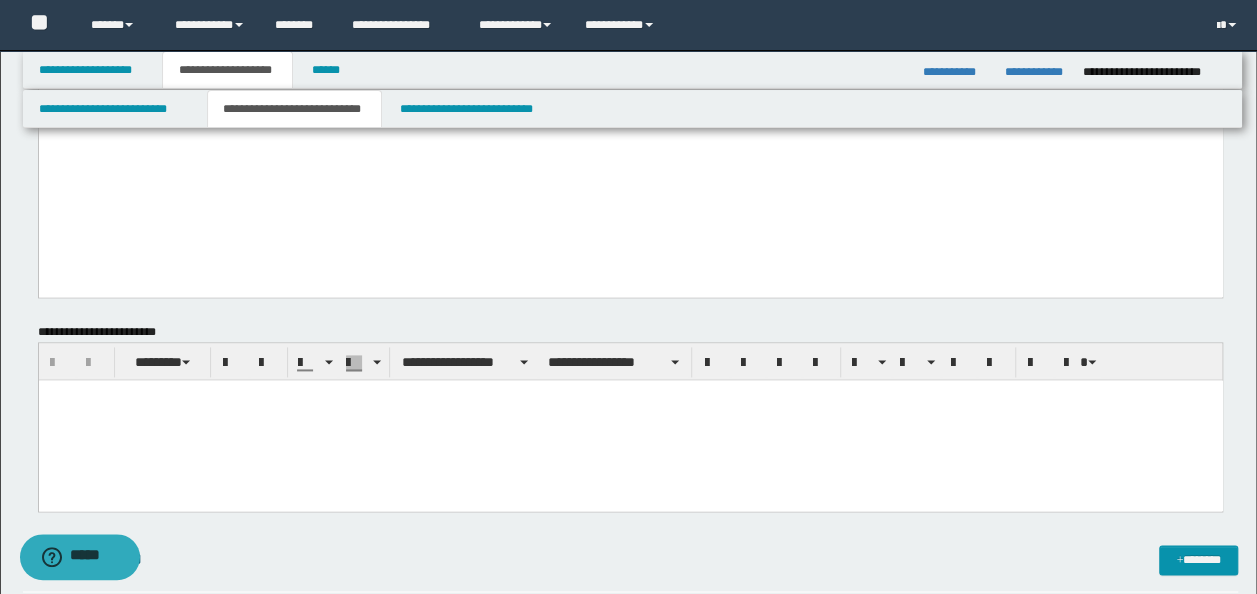 click at bounding box center [630, 420] 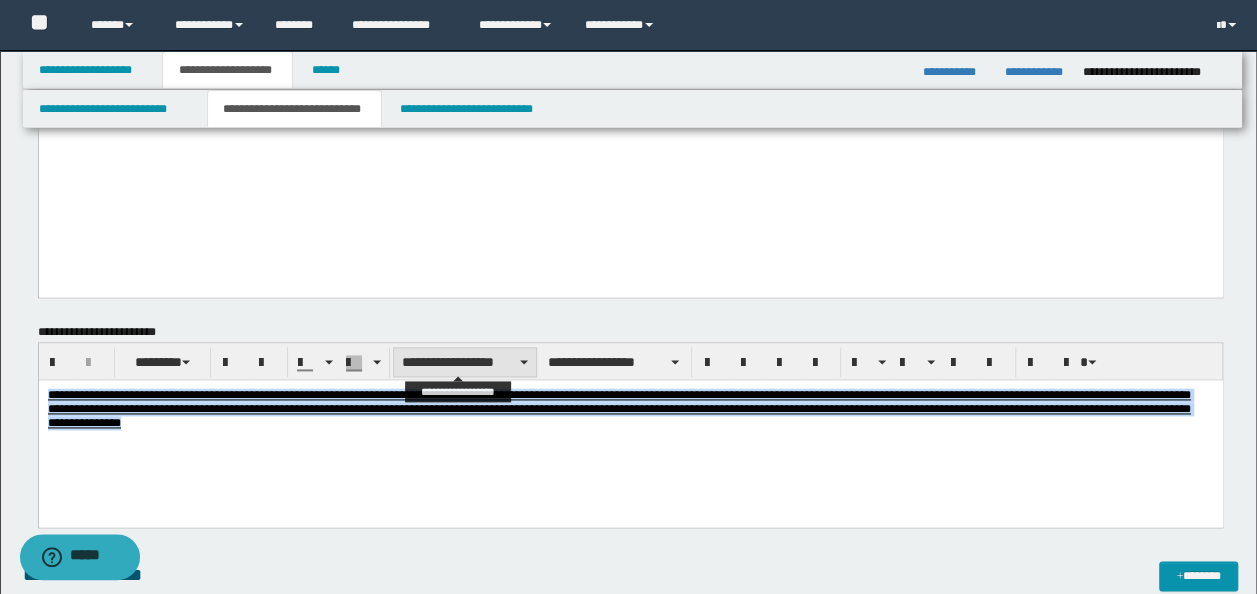 click on "**********" at bounding box center [465, 362] 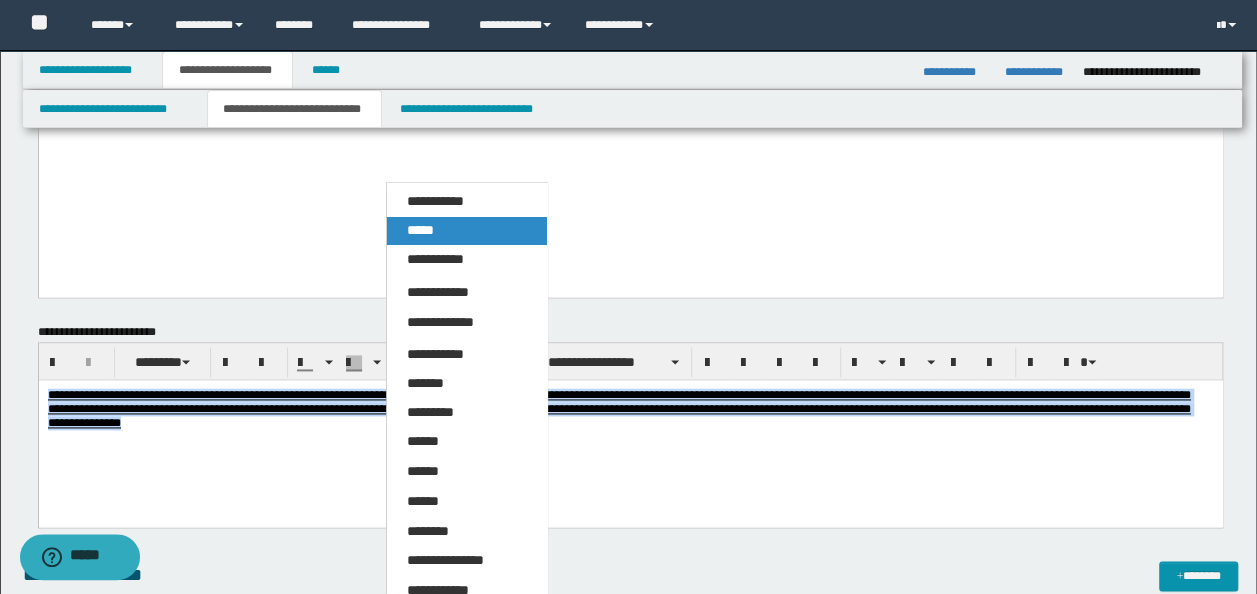 click on "*****" at bounding box center (466, 231) 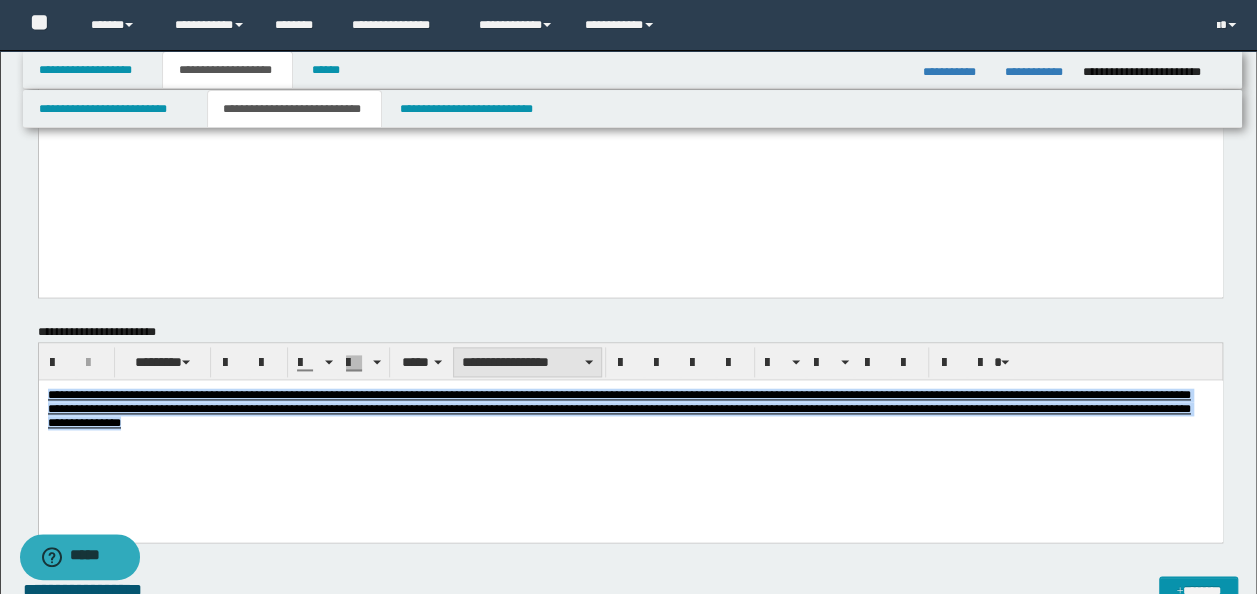 click on "**********" at bounding box center (527, 362) 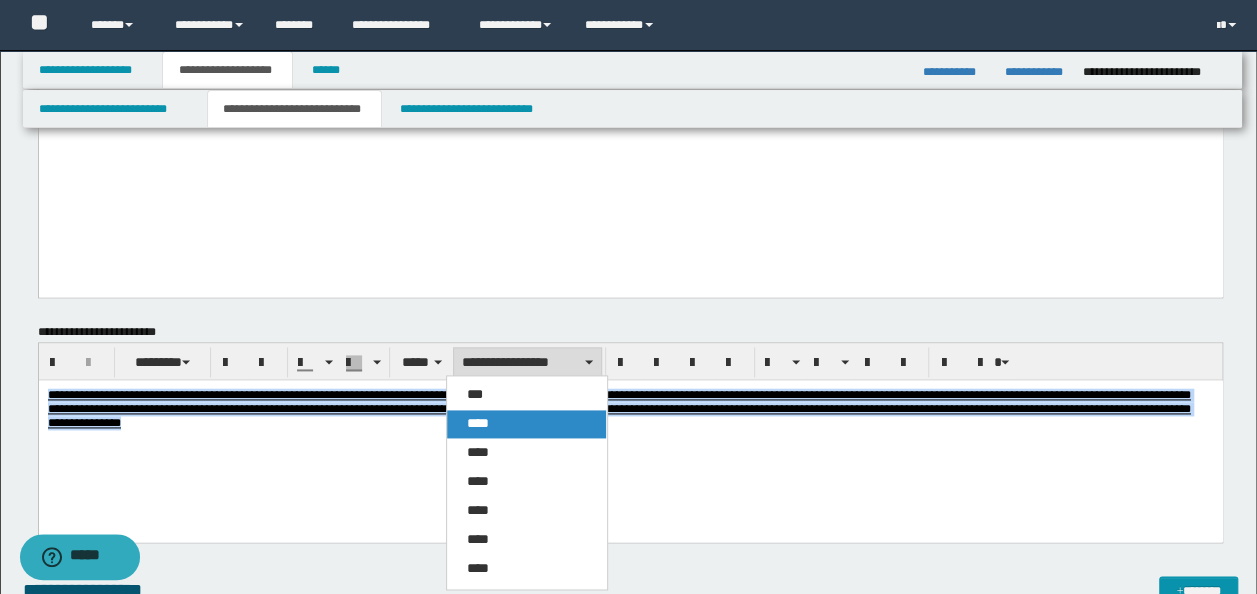 click on "****" at bounding box center (526, 424) 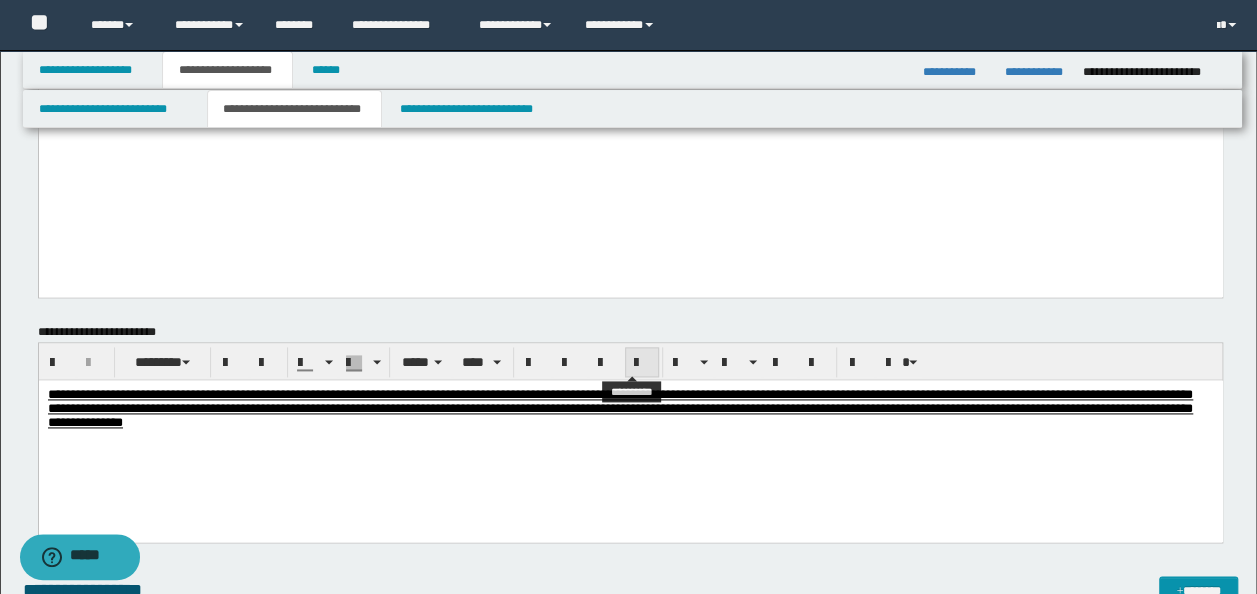 click at bounding box center [642, 363] 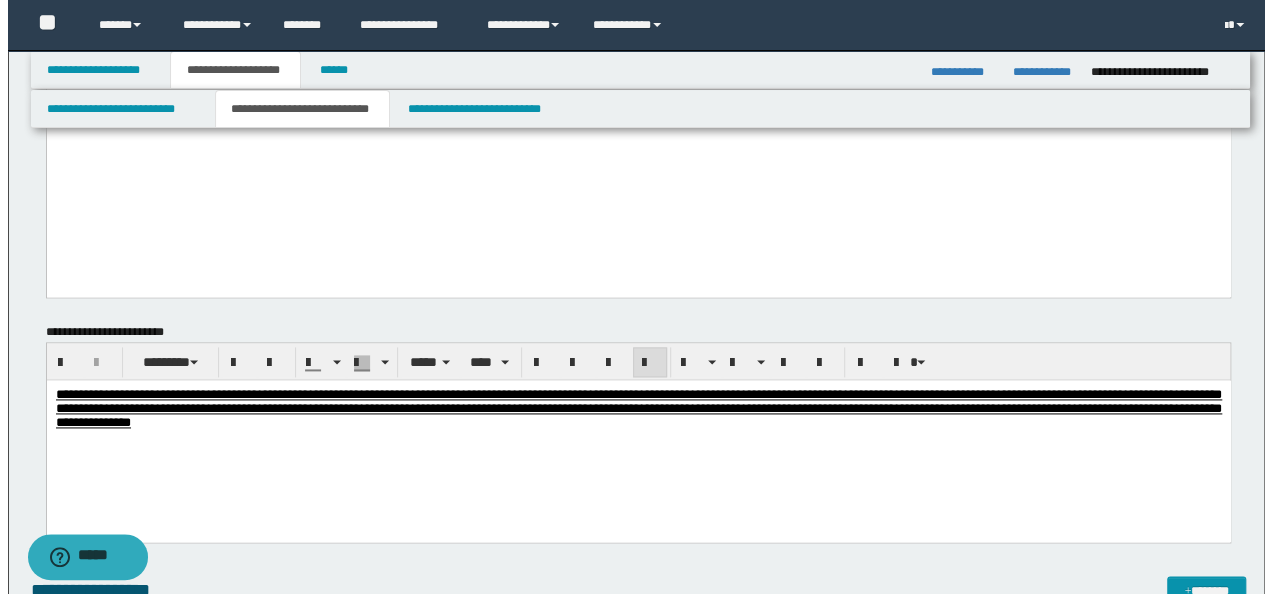 scroll, scrollTop: 1600, scrollLeft: 0, axis: vertical 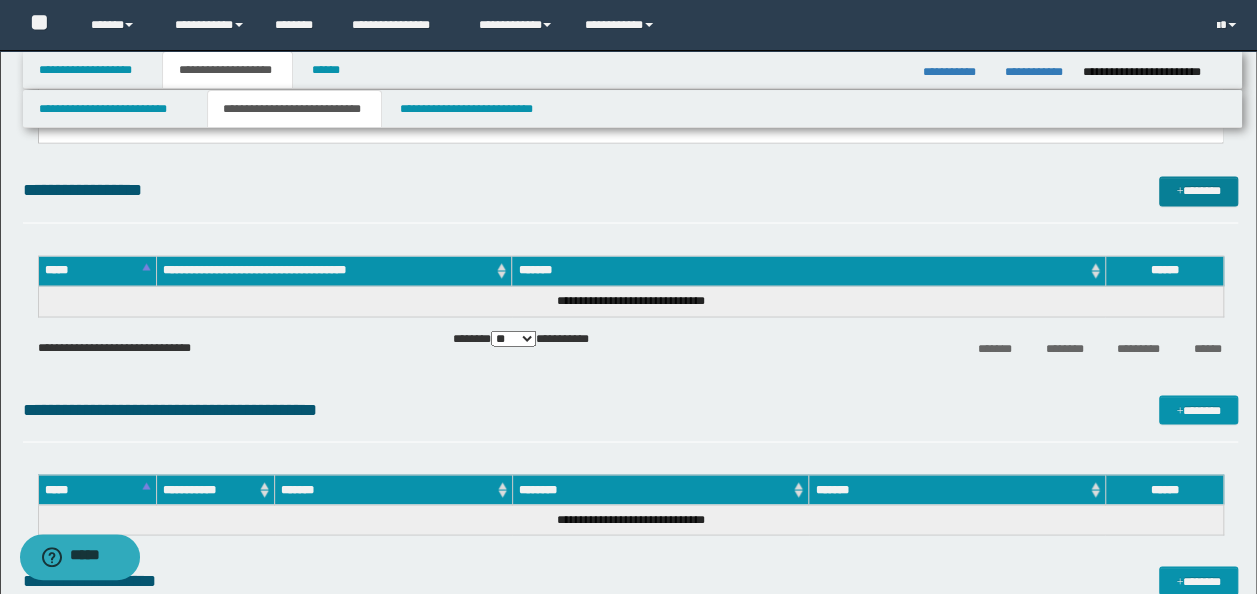 click on "*******" at bounding box center (1198, 190) 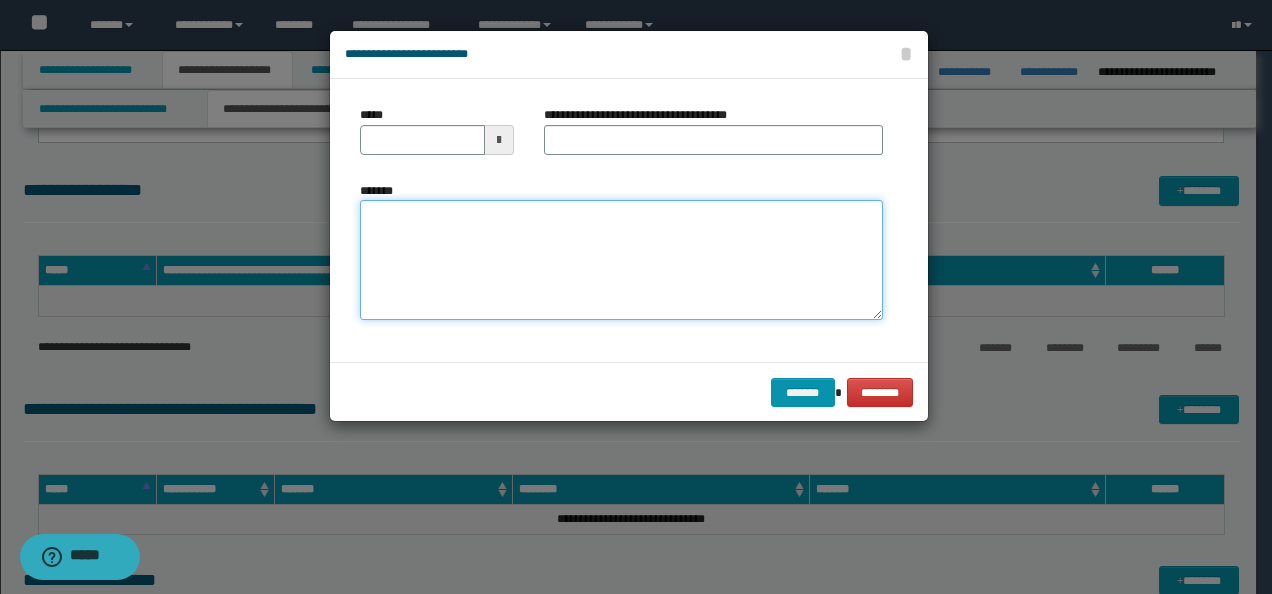 click on "*******" at bounding box center (621, 260) 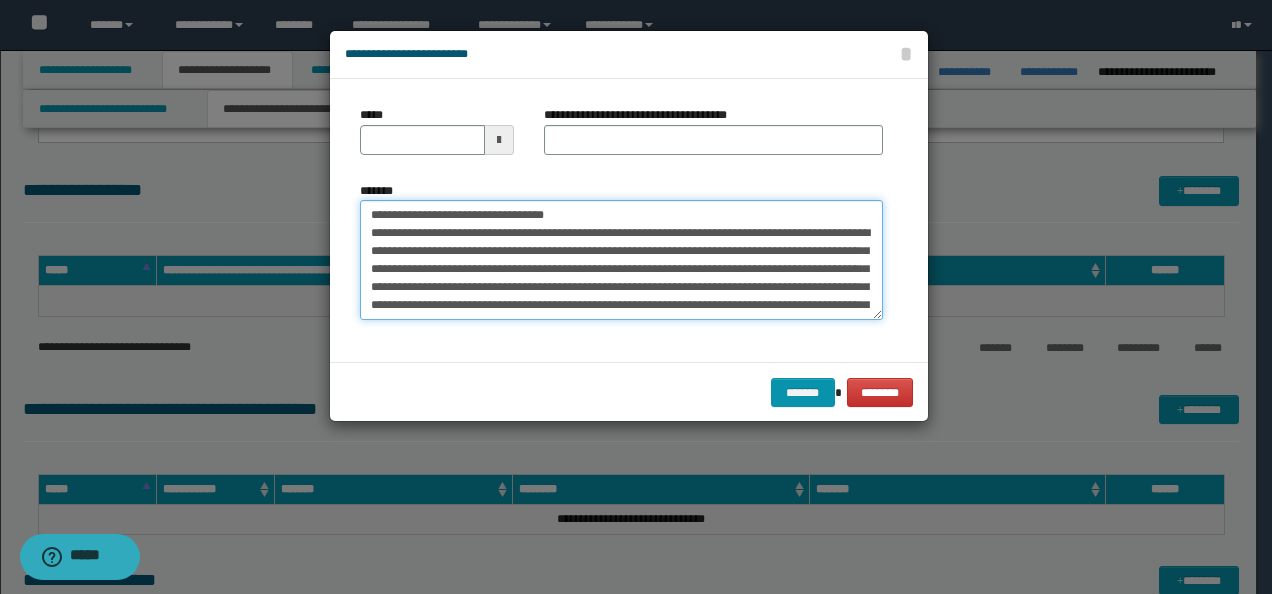 scroll, scrollTop: 156, scrollLeft: 0, axis: vertical 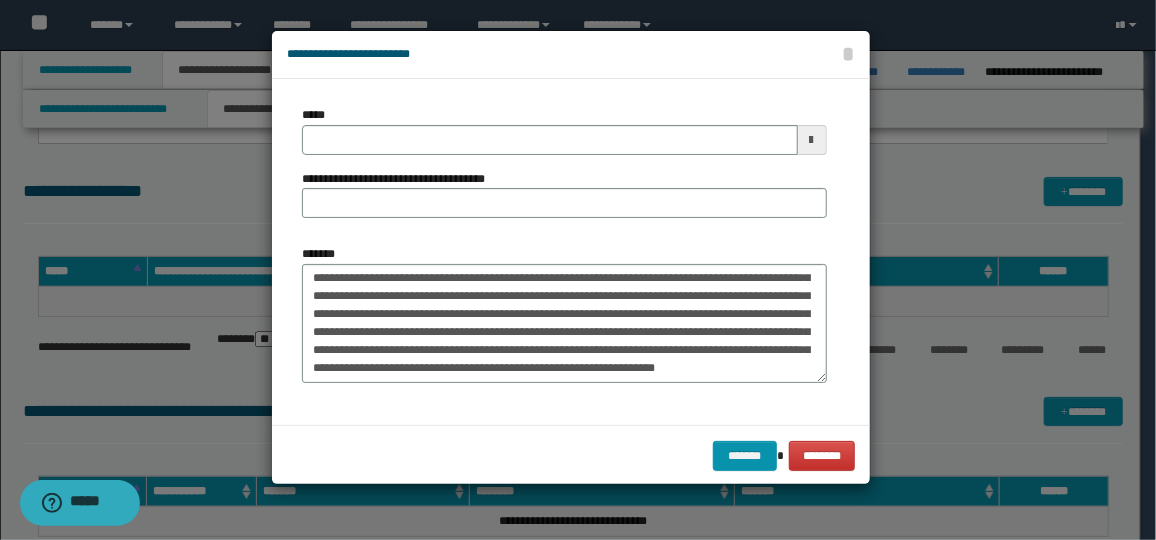 drag, startPoint x: 420, startPoint y: 266, endPoint x: 383, endPoint y: 241, distance: 44.65423 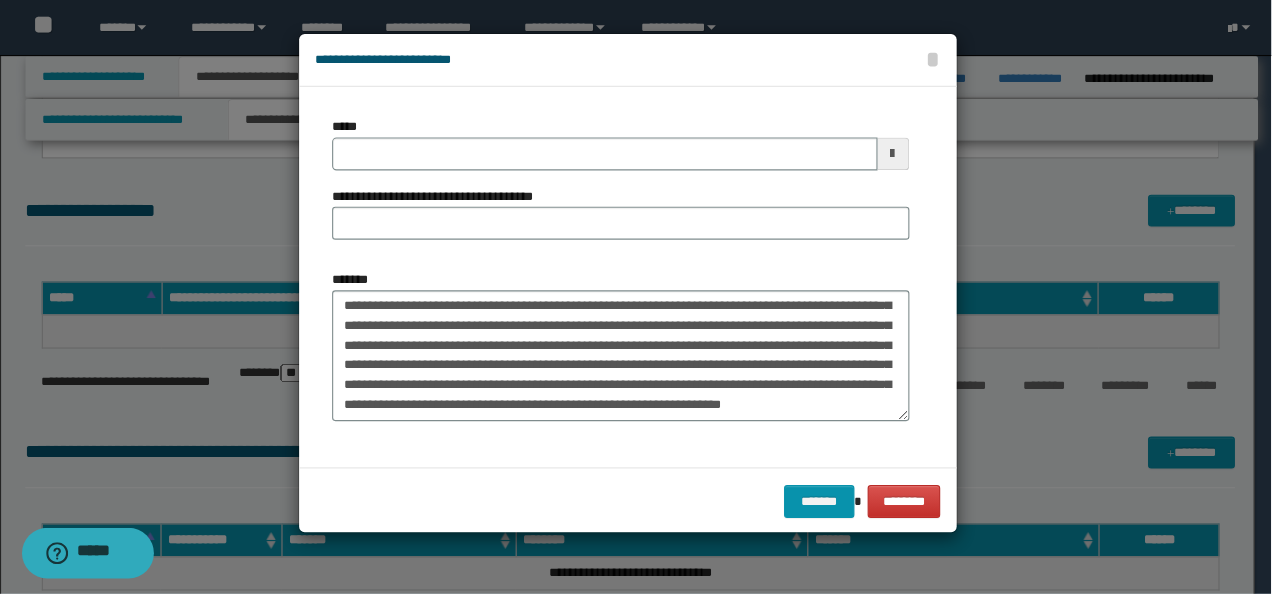 scroll, scrollTop: 1600, scrollLeft: 0, axis: vertical 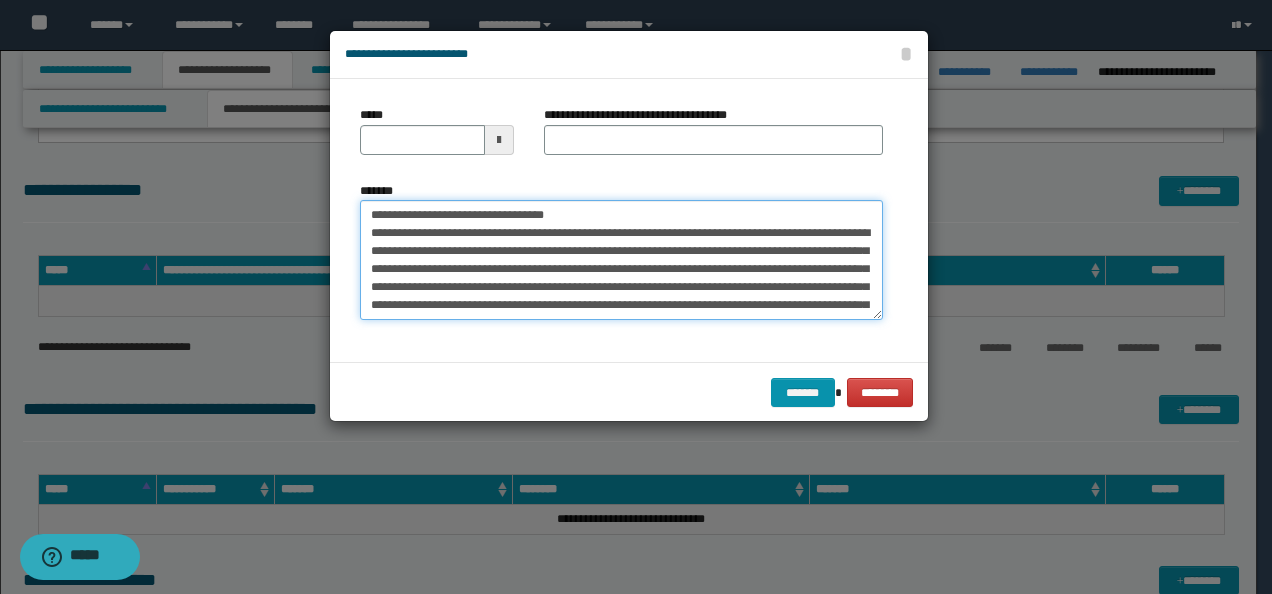 drag, startPoint x: 434, startPoint y: 214, endPoint x: 360, endPoint y: 211, distance: 74.06078 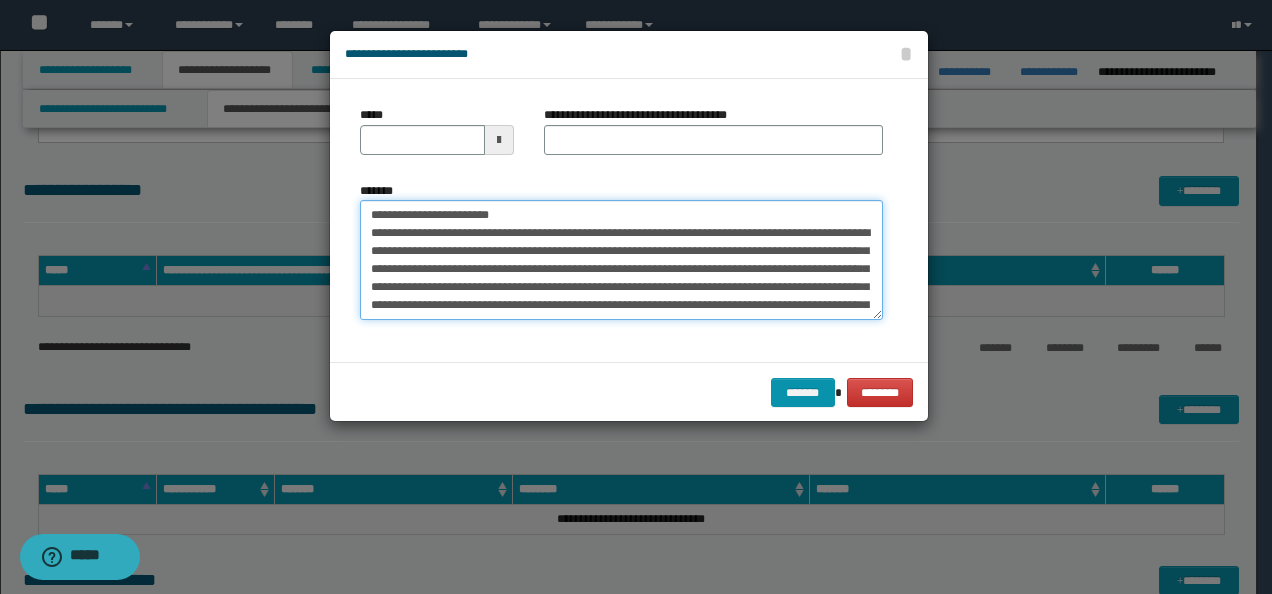 type 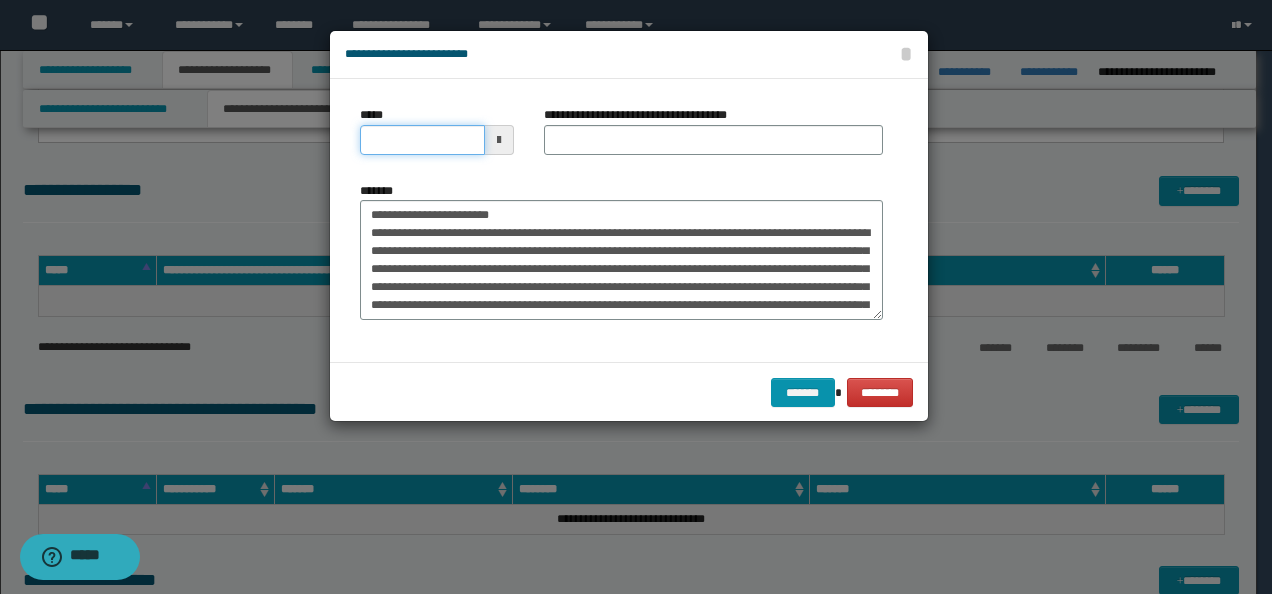 click on "*****" at bounding box center [422, 140] 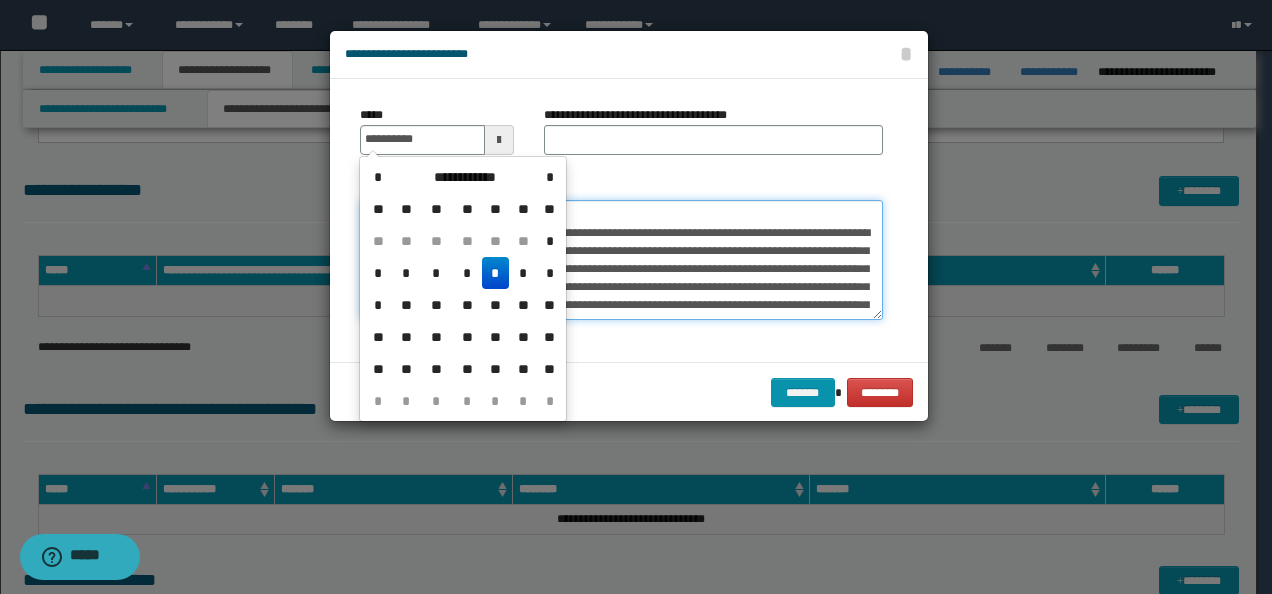 type on "**********" 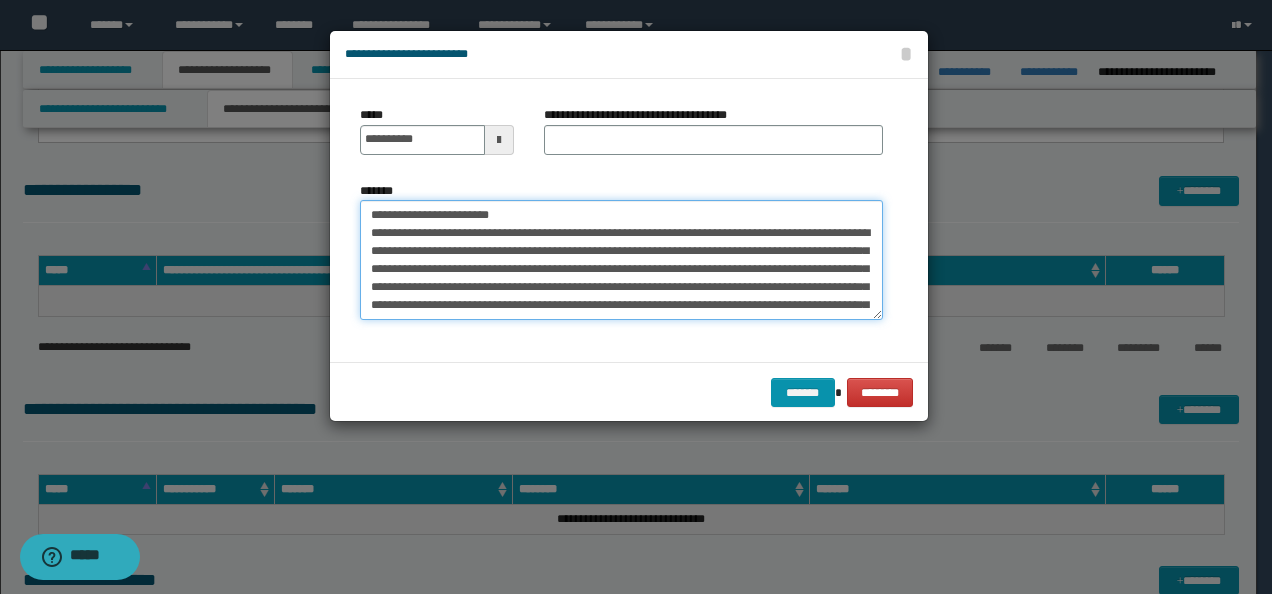 drag, startPoint x: 606, startPoint y: 210, endPoint x: 161, endPoint y: 211, distance: 445.00113 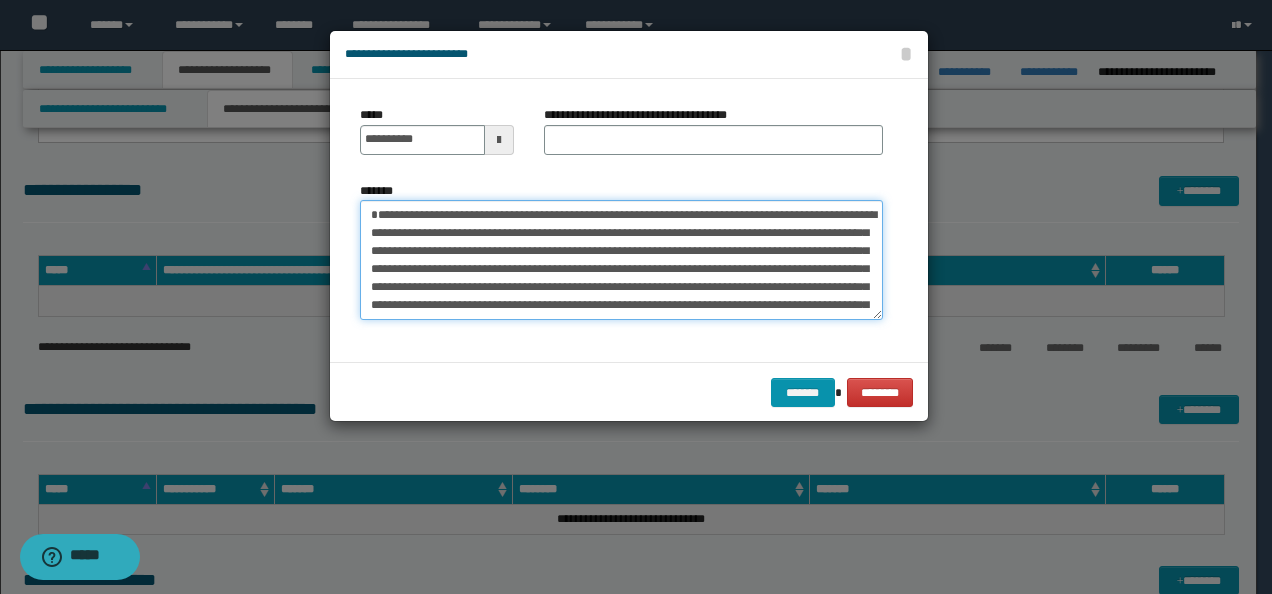 type on "**********" 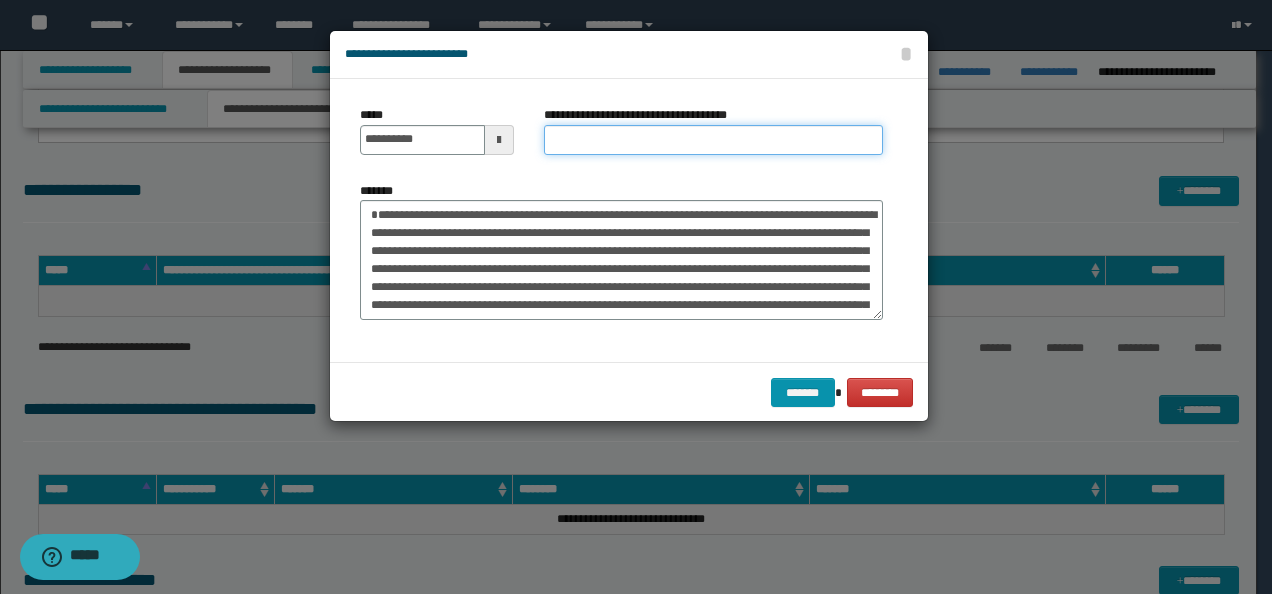 click on "**********" at bounding box center (713, 140) 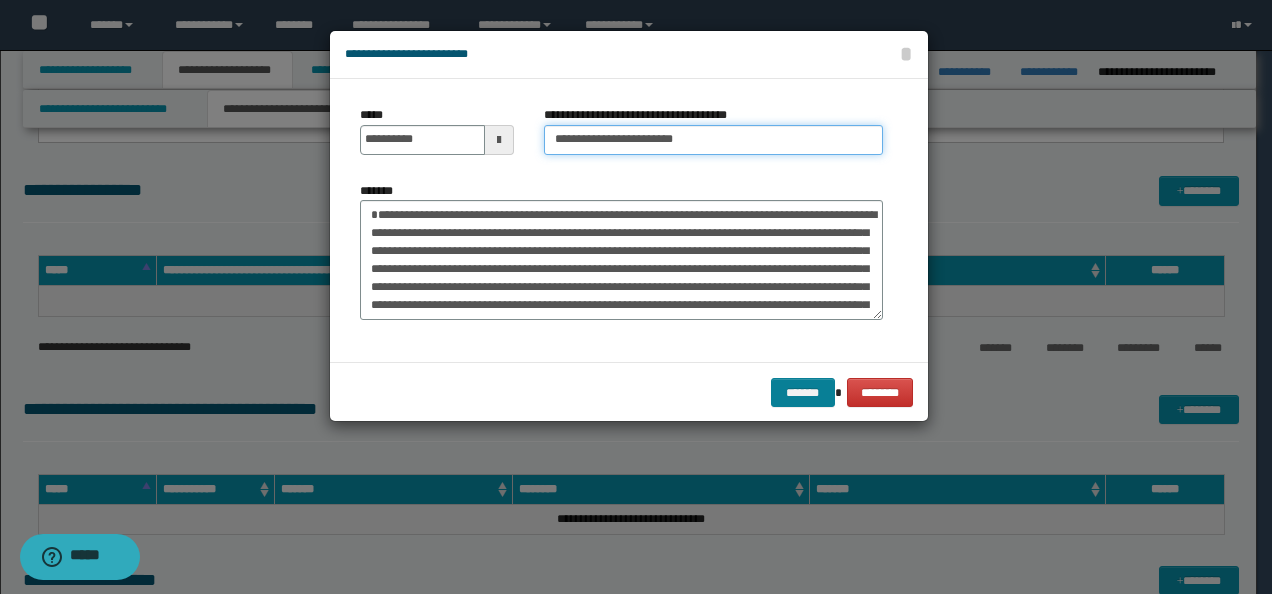 type on "**********" 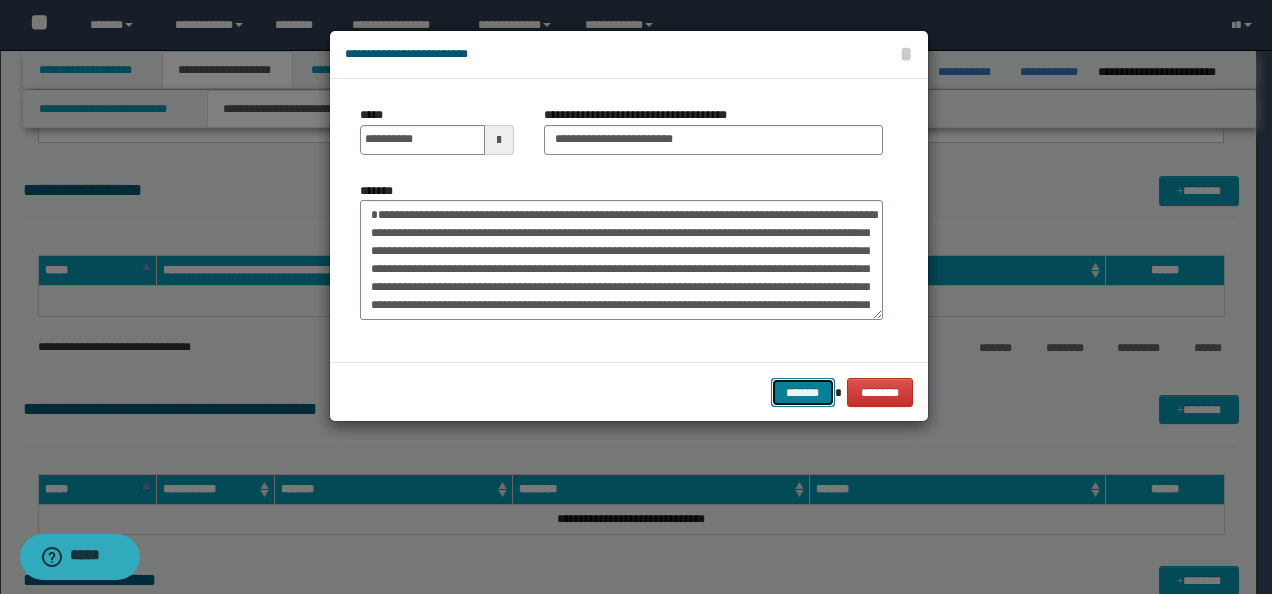 click on "*******" at bounding box center [803, 392] 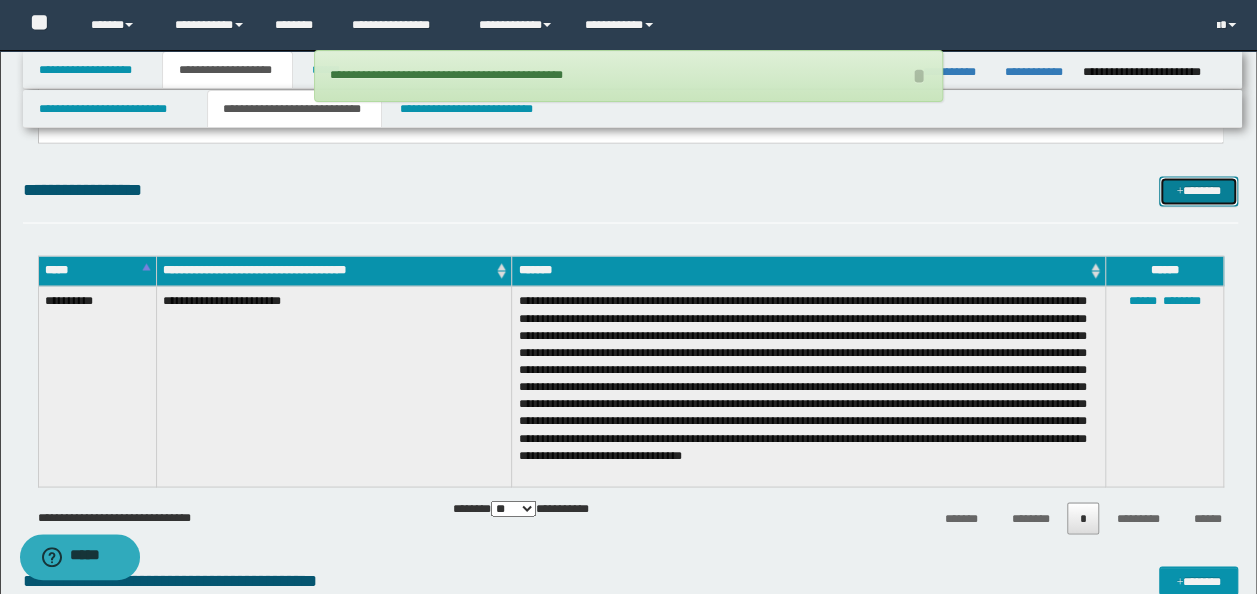 click on "*******" at bounding box center [1198, 190] 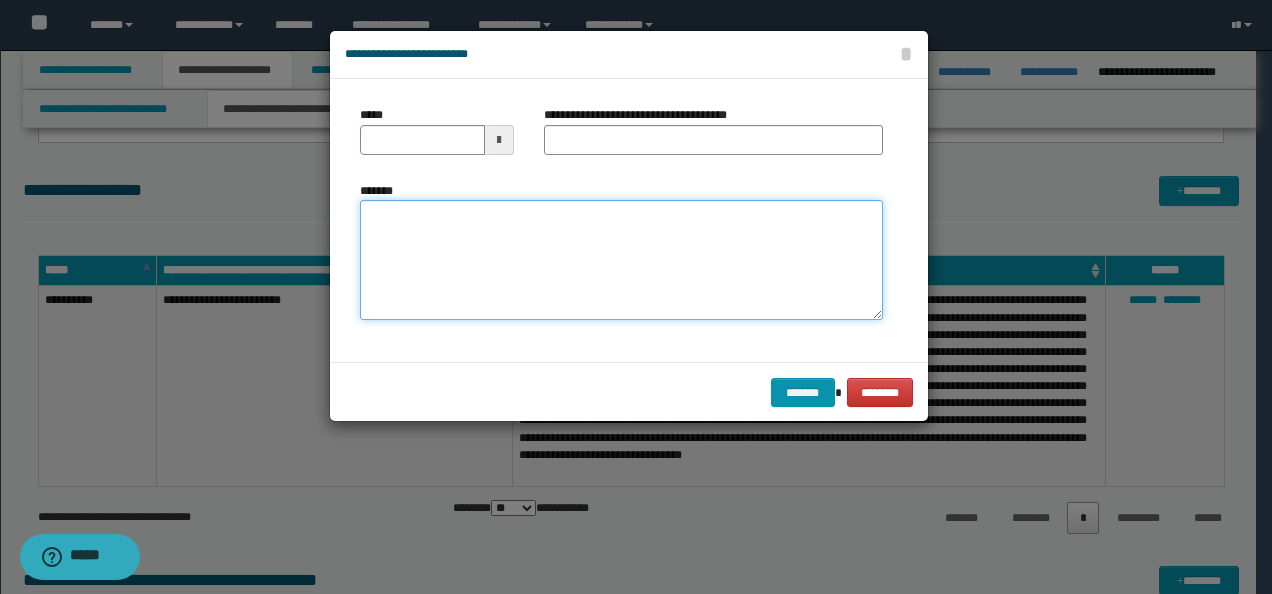 click on "*******" at bounding box center (621, 259) 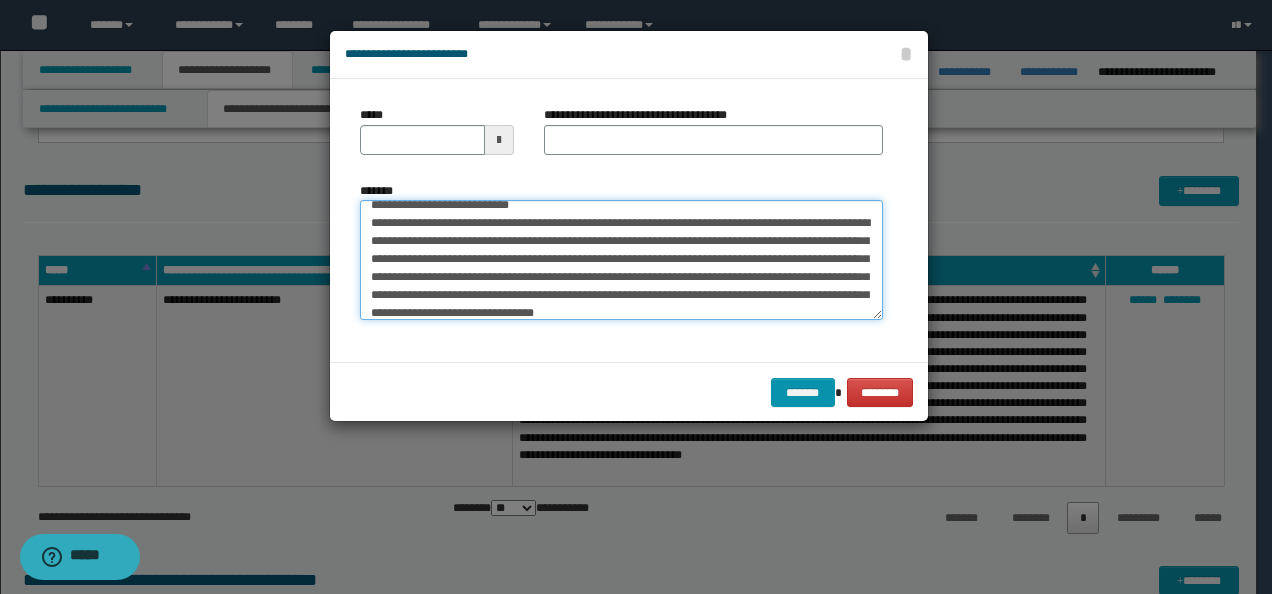 scroll, scrollTop: 0, scrollLeft: 0, axis: both 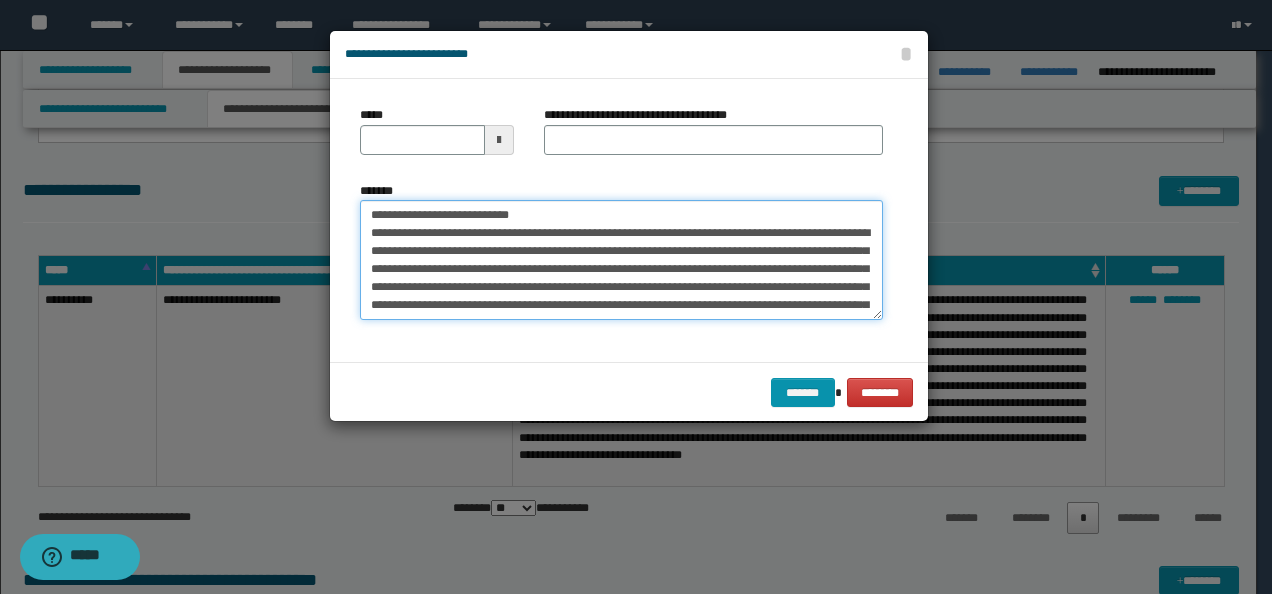 drag, startPoint x: 434, startPoint y: 209, endPoint x: 227, endPoint y: 205, distance: 207.03865 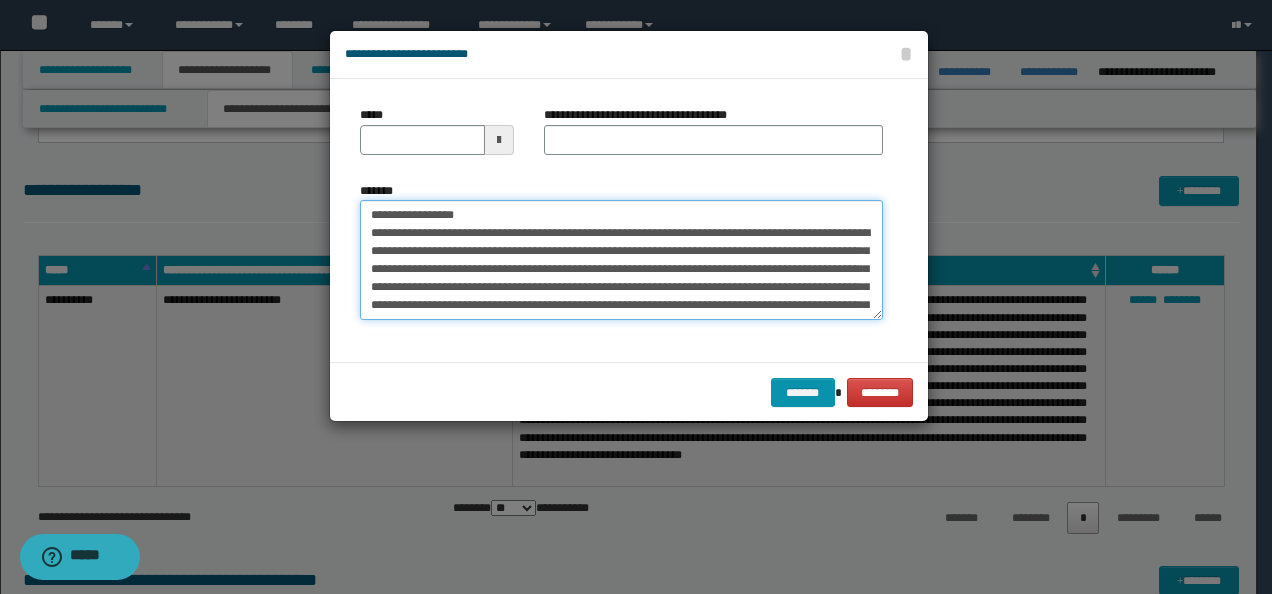type 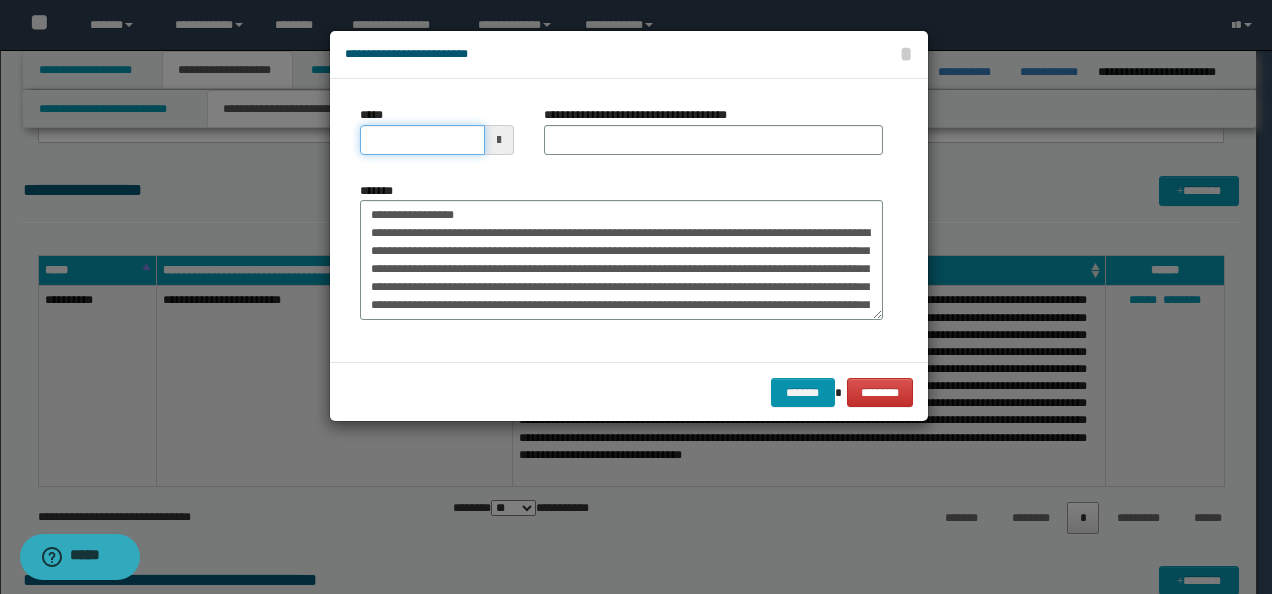 click on "*****" at bounding box center [422, 140] 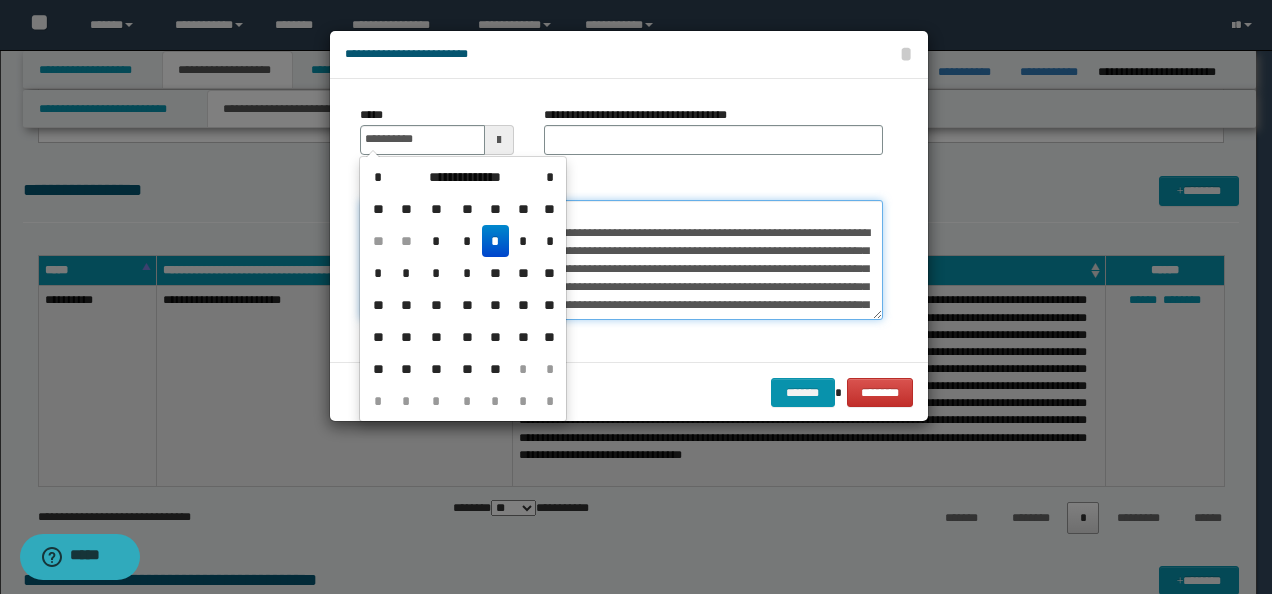 type on "**********" 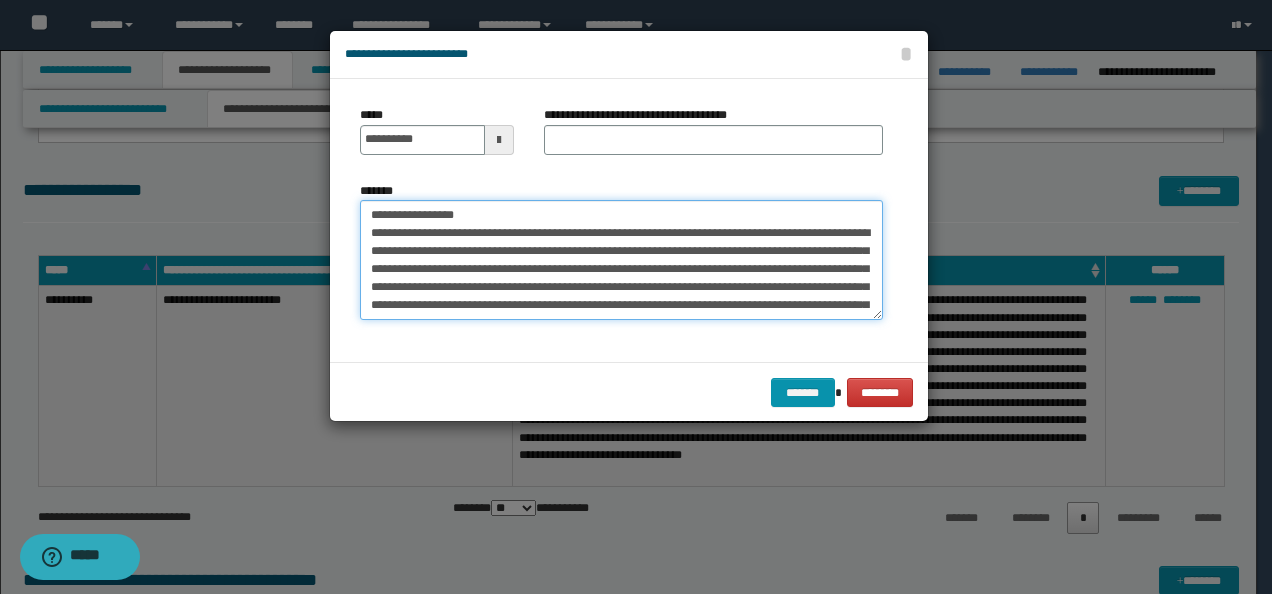 drag, startPoint x: 409, startPoint y: 216, endPoint x: 162, endPoint y: 203, distance: 247.34187 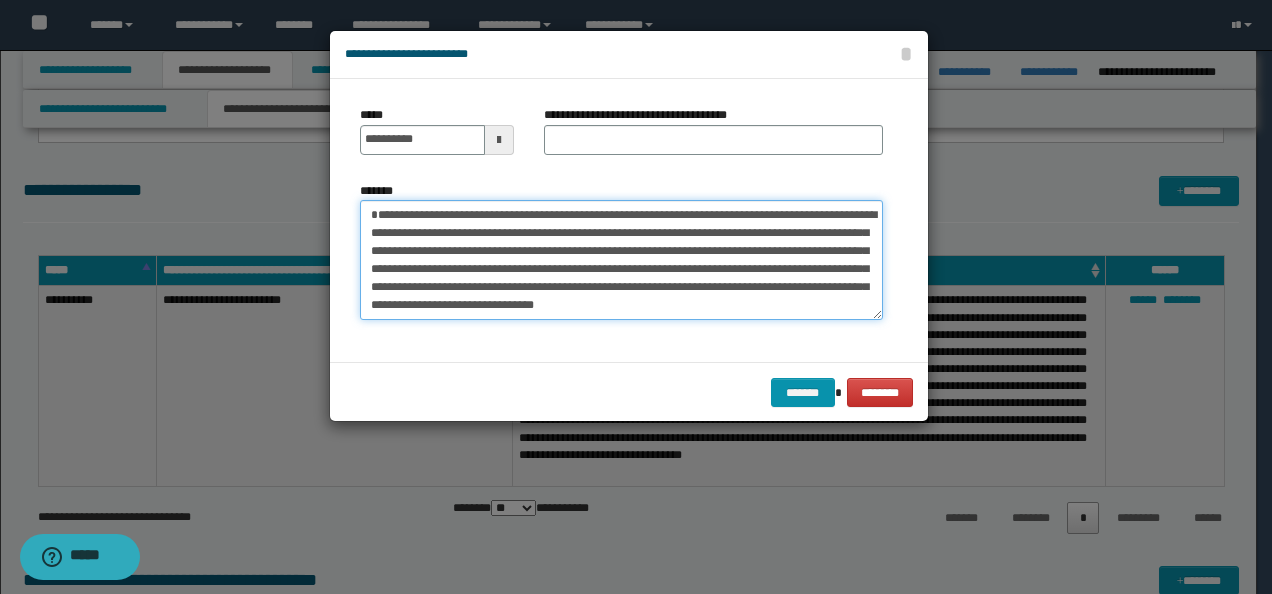 type on "**********" 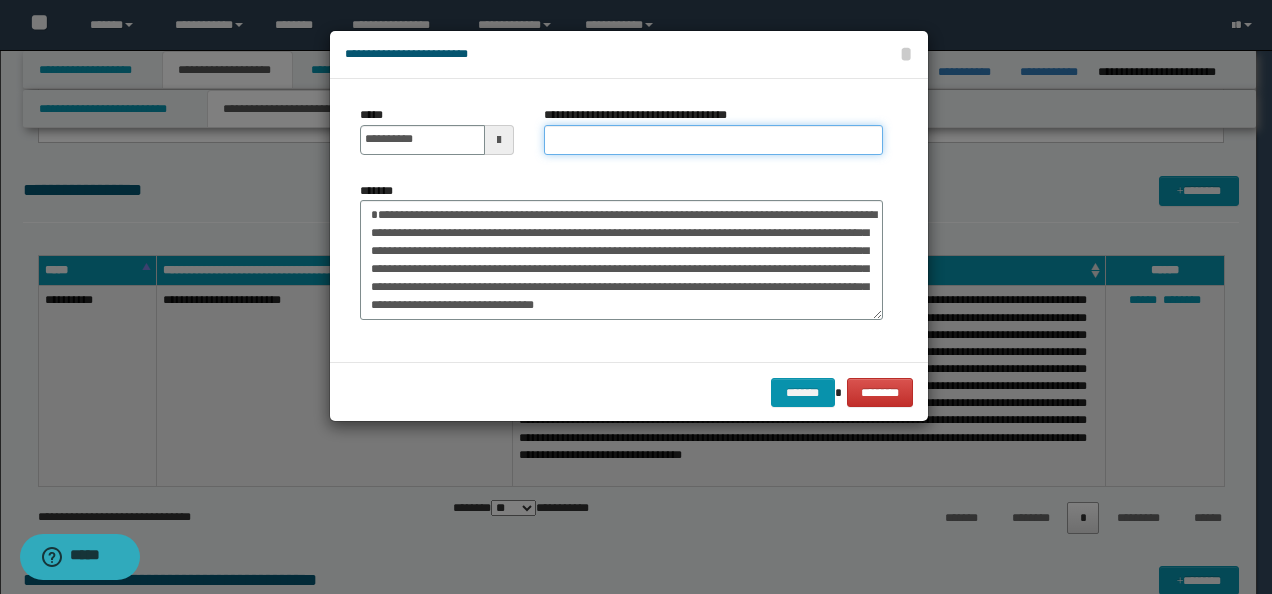click on "**********" at bounding box center (713, 140) 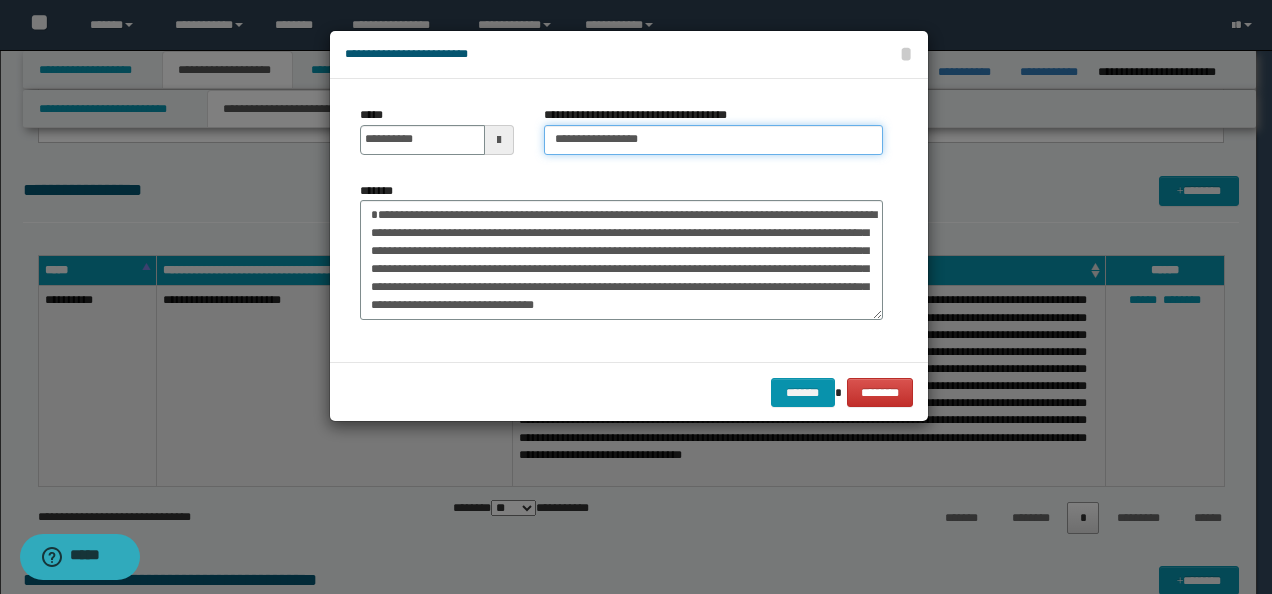 type on "**********" 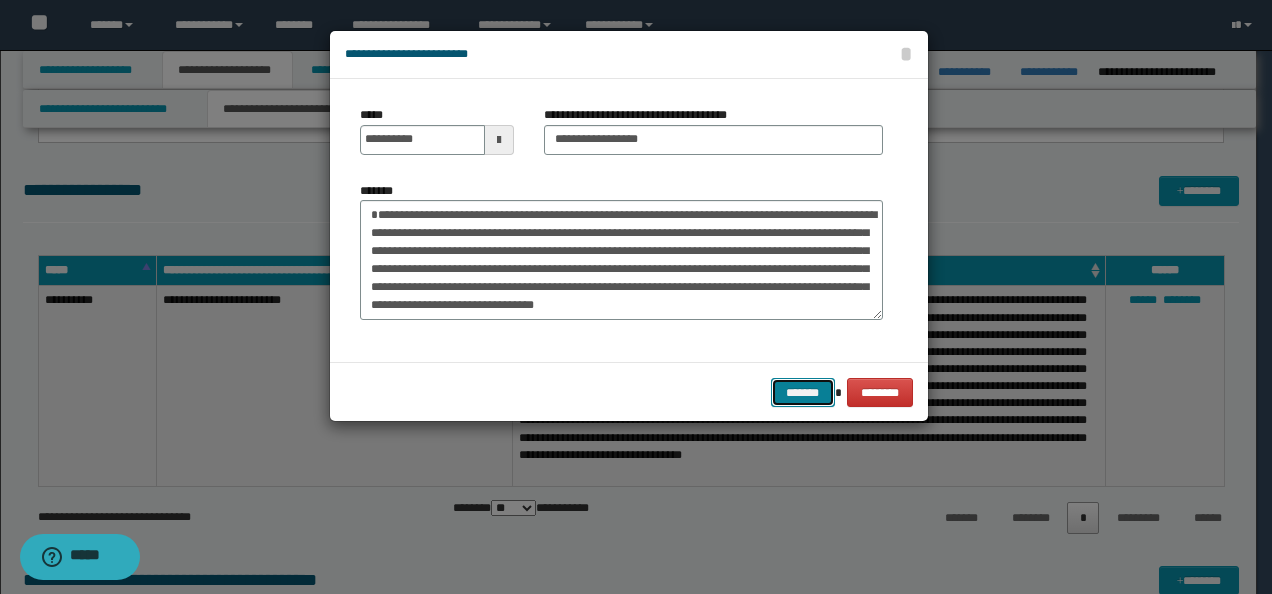click on "*******" at bounding box center (803, 392) 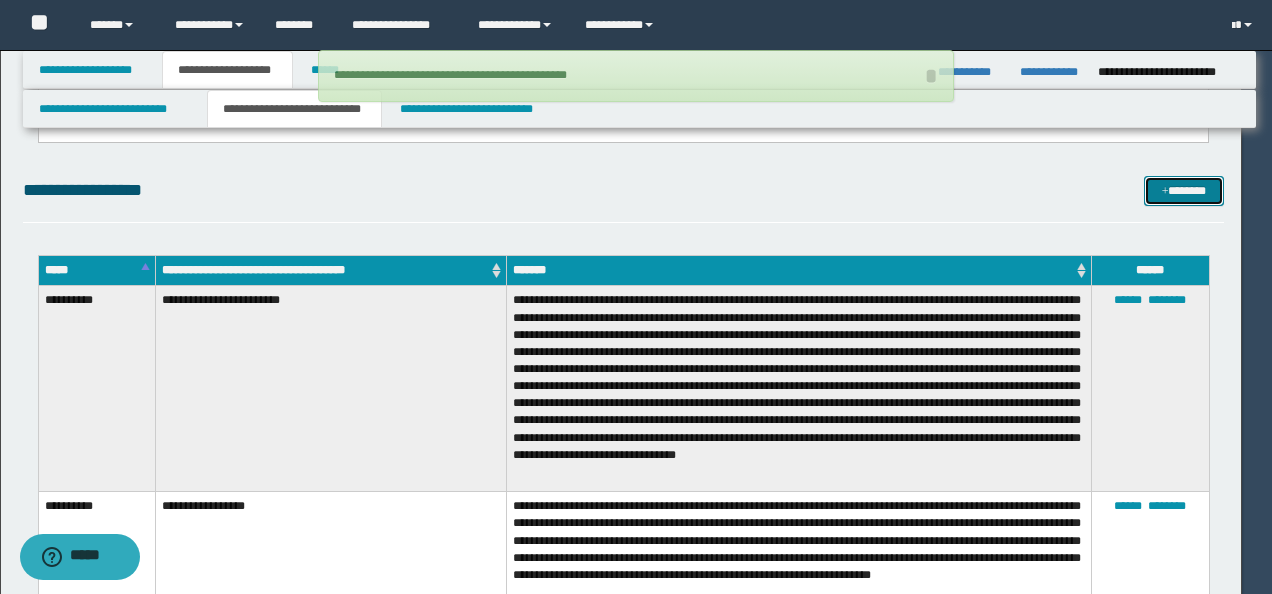 type 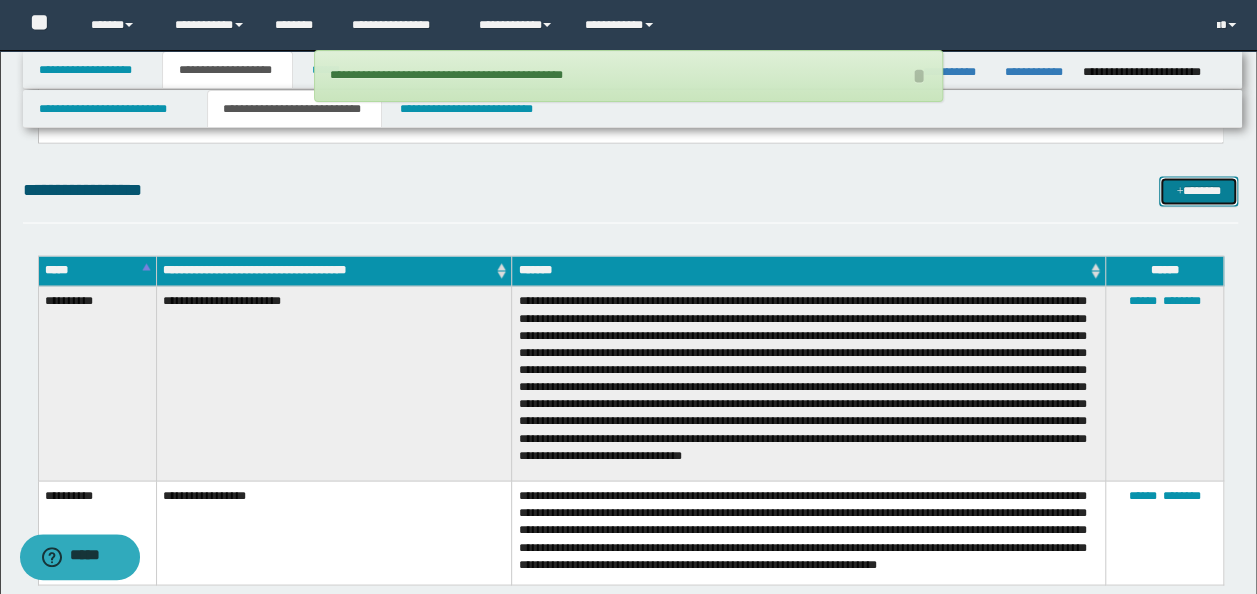 click on "*******" at bounding box center [1198, 190] 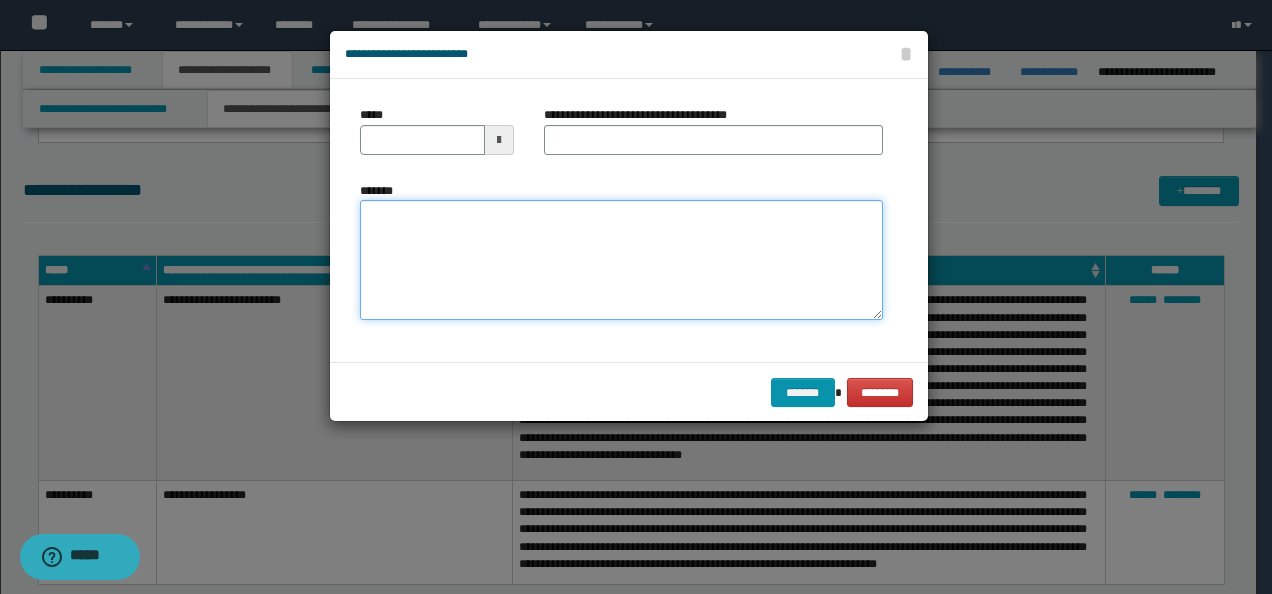 click on "*******" at bounding box center (621, 259) 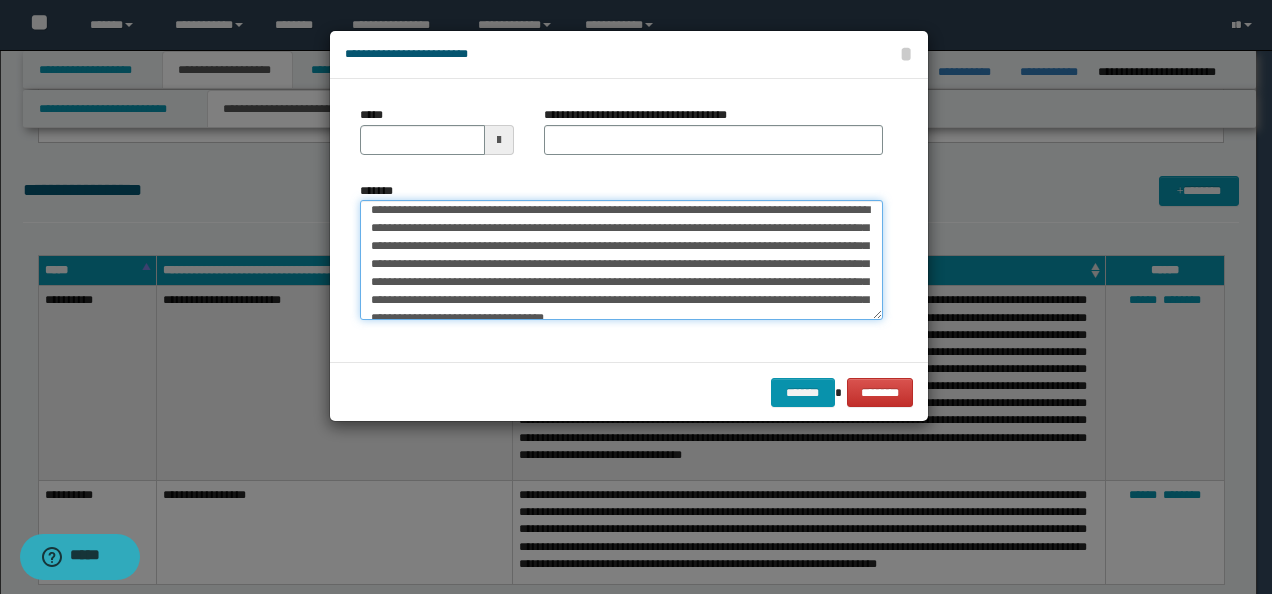 scroll, scrollTop: 0, scrollLeft: 0, axis: both 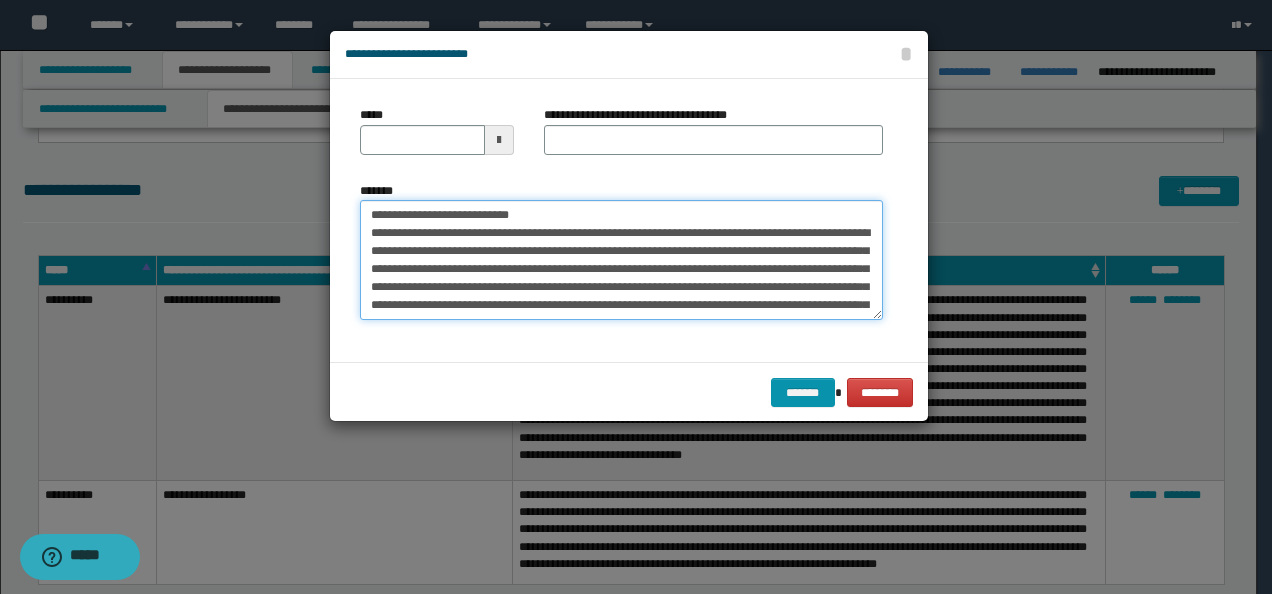 drag, startPoint x: 430, startPoint y: 212, endPoint x: 256, endPoint y: 211, distance: 174.00287 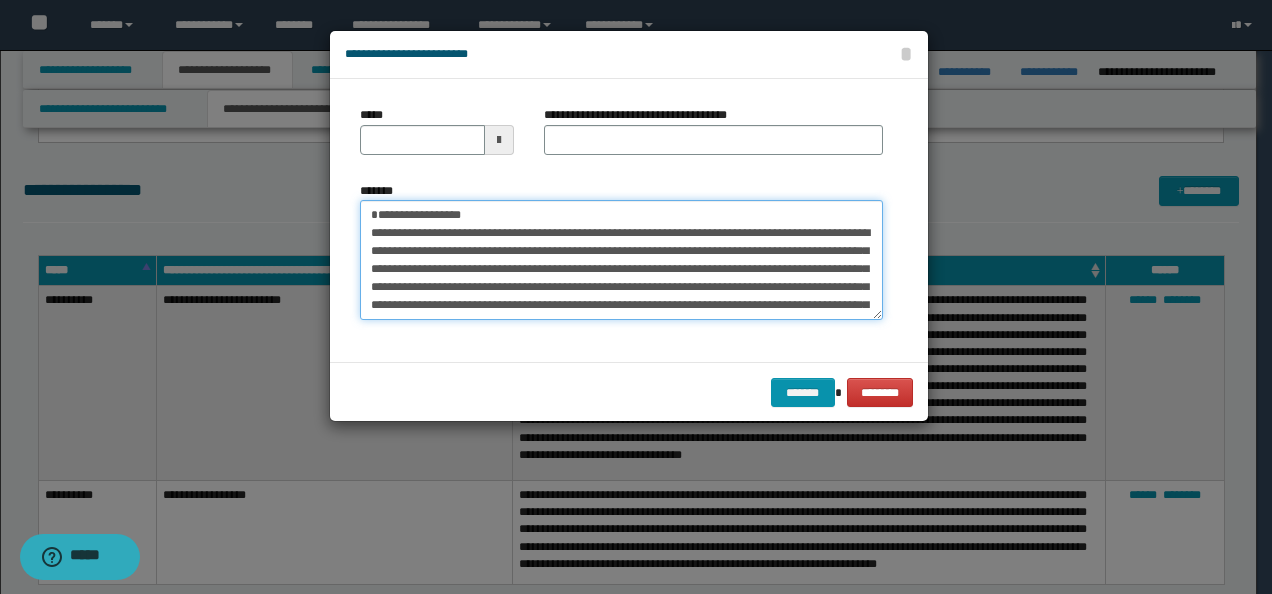 type 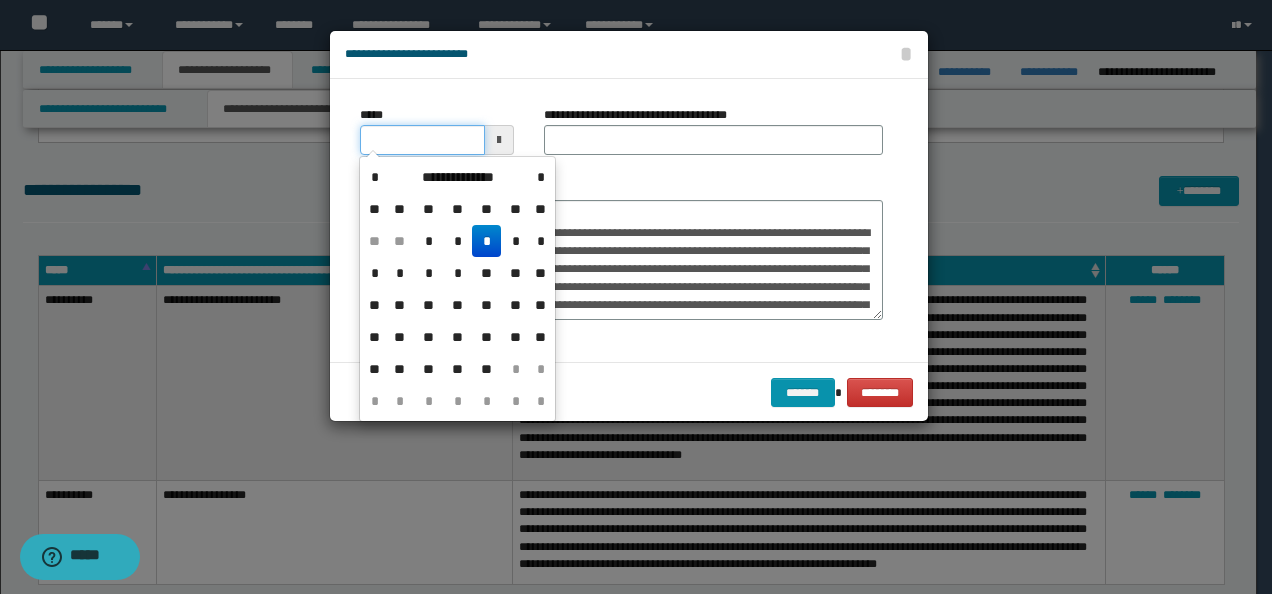 click on "*****" at bounding box center [422, 140] 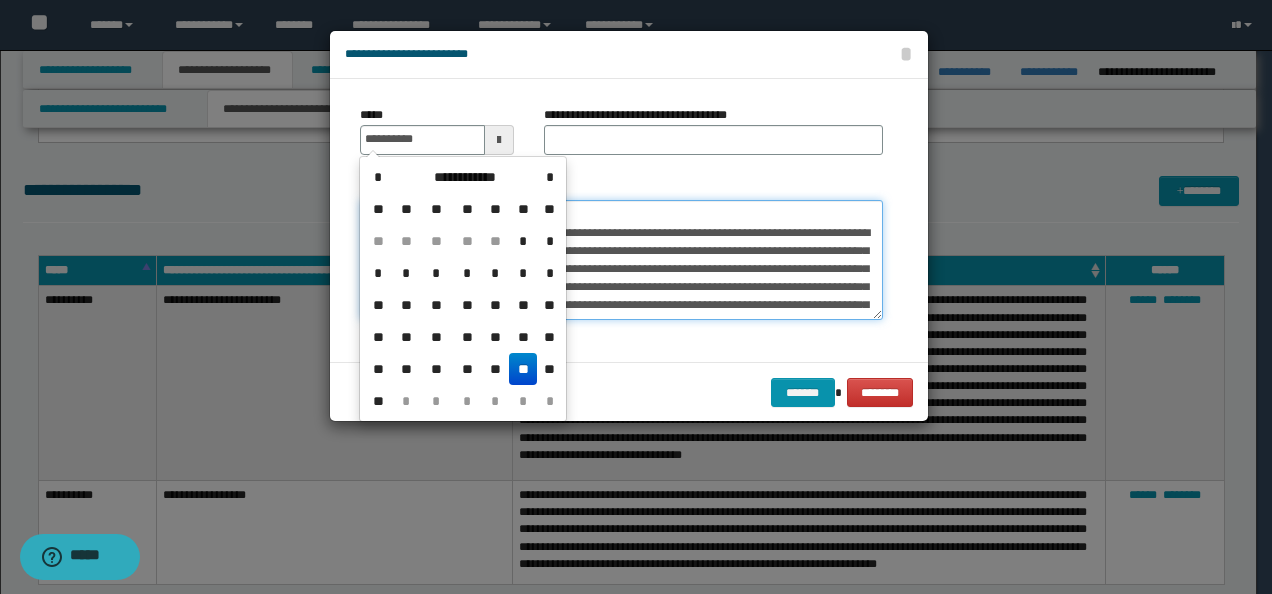 type on "**********" 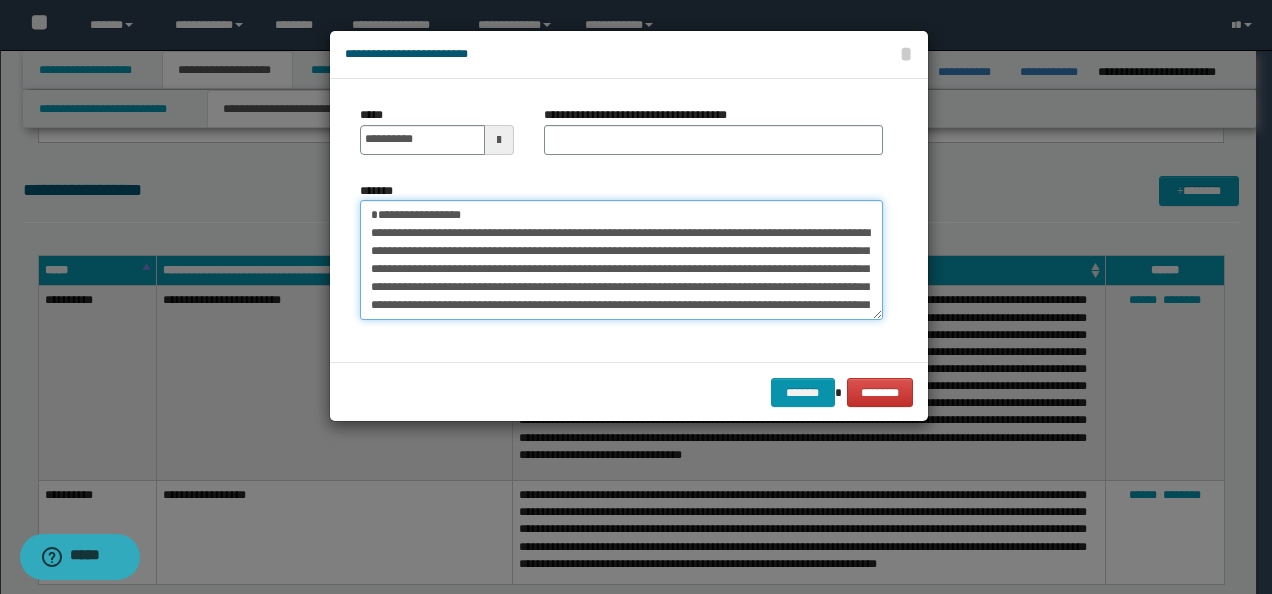 drag, startPoint x: 648, startPoint y: 213, endPoint x: 156, endPoint y: 190, distance: 492.53732 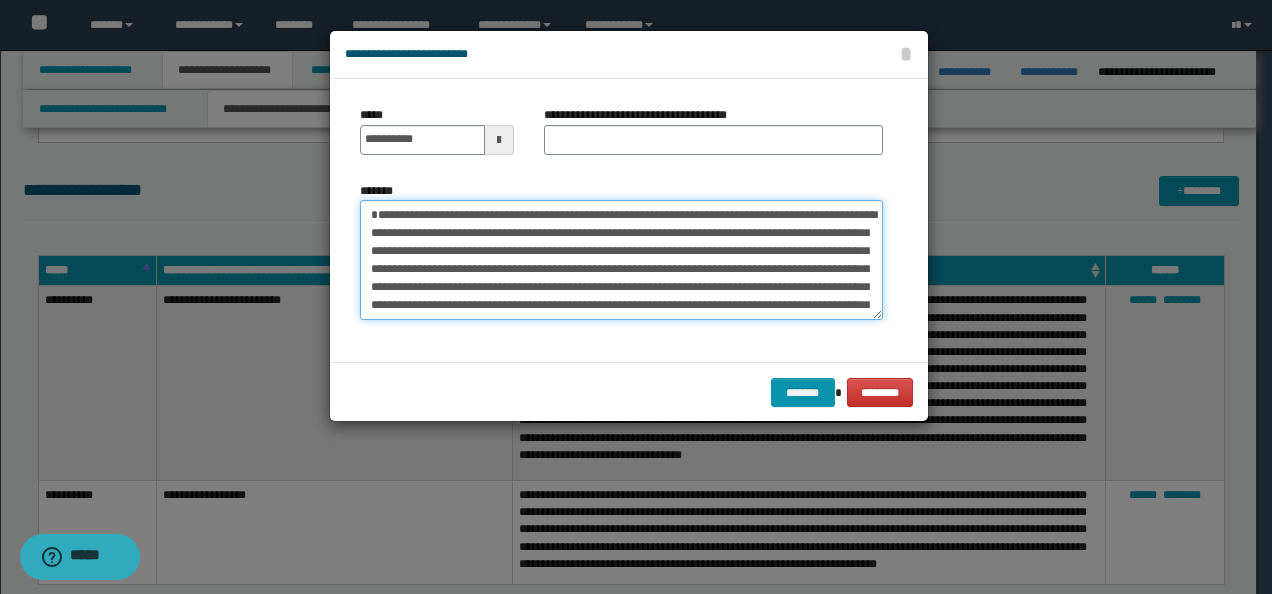 type on "**********" 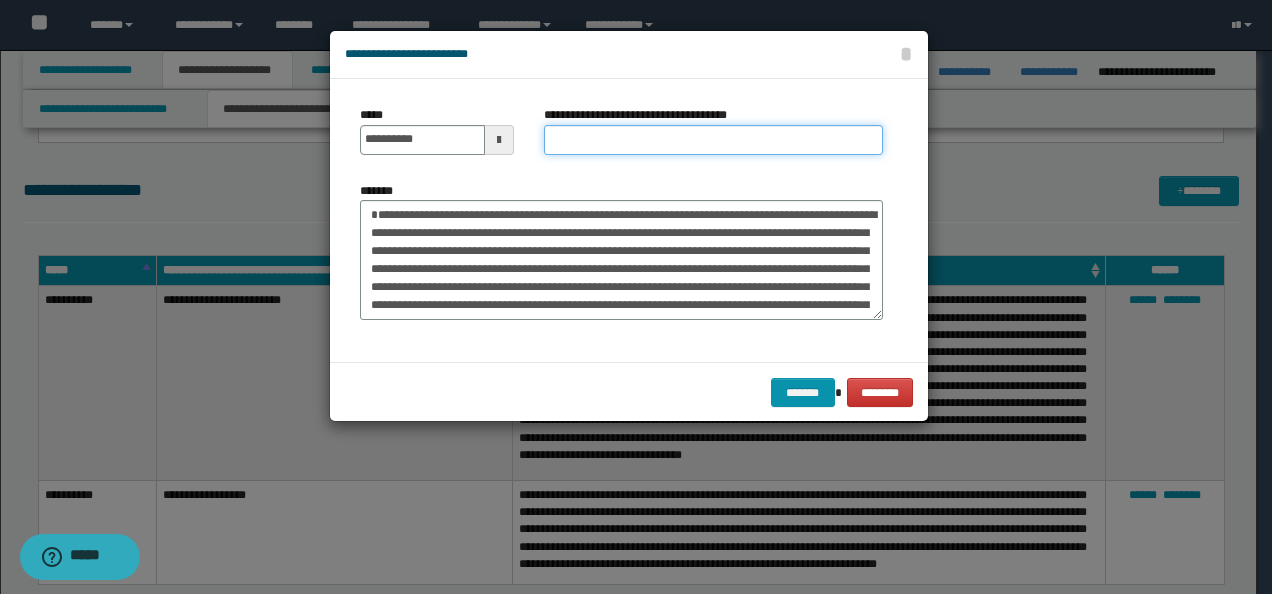 drag, startPoint x: 579, startPoint y: 133, endPoint x: 595, endPoint y: 134, distance: 16.03122 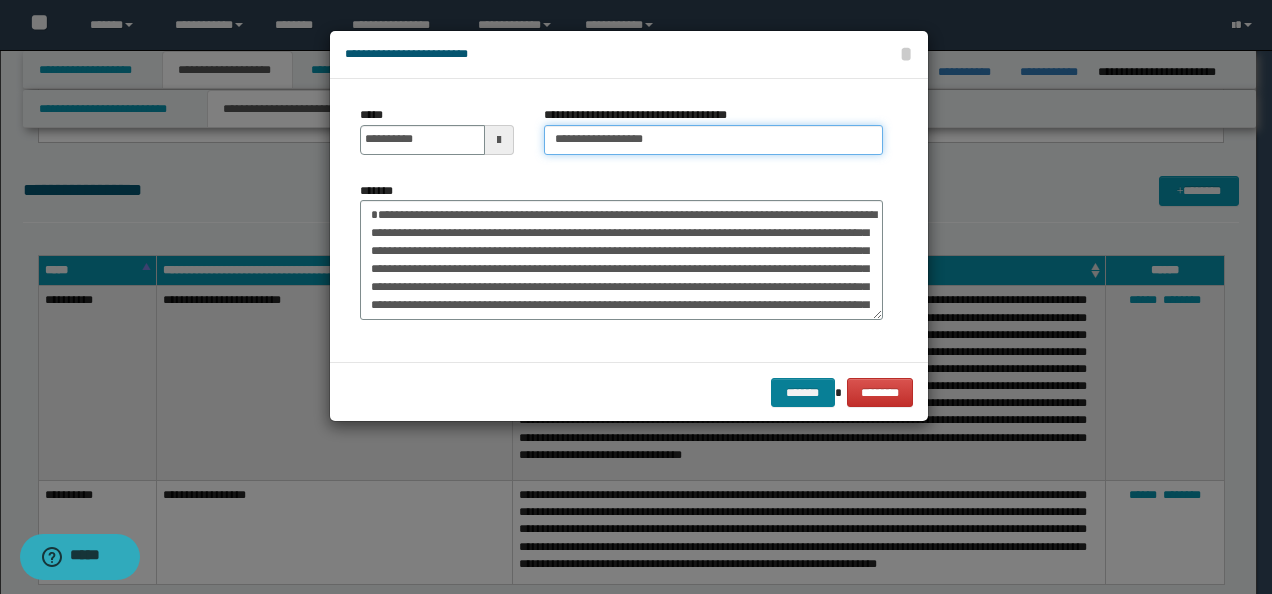 type on "**********" 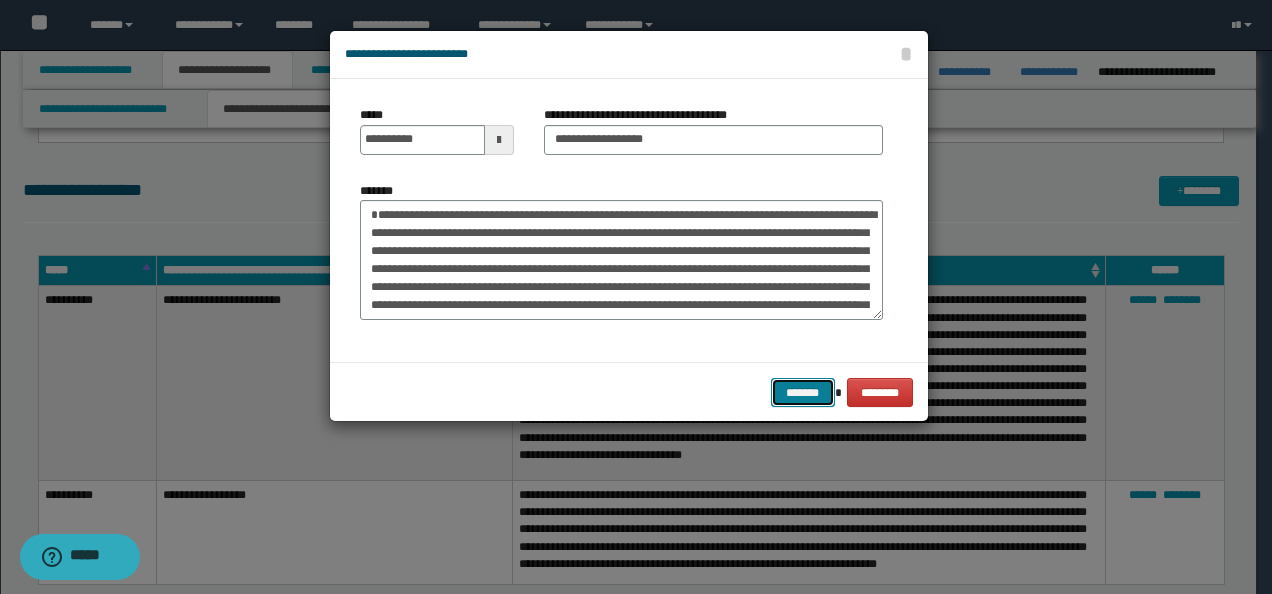click on "*******" at bounding box center (803, 392) 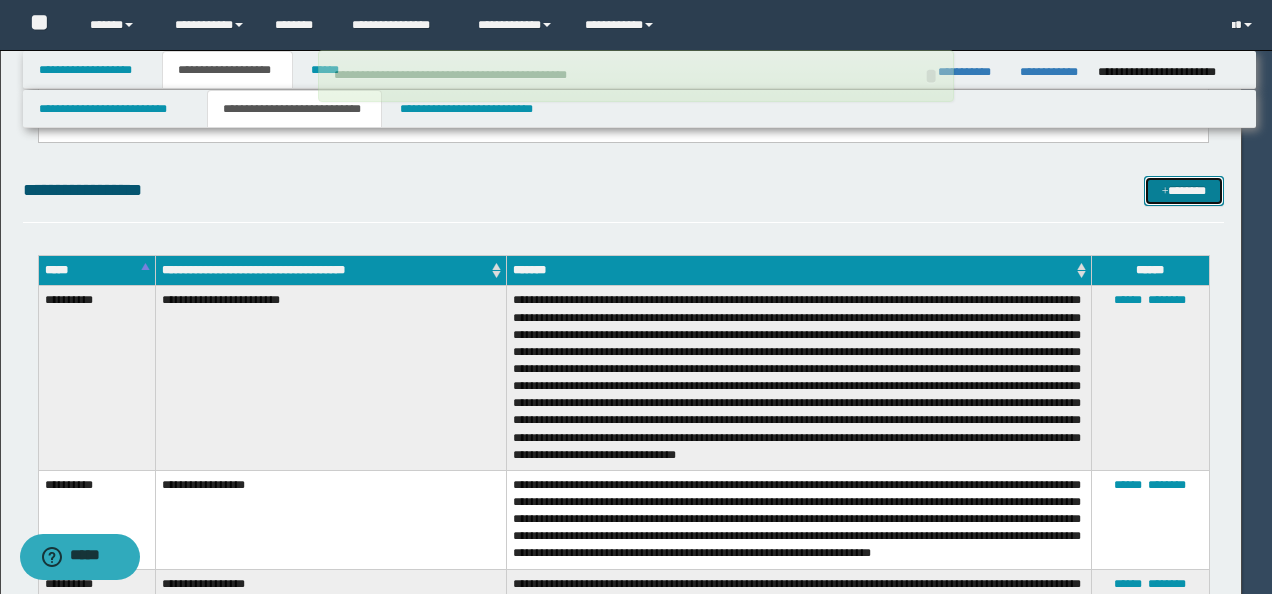 type 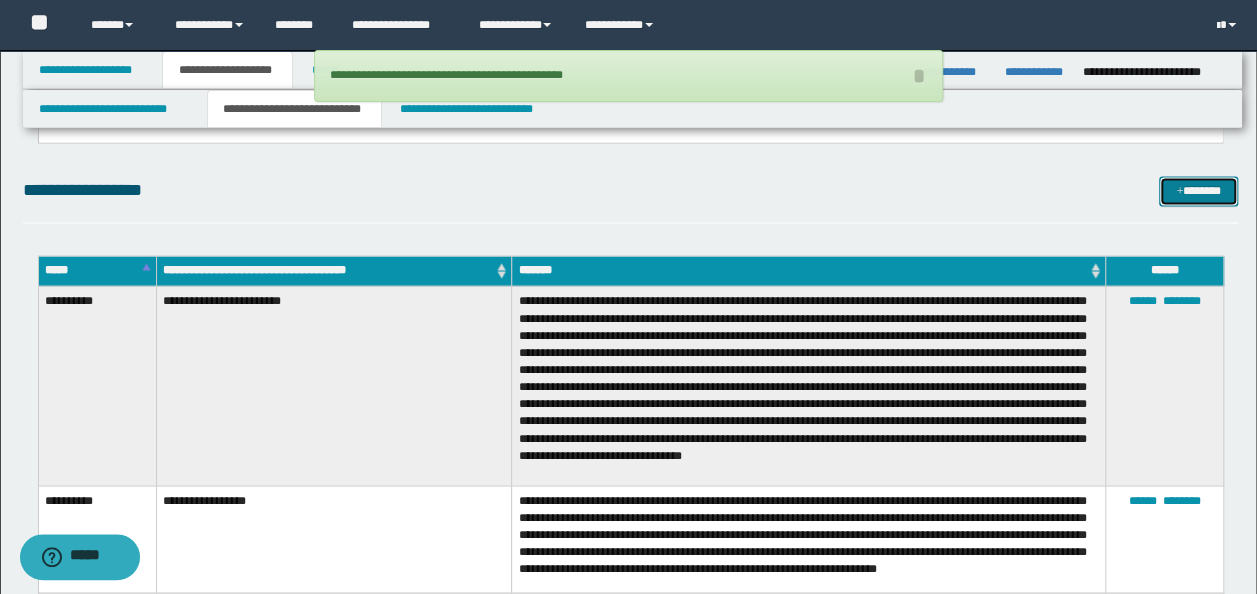 click on "*******" at bounding box center (1198, 190) 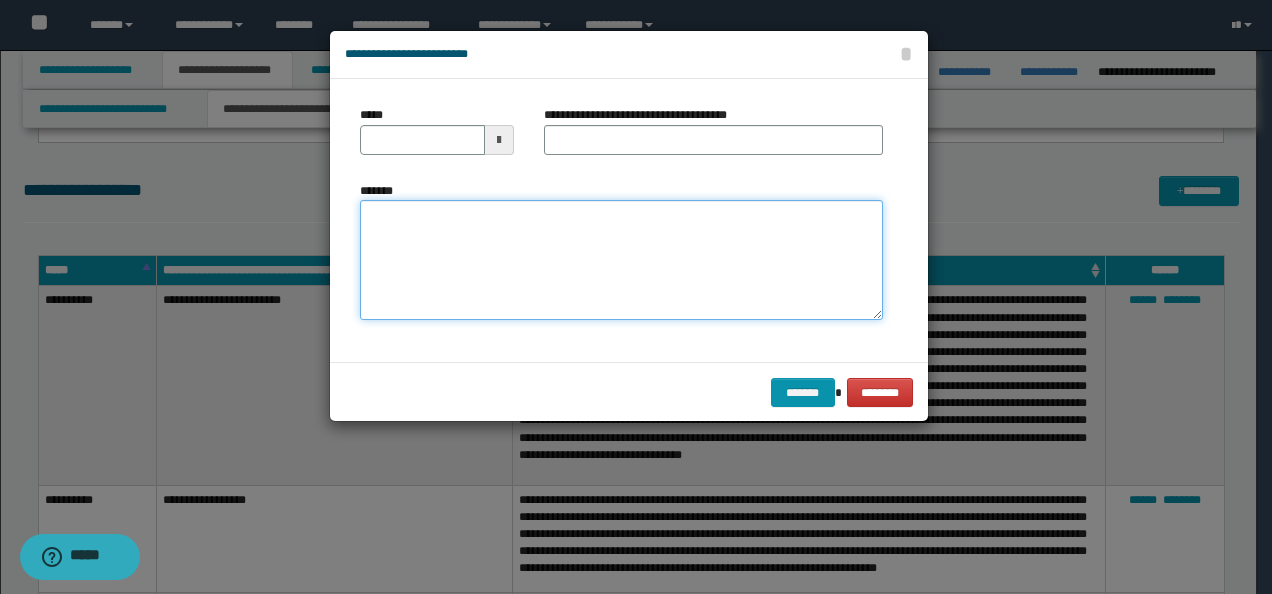click on "*******" at bounding box center (621, 259) 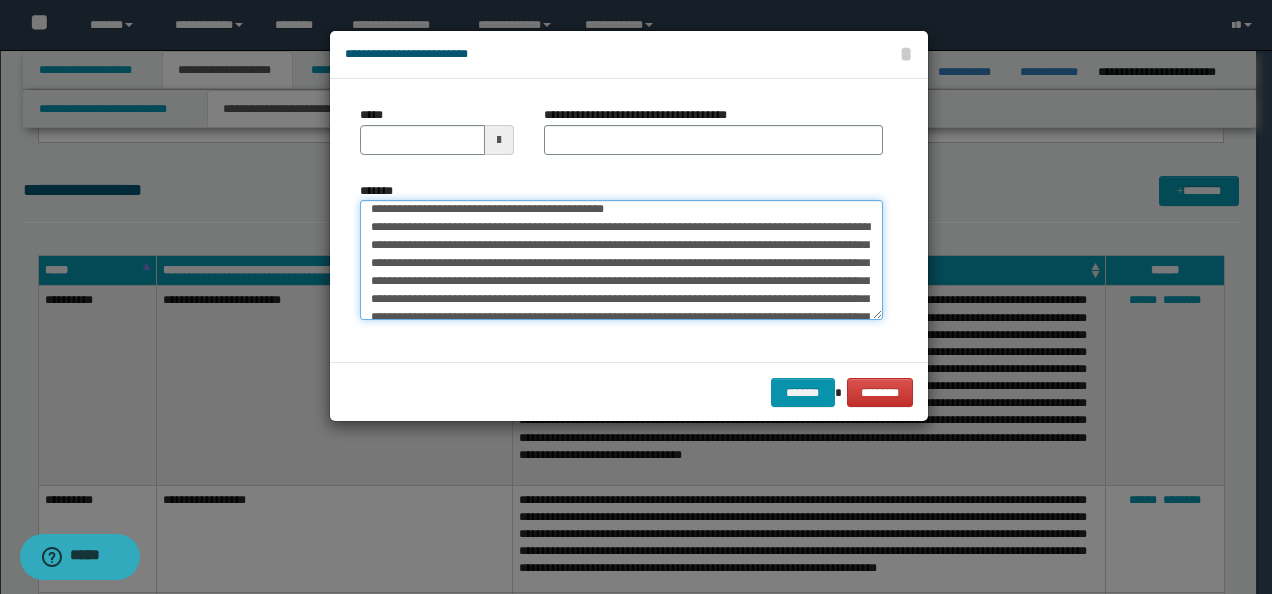 scroll, scrollTop: 0, scrollLeft: 0, axis: both 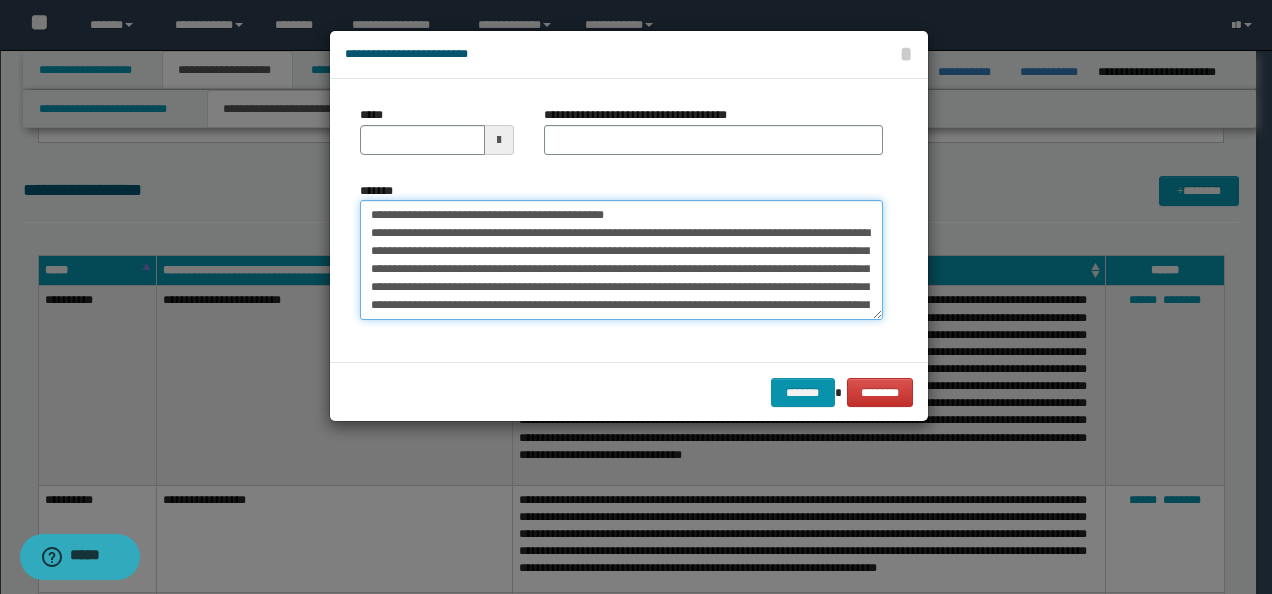 drag, startPoint x: 248, startPoint y: 211, endPoint x: 209, endPoint y: 208, distance: 39.115215 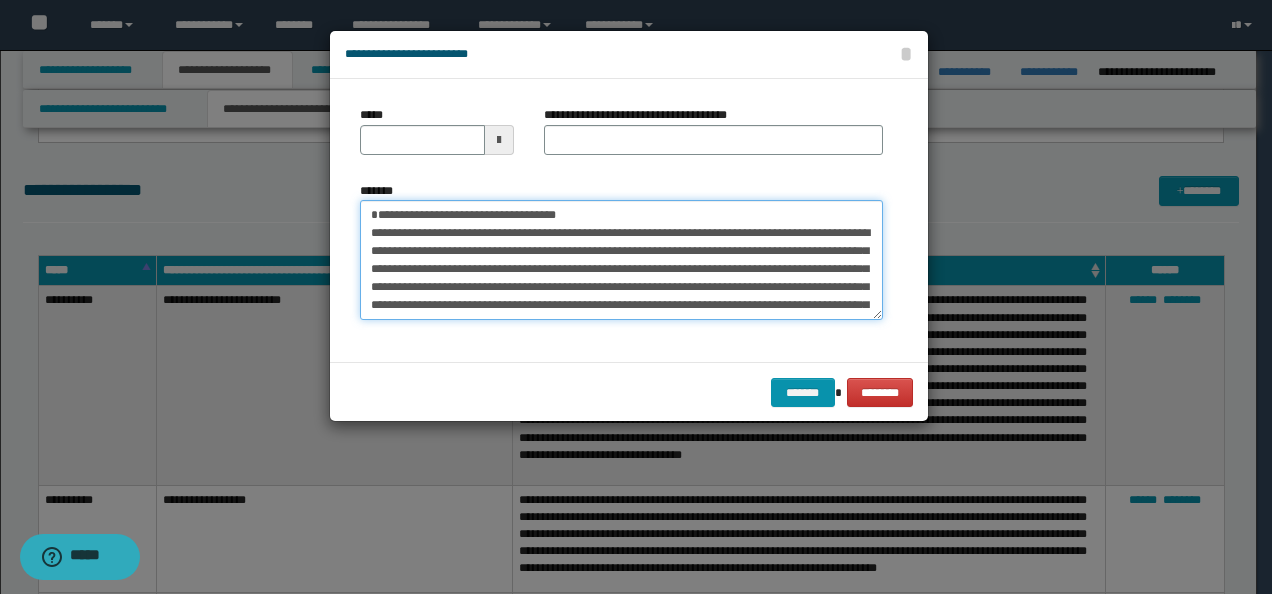 type on "**********" 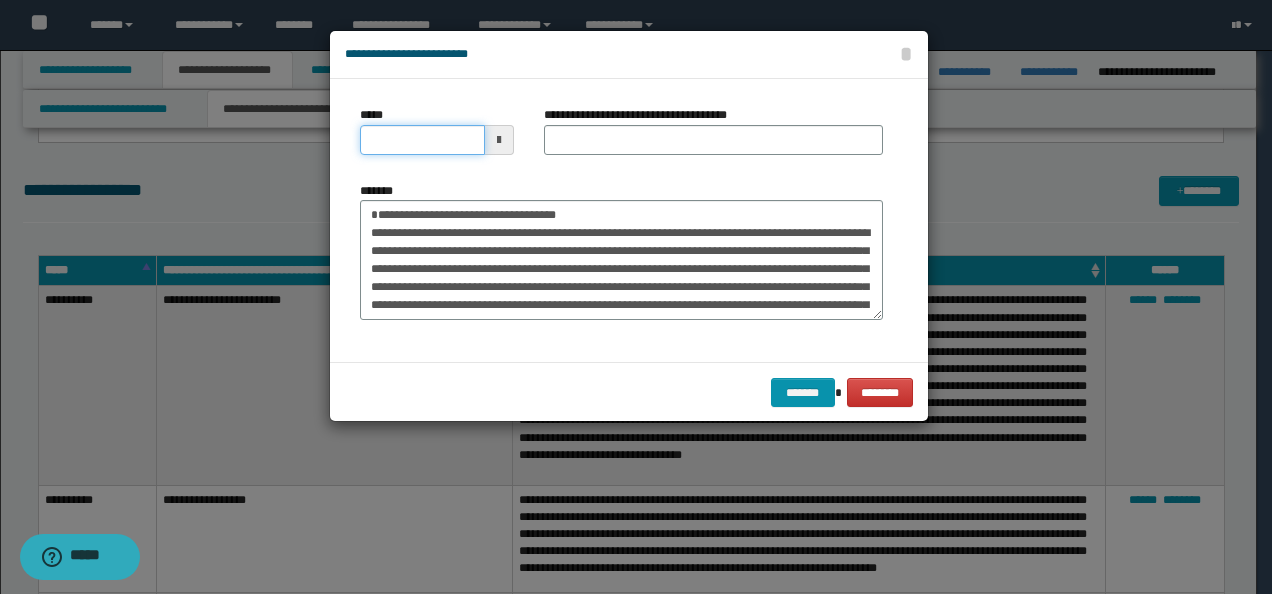click on "*****" at bounding box center (422, 140) 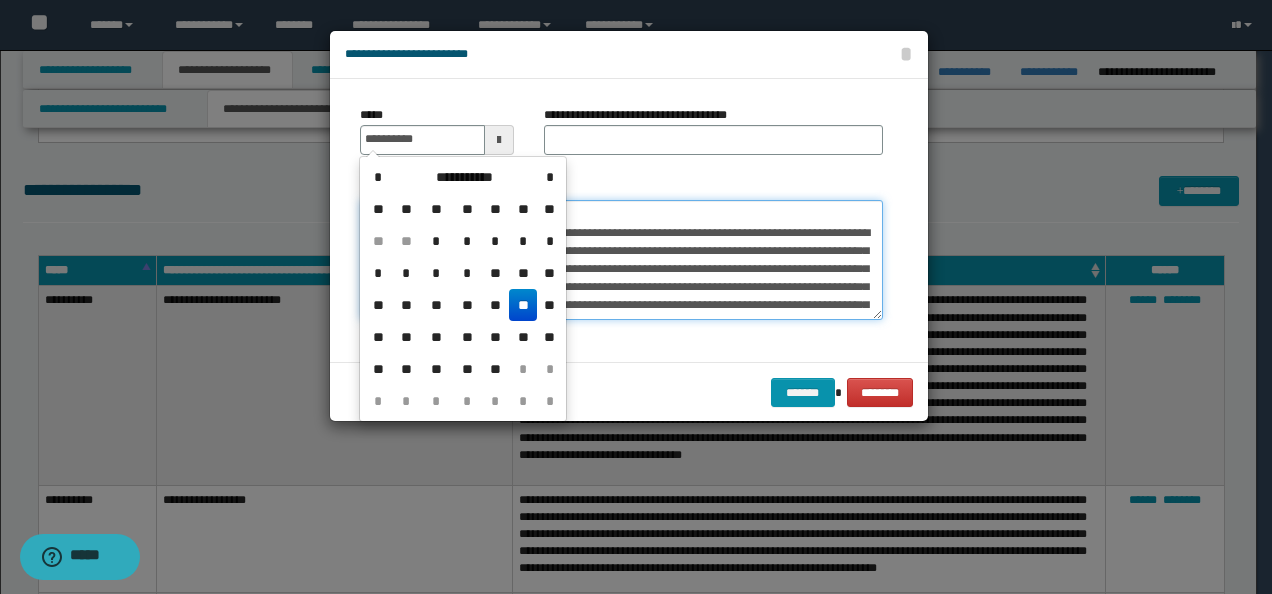 type on "**********" 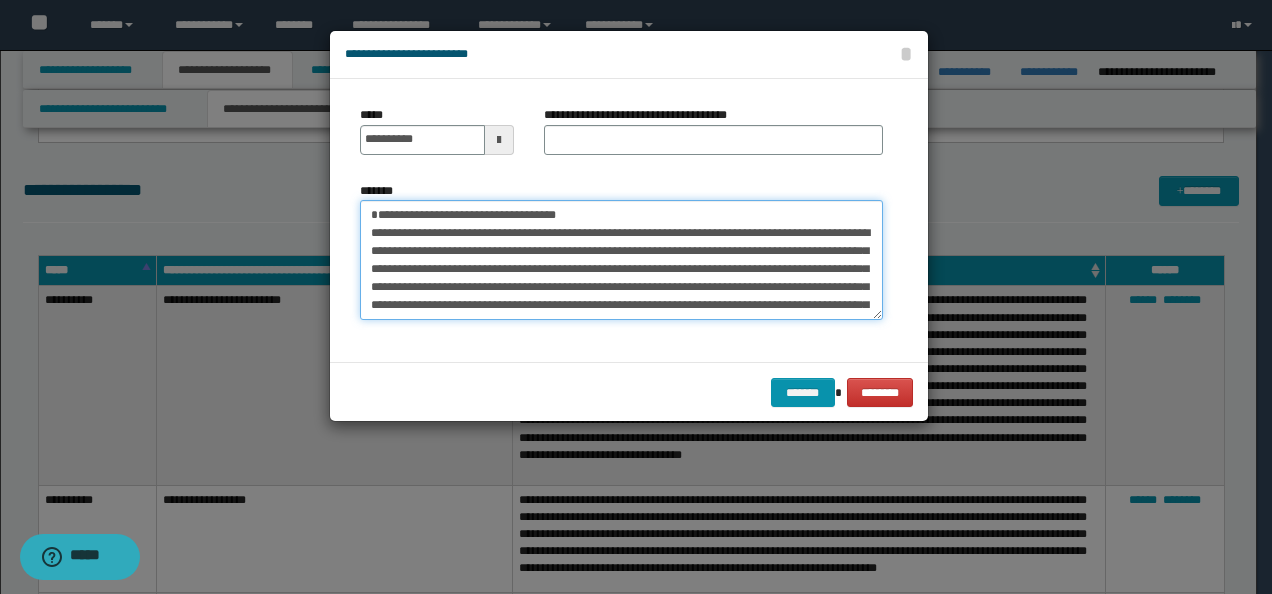 drag, startPoint x: 258, startPoint y: 199, endPoint x: 76, endPoint y: 199, distance: 182 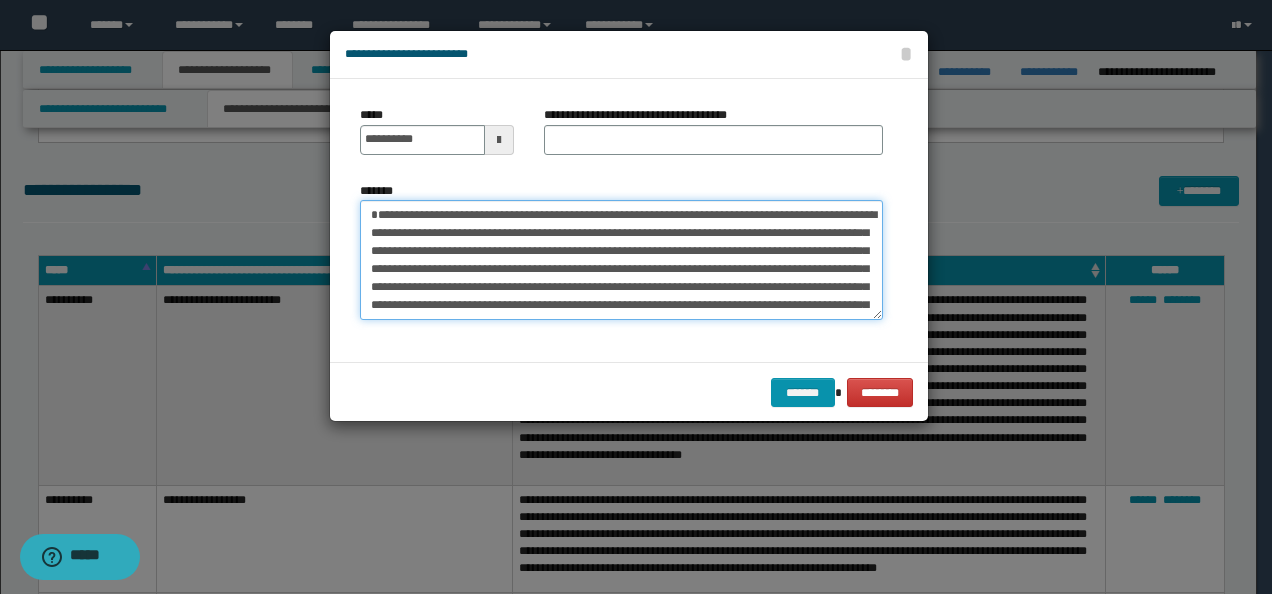 type on "**********" 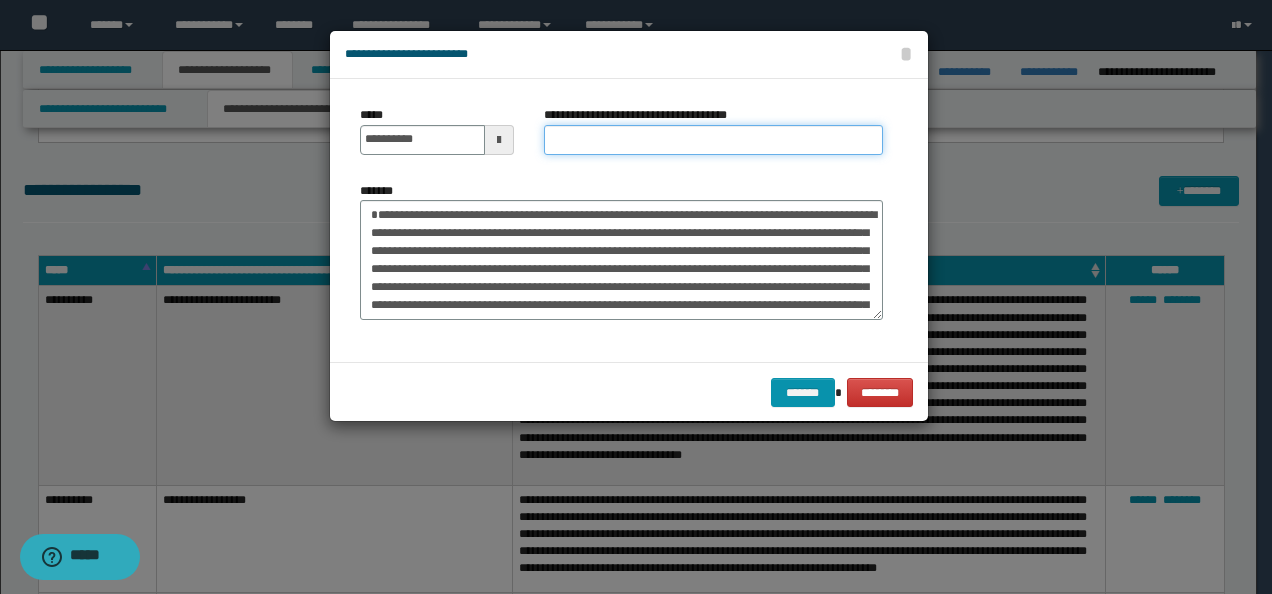 click on "**********" at bounding box center [713, 140] 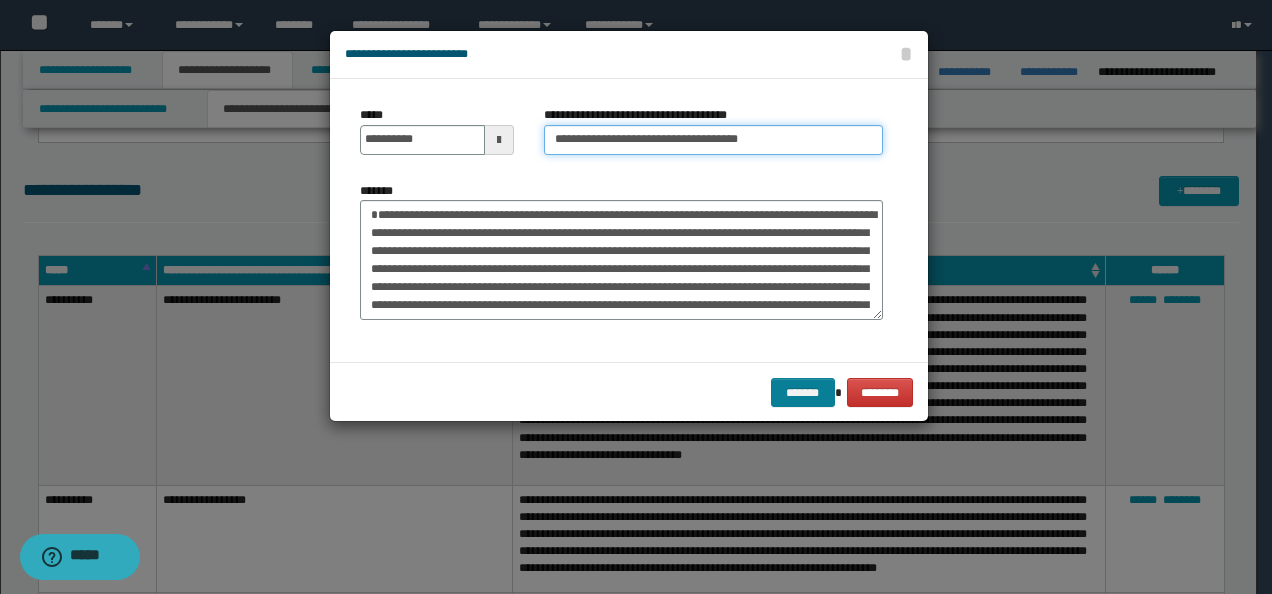 type on "**********" 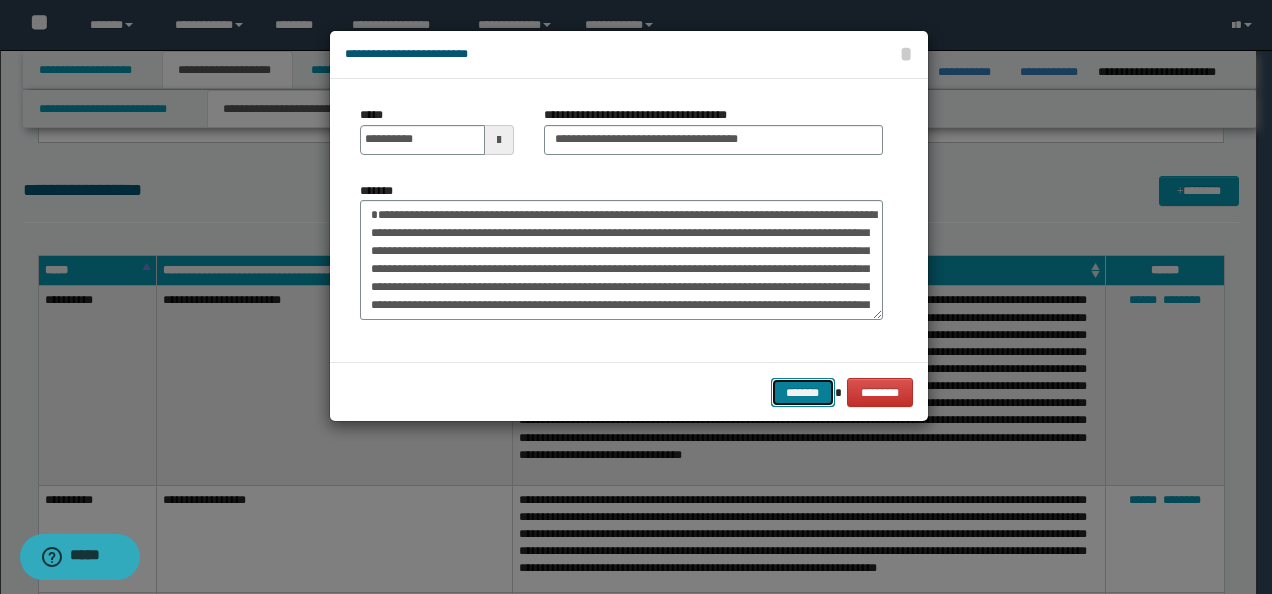 click on "*******" at bounding box center (803, 392) 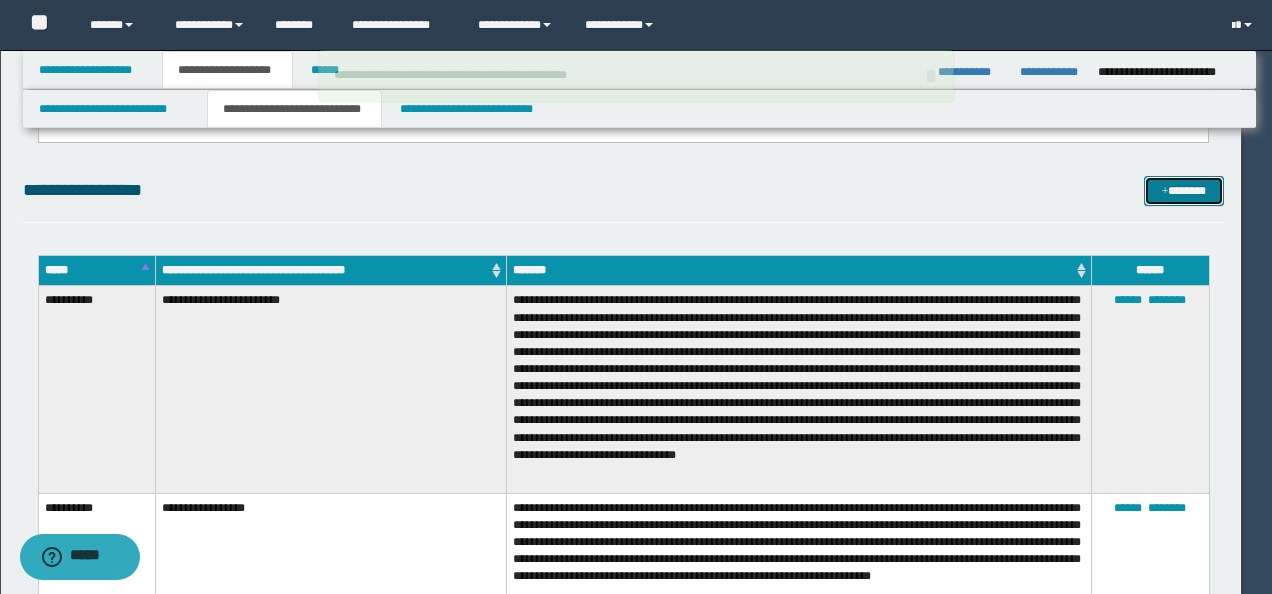 type 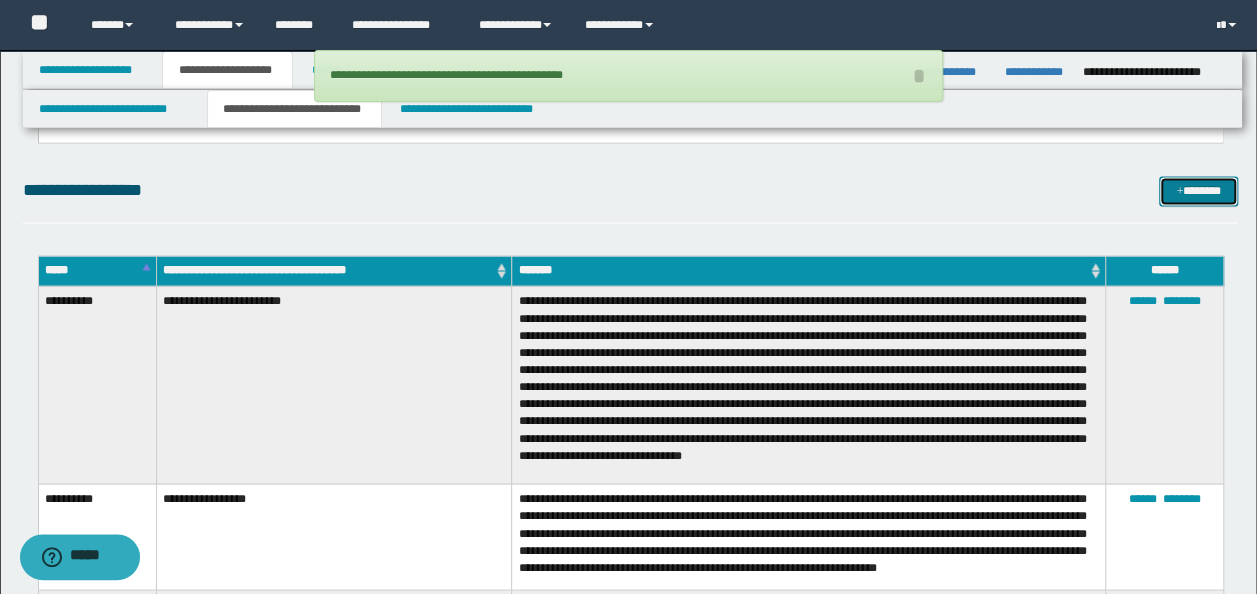click on "*******" at bounding box center [1198, 190] 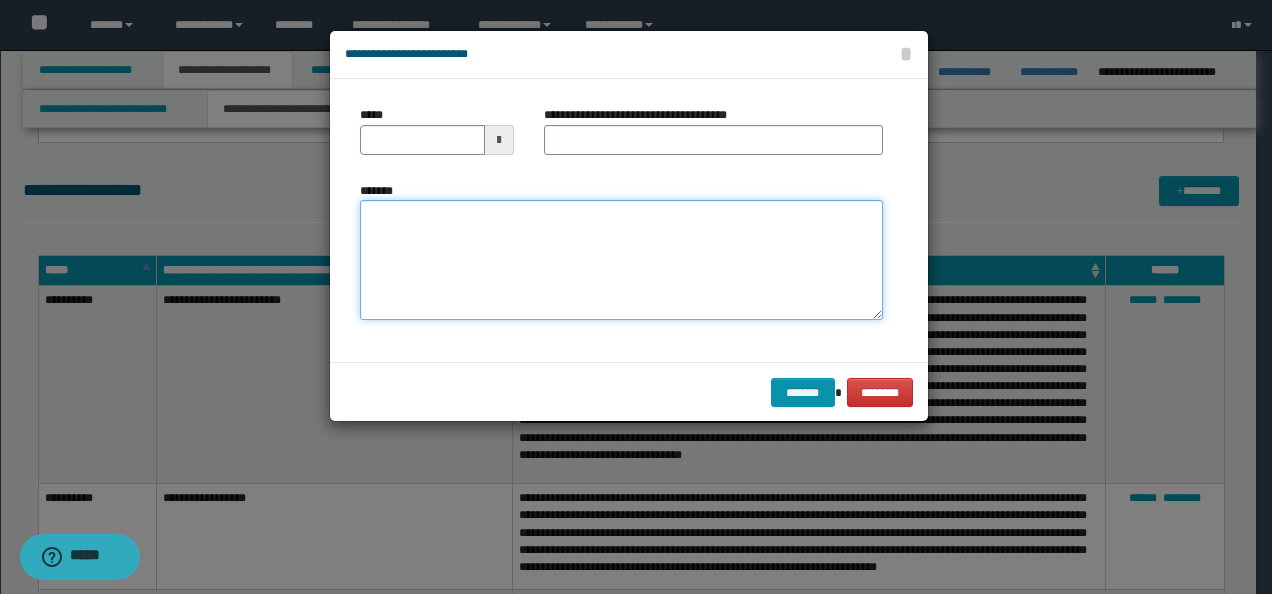 click on "*******" at bounding box center [621, 259] 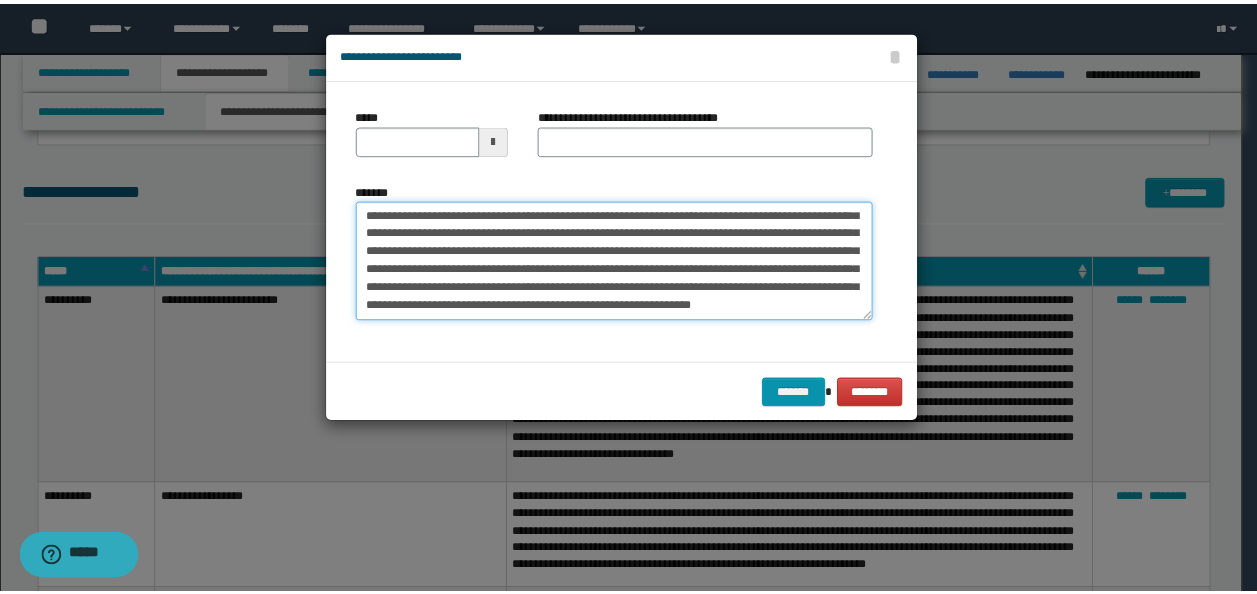 scroll, scrollTop: 0, scrollLeft: 0, axis: both 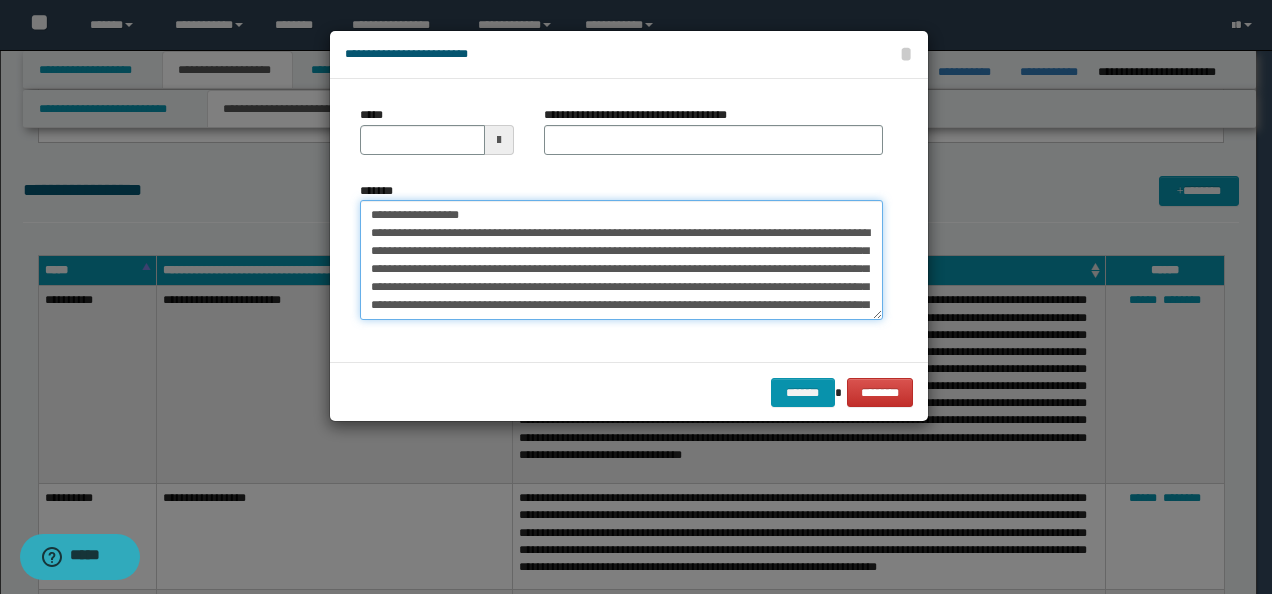 drag, startPoint x: 433, startPoint y: 214, endPoint x: 230, endPoint y: 208, distance: 203.08865 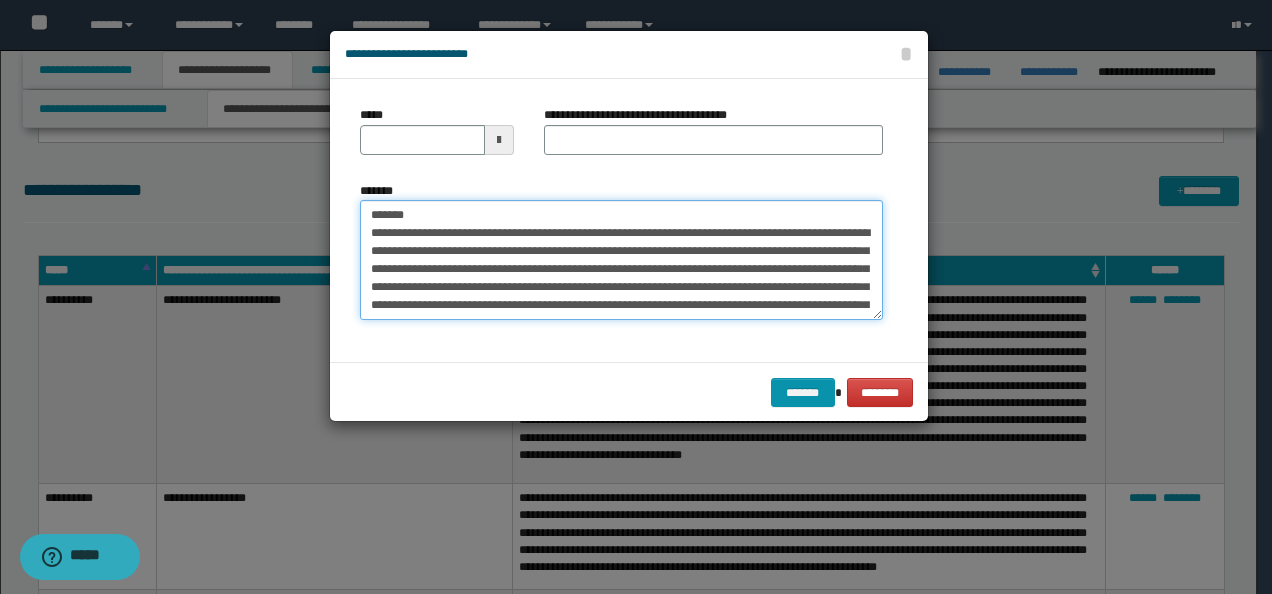 type on "**********" 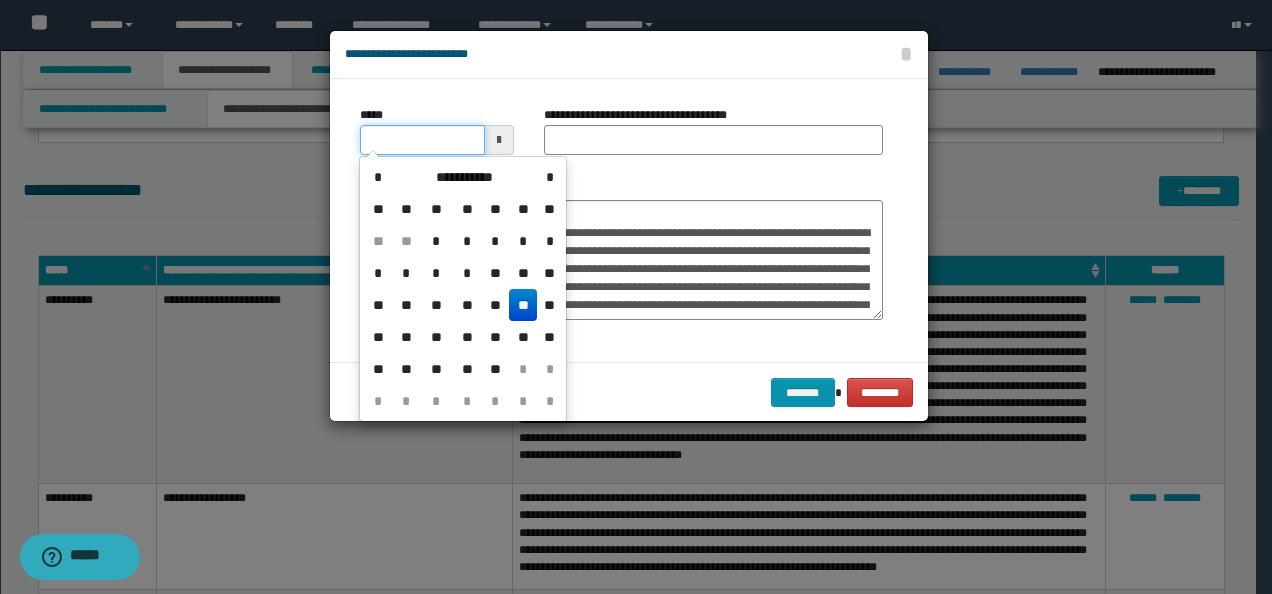 click on "*****" at bounding box center [422, 140] 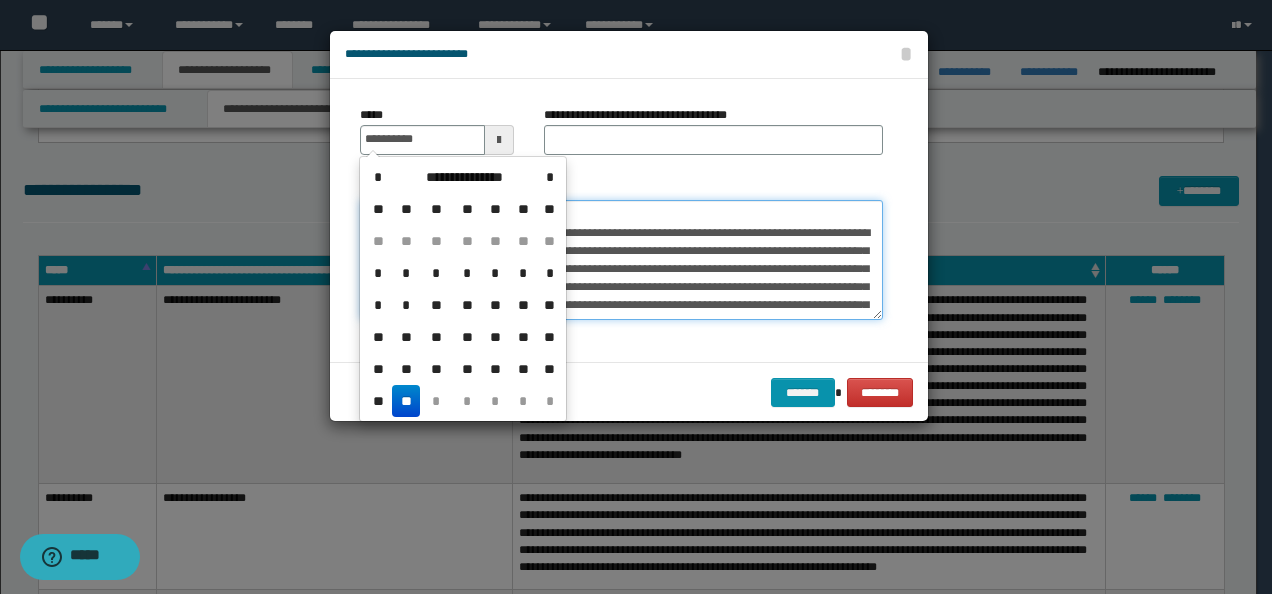type on "**********" 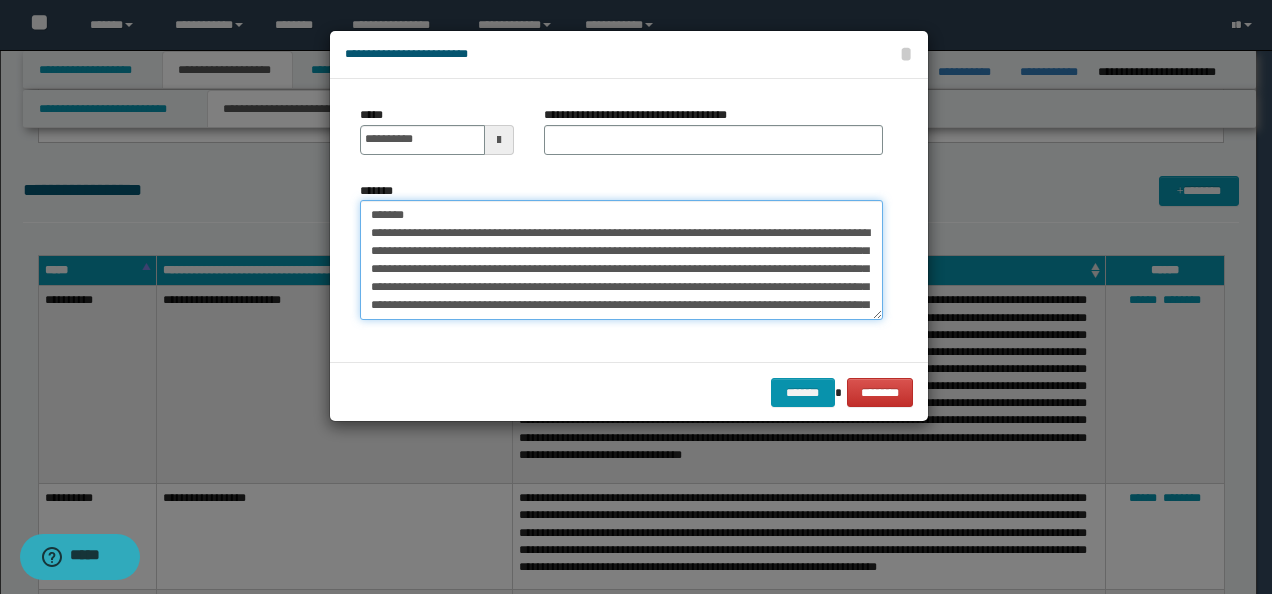 drag, startPoint x: 596, startPoint y: 214, endPoint x: 102, endPoint y: 214, distance: 494 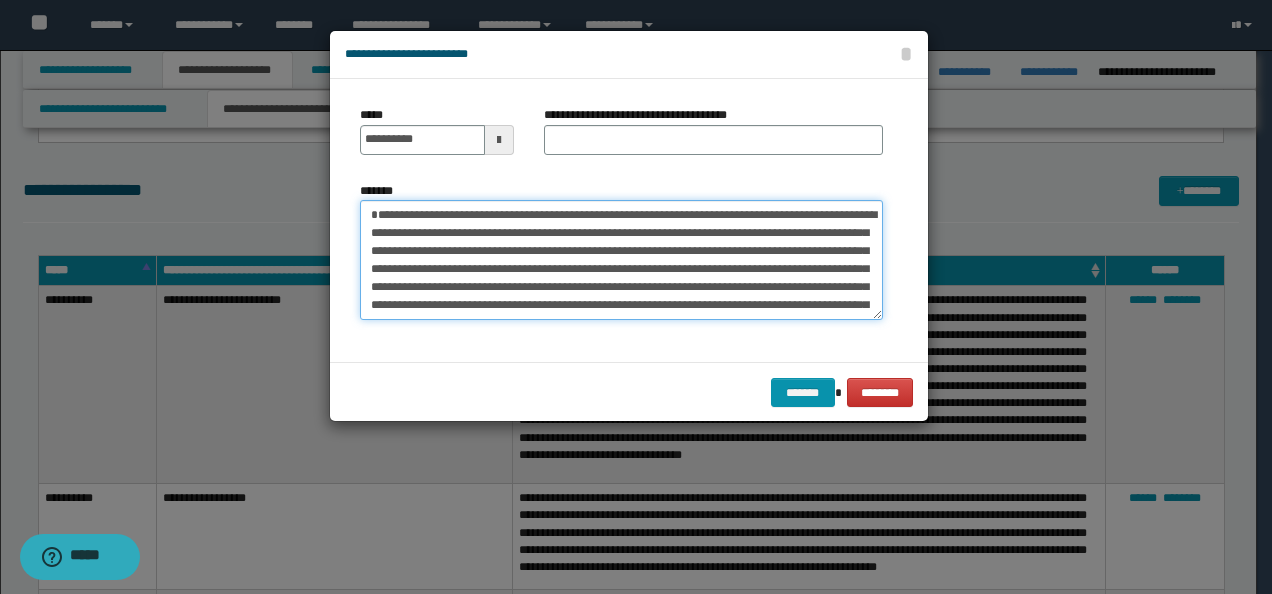 type on "**********" 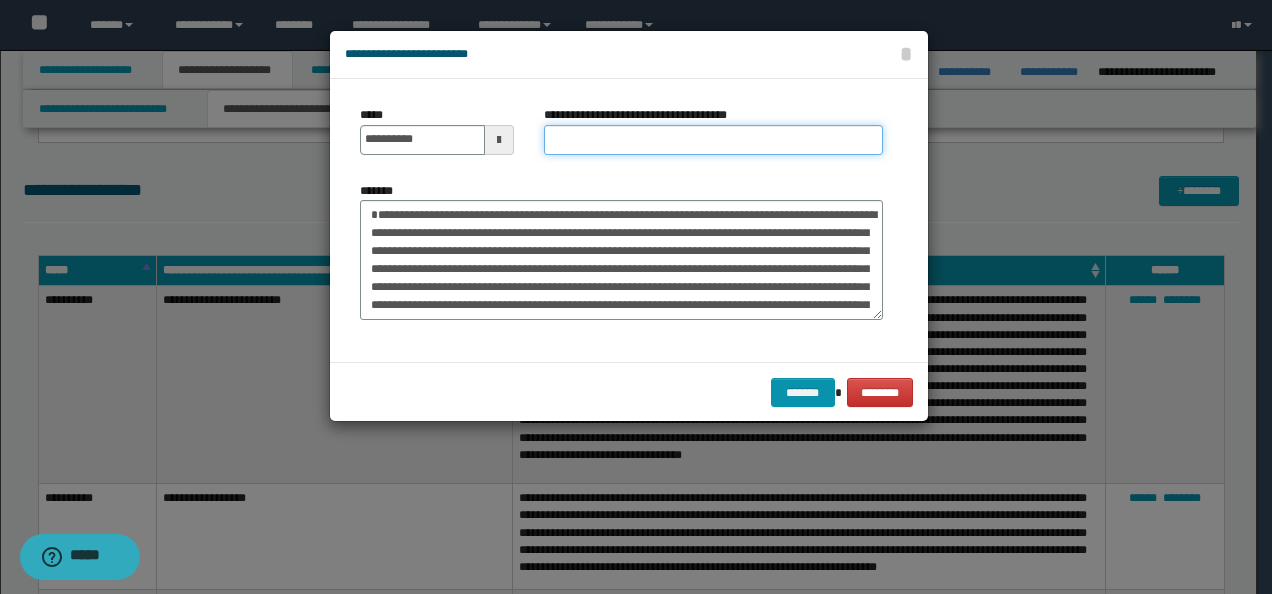 click on "**********" at bounding box center [713, 140] 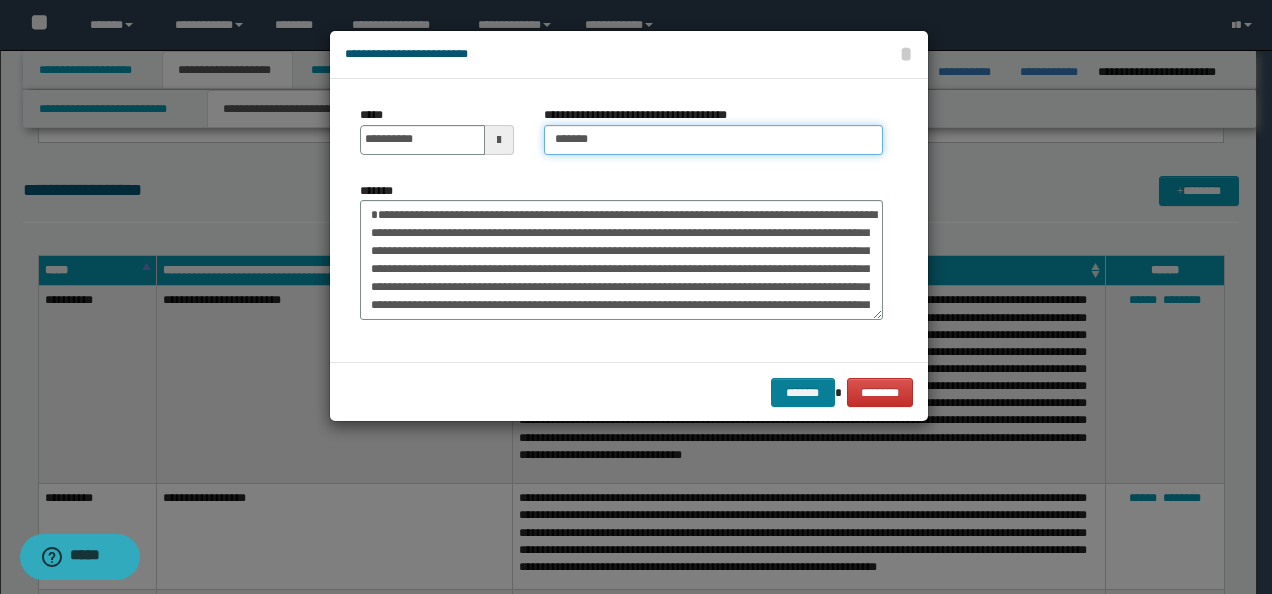 type on "*******" 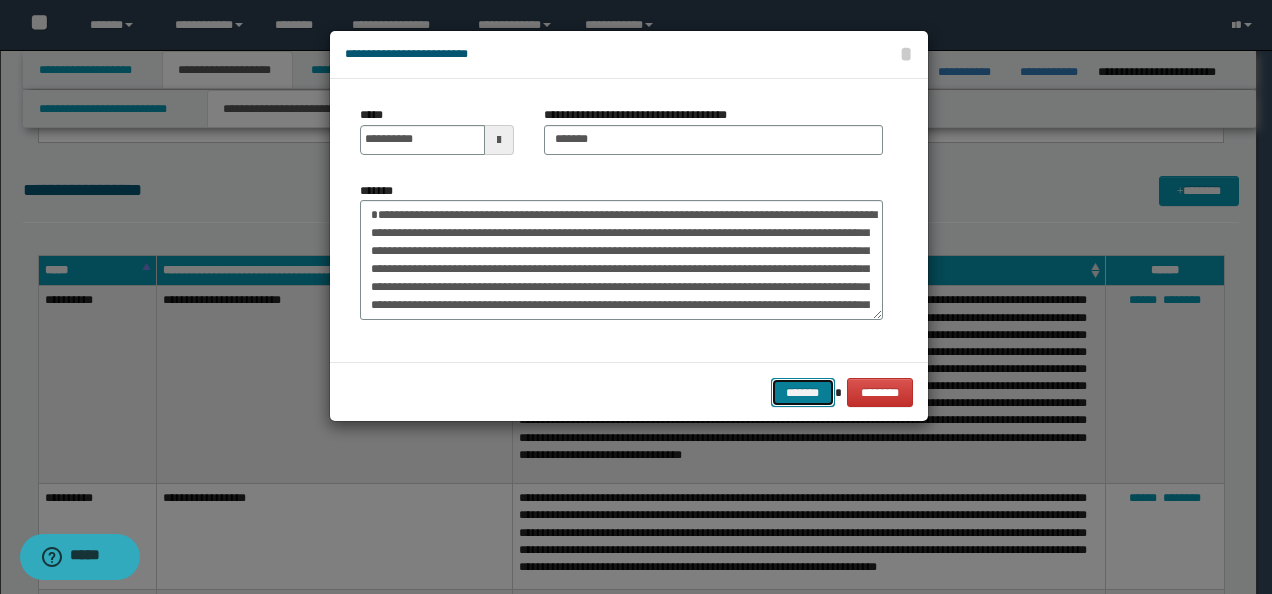 click on "*******" at bounding box center [803, 392] 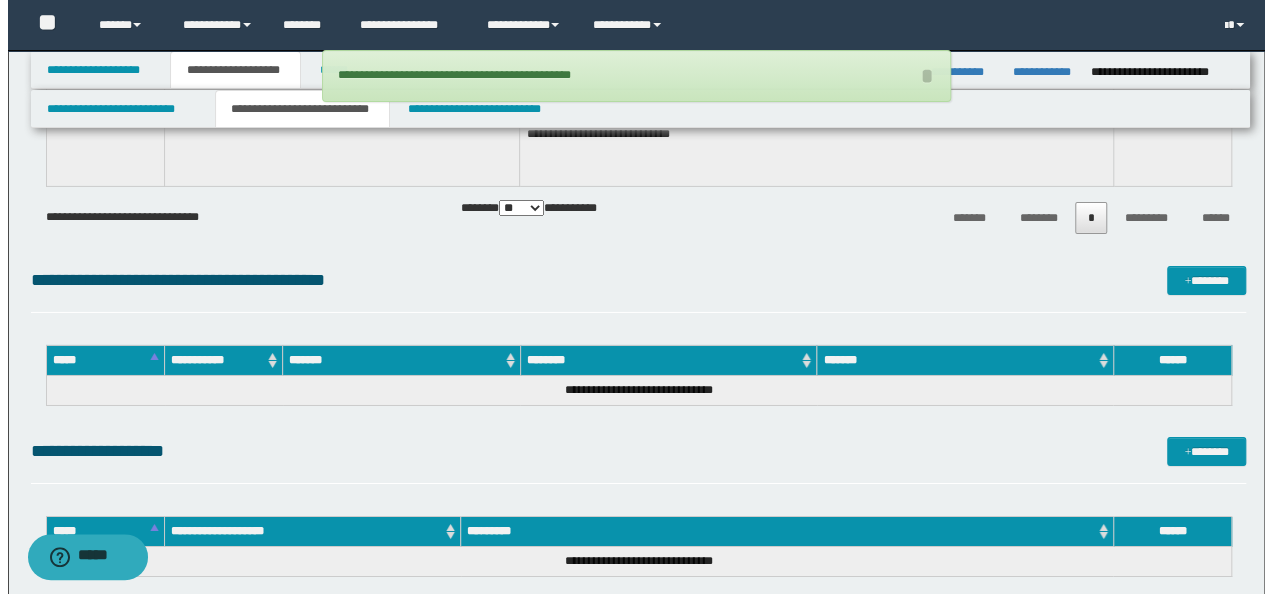 scroll, scrollTop: 3500, scrollLeft: 0, axis: vertical 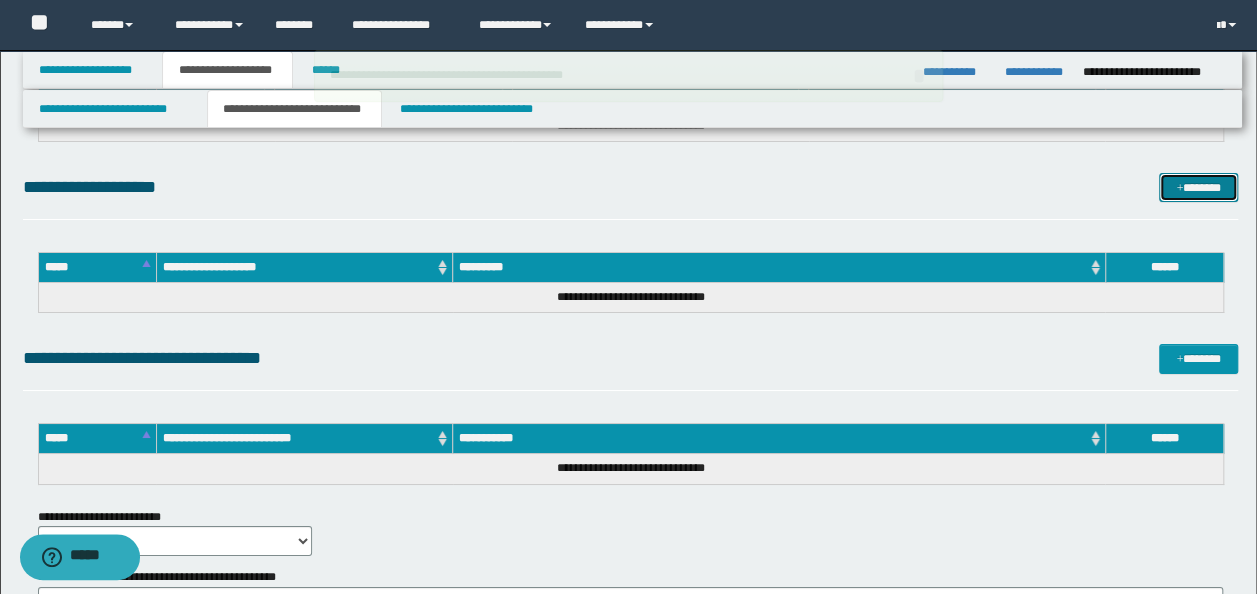 click on "*******" at bounding box center (1198, 187) 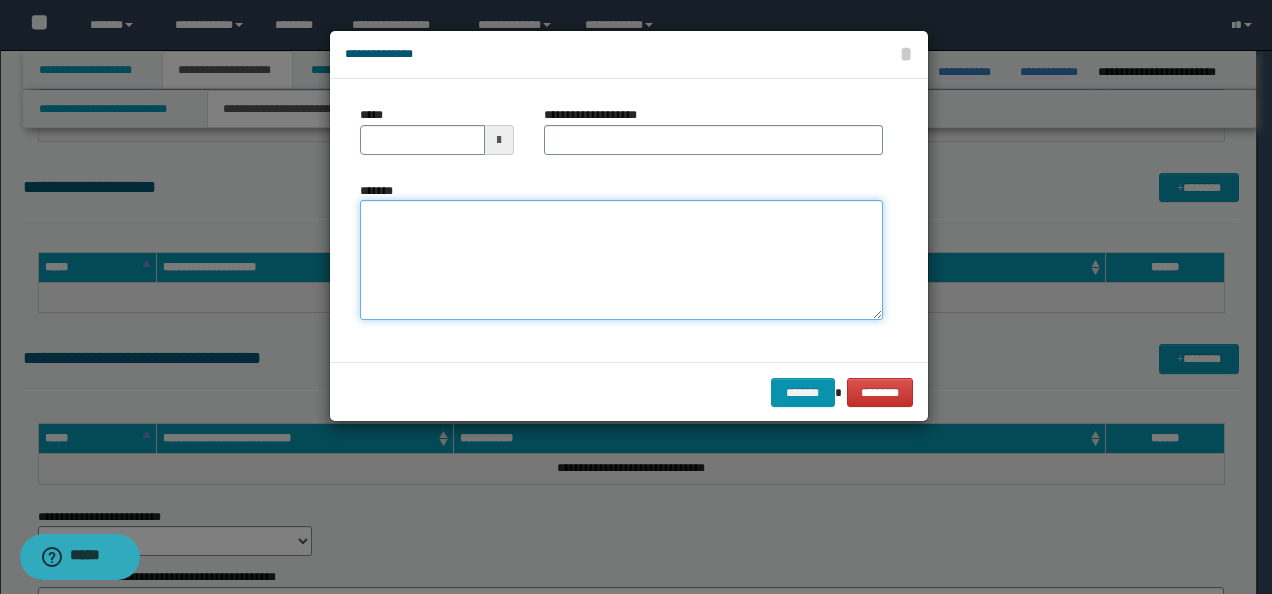 click on "*******" at bounding box center (621, 260) 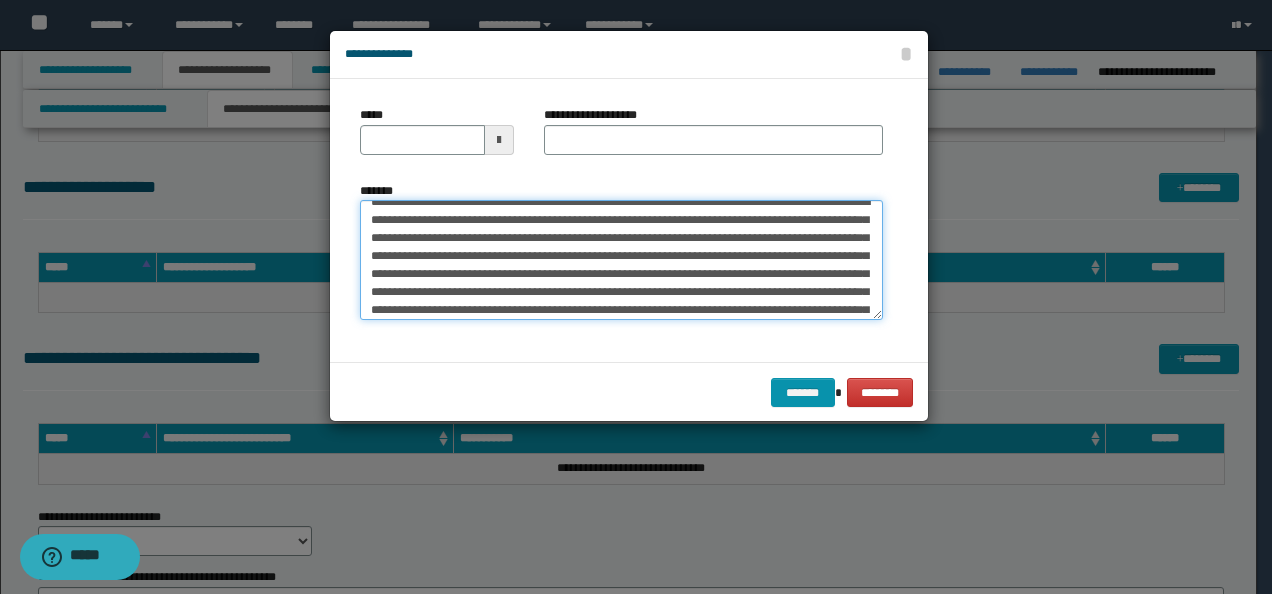 scroll, scrollTop: 0, scrollLeft: 0, axis: both 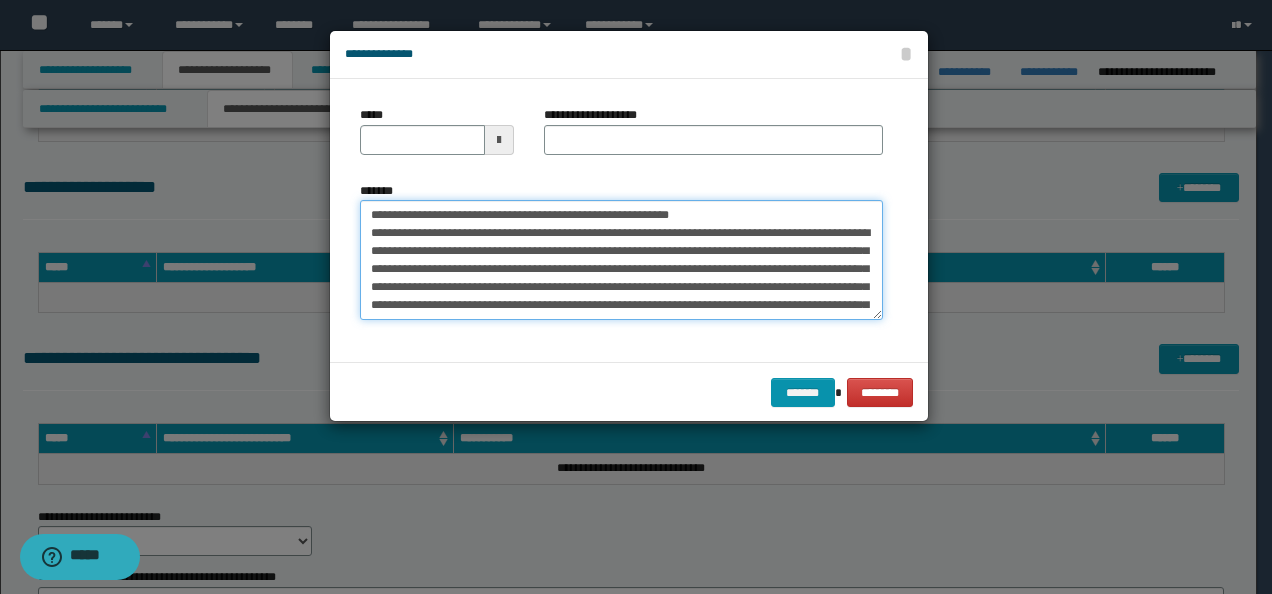 drag, startPoint x: 430, startPoint y: 215, endPoint x: 230, endPoint y: 205, distance: 200.24985 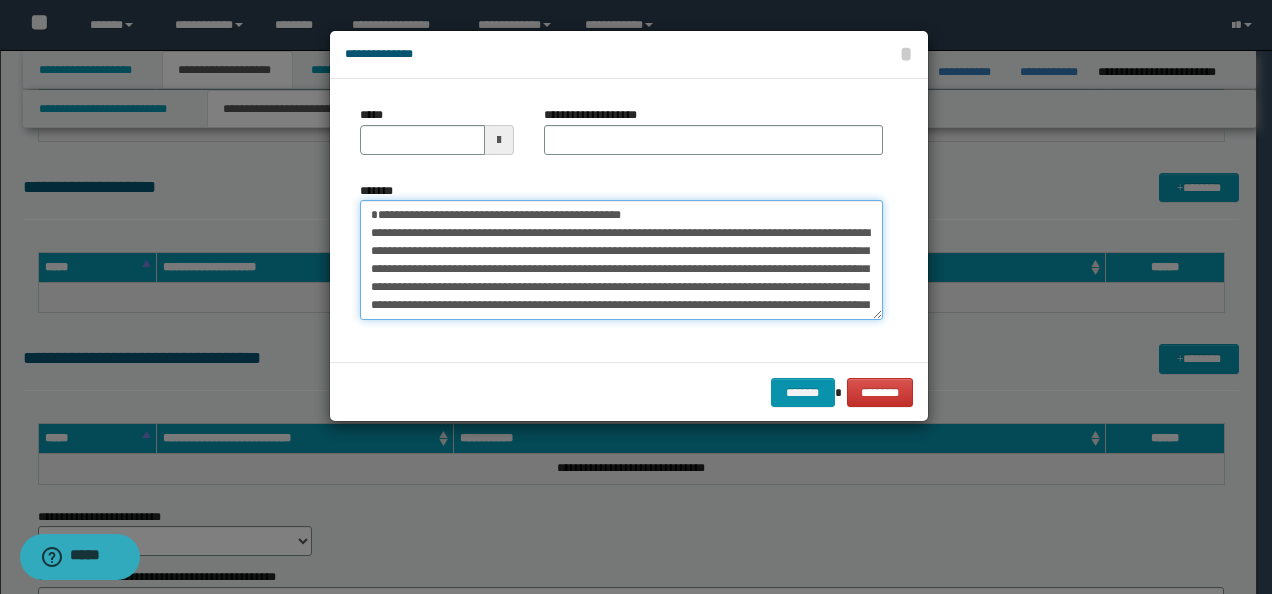 type 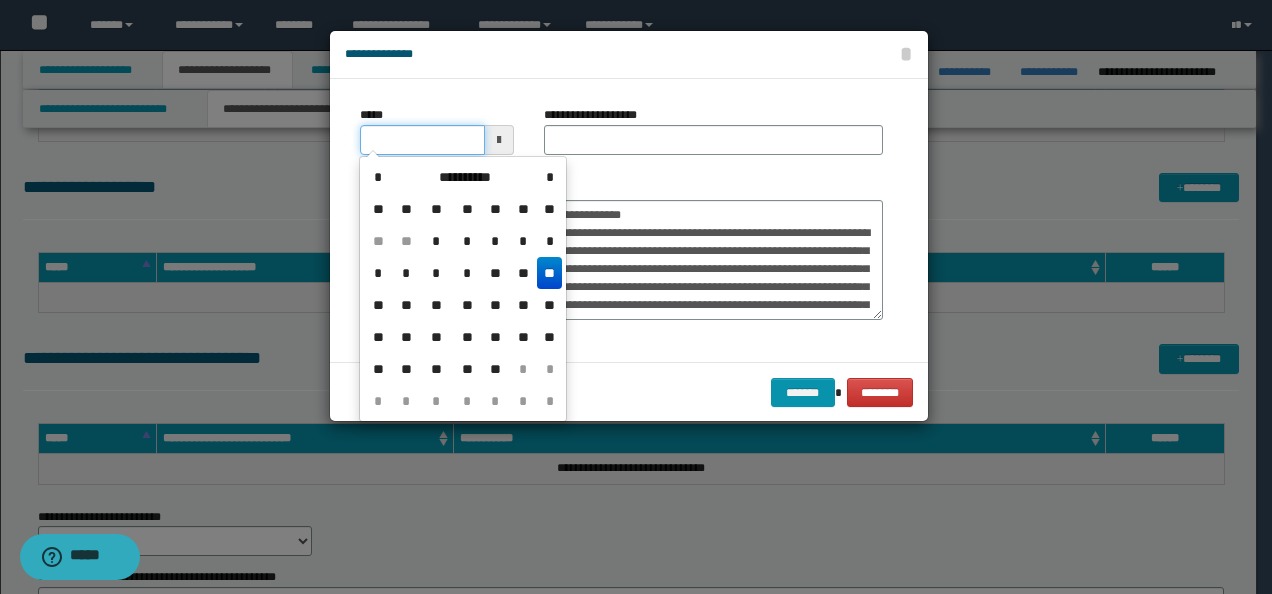 click on "*****" at bounding box center (422, 140) 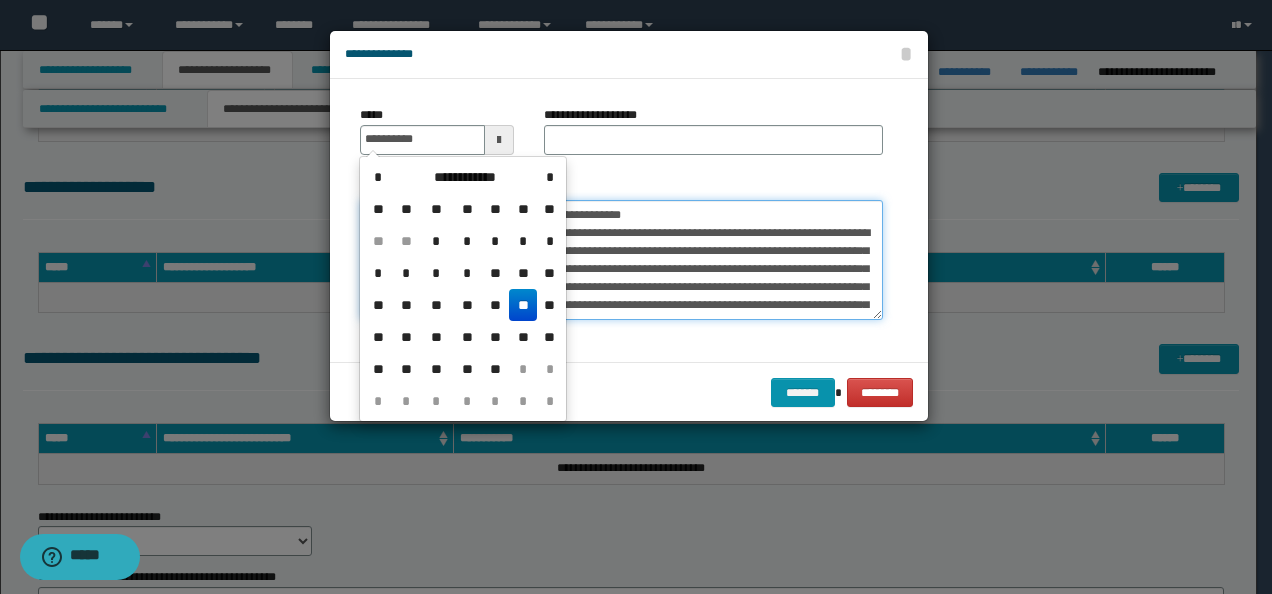 type on "**********" 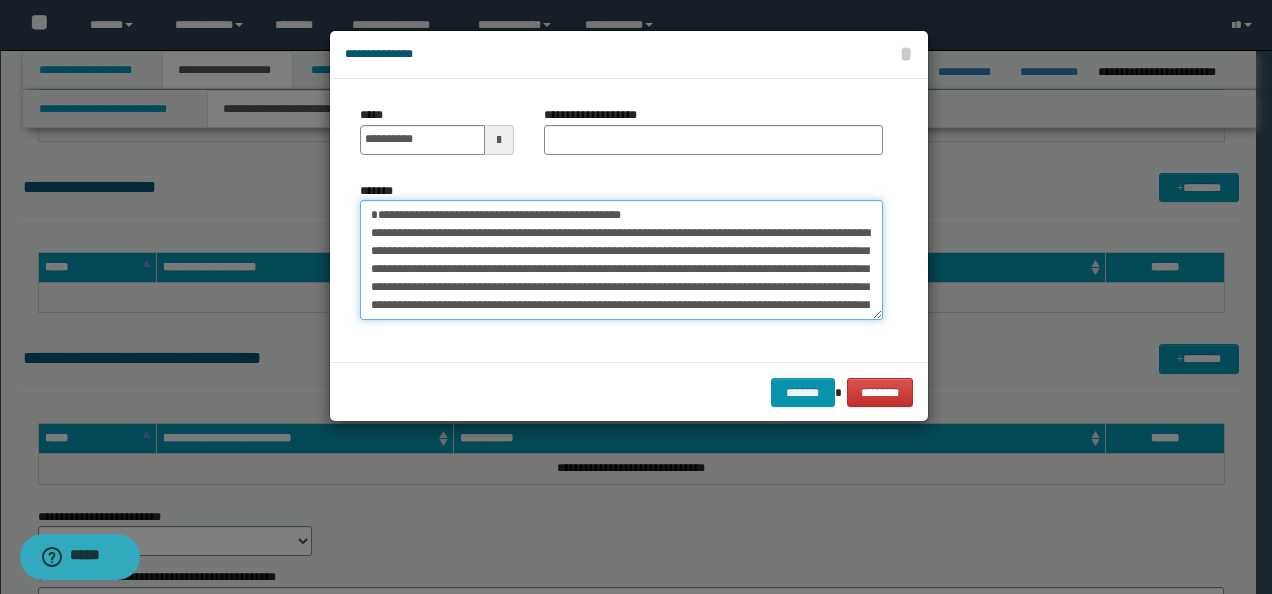 drag, startPoint x: 652, startPoint y: 215, endPoint x: 248, endPoint y: 196, distance: 404.44653 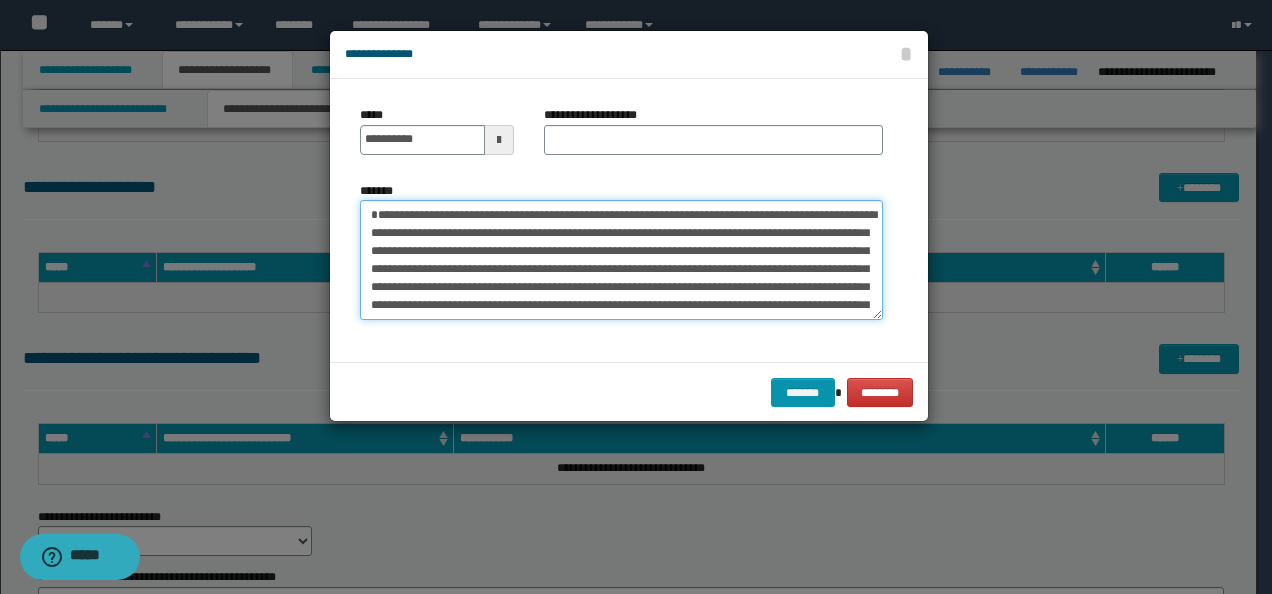 type on "**********" 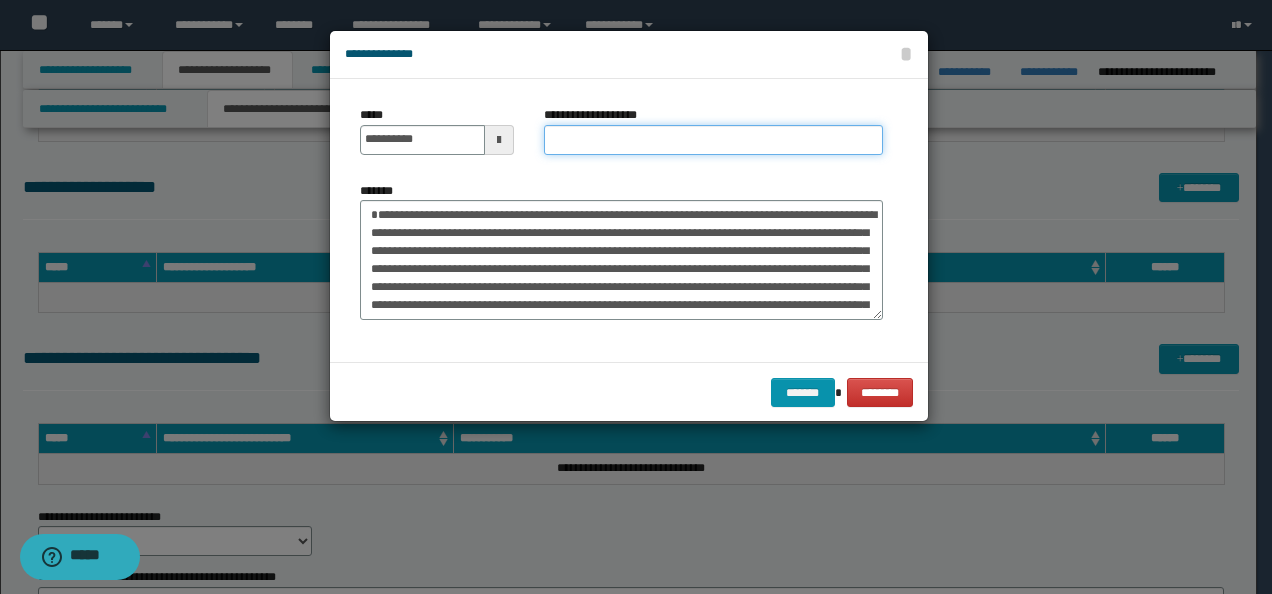 click on "**********" at bounding box center [713, 140] 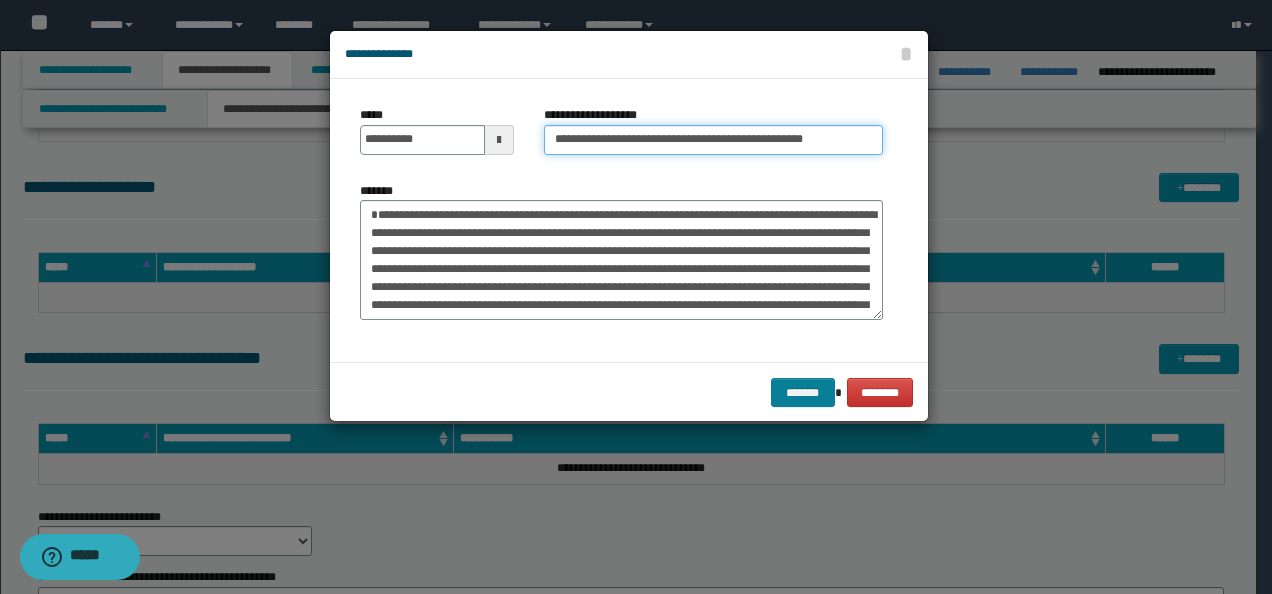 type on "**********" 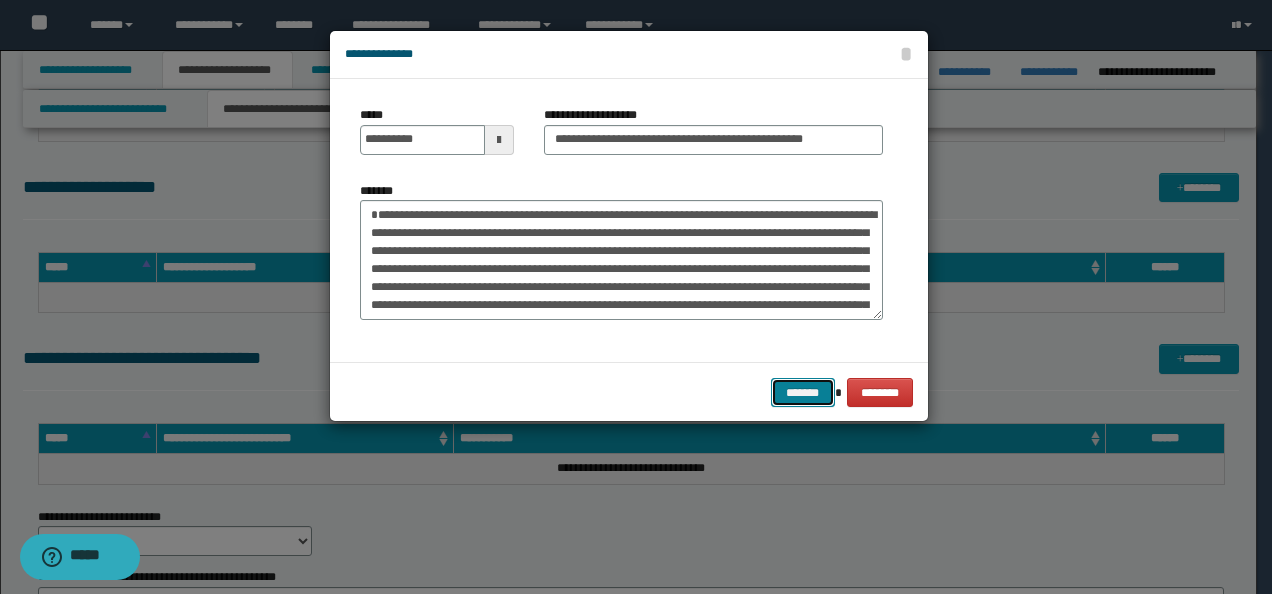 click on "*******" at bounding box center (803, 392) 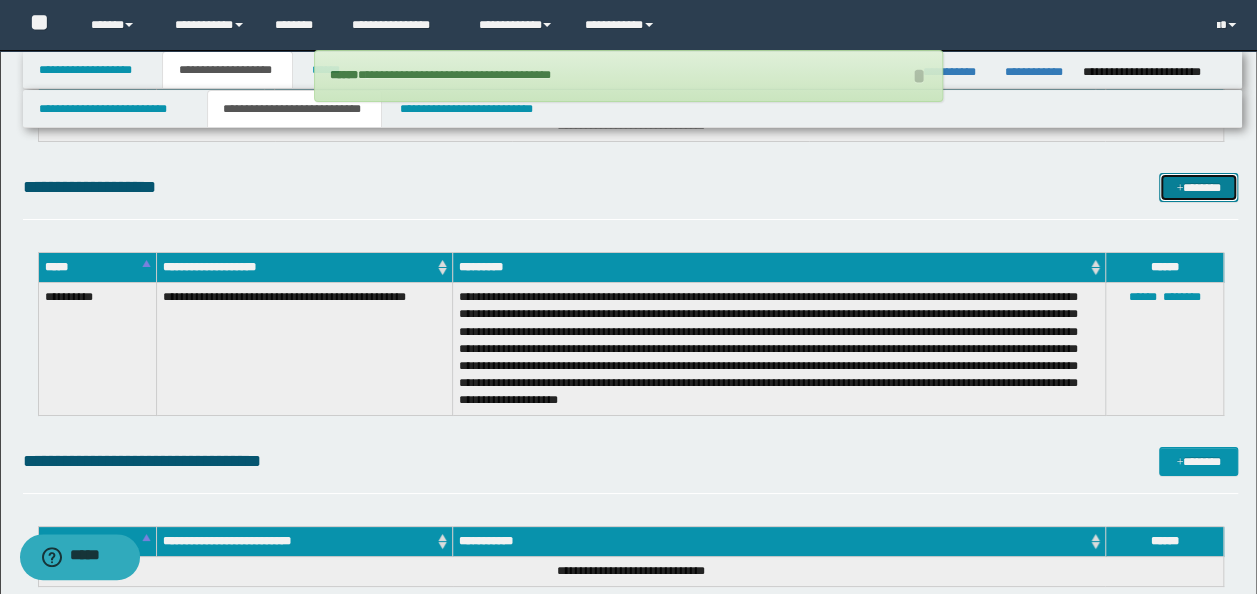 type 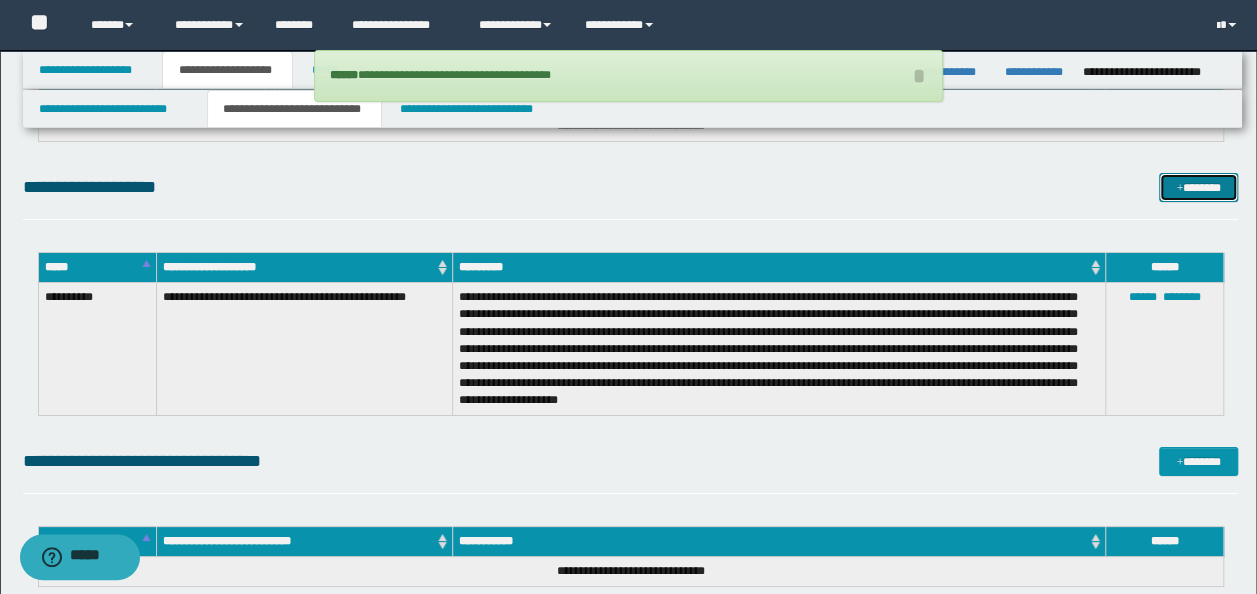 click on "*******" at bounding box center [1198, 187] 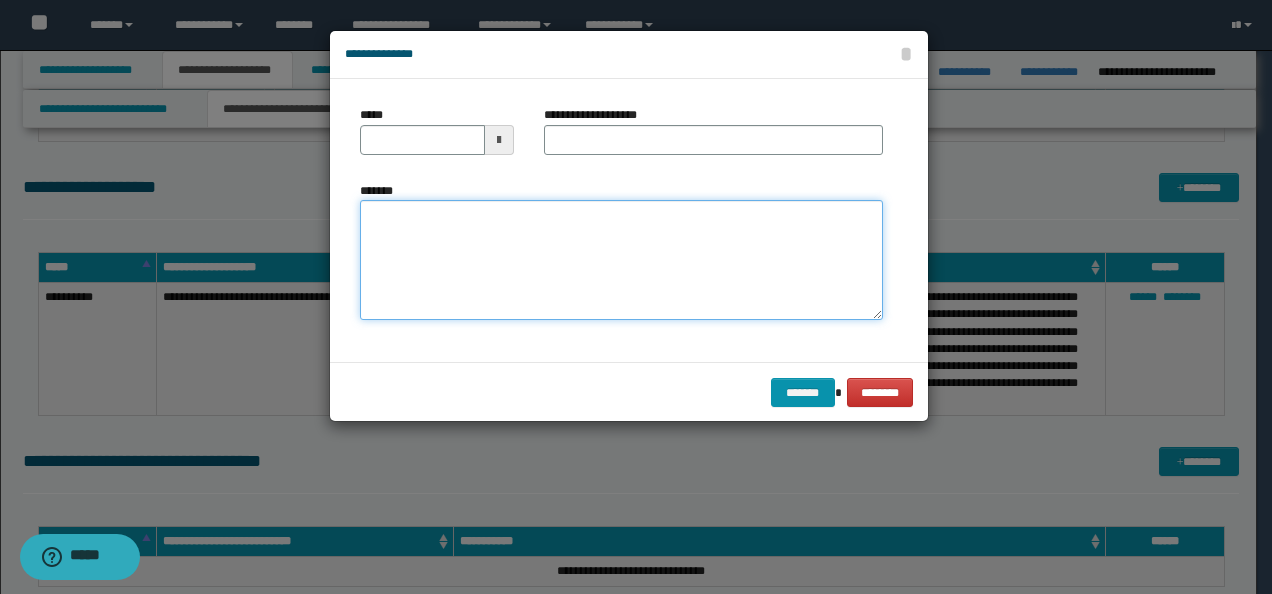 click on "*******" at bounding box center (621, 259) 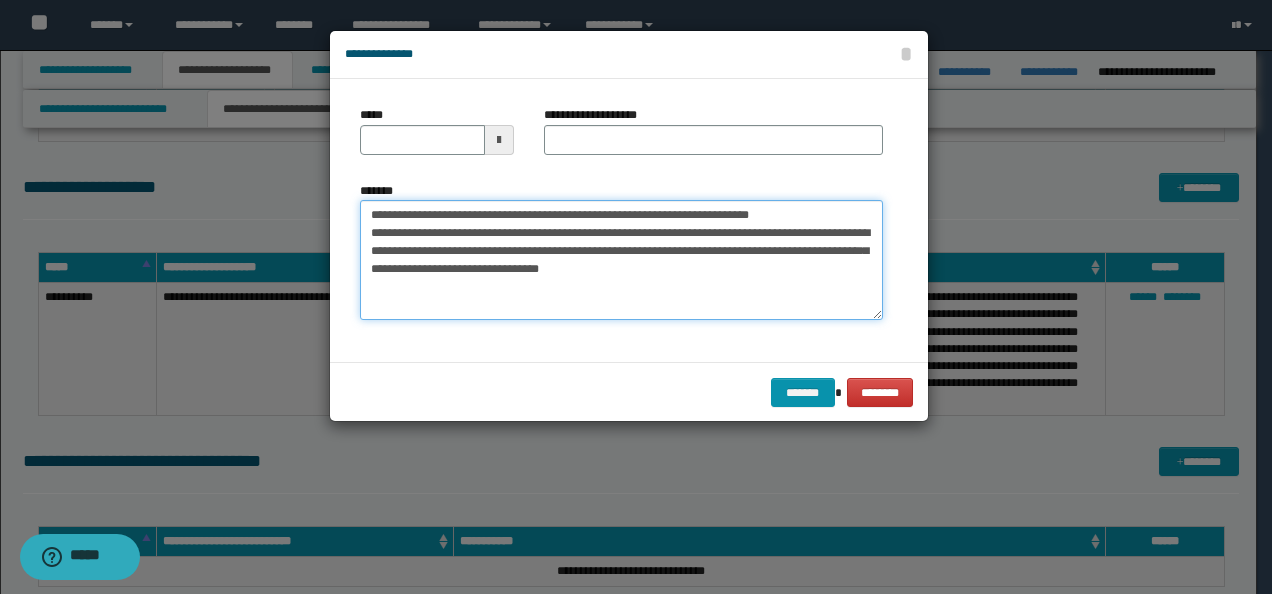 drag, startPoint x: 432, startPoint y: 210, endPoint x: 152, endPoint y: 200, distance: 280.17853 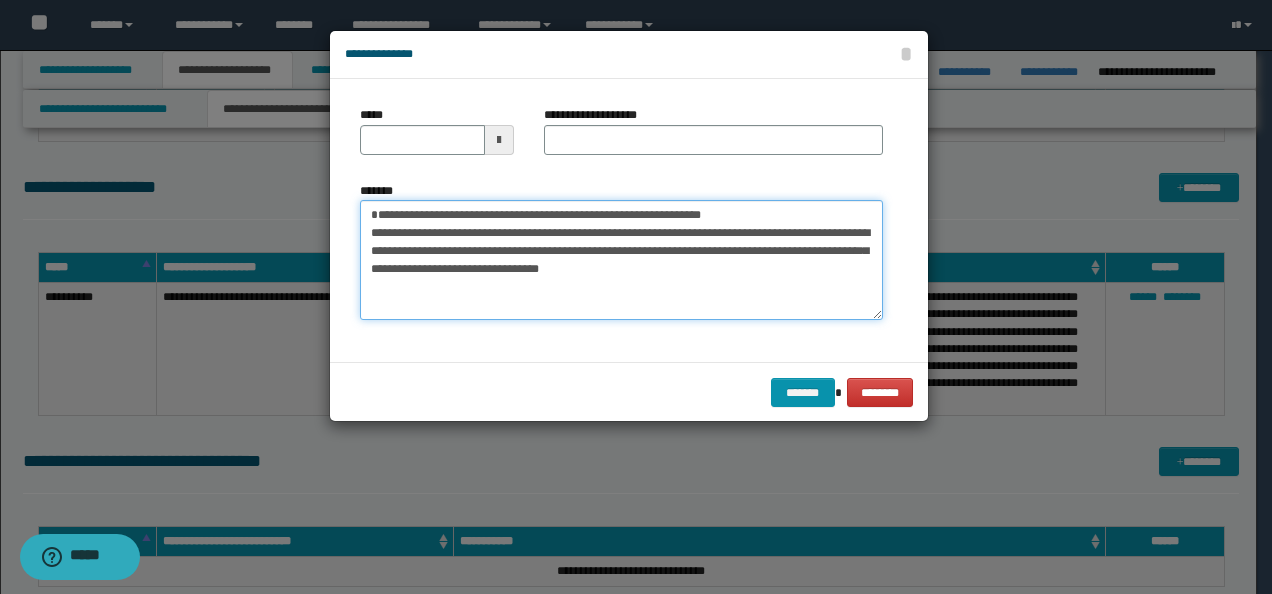 type 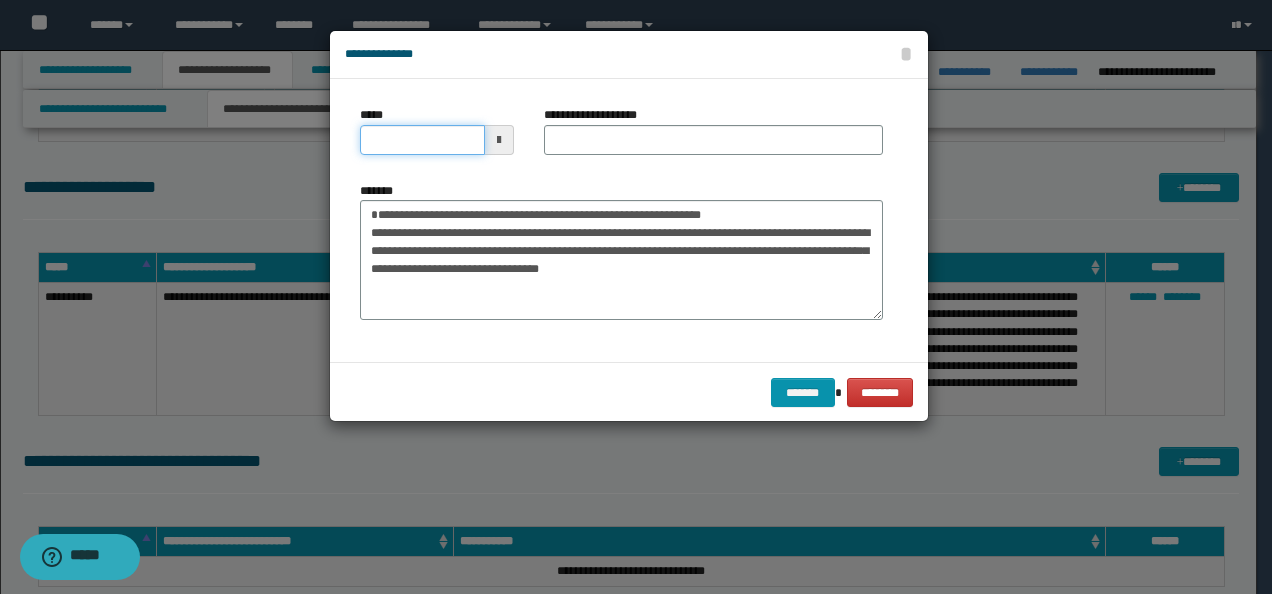 click on "*****" at bounding box center [422, 140] 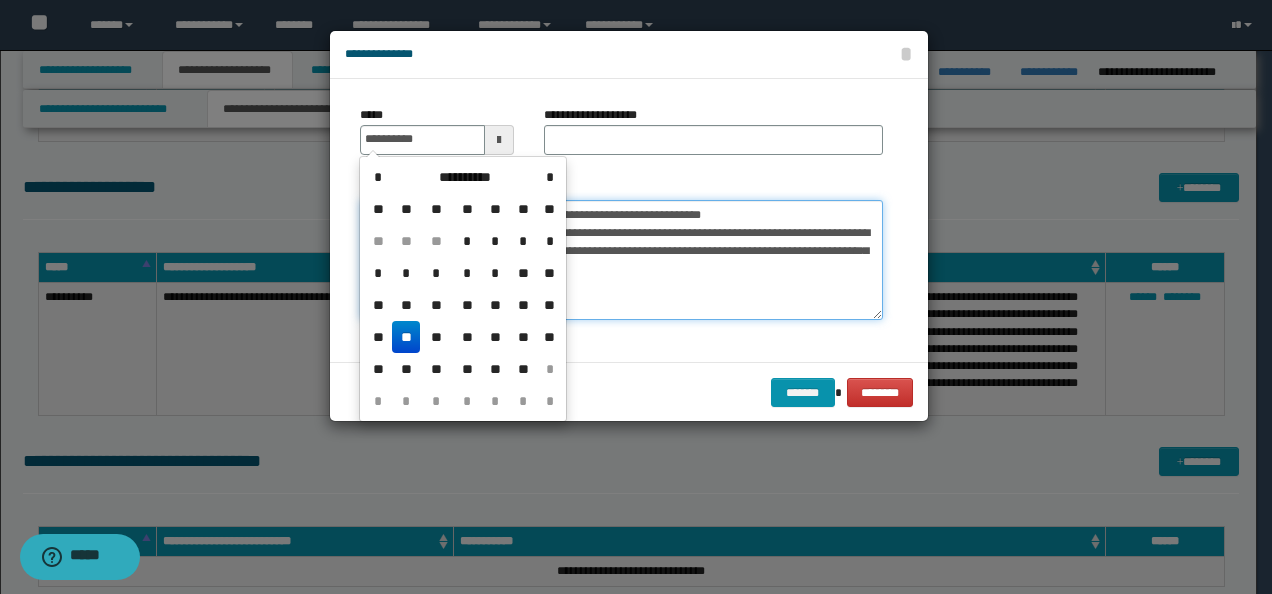 type on "**********" 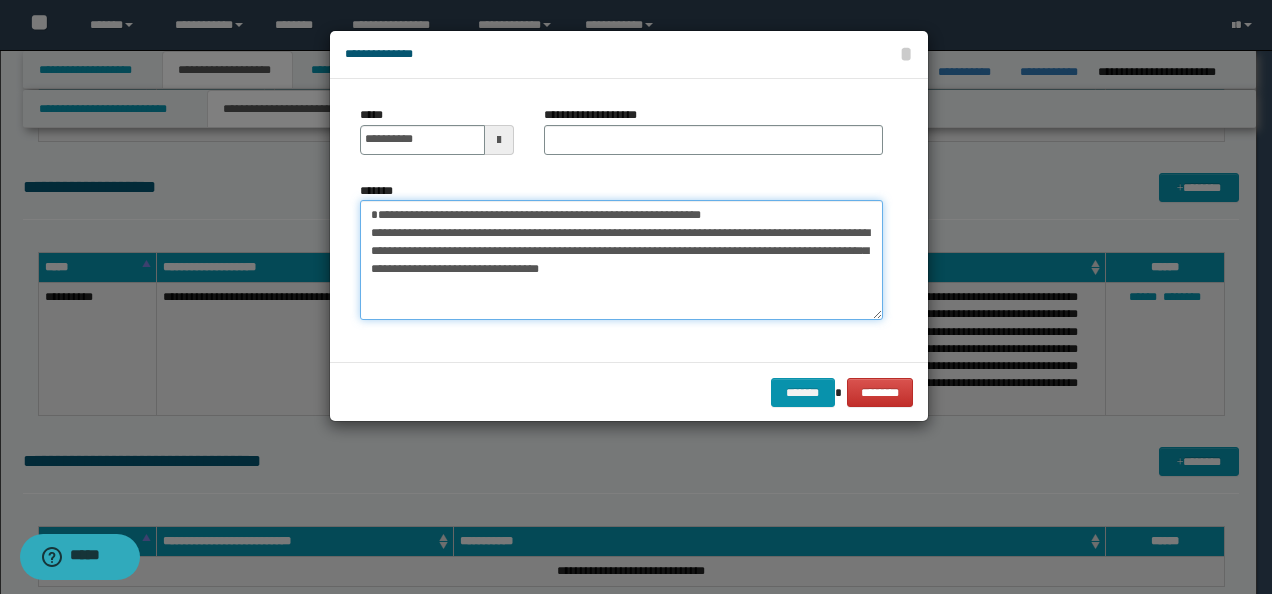 drag, startPoint x: 748, startPoint y: 216, endPoint x: 161, endPoint y: 210, distance: 587.03064 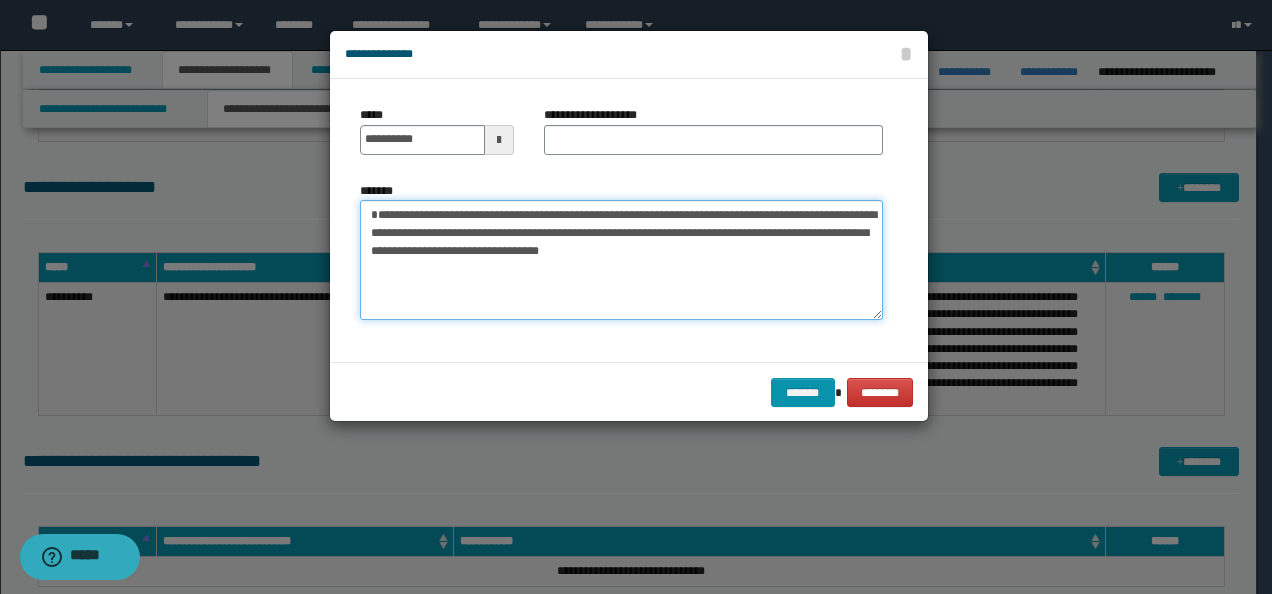 type on "**********" 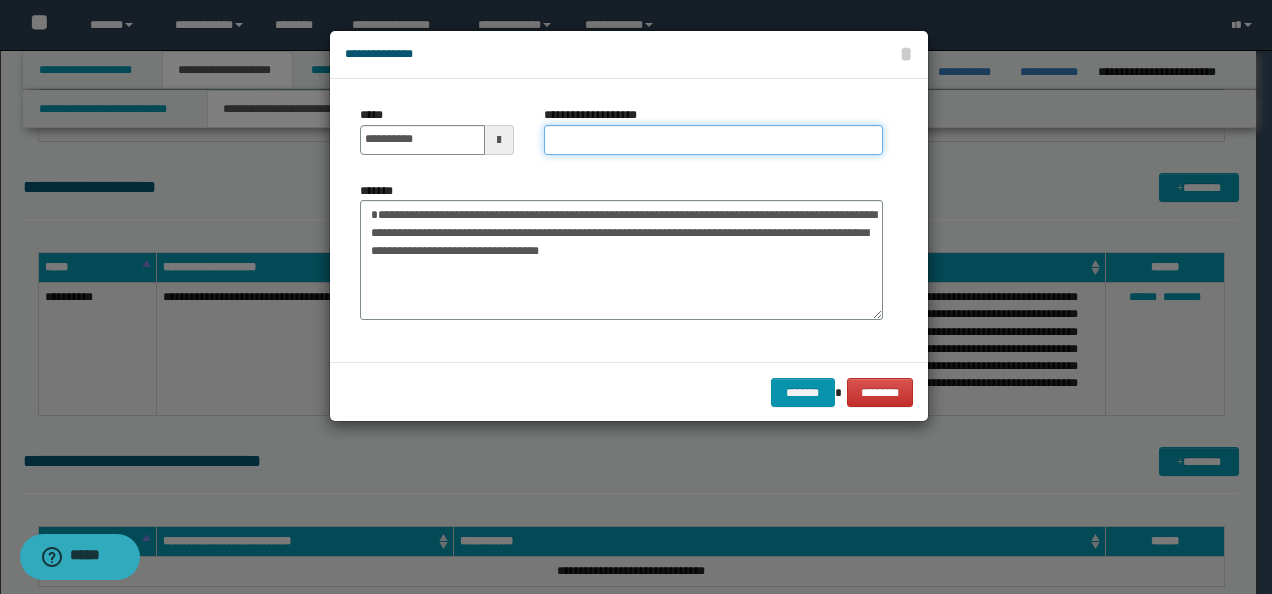 click on "**********" at bounding box center [713, 140] 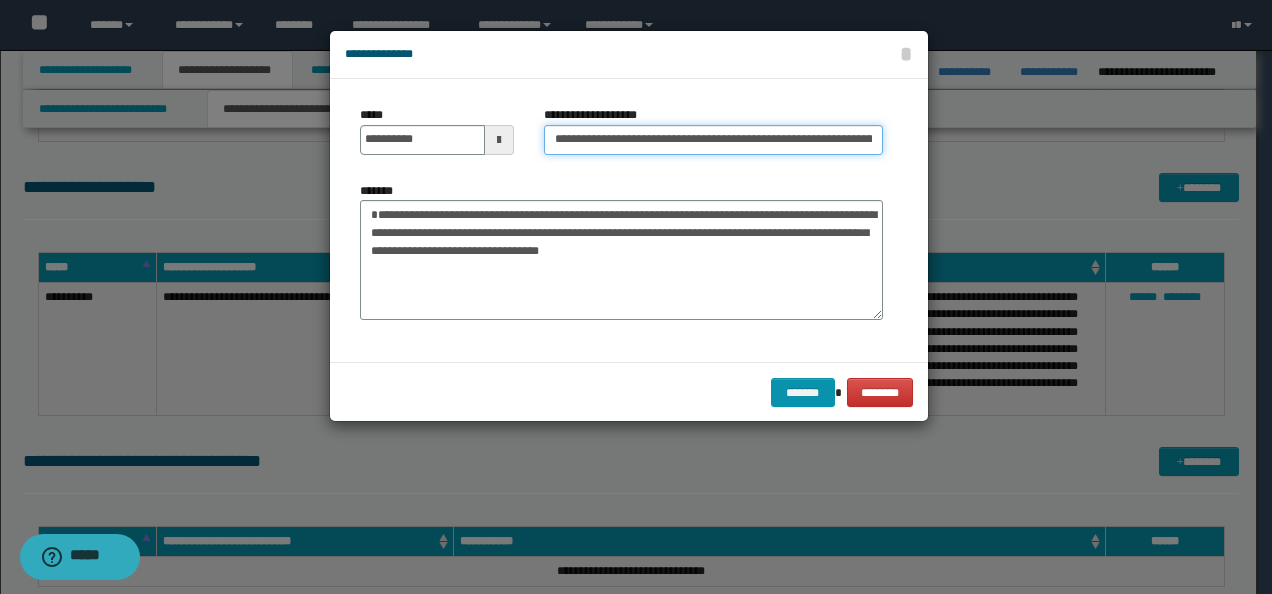 scroll, scrollTop: 0, scrollLeft: 50, axis: horizontal 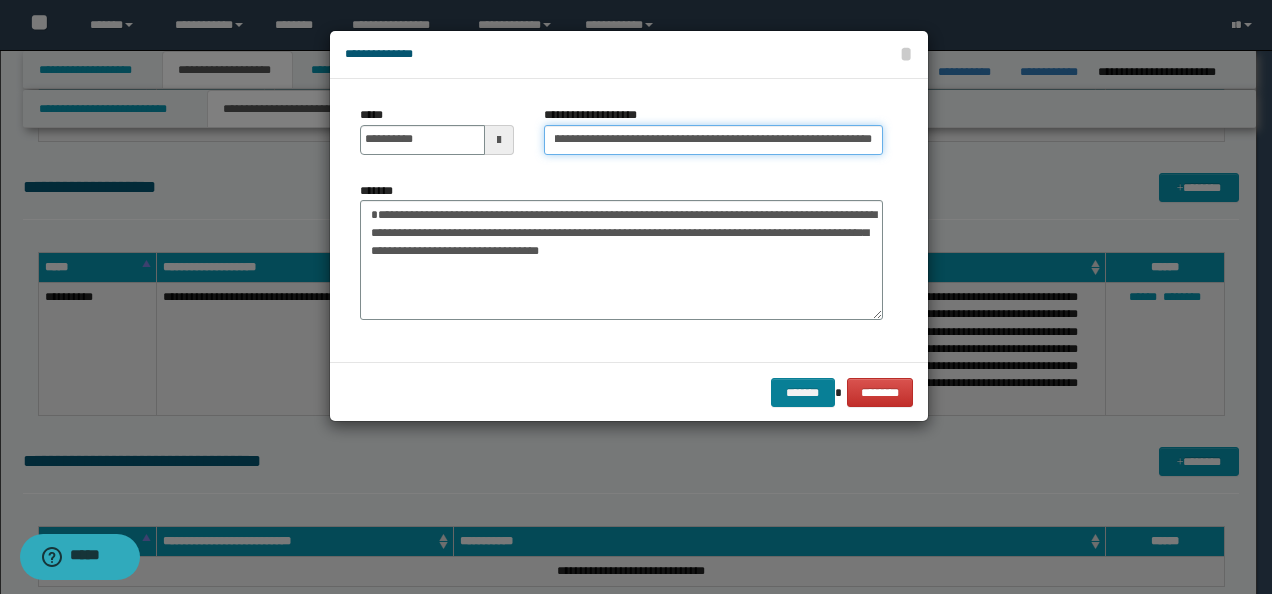 type on "**********" 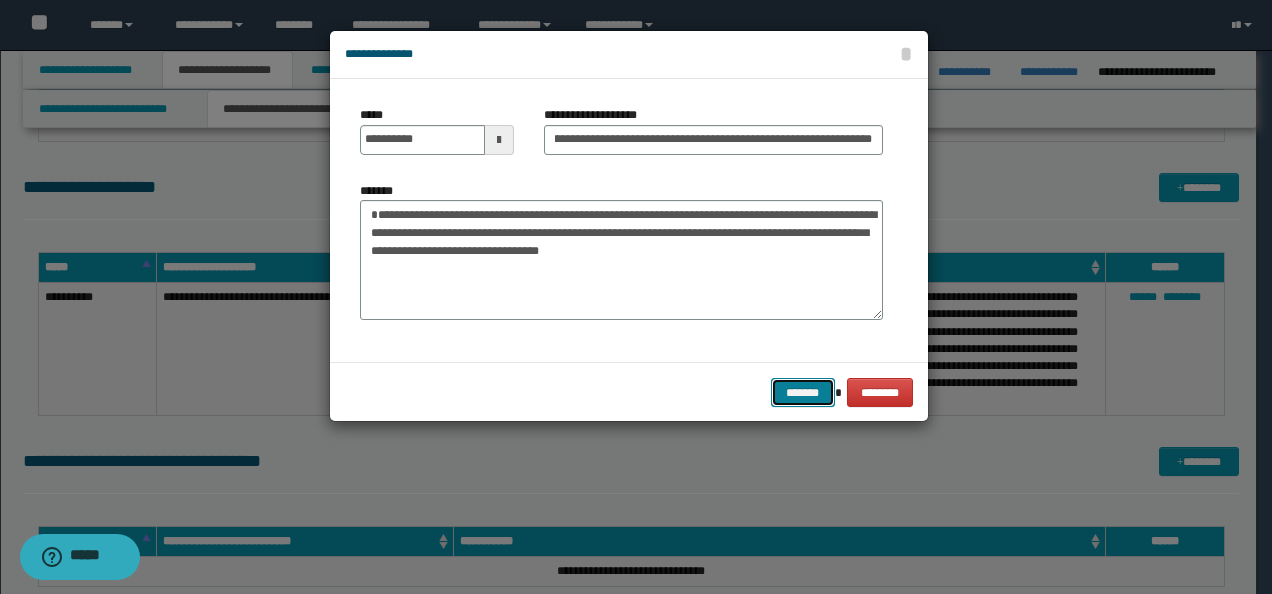 click on "*******" at bounding box center [803, 392] 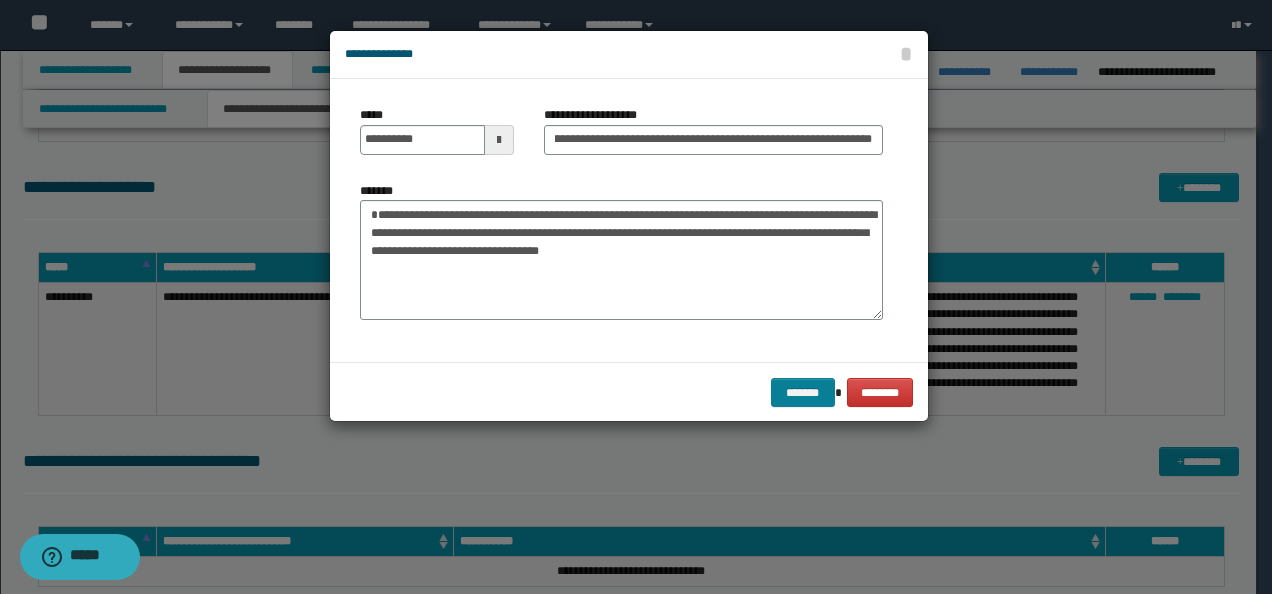 scroll, scrollTop: 0, scrollLeft: 0, axis: both 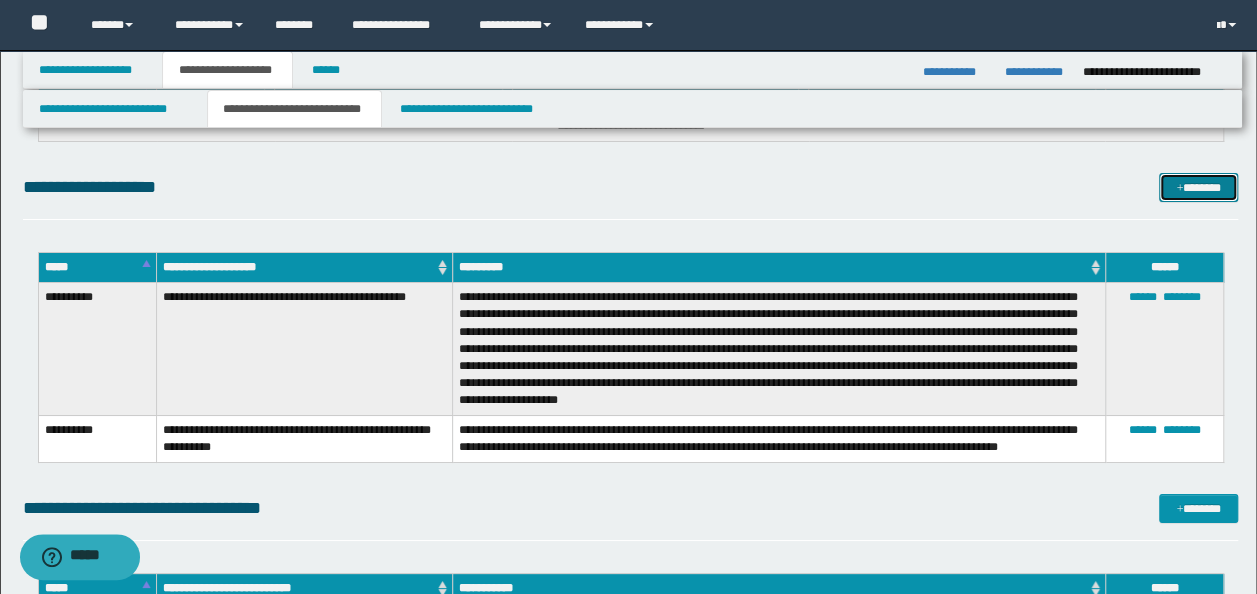 click on "*******" at bounding box center (1198, 187) 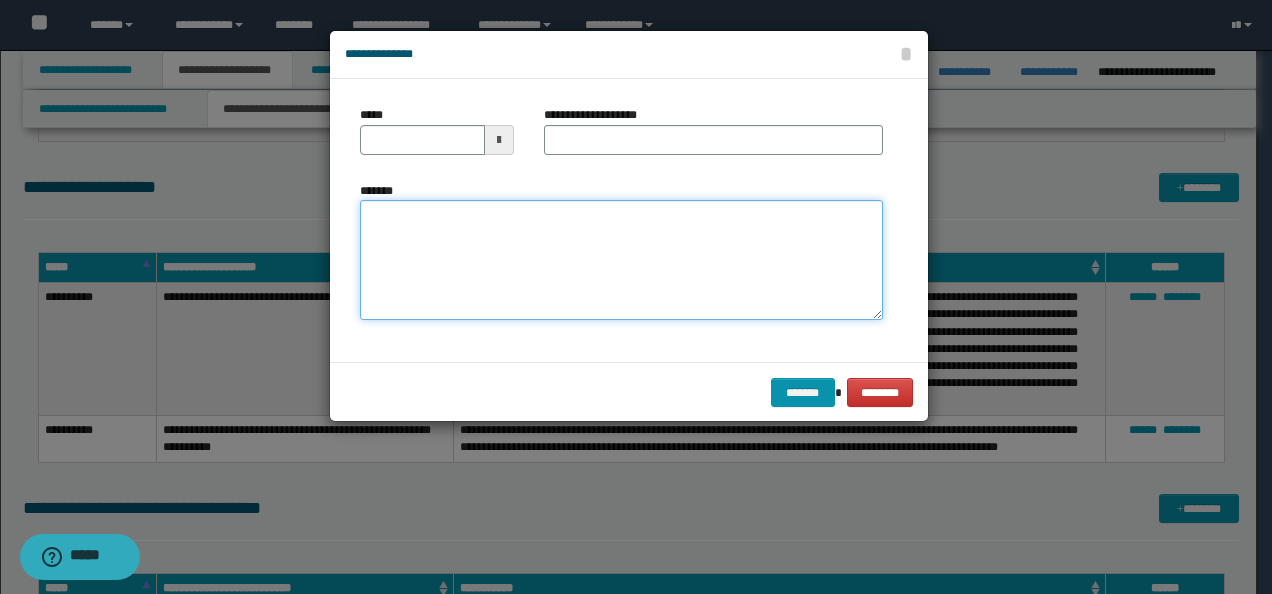 click on "*******" at bounding box center [621, 259] 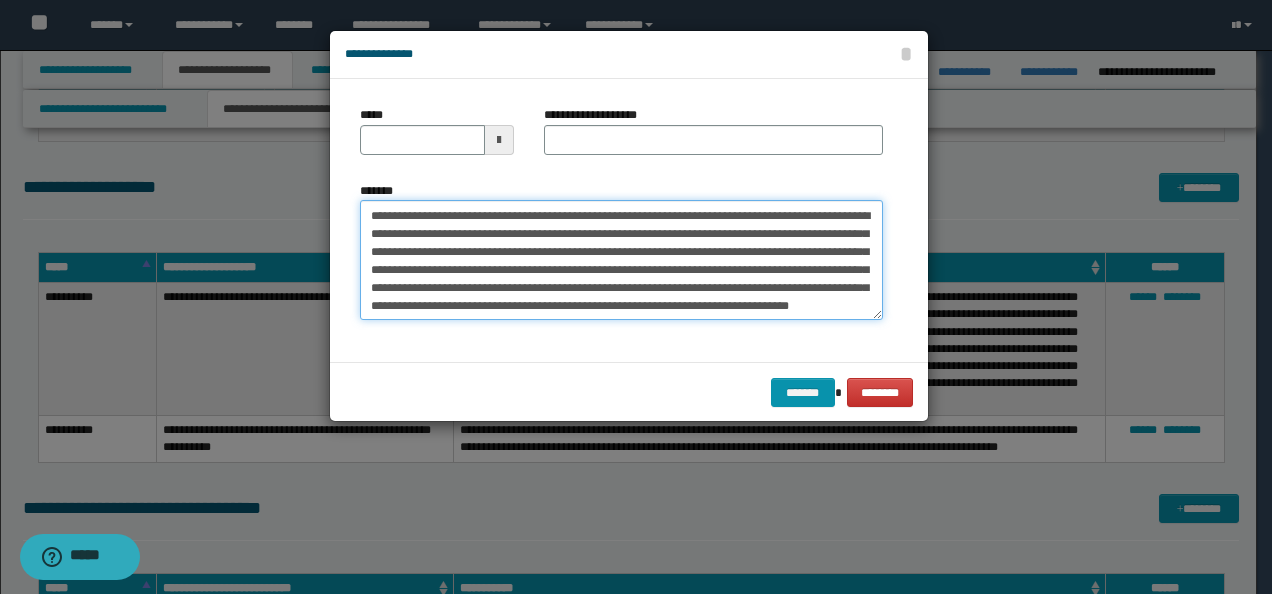 scroll, scrollTop: 0, scrollLeft: 0, axis: both 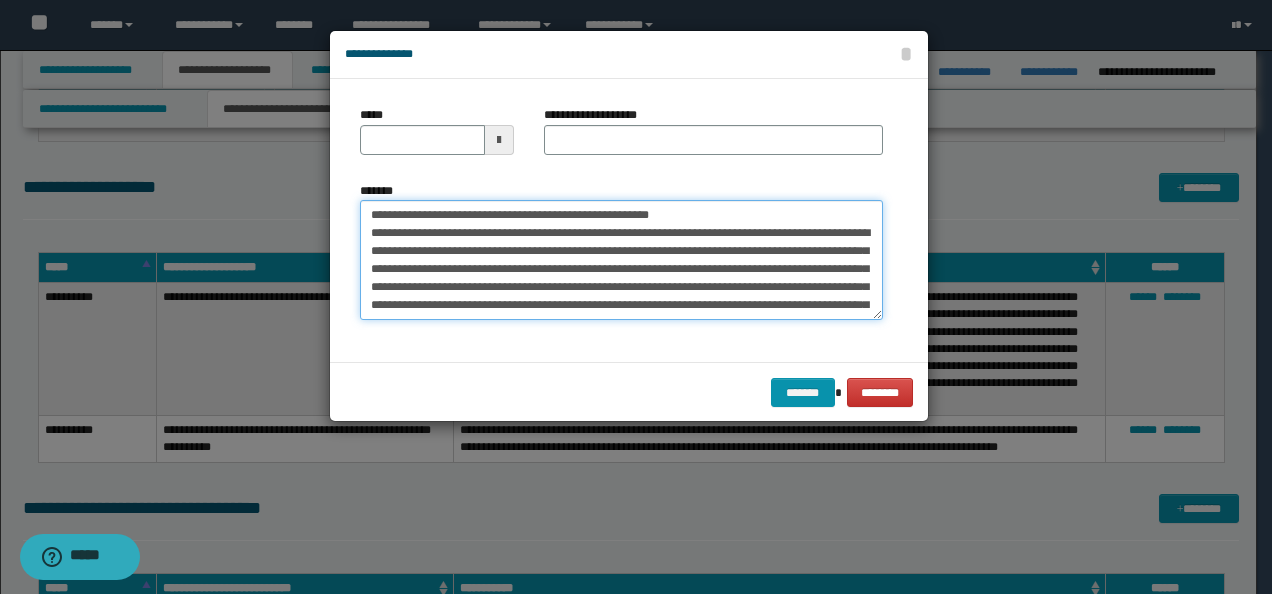 drag, startPoint x: 430, startPoint y: 212, endPoint x: 256, endPoint y: 200, distance: 174.4133 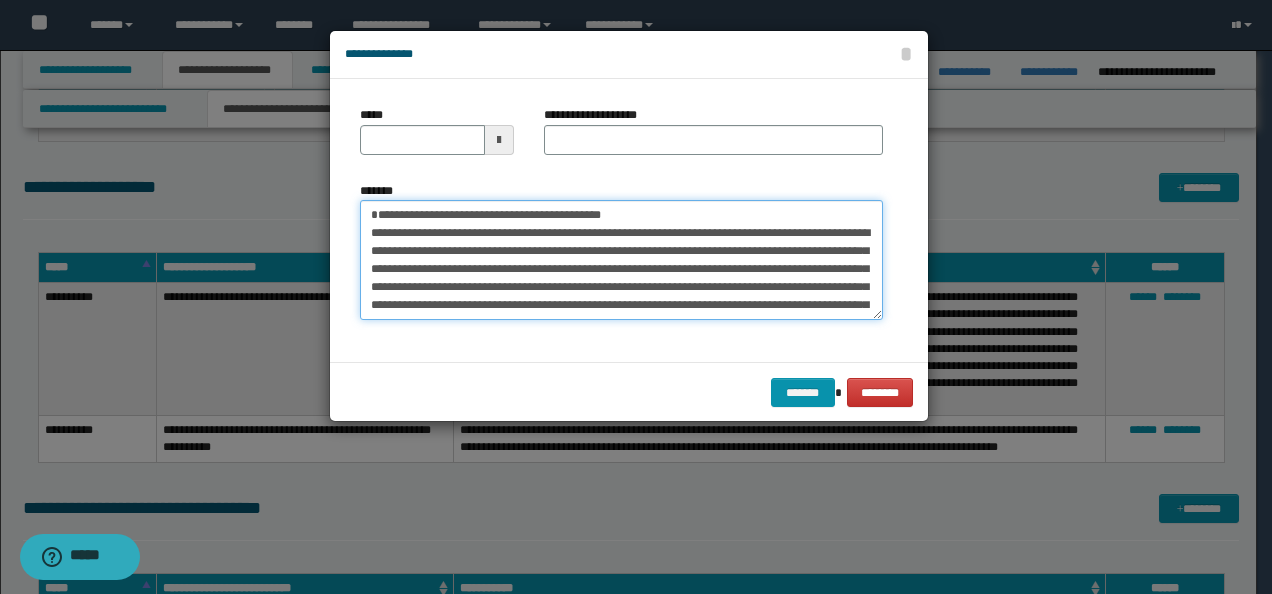 type 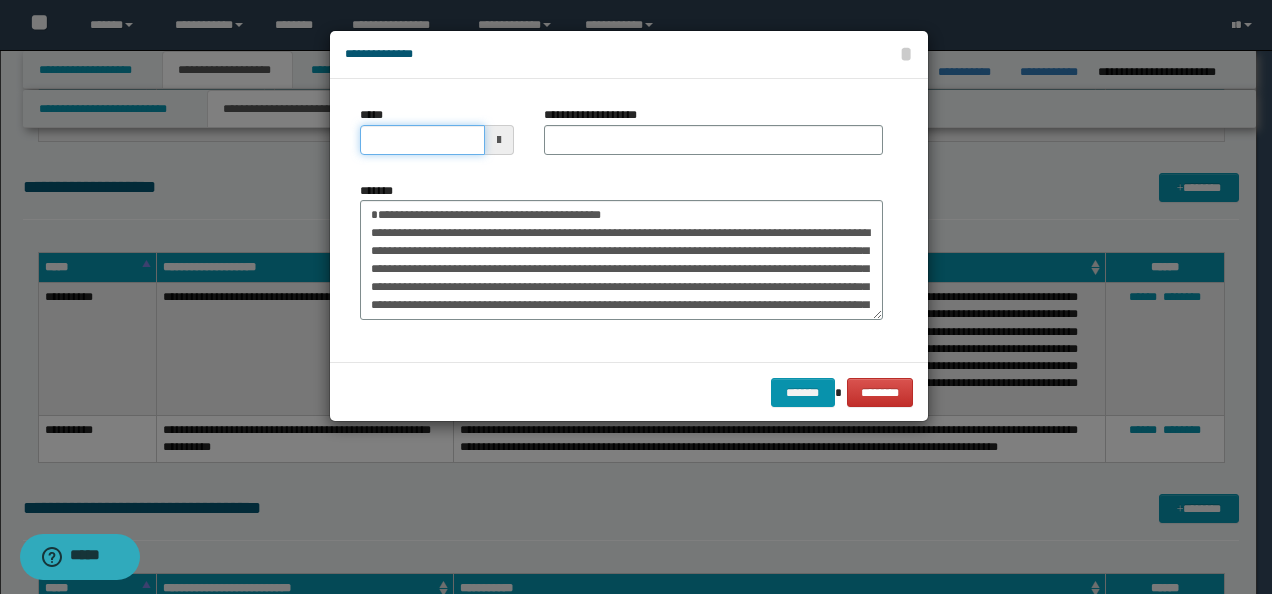 click on "*****" at bounding box center (422, 140) 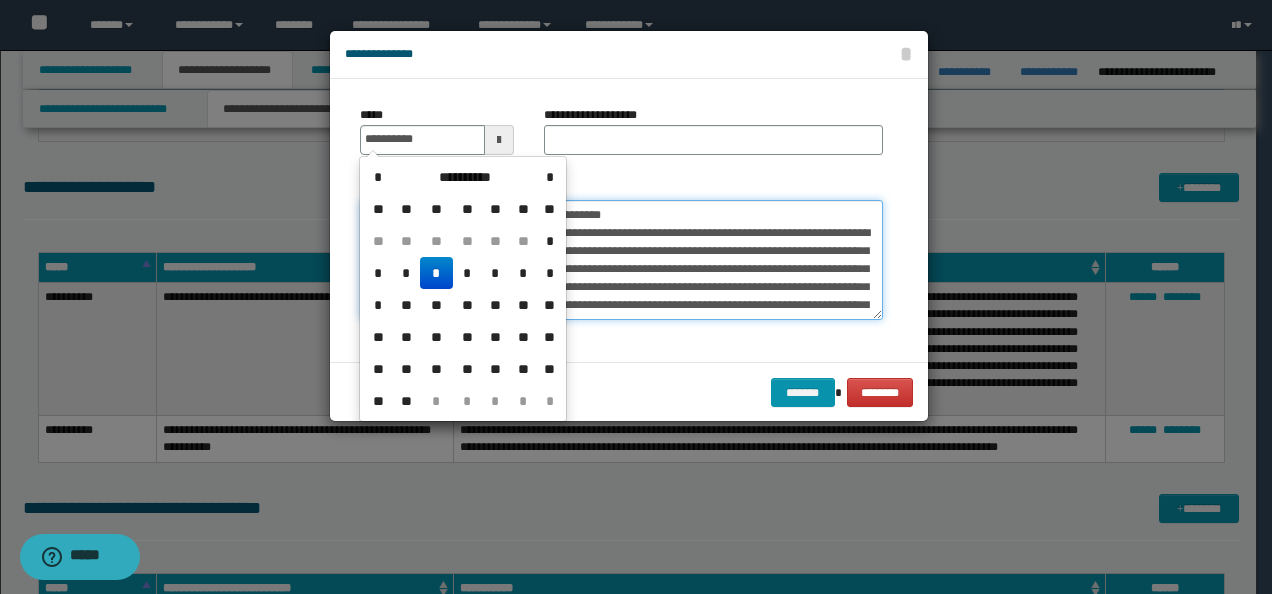 type on "**********" 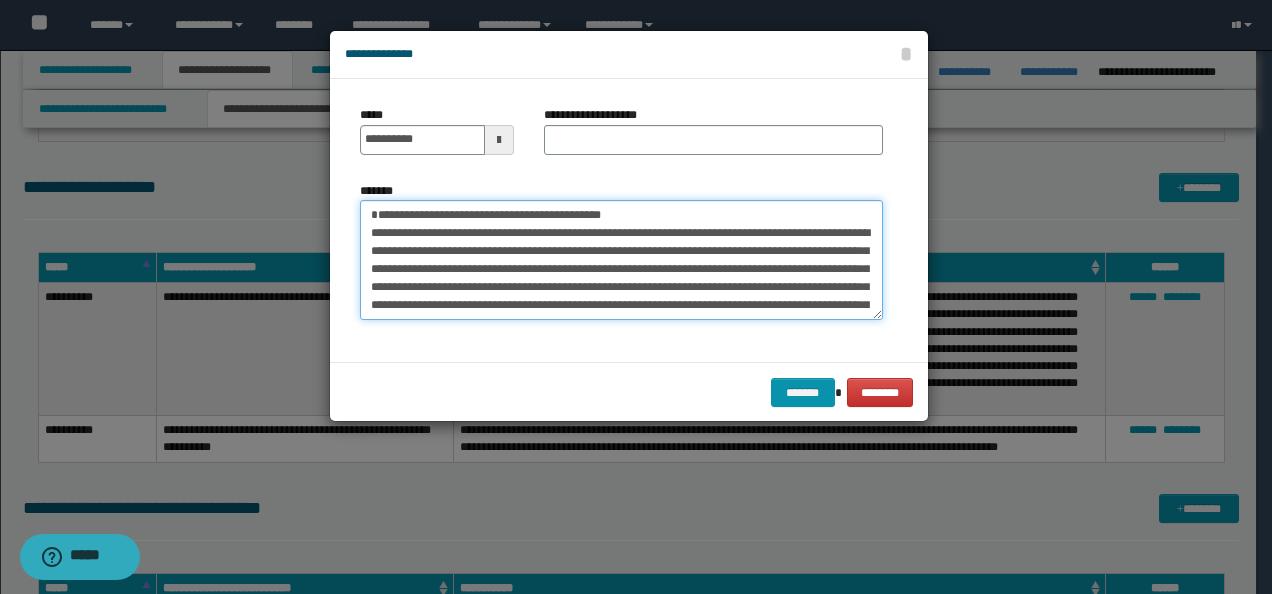drag, startPoint x: 604, startPoint y: 208, endPoint x: 158, endPoint y: 193, distance: 446.25217 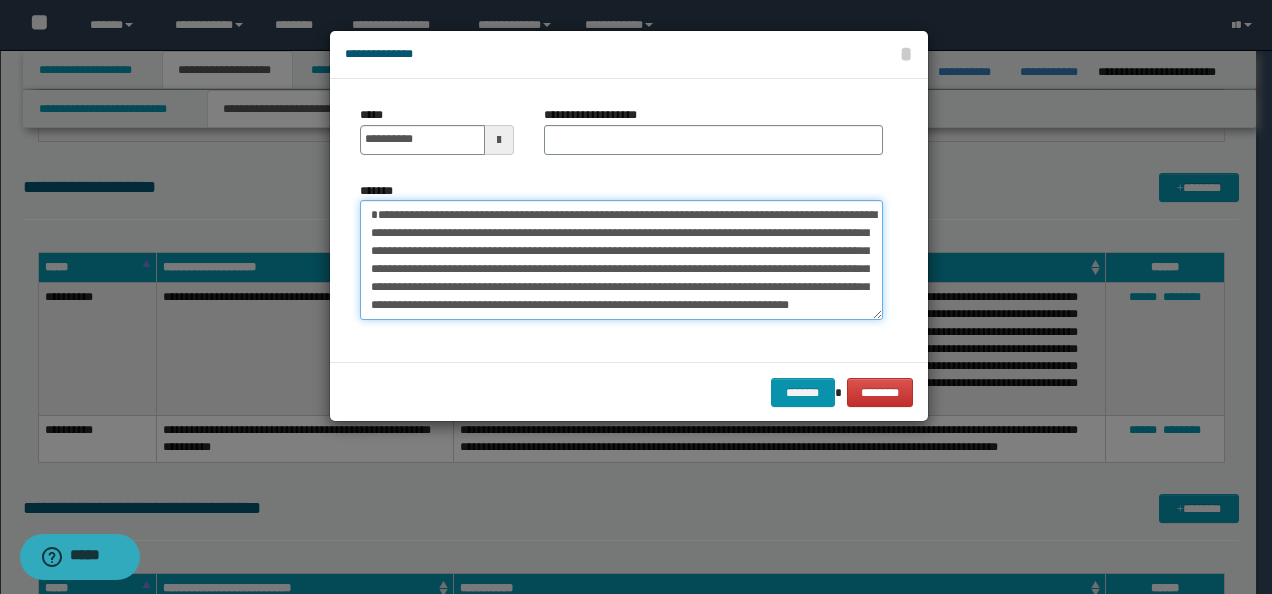 type on "**********" 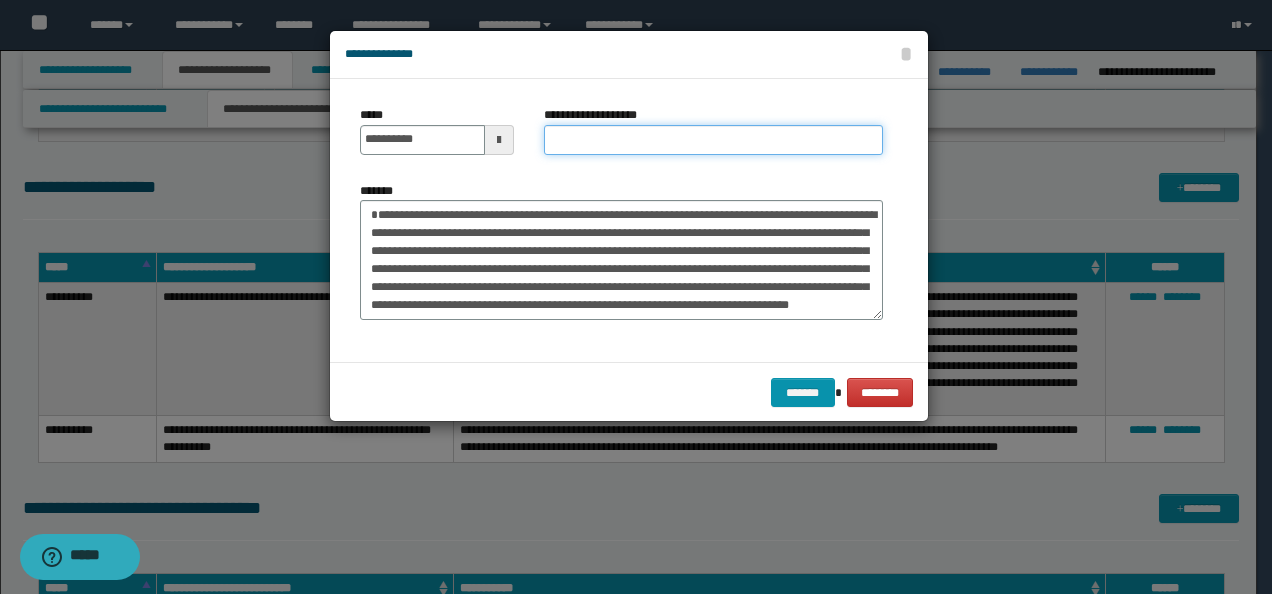 click on "**********" at bounding box center [713, 140] 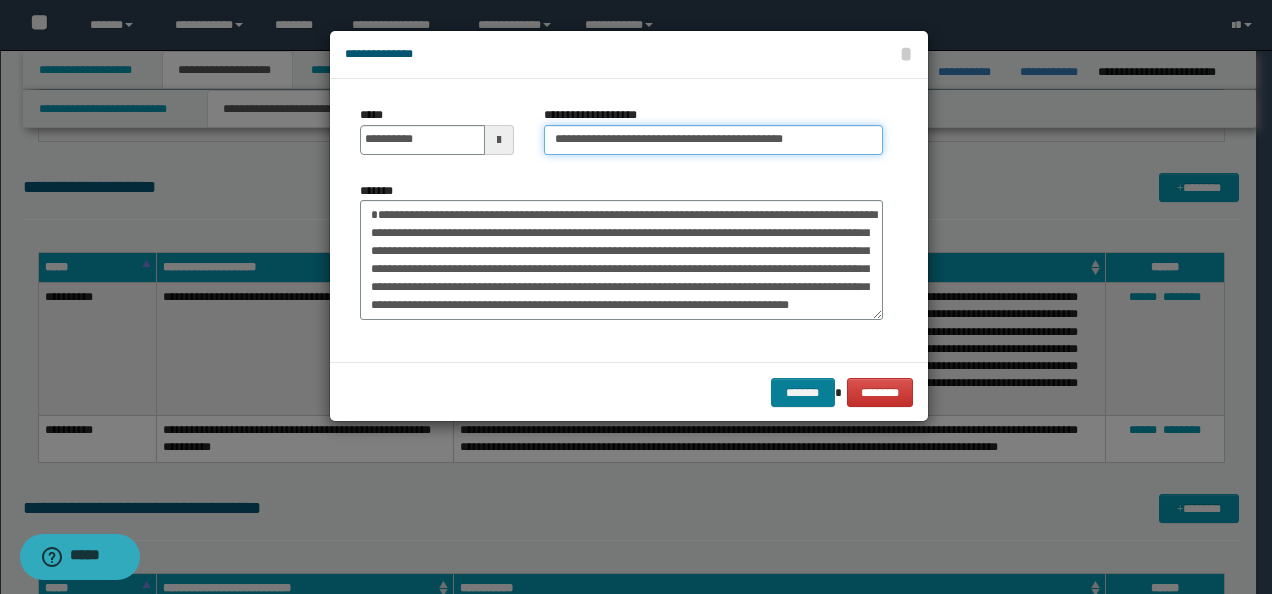 type on "**********" 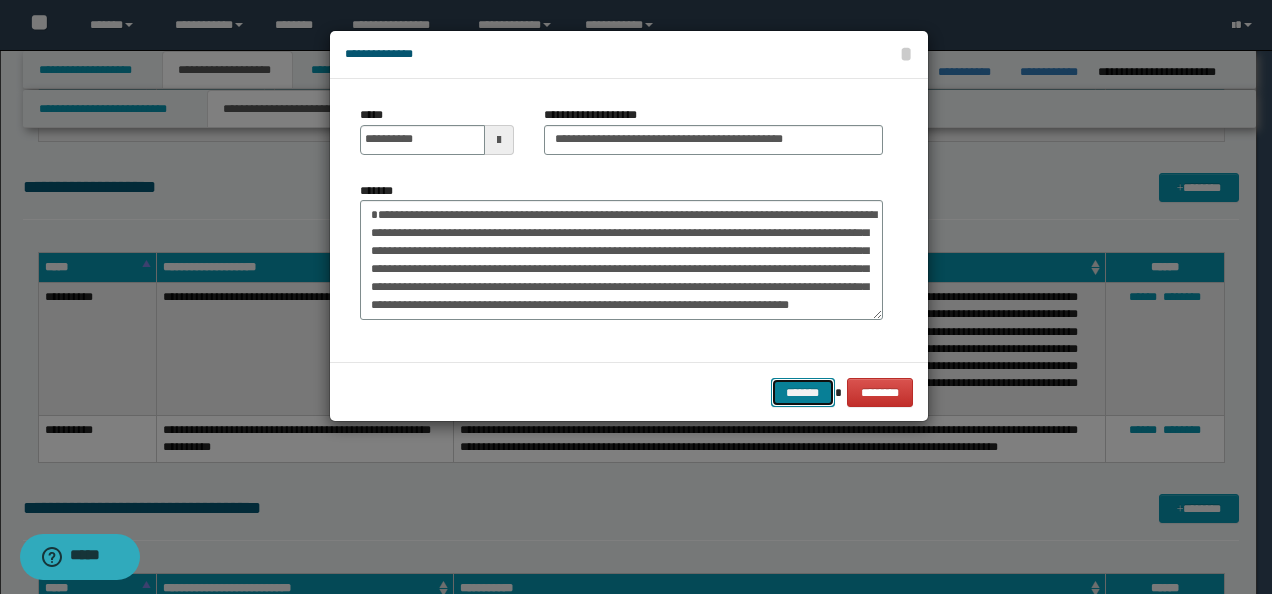 click on "*******" at bounding box center [803, 392] 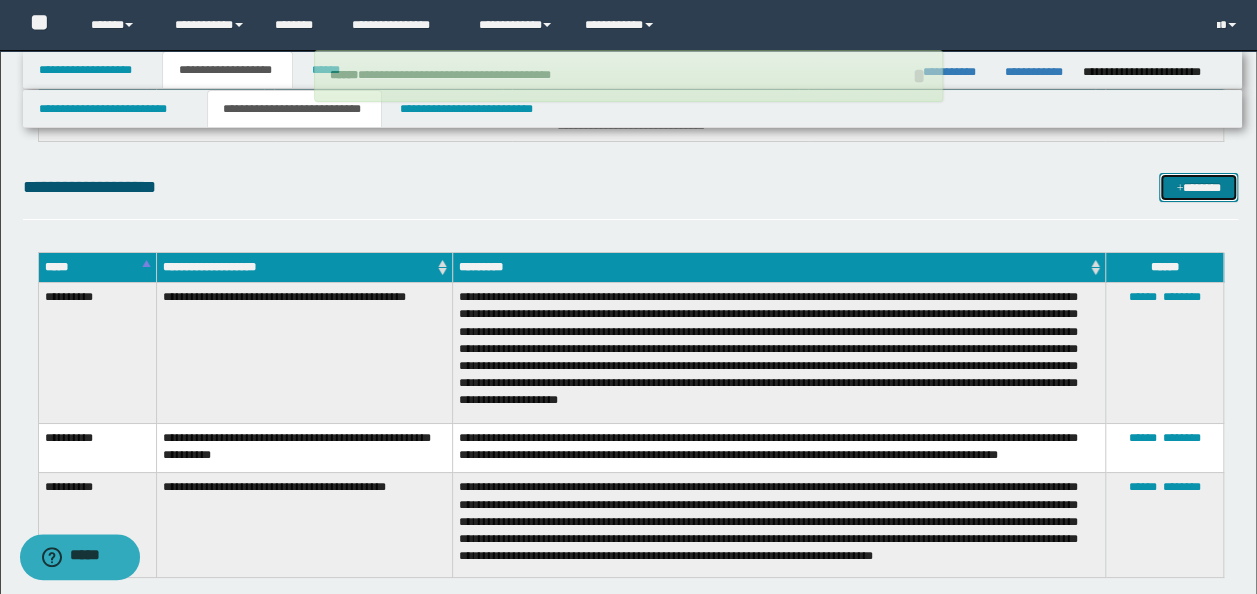 type 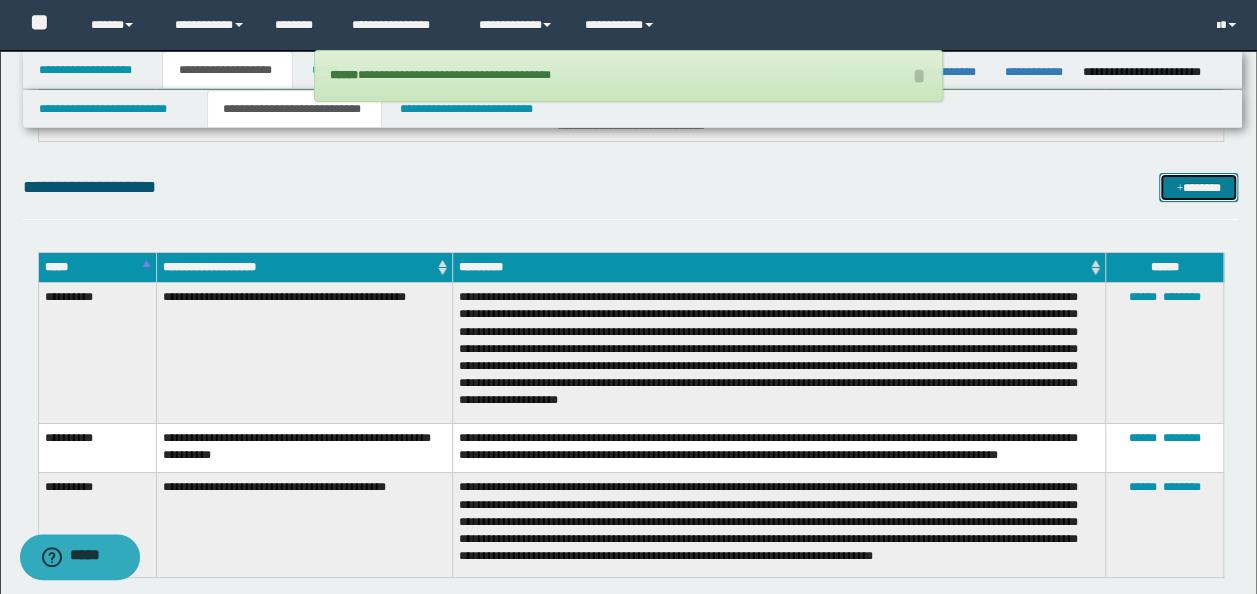 click on "*******" at bounding box center (1198, 187) 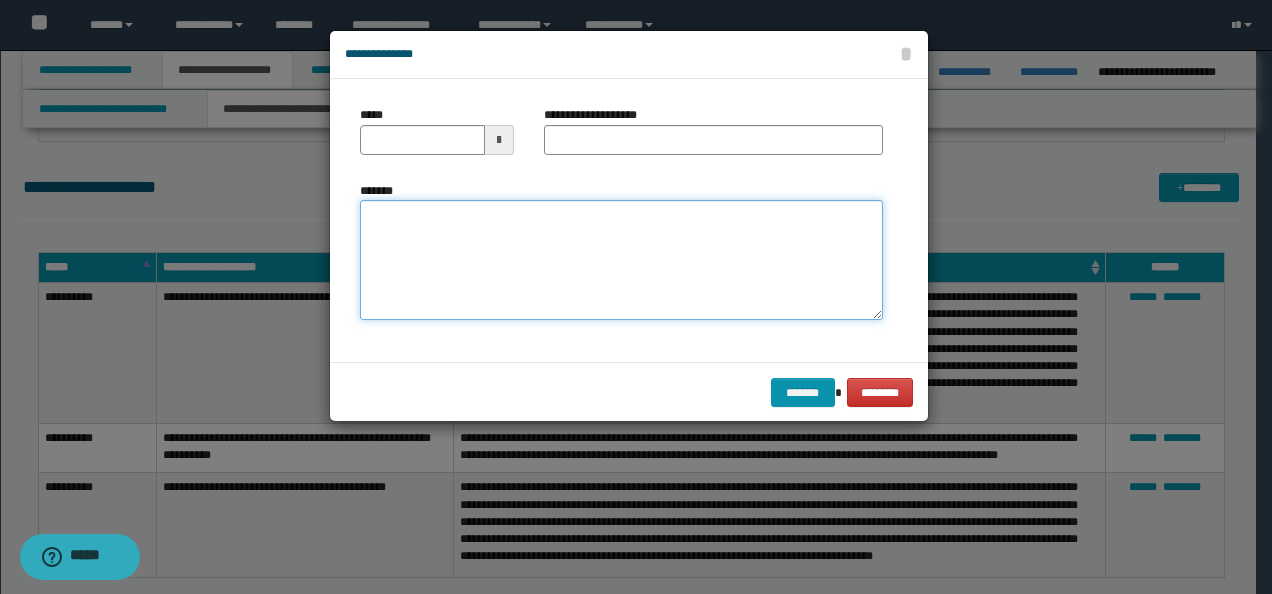 click on "*******" at bounding box center [621, 259] 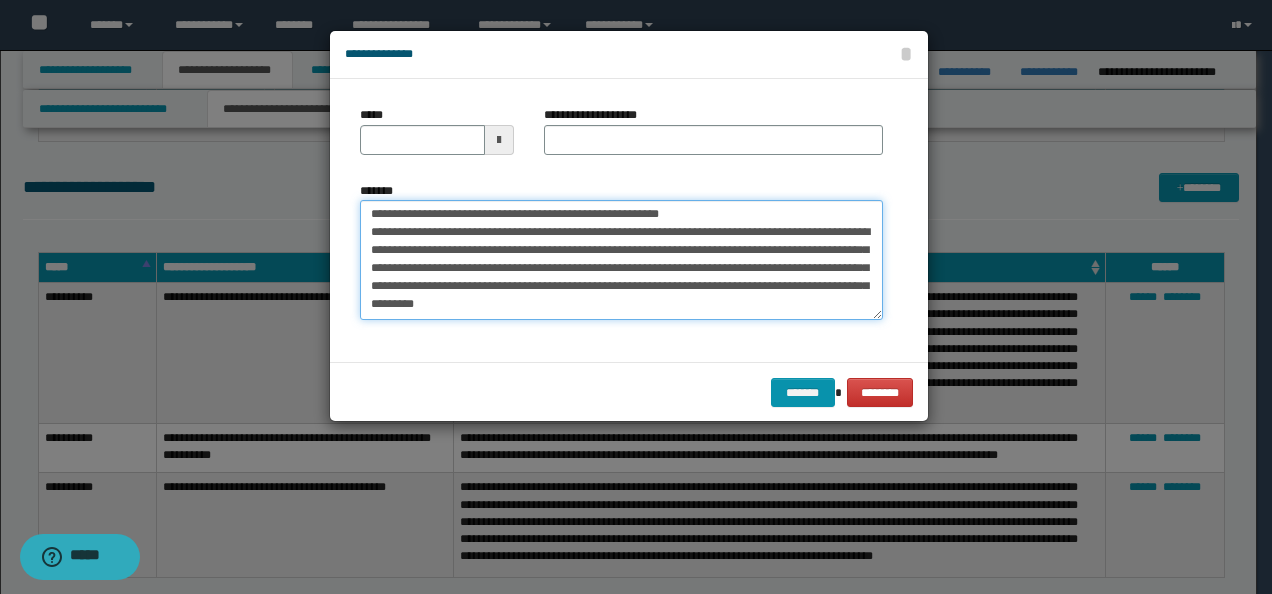 scroll, scrollTop: 0, scrollLeft: 0, axis: both 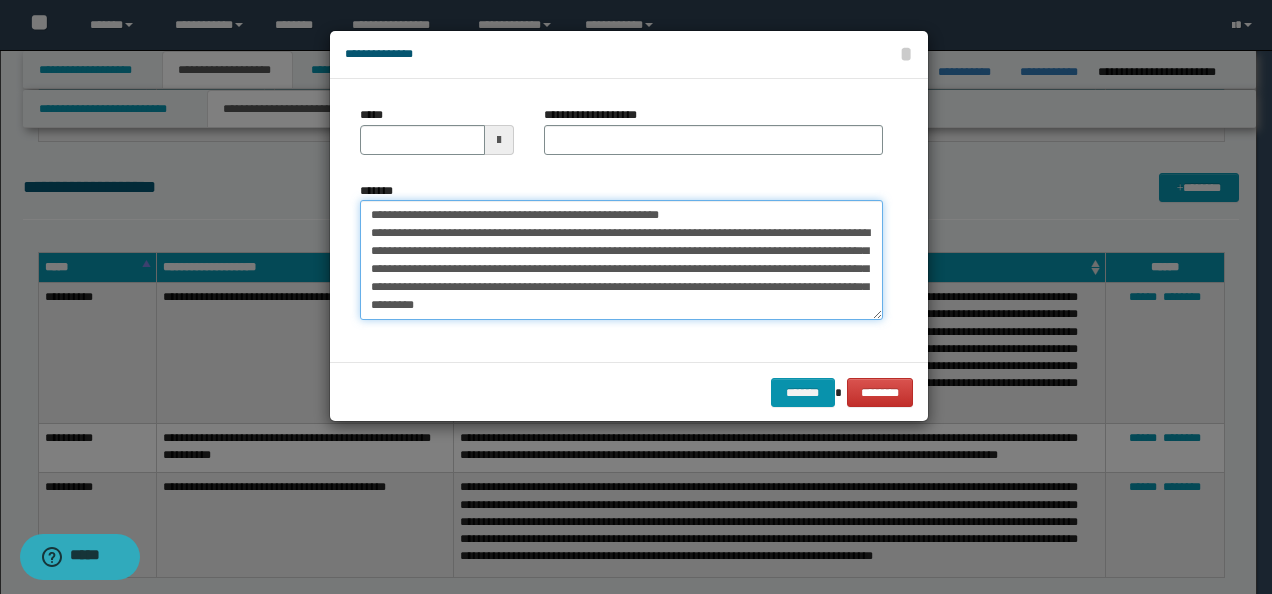 drag, startPoint x: 428, startPoint y: 212, endPoint x: 239, endPoint y: 212, distance: 189 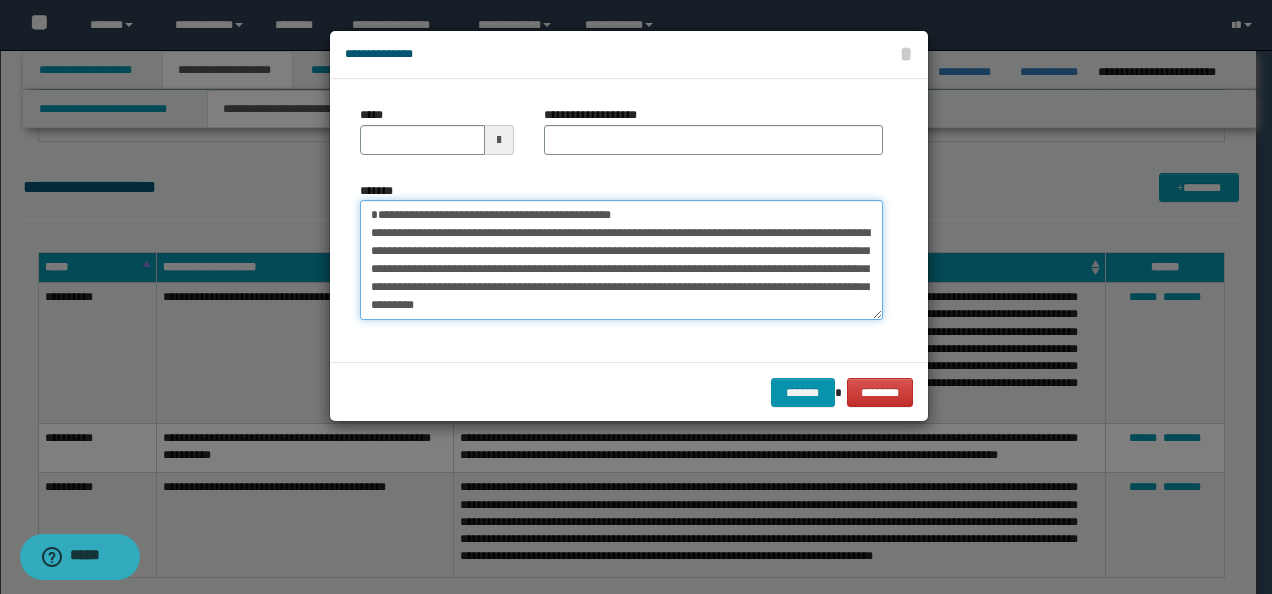 type 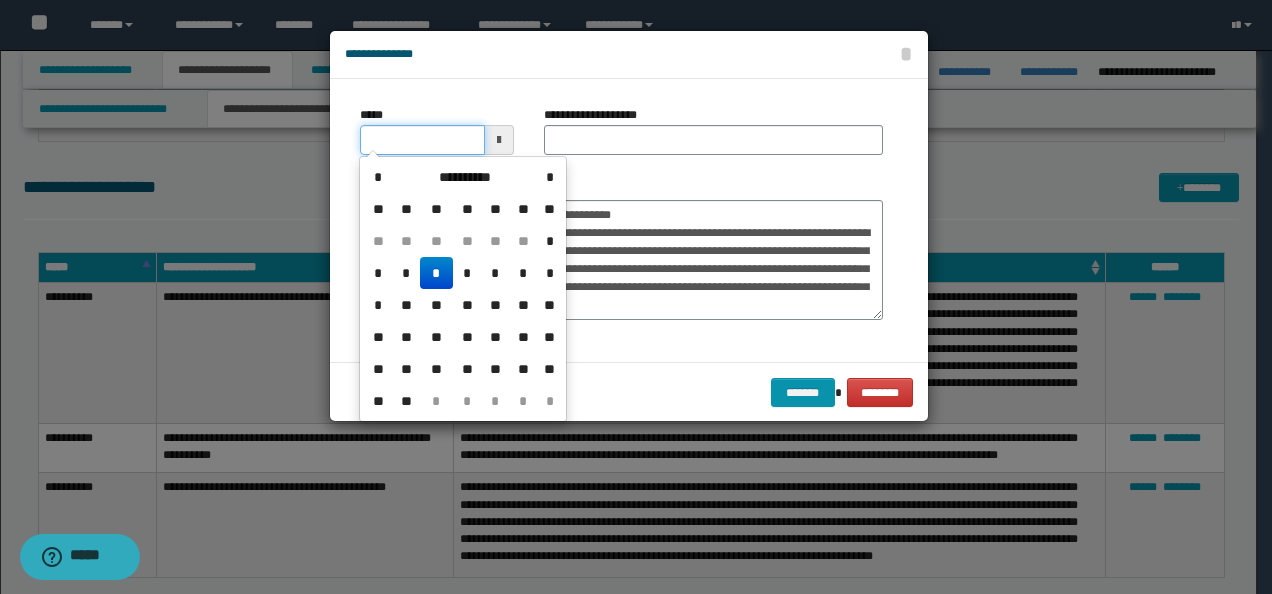 click on "*****" at bounding box center [422, 140] 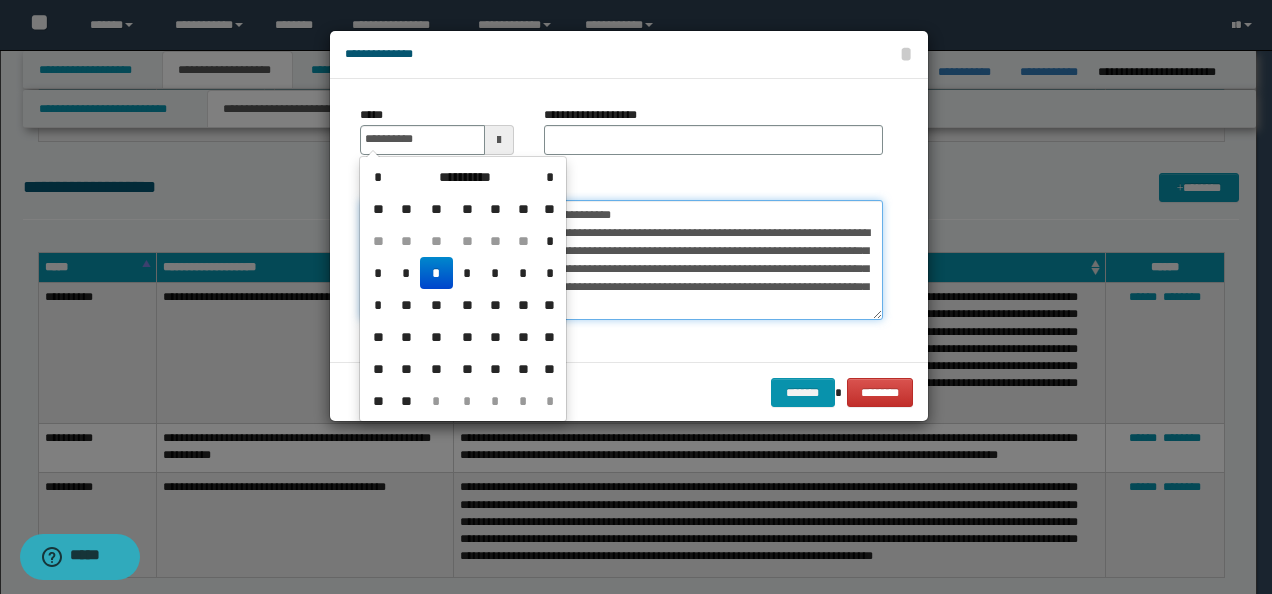 type on "**********" 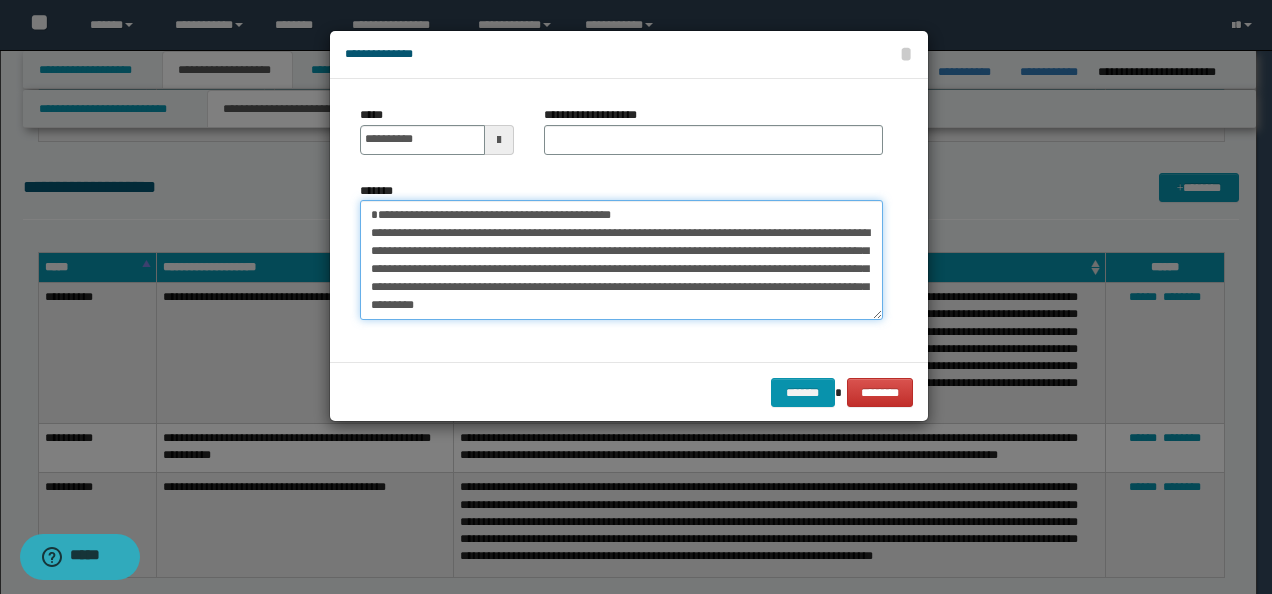 drag, startPoint x: 670, startPoint y: 212, endPoint x: 233, endPoint y: 200, distance: 437.16473 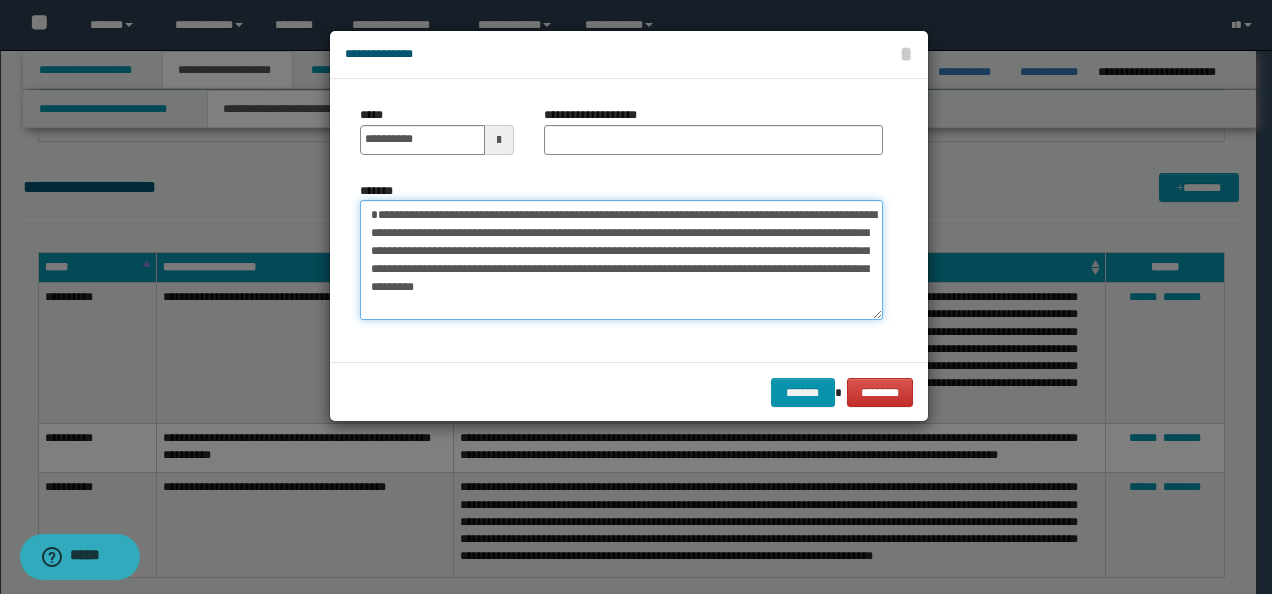 type on "**********" 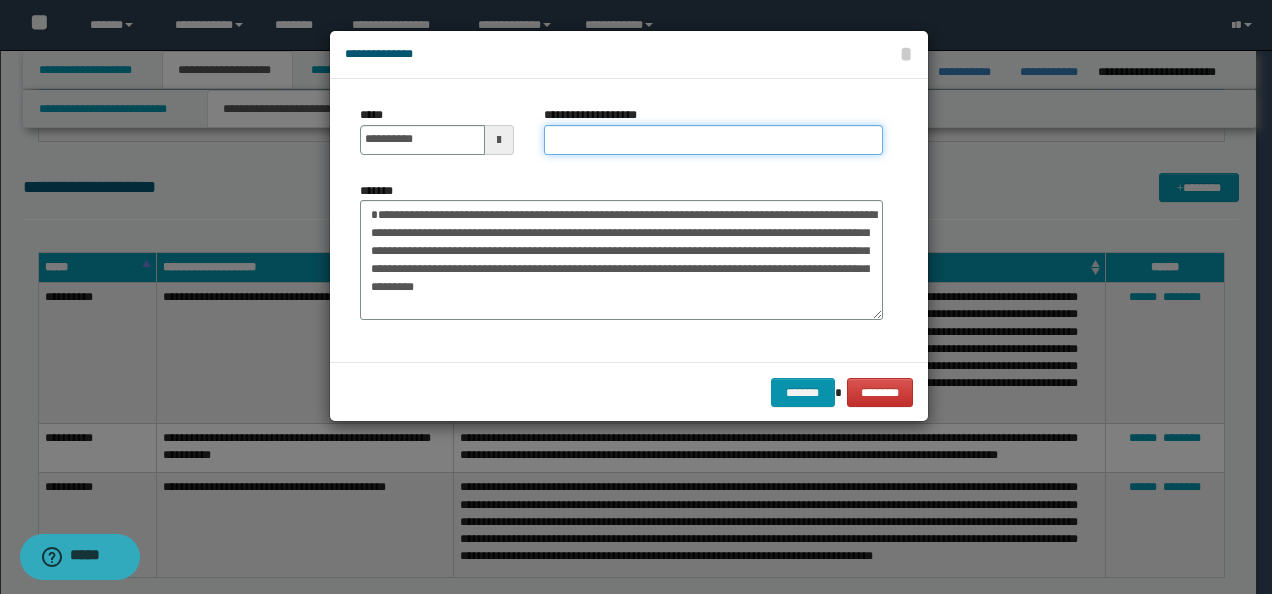 drag, startPoint x: 619, startPoint y: 138, endPoint x: 629, endPoint y: 140, distance: 10.198039 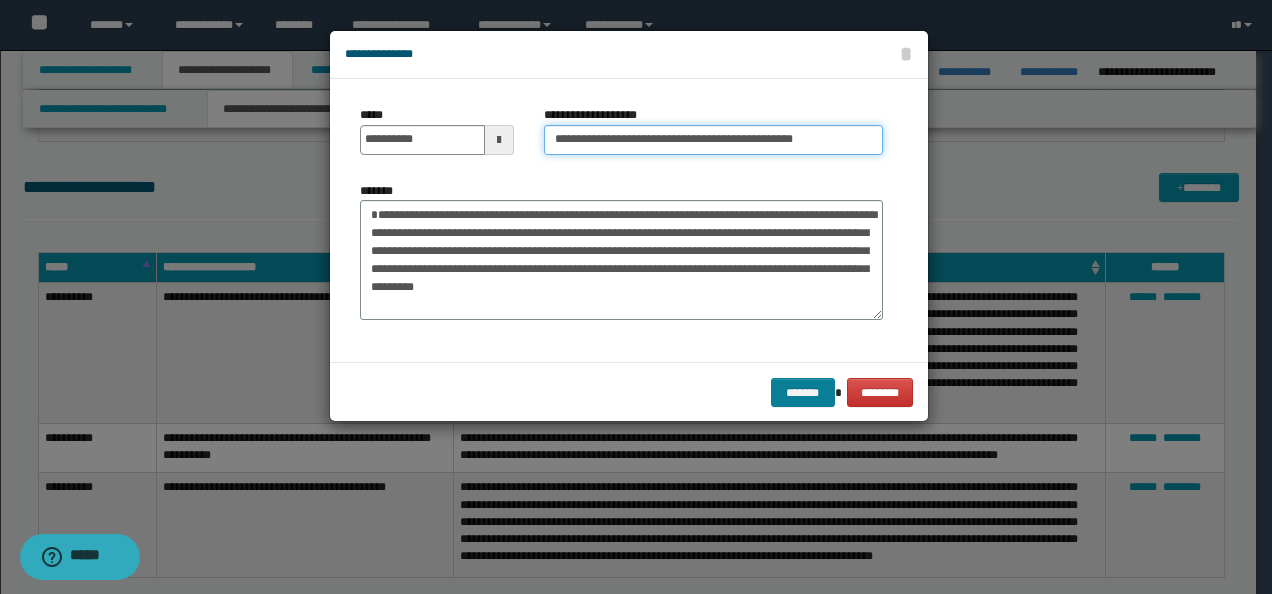 type on "**********" 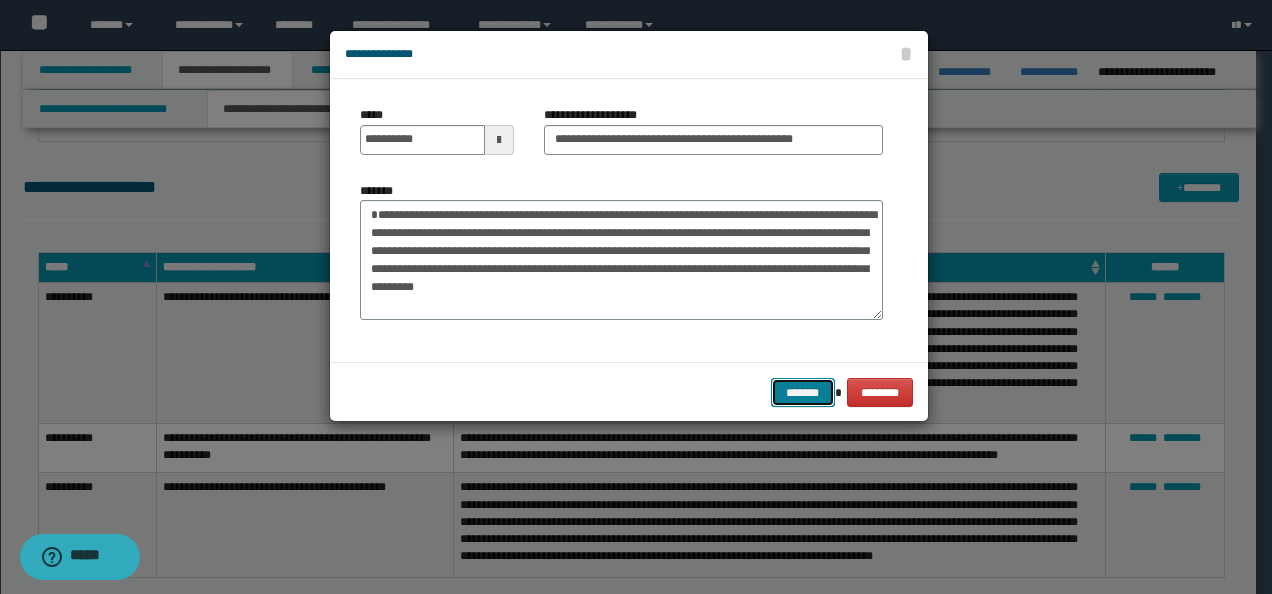 click on "*******" at bounding box center (803, 392) 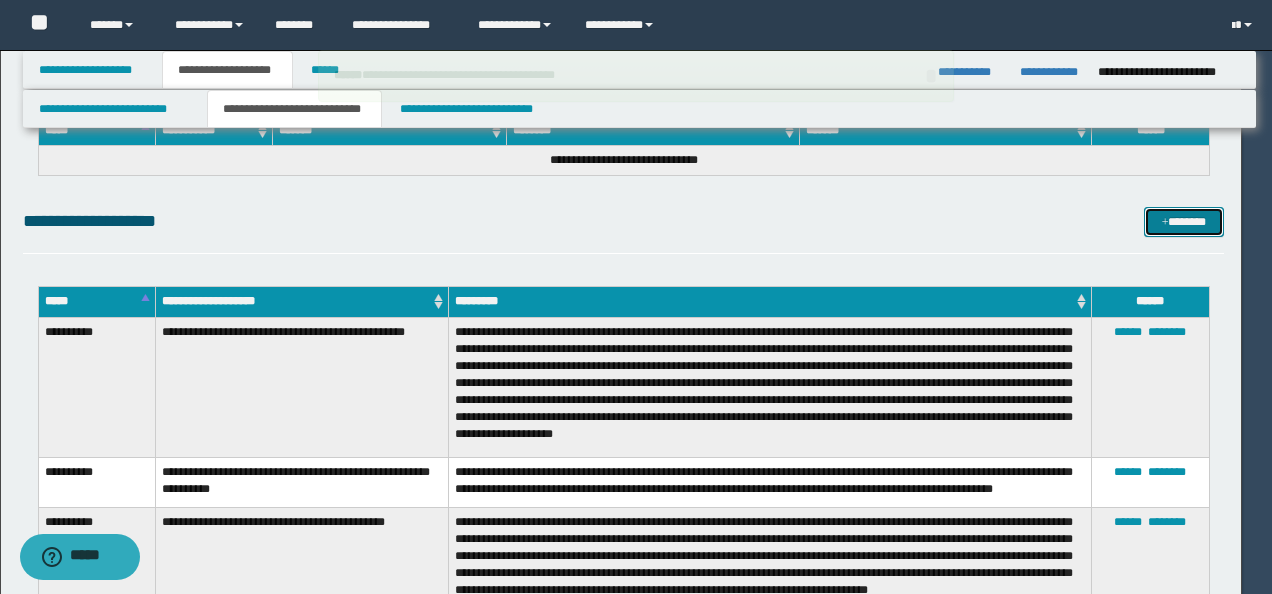 type 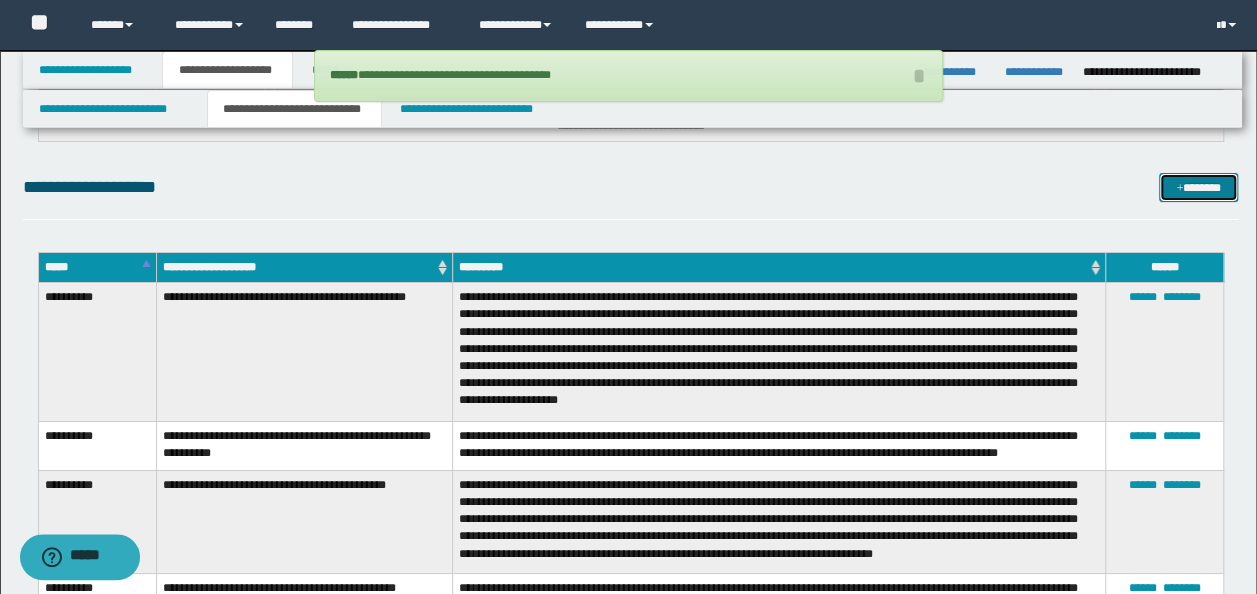 click on "*******" at bounding box center [1198, 187] 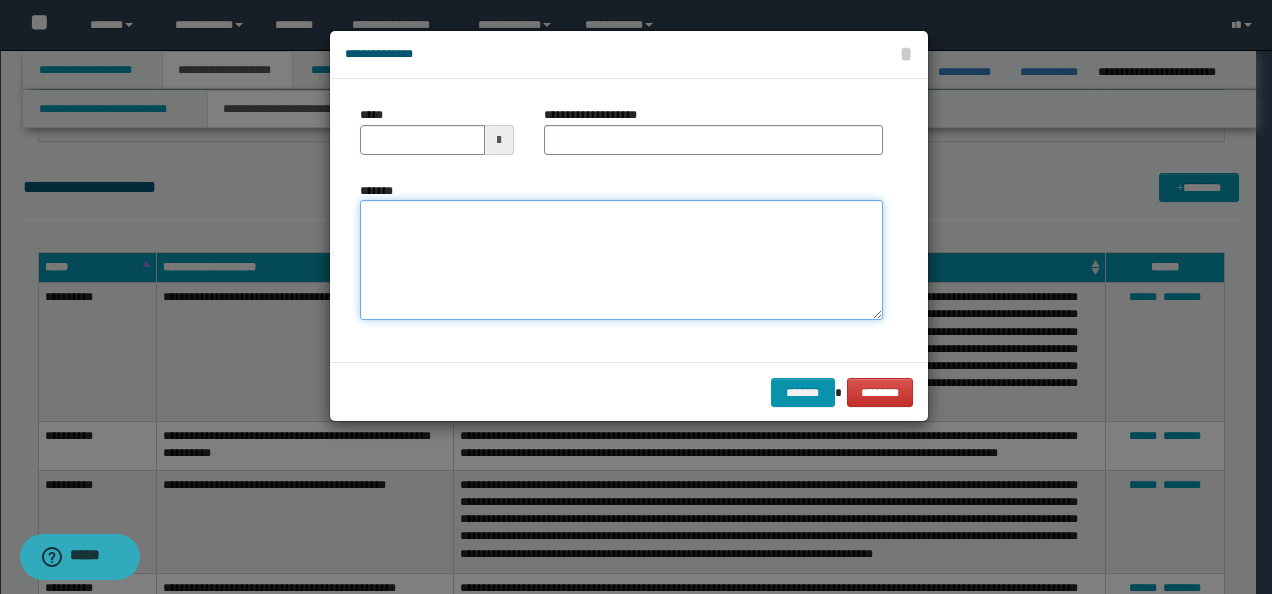 click on "*******" at bounding box center [621, 259] 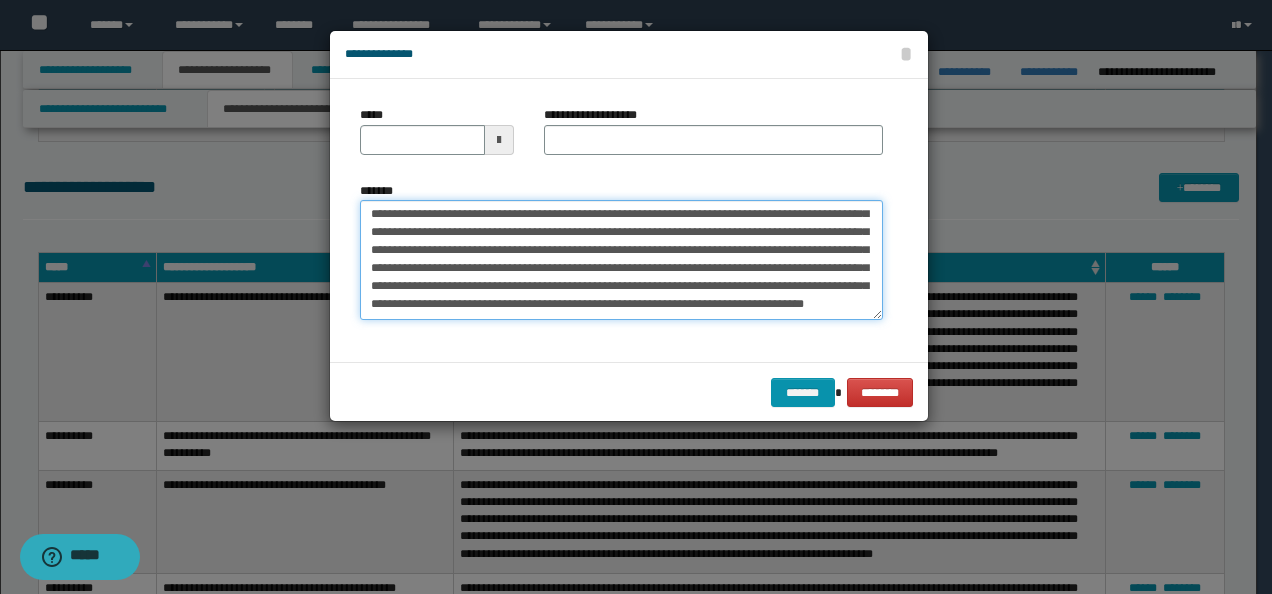 scroll, scrollTop: 0, scrollLeft: 0, axis: both 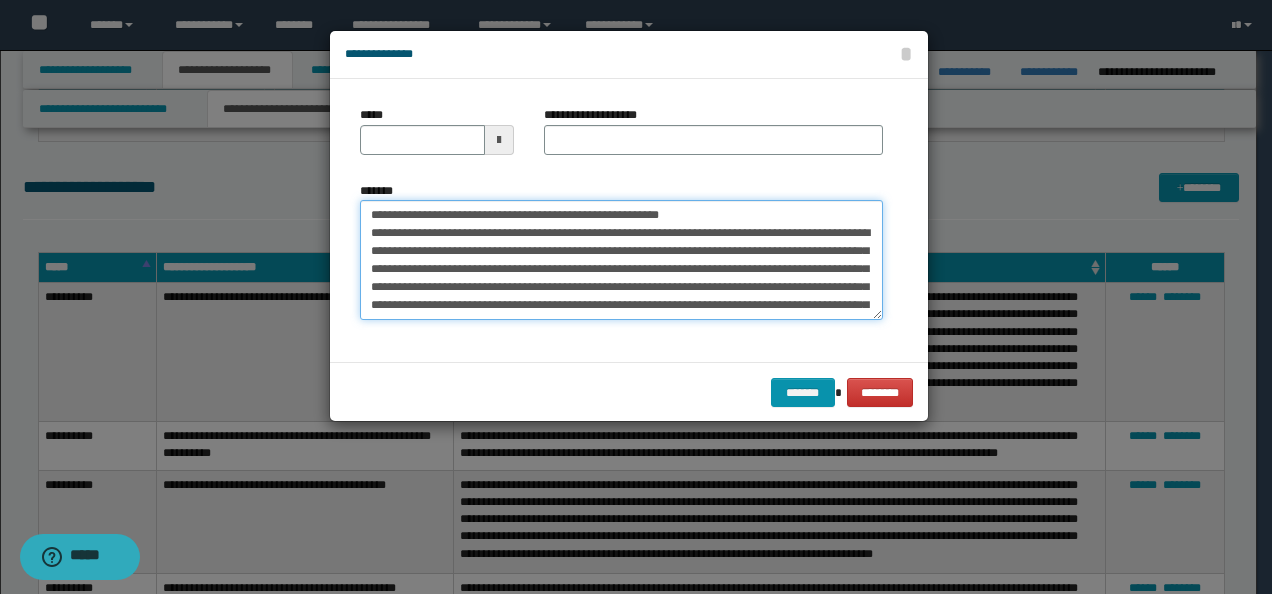 drag, startPoint x: 429, startPoint y: 211, endPoint x: 246, endPoint y: 204, distance: 183.13383 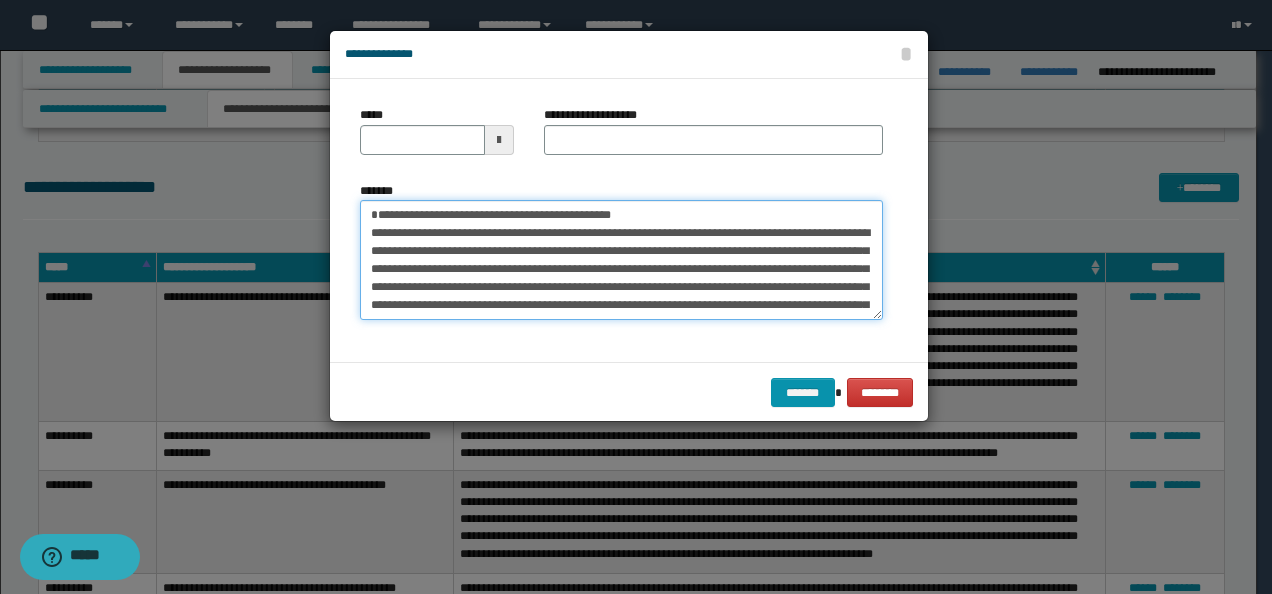 type 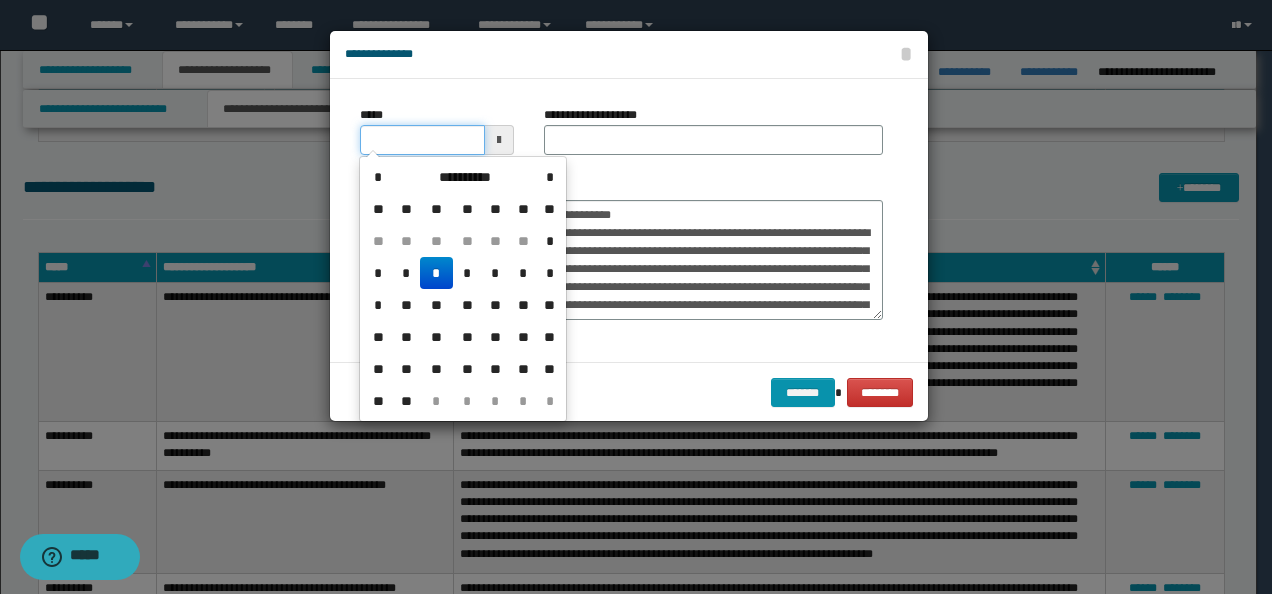 click on "*****" at bounding box center [422, 140] 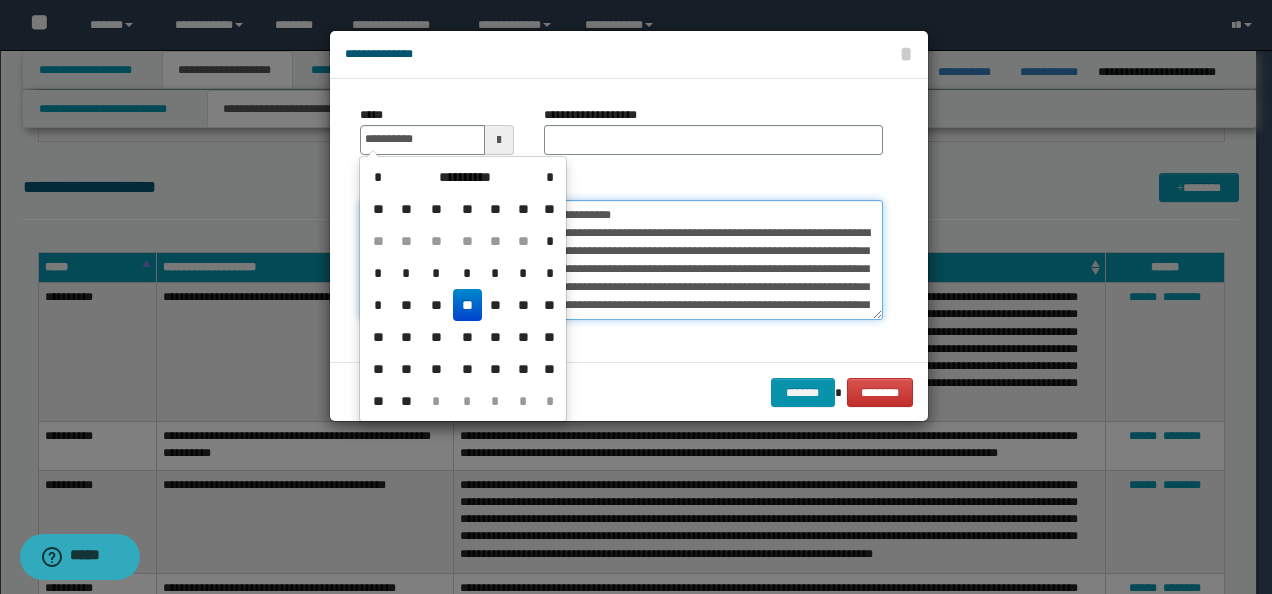 type on "**********" 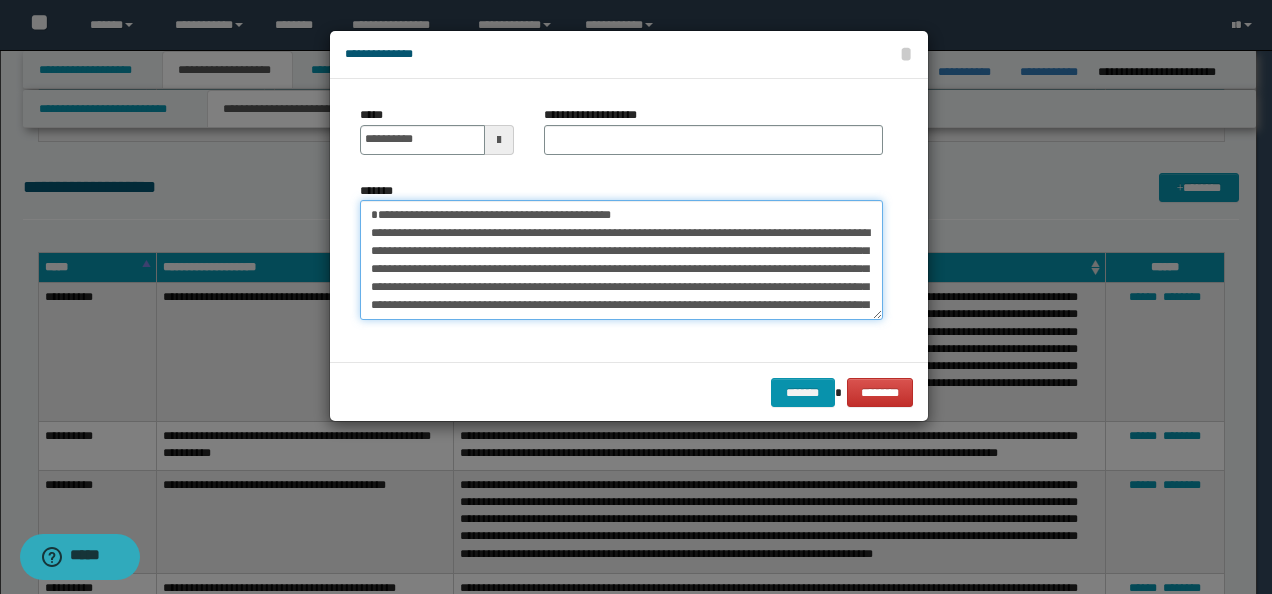 drag, startPoint x: 710, startPoint y: 206, endPoint x: 245, endPoint y: 185, distance: 465.47394 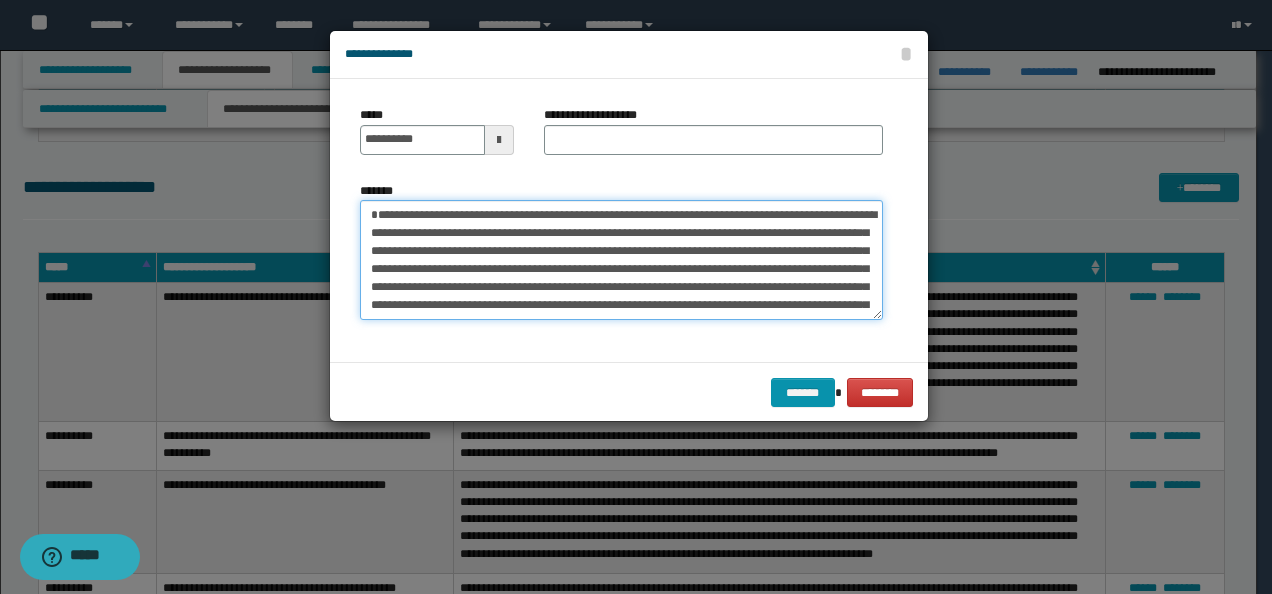 type on "**********" 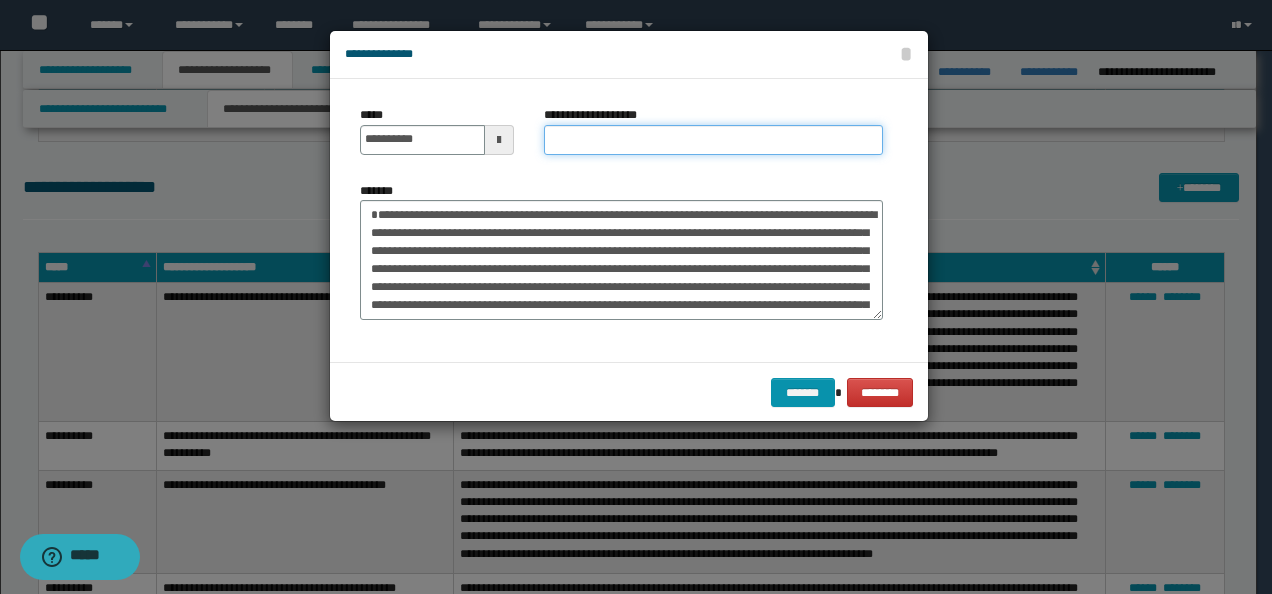 click on "**********" at bounding box center [713, 140] 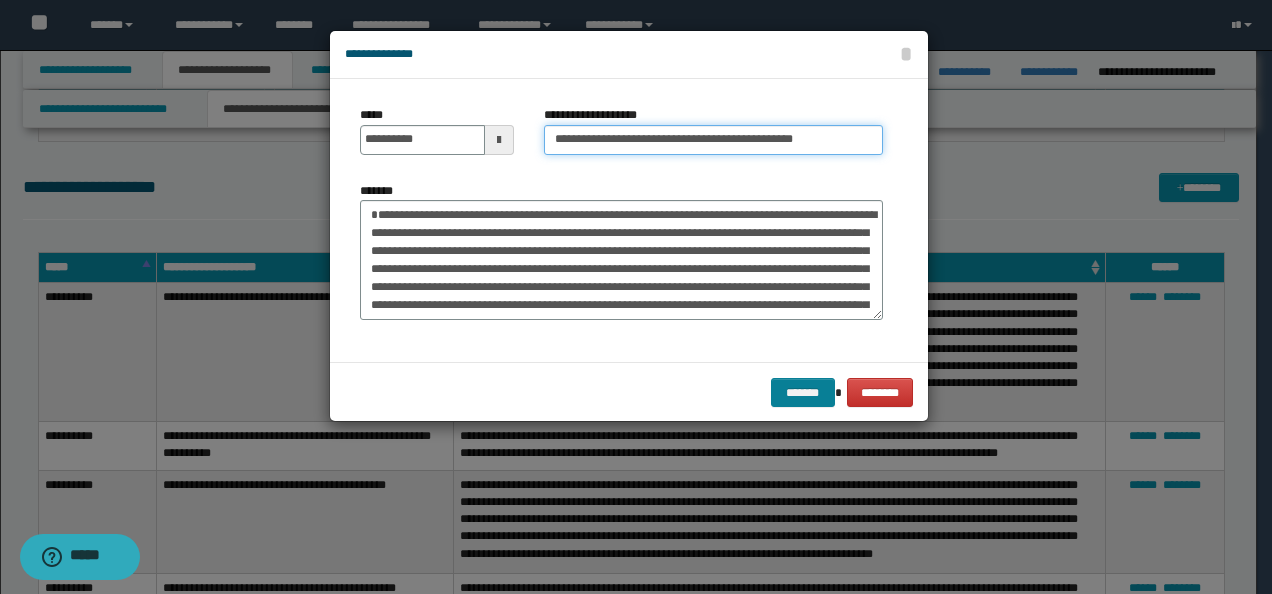 type on "**********" 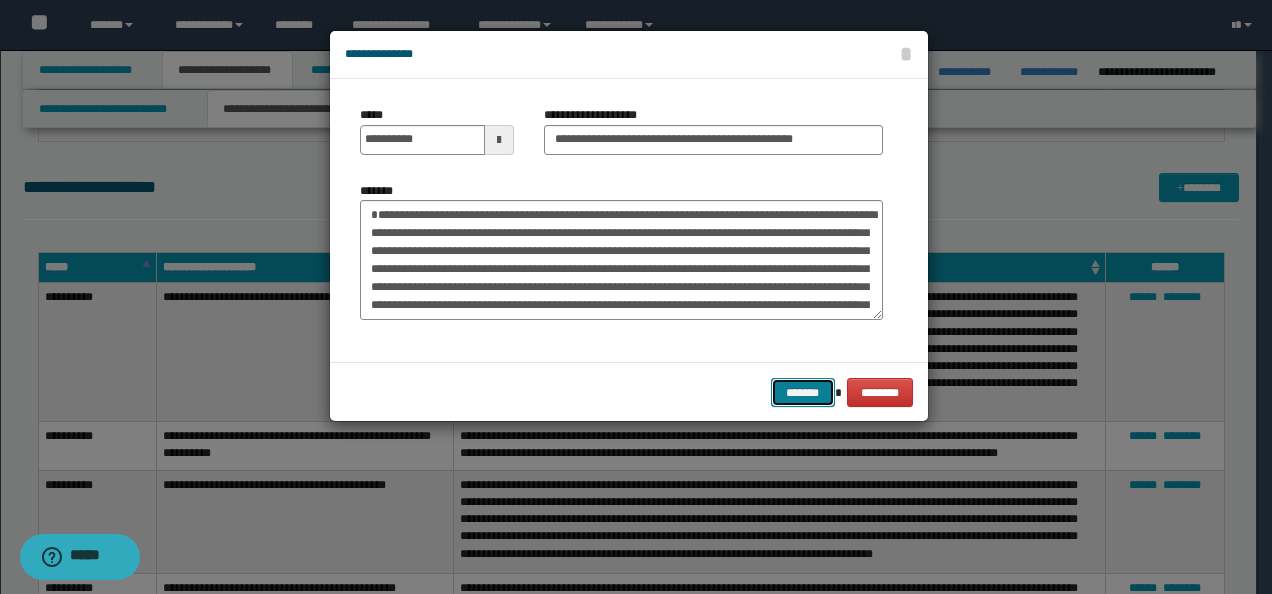 click on "*******" at bounding box center [803, 392] 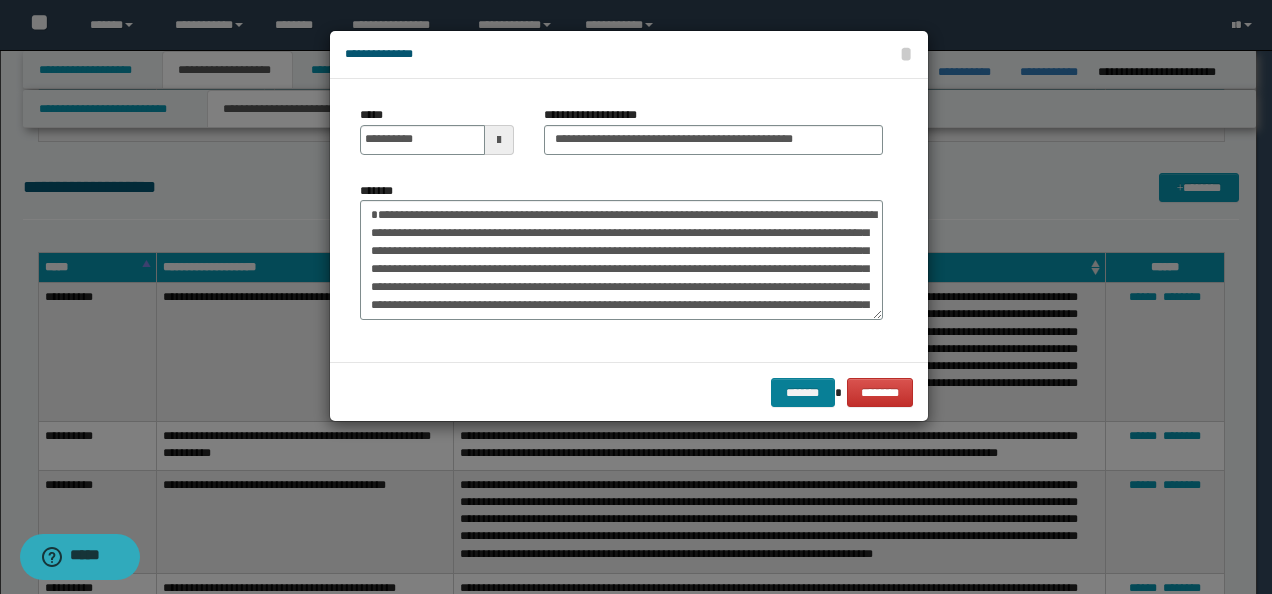 scroll, scrollTop: 0, scrollLeft: 0, axis: both 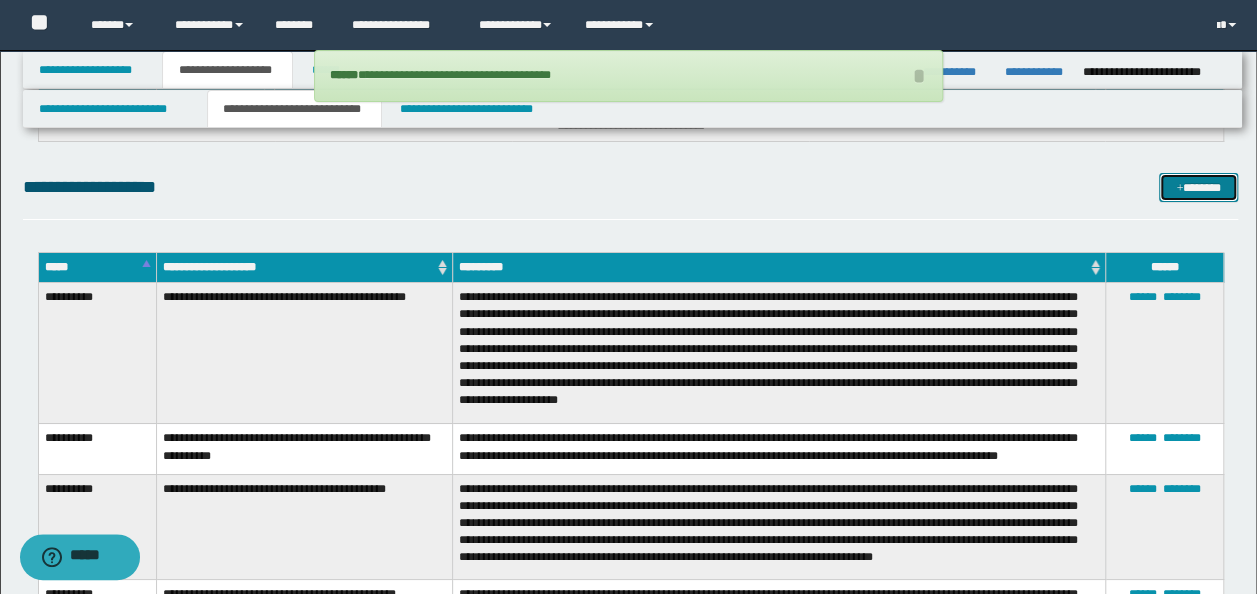 click on "*******" at bounding box center (1198, 187) 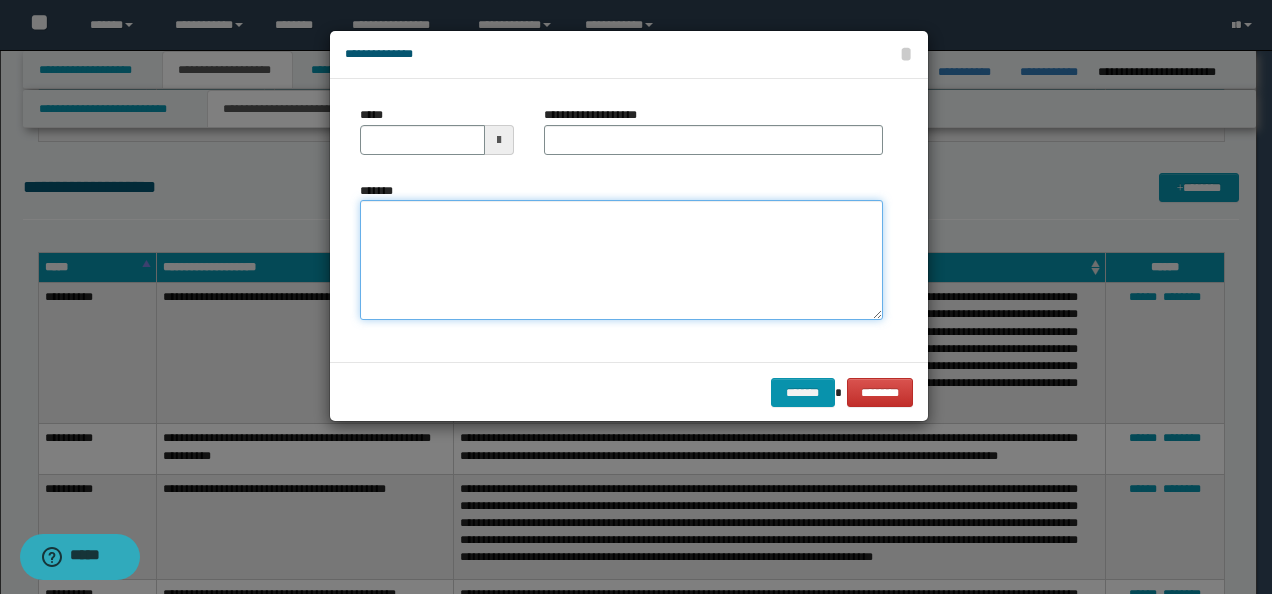 click on "*******" at bounding box center (621, 259) 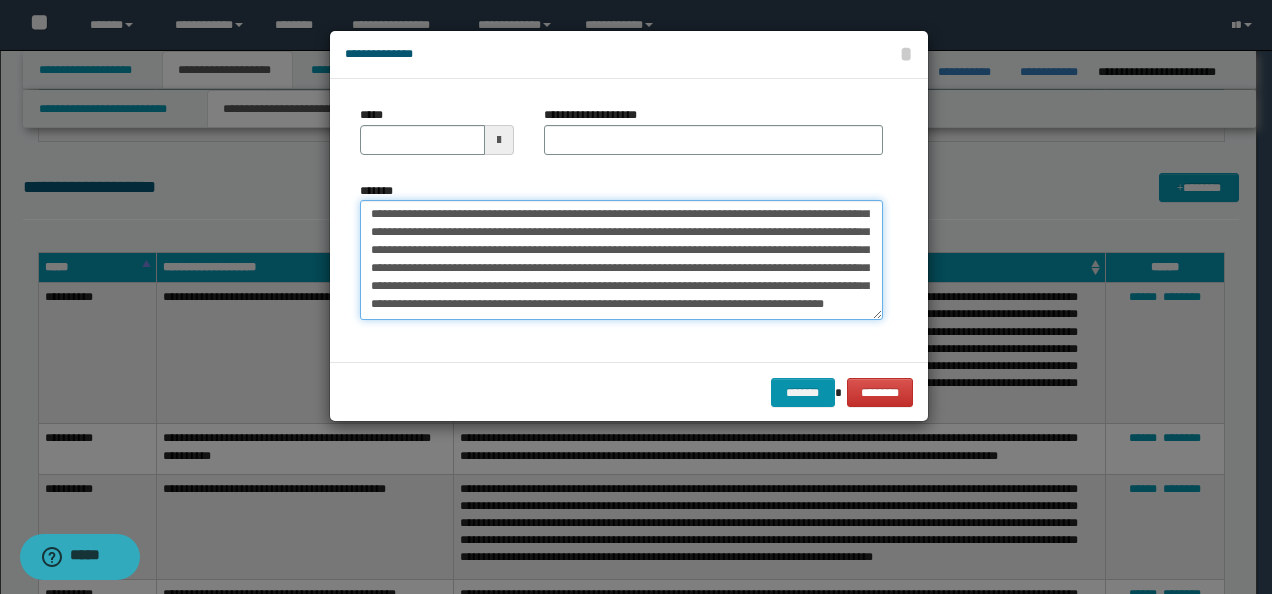 scroll, scrollTop: 0, scrollLeft: 0, axis: both 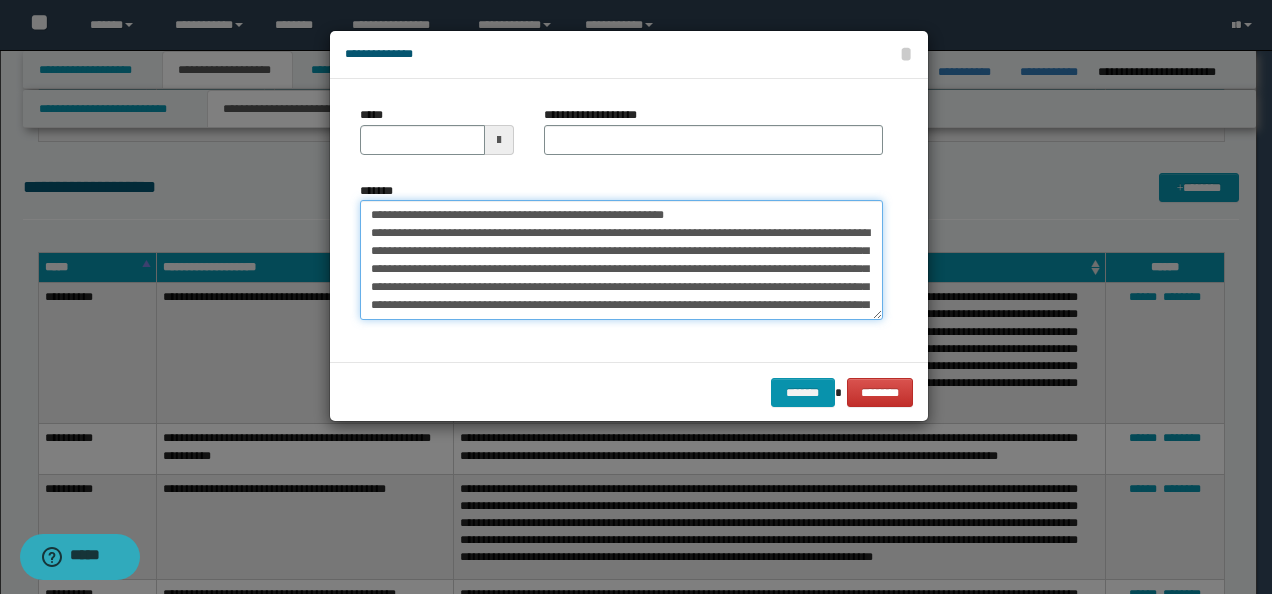 drag, startPoint x: 386, startPoint y: 208, endPoint x: 244, endPoint y: 201, distance: 142.17242 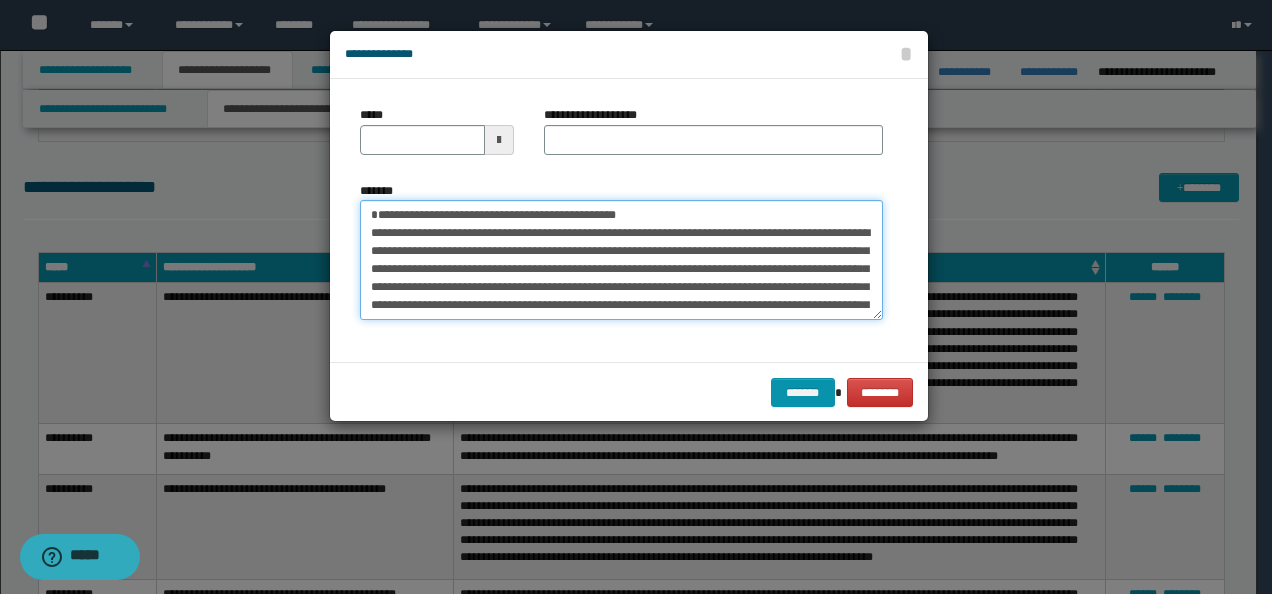 type 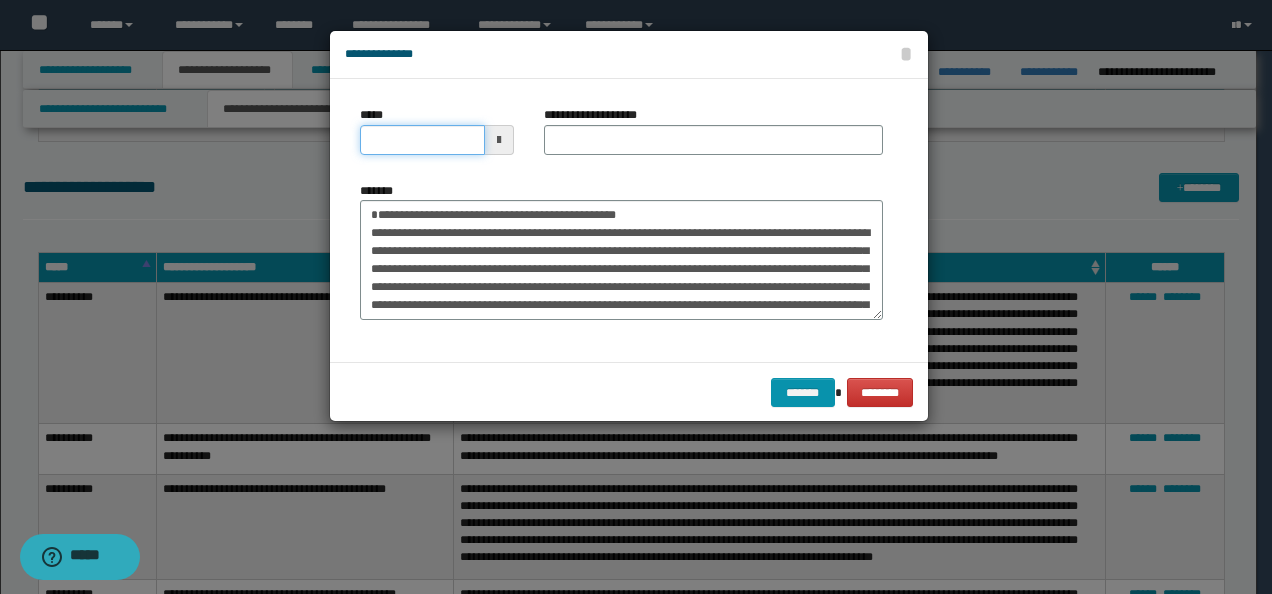 click on "*****" at bounding box center (422, 140) 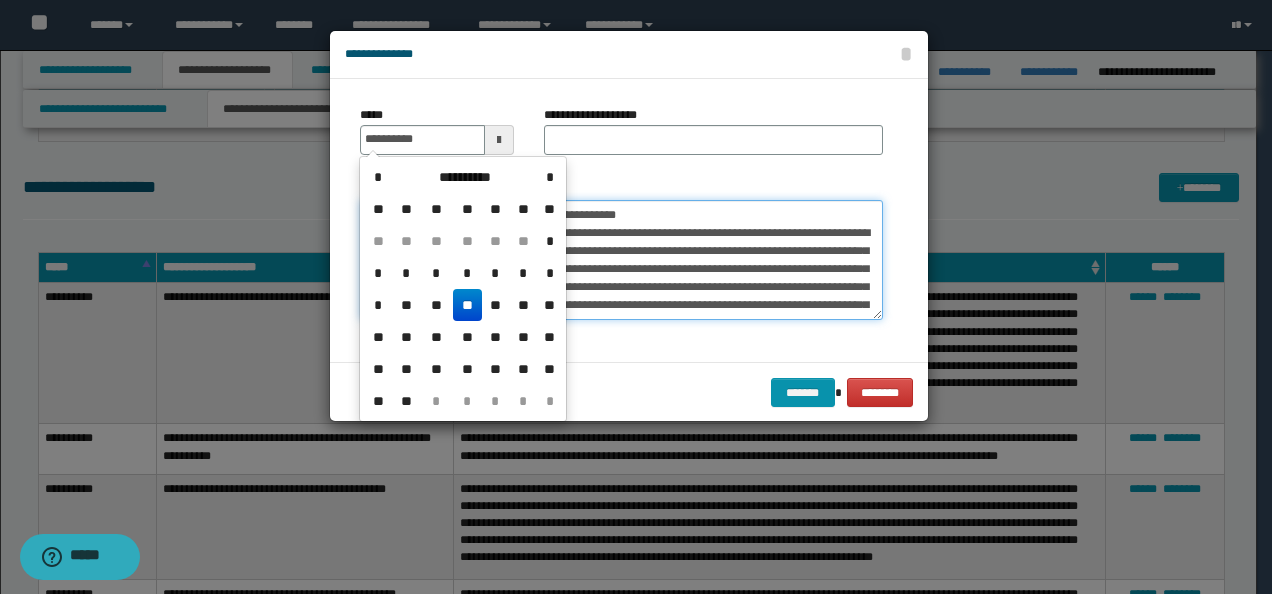 type on "**********" 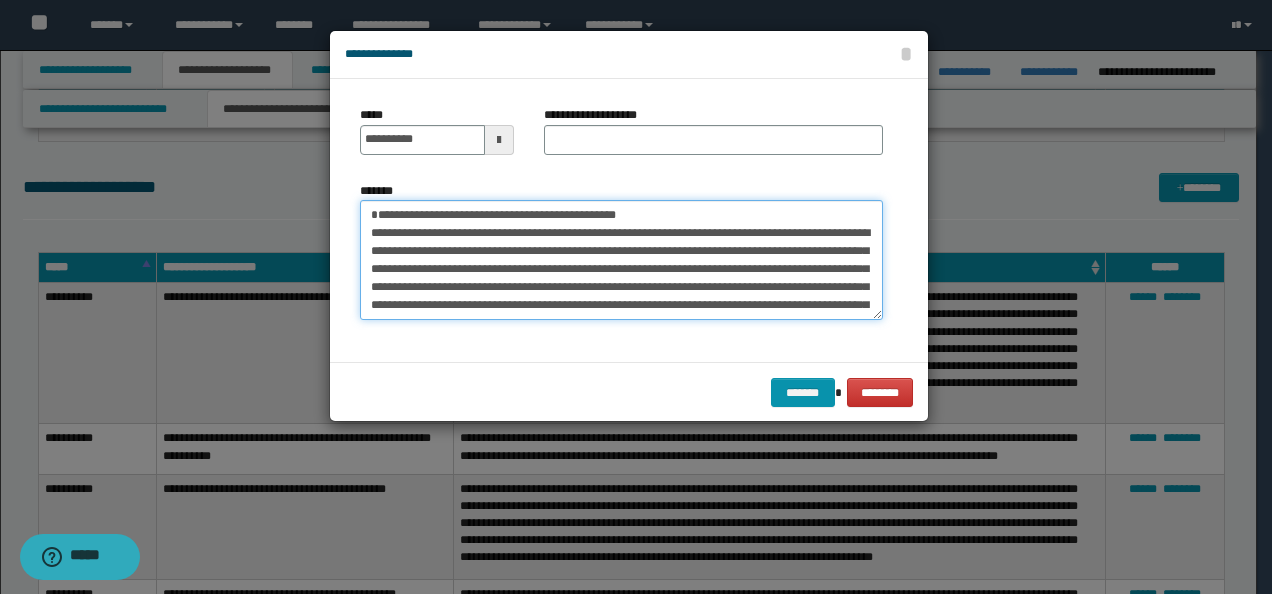 drag, startPoint x: 512, startPoint y: 207, endPoint x: 288, endPoint y: 203, distance: 224.0357 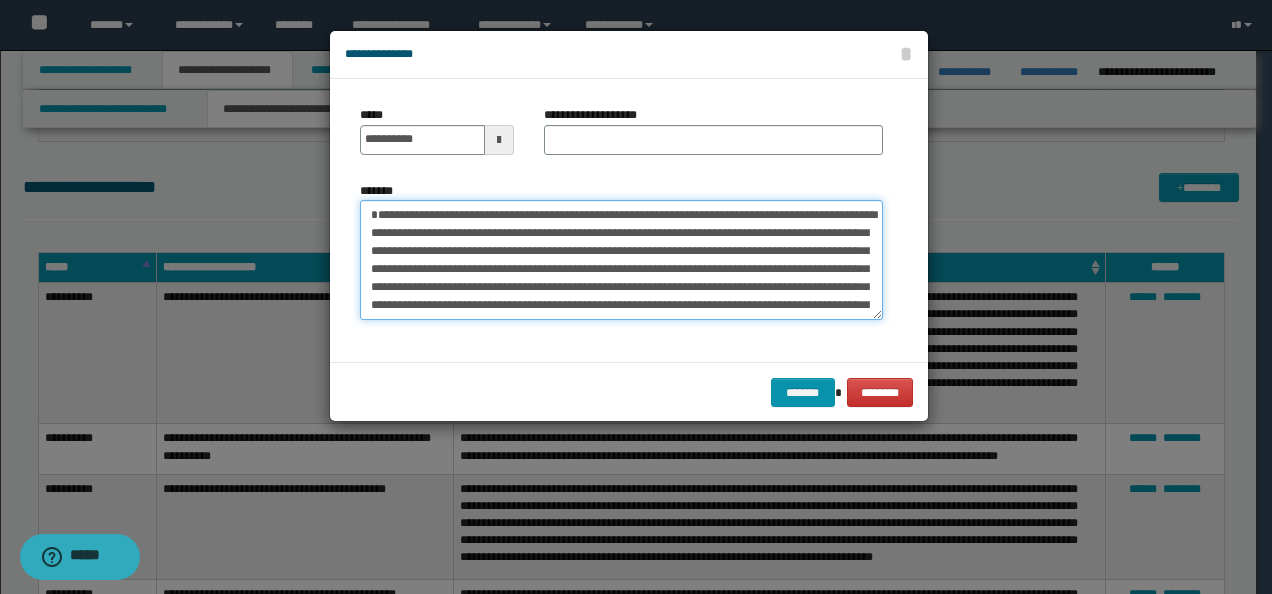 type on "**********" 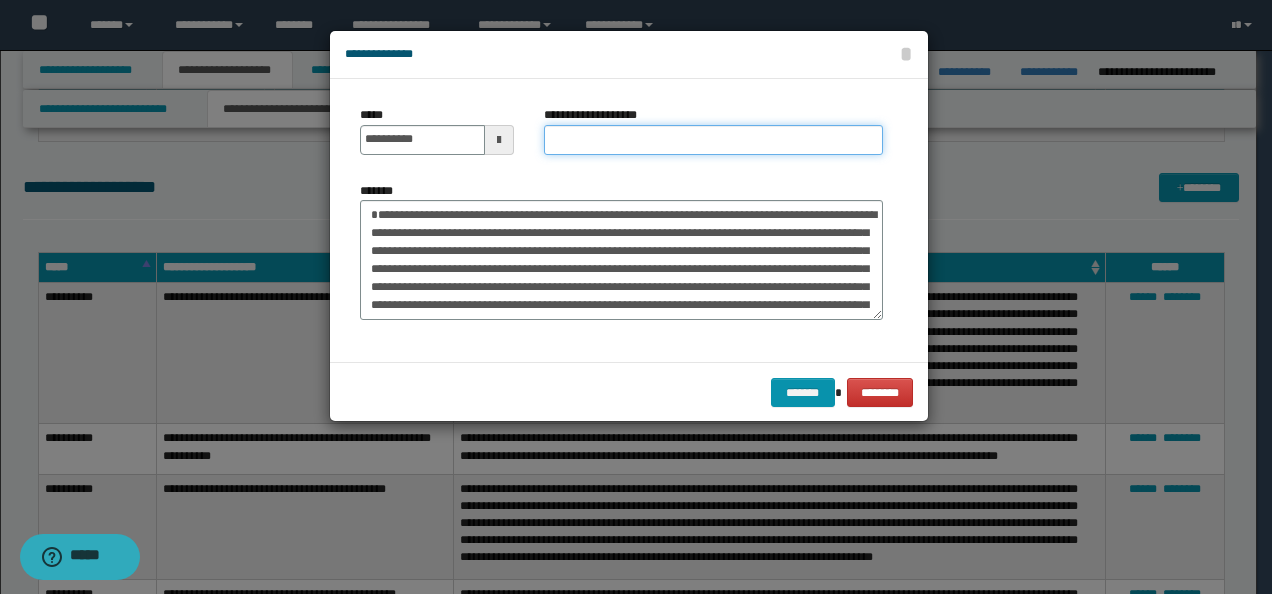 drag, startPoint x: 565, startPoint y: 136, endPoint x: 580, endPoint y: 141, distance: 15.811388 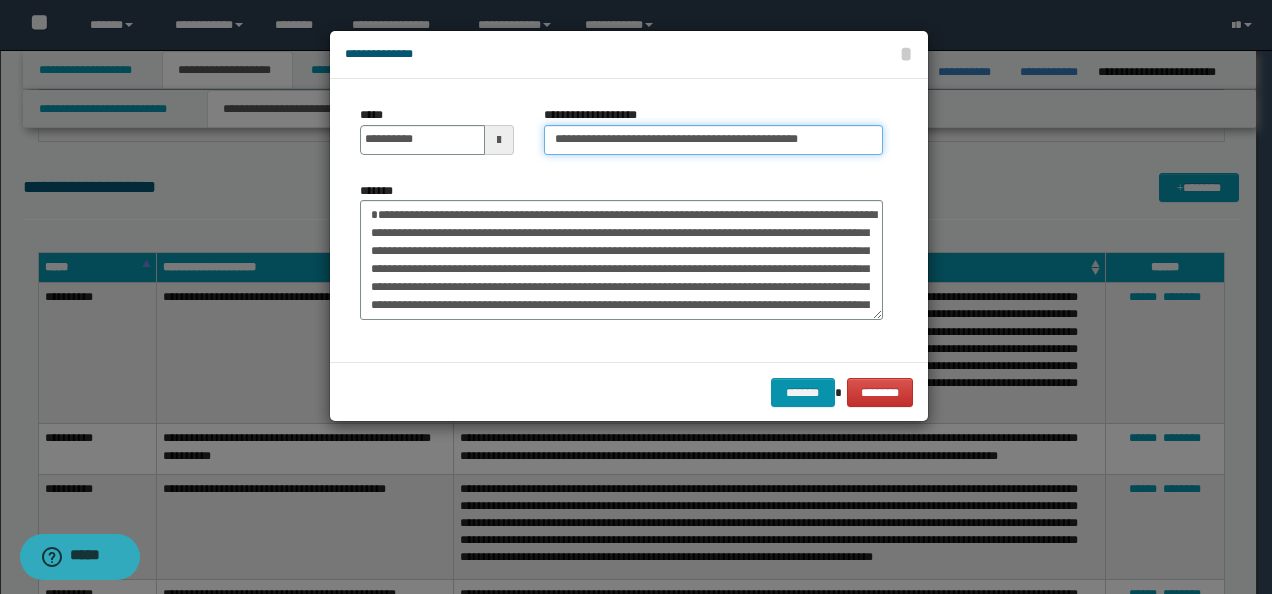 scroll, scrollTop: 0, scrollLeft: 6, axis: horizontal 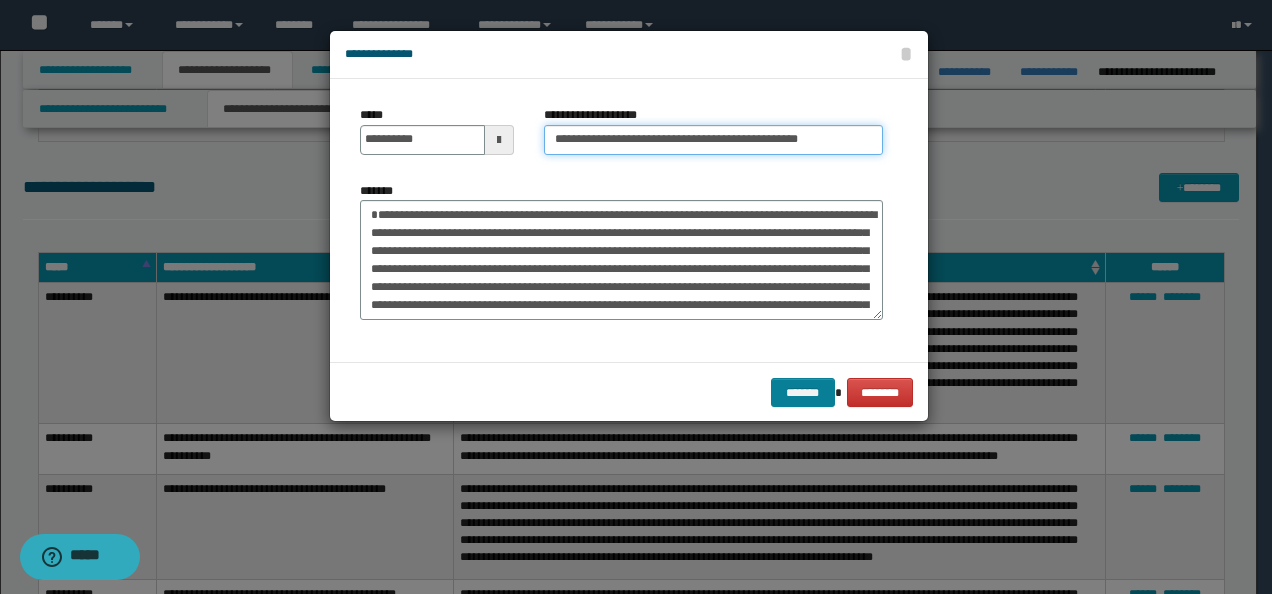 type on "**********" 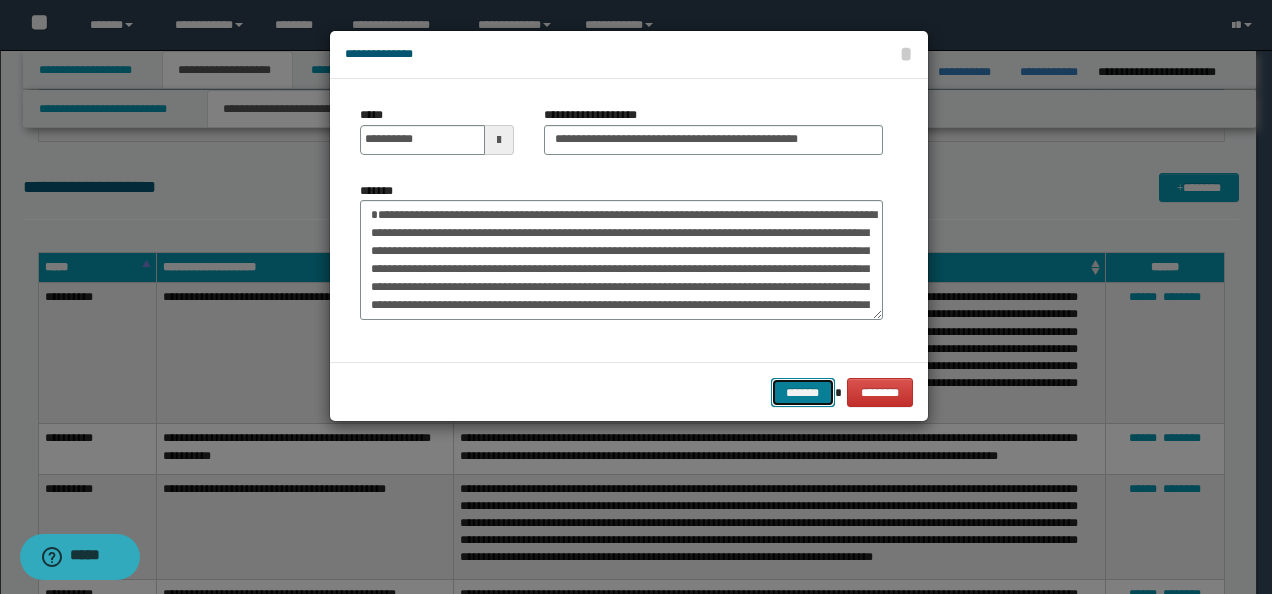 click on "*******" at bounding box center [803, 392] 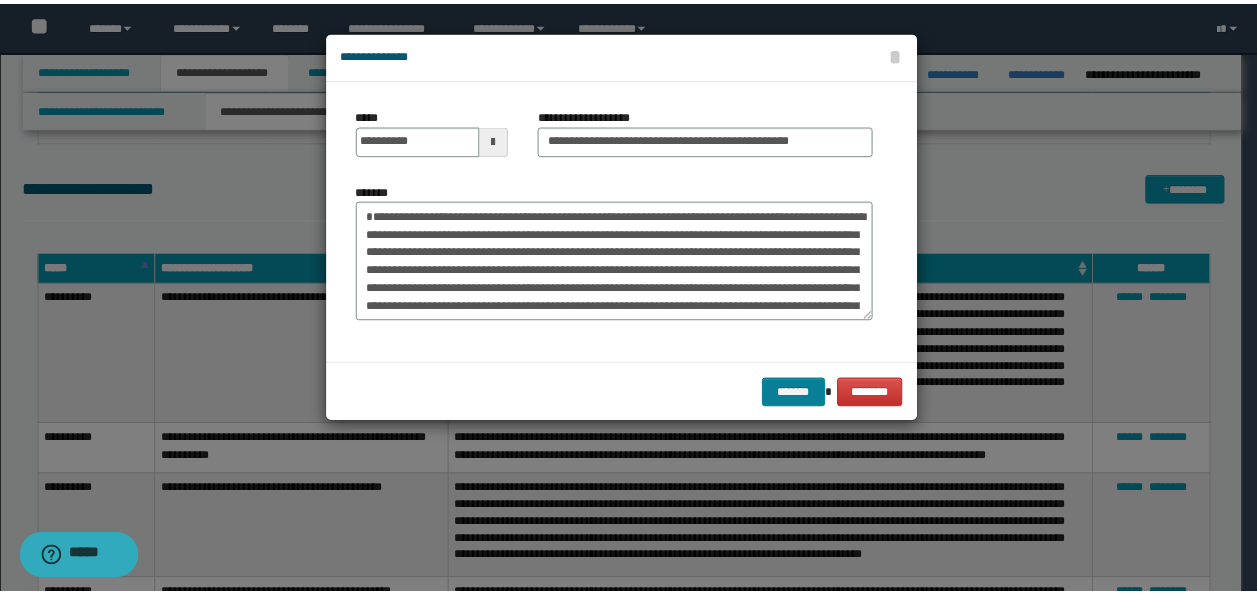 scroll, scrollTop: 0, scrollLeft: 0, axis: both 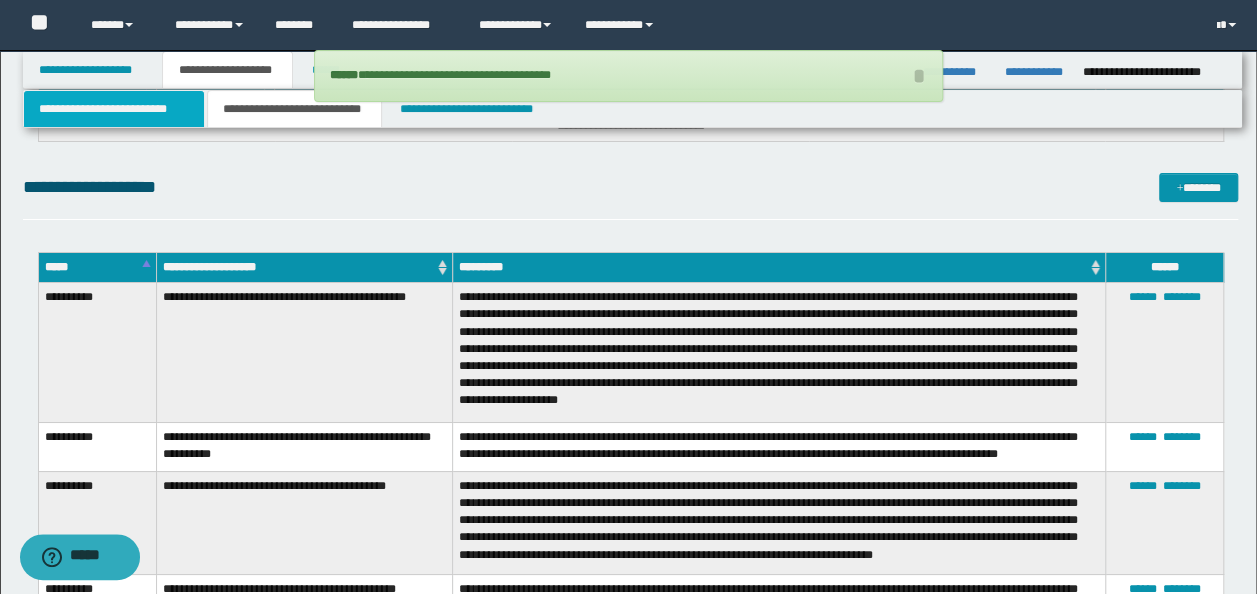 click on "**********" at bounding box center (114, 109) 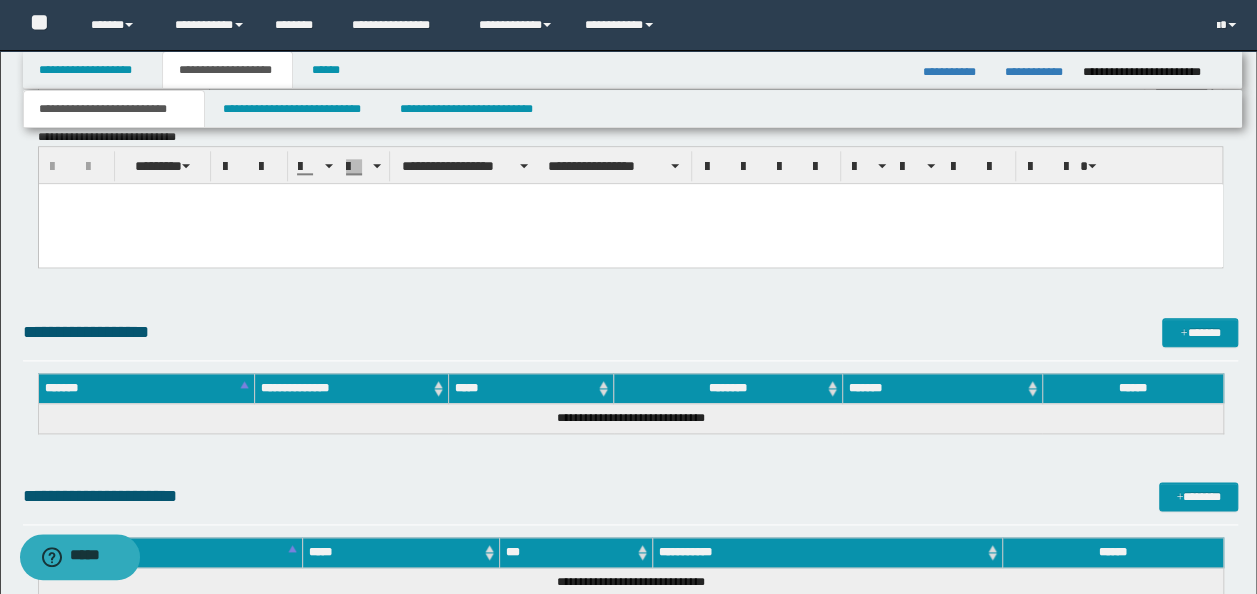 scroll, scrollTop: 1029, scrollLeft: 0, axis: vertical 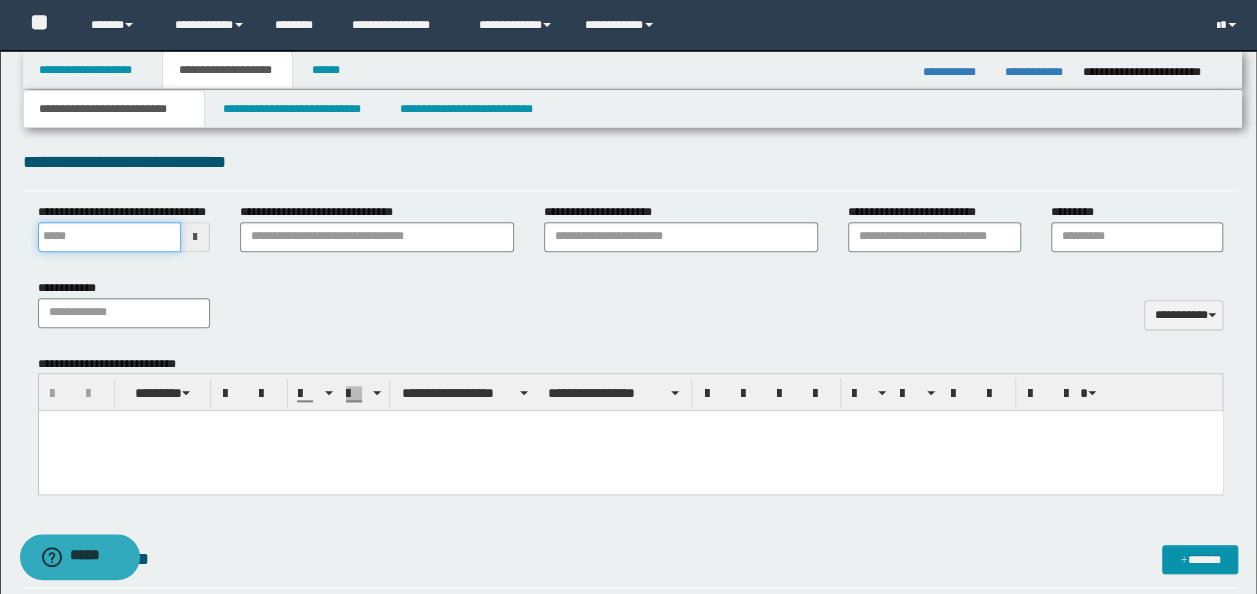 click on "**********" at bounding box center (110, 237) 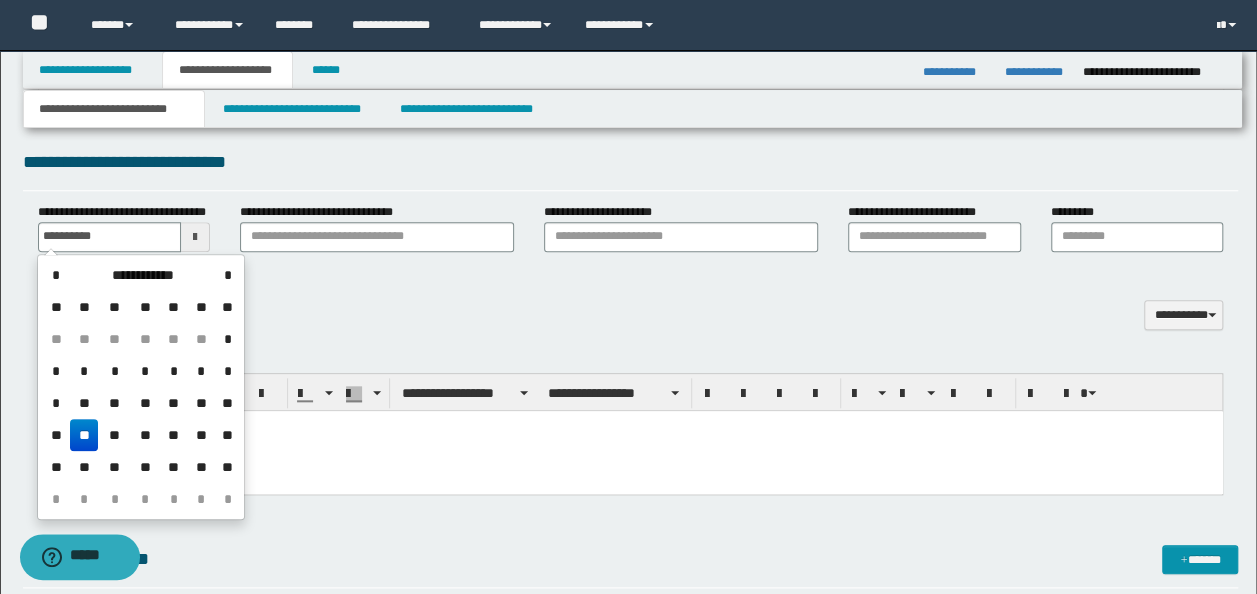 type on "**********" 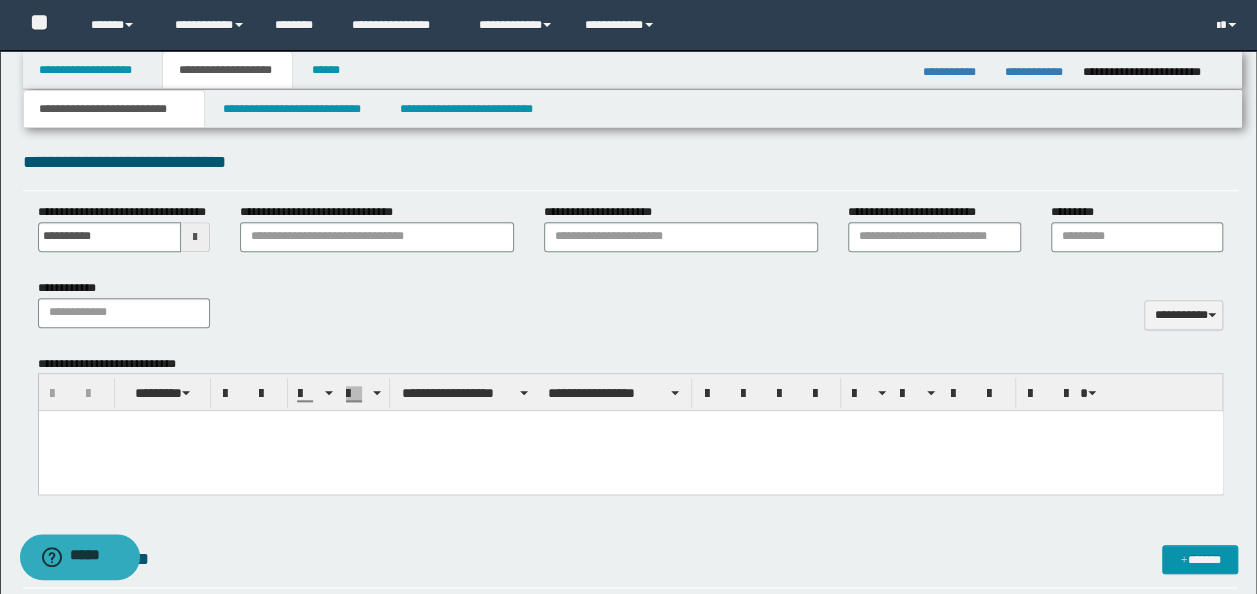 click on "**********" at bounding box center [631, 164] 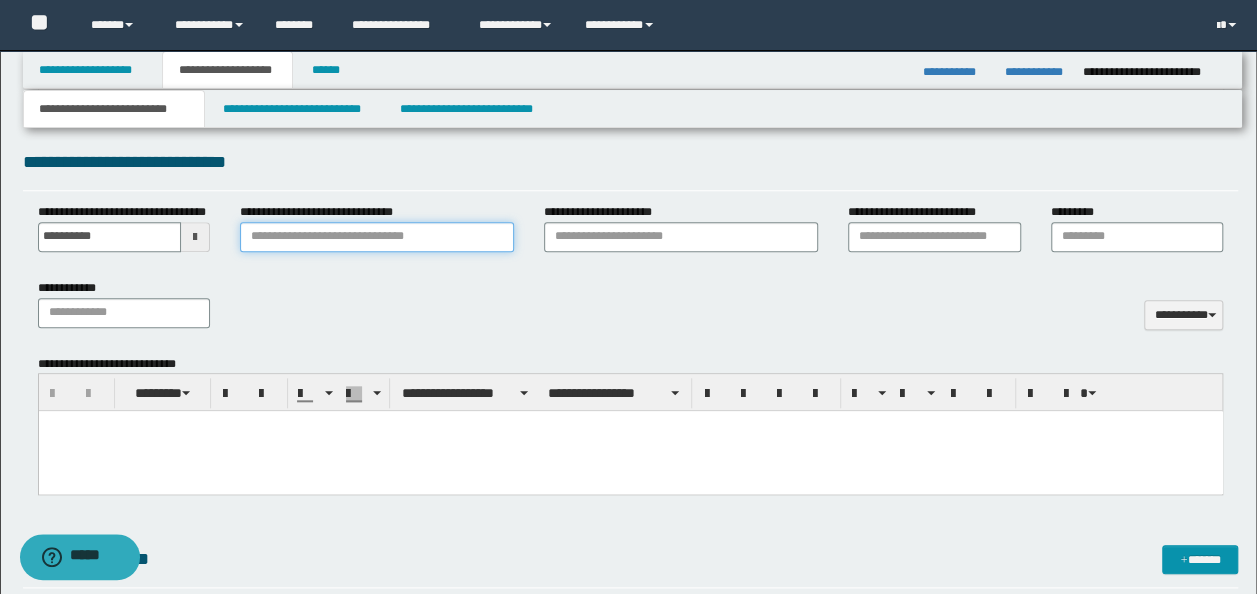 click on "**********" at bounding box center [377, 237] 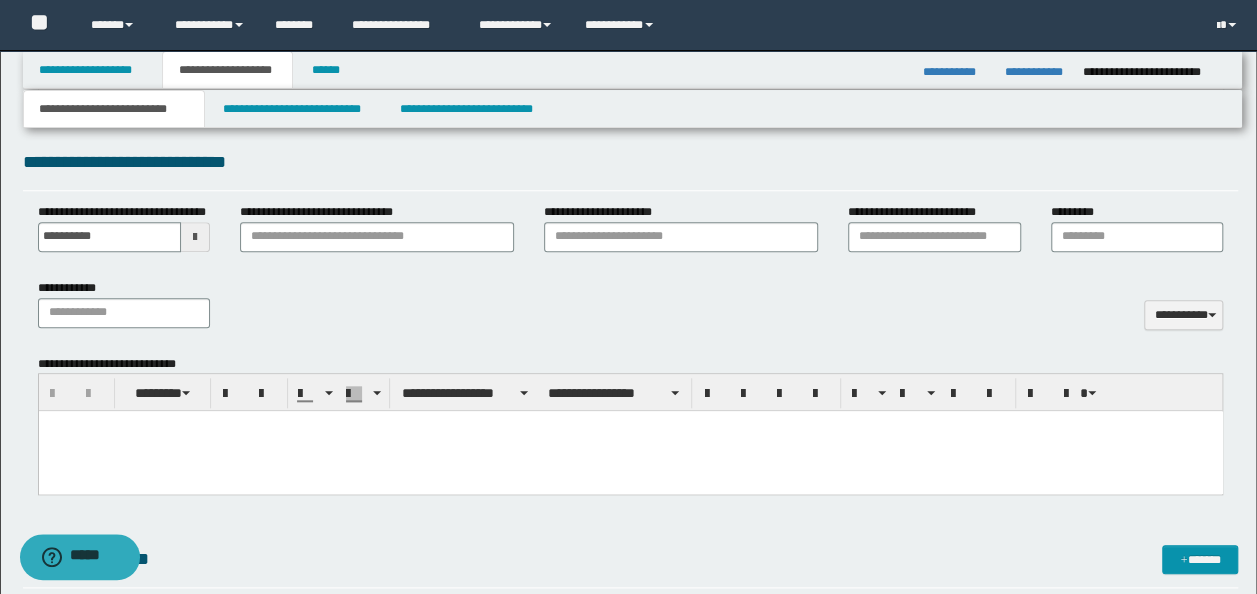 click on "**********" at bounding box center [631, 311] 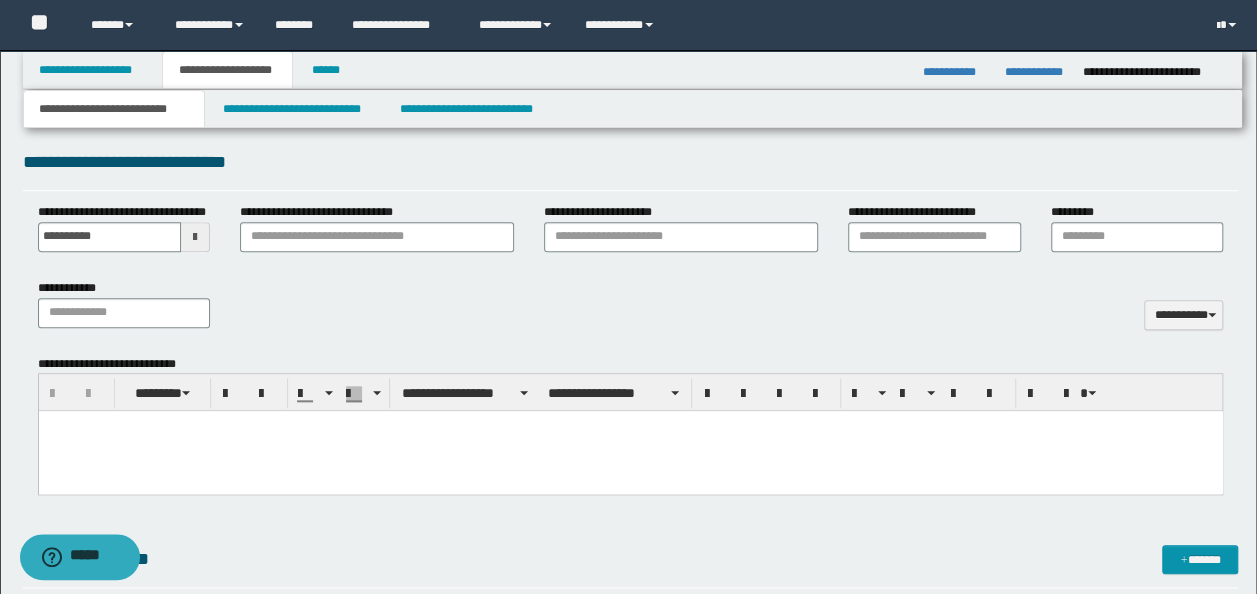 click at bounding box center [630, 426] 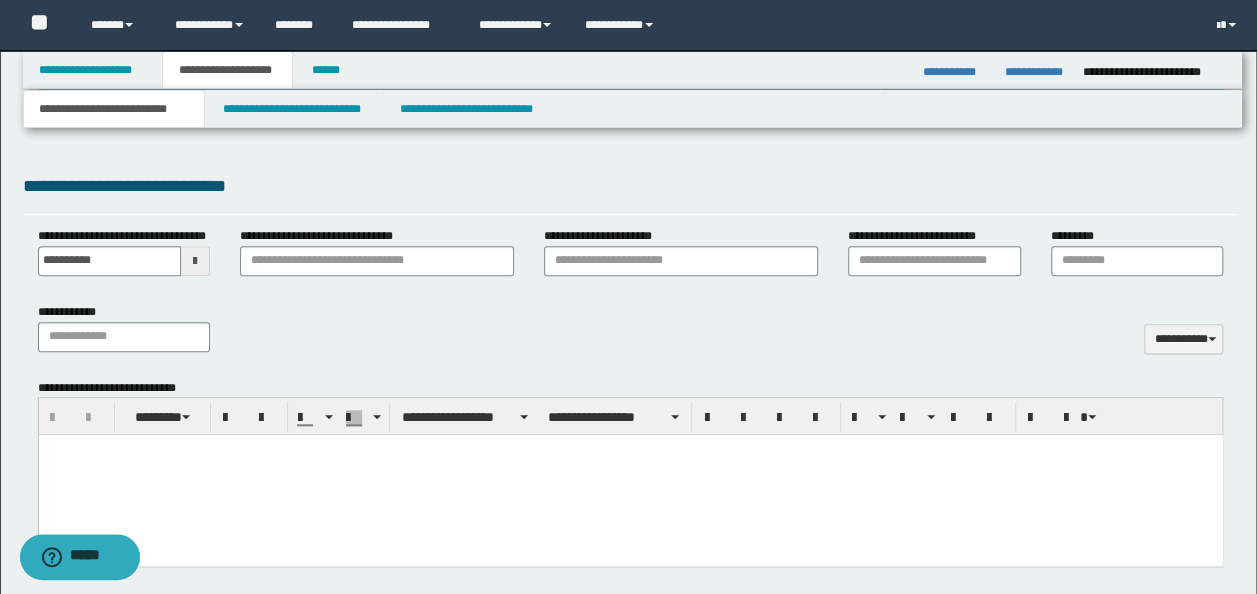 scroll, scrollTop: 829, scrollLeft: 0, axis: vertical 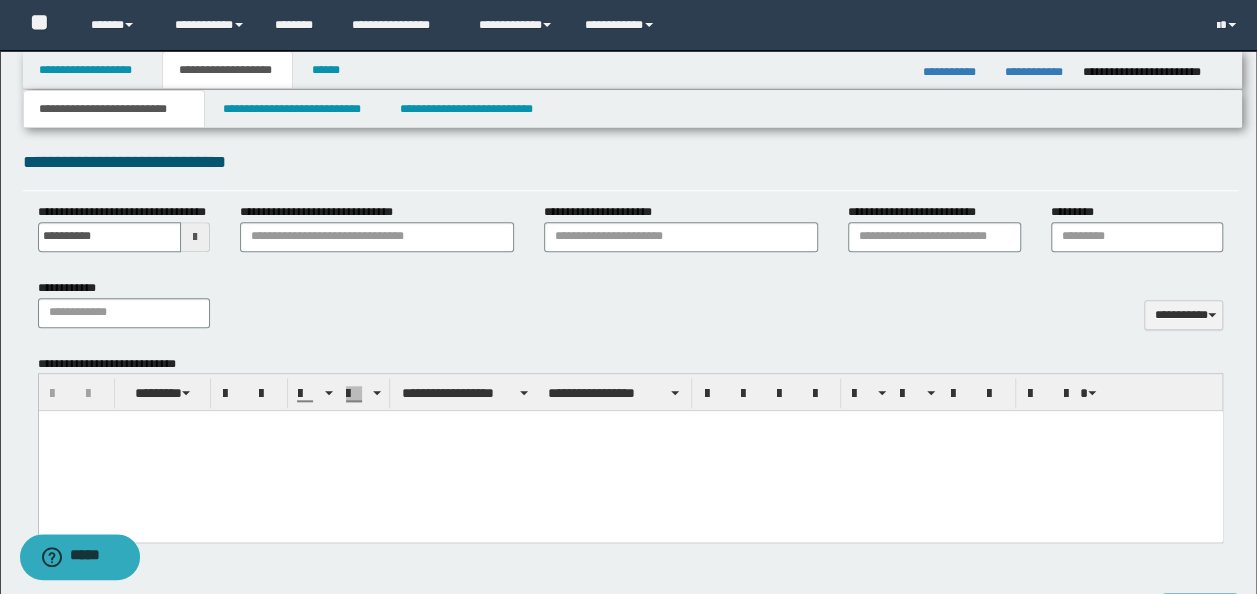 paste 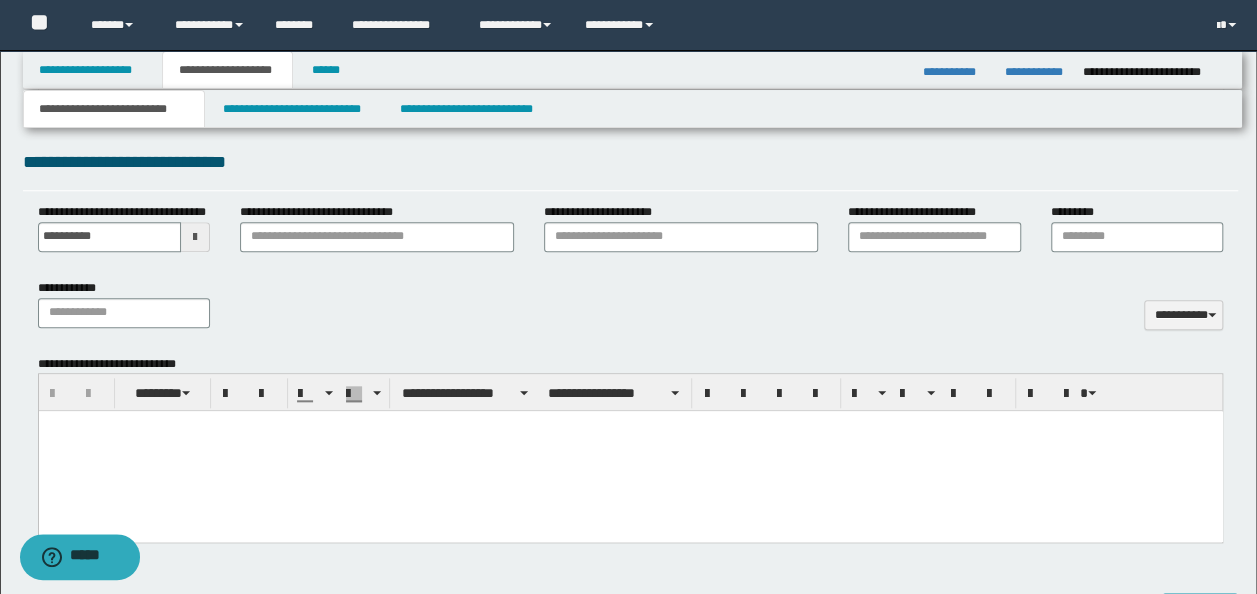 click at bounding box center (630, 451) 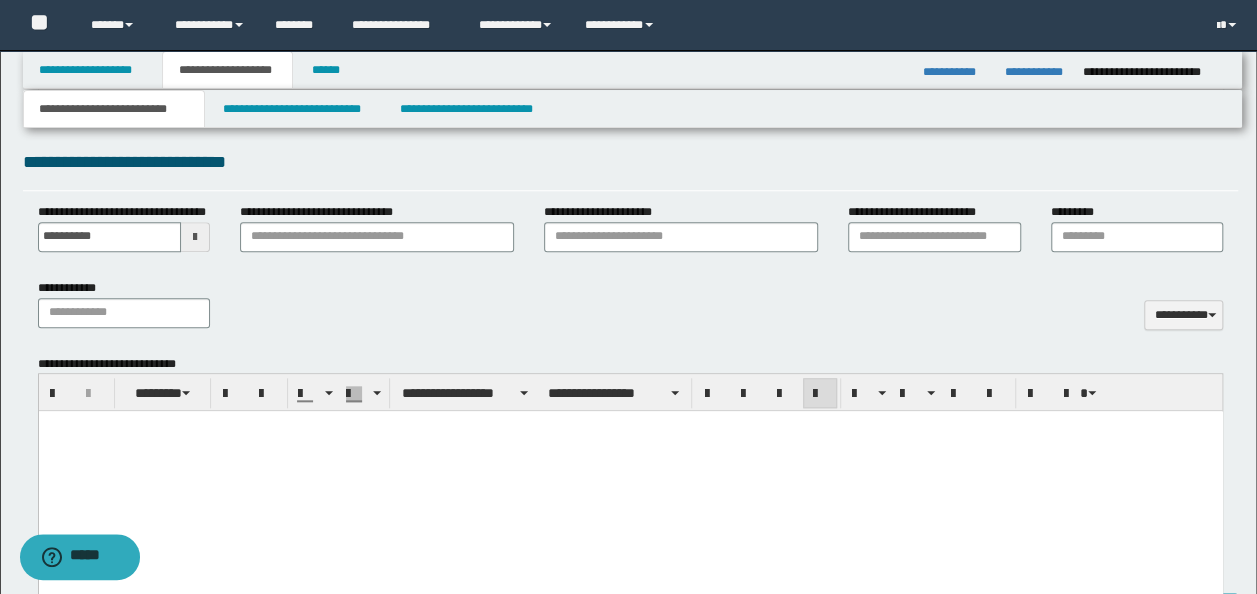 type 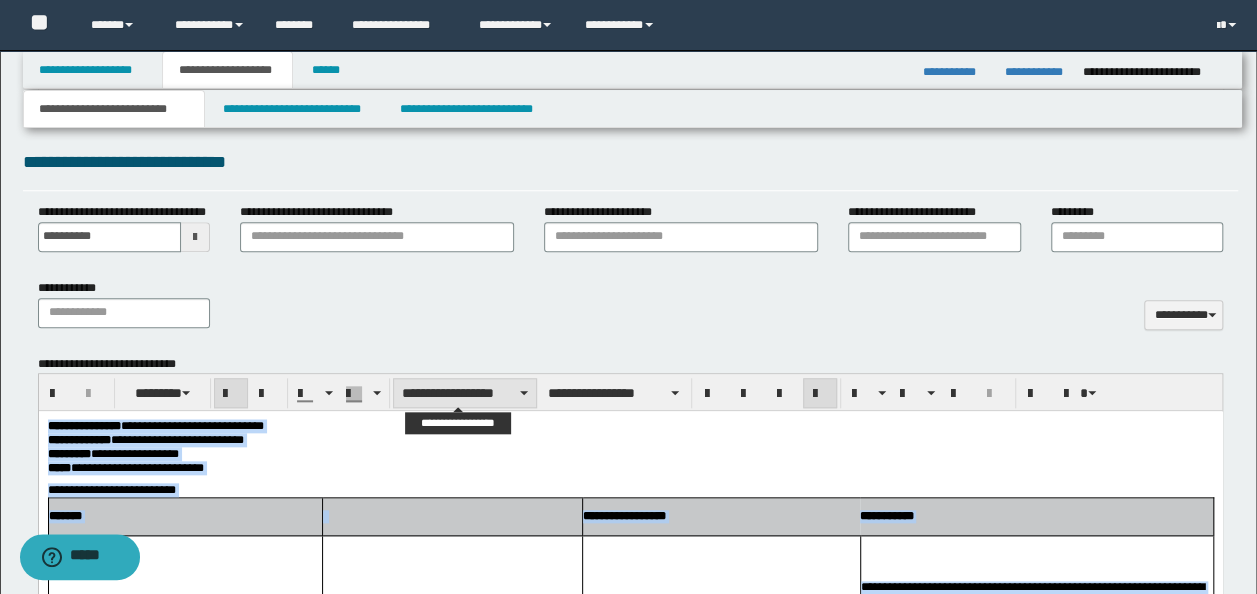 click on "**********" at bounding box center (465, 393) 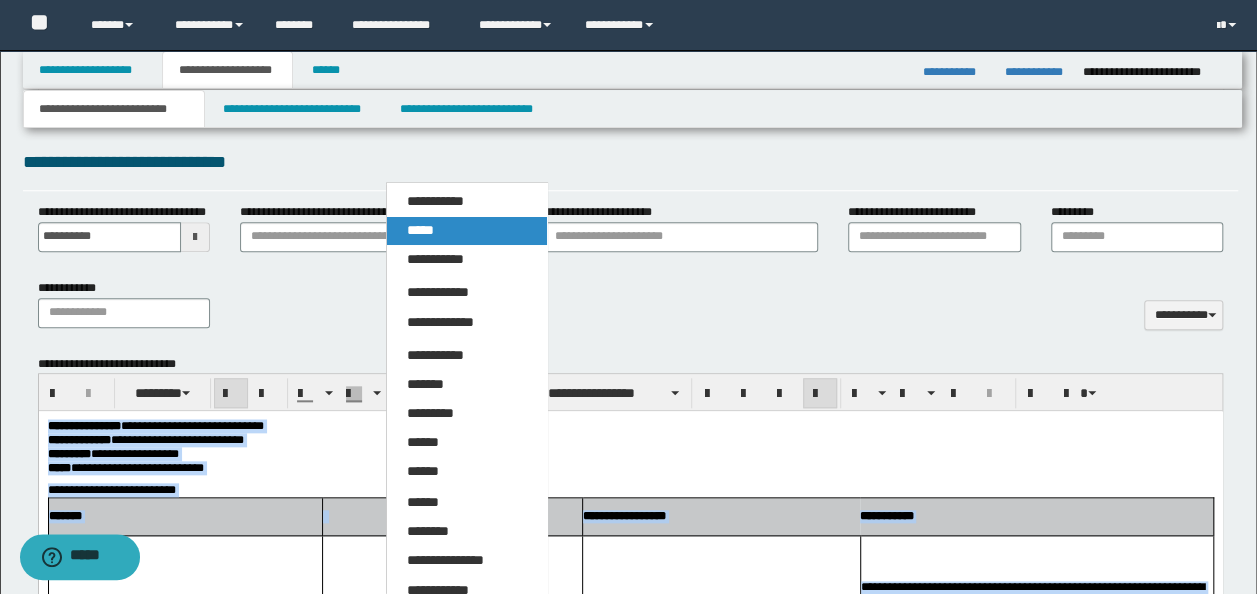 click on "*****" at bounding box center [466, 231] 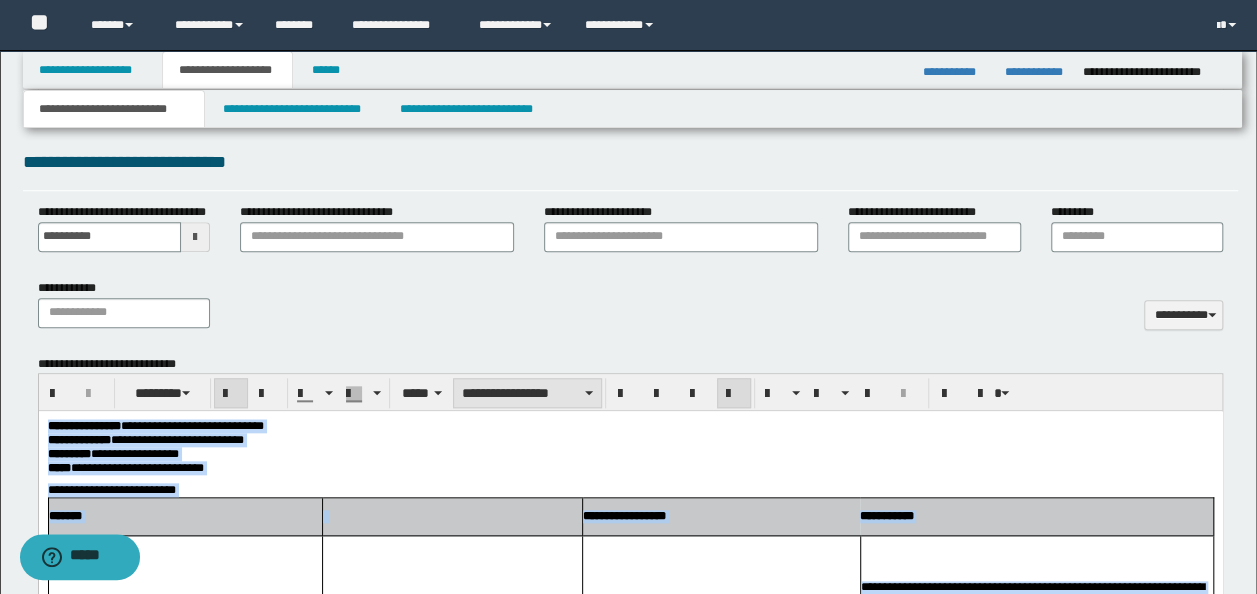 click on "**********" at bounding box center (527, 393) 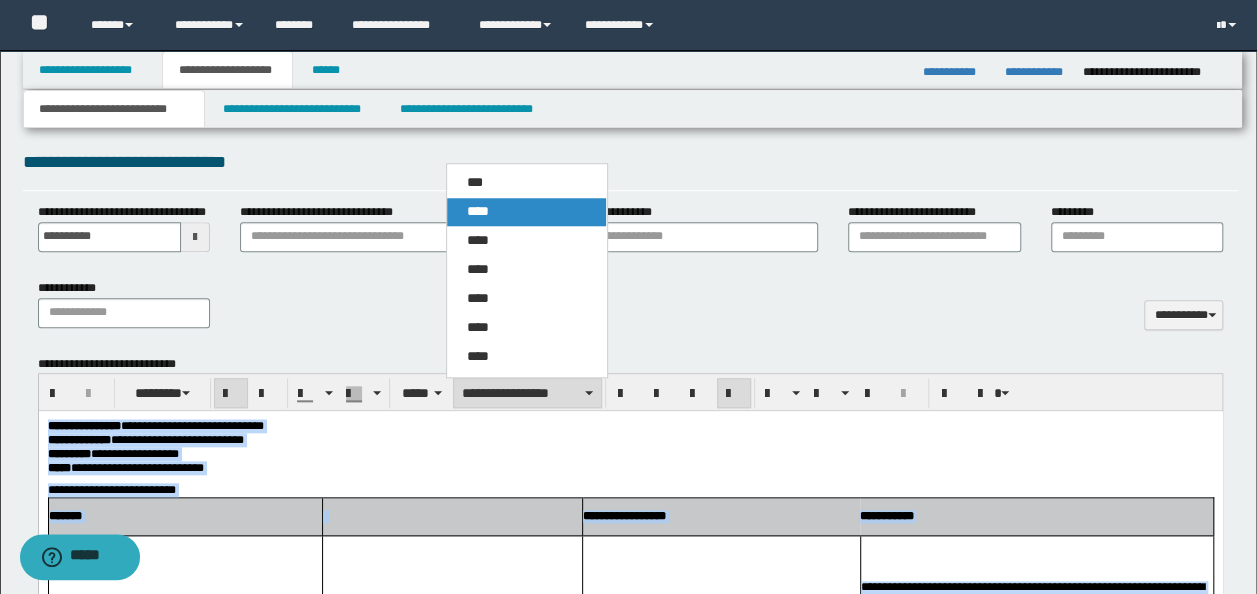 click on "****" at bounding box center [526, 212] 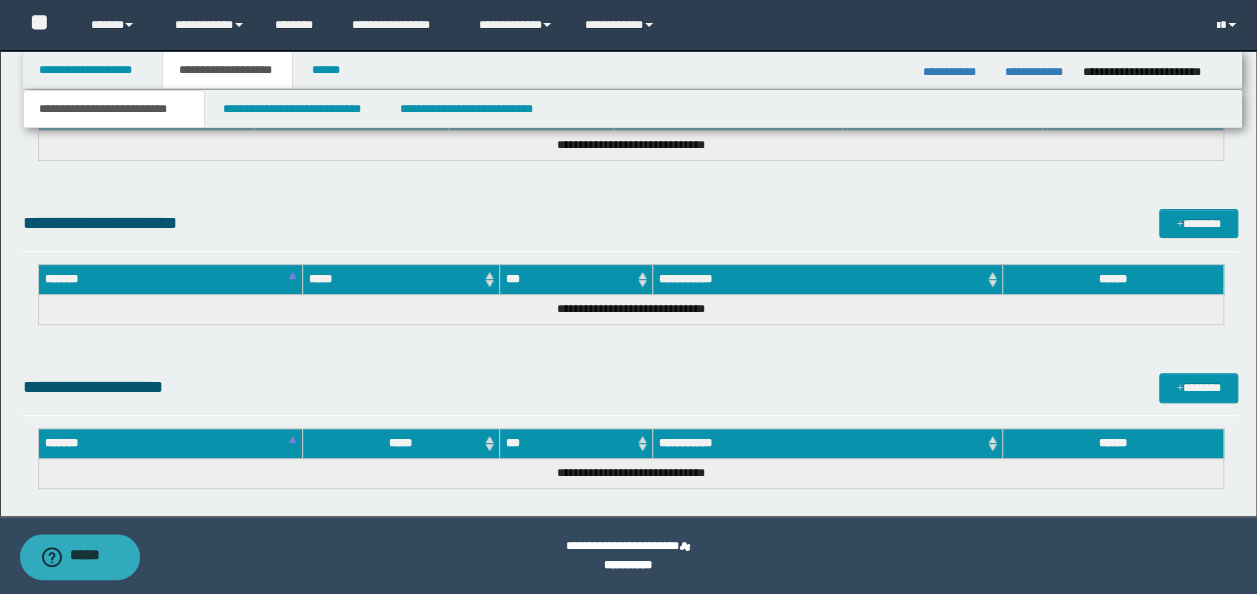 scroll, scrollTop: 19056, scrollLeft: 0, axis: vertical 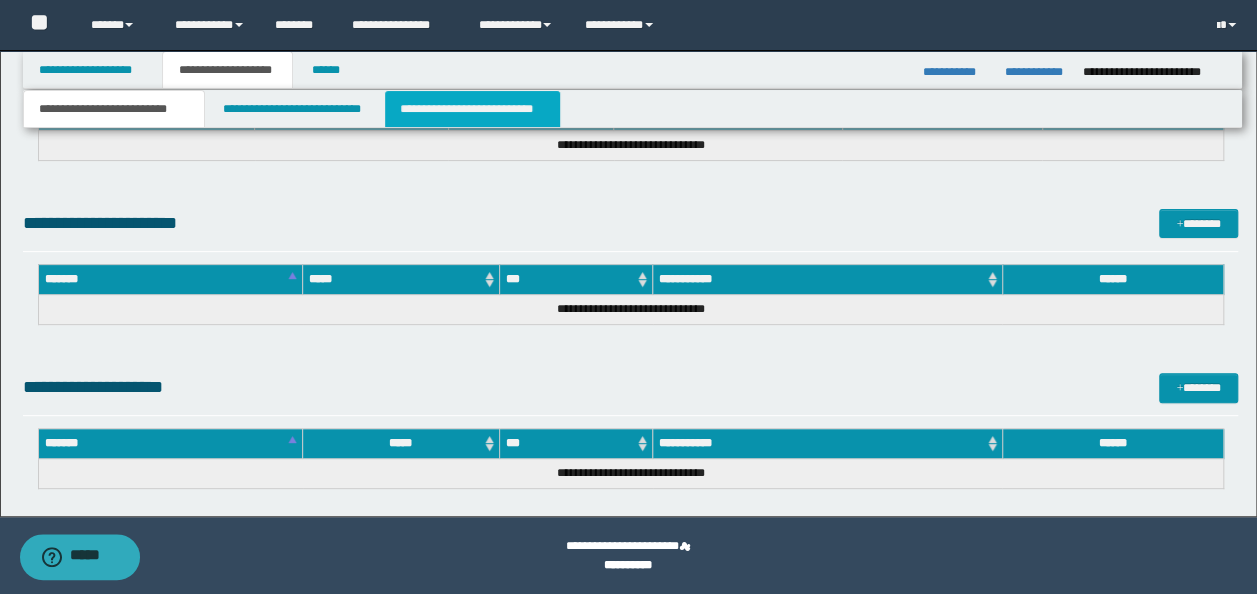 click on "**********" at bounding box center [472, 109] 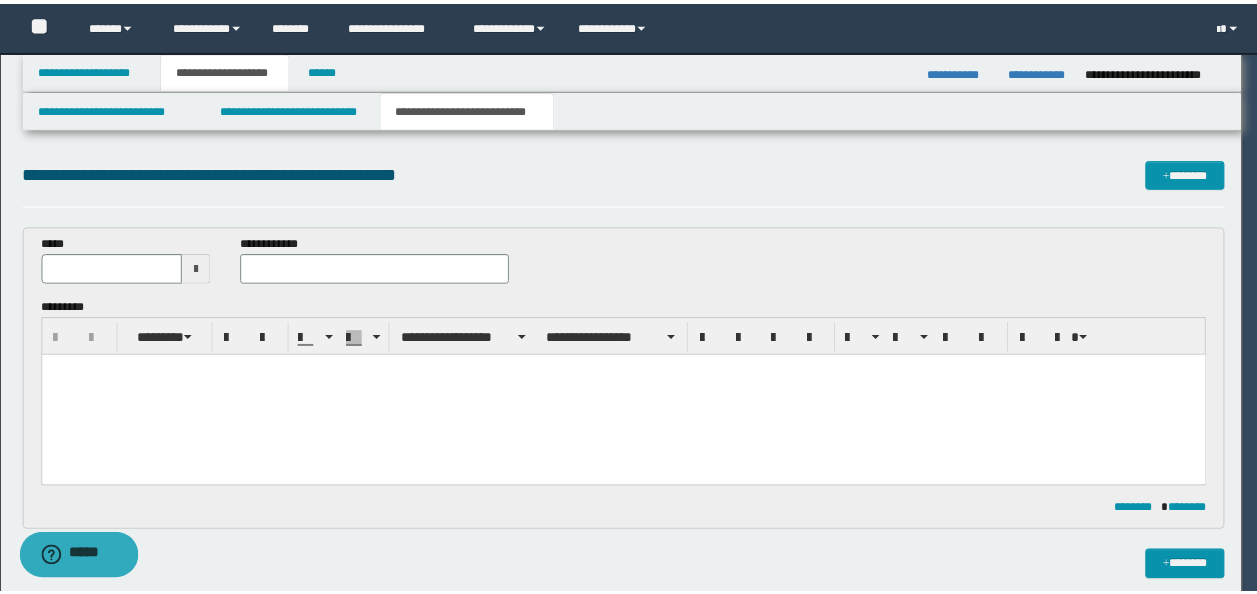 scroll, scrollTop: 0, scrollLeft: 0, axis: both 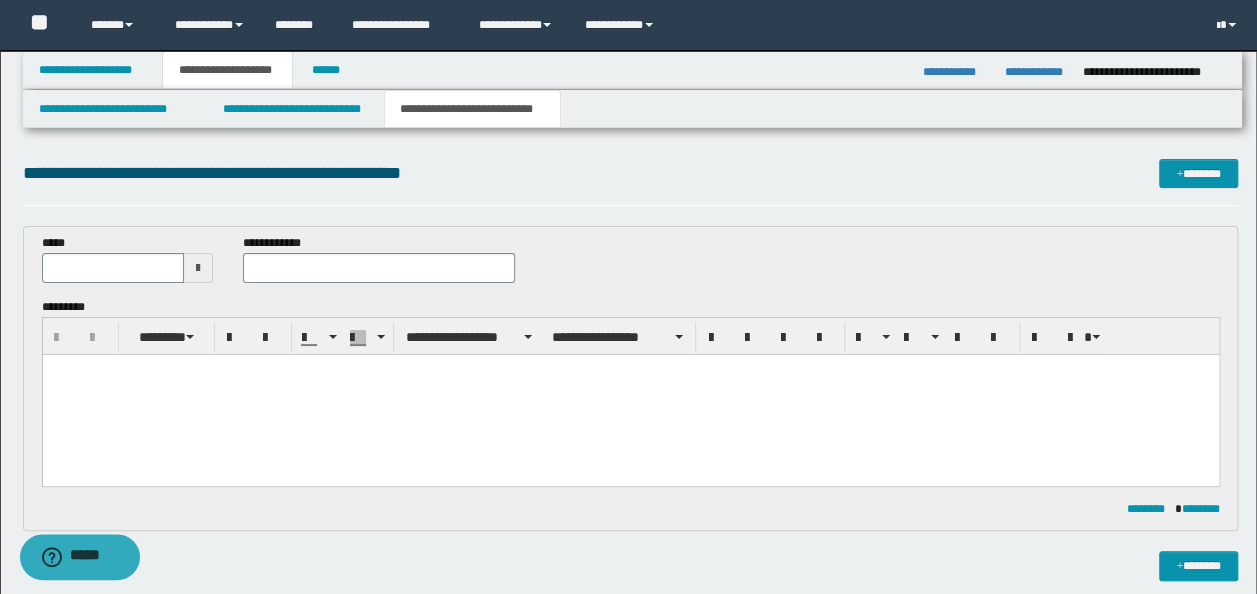 click at bounding box center [630, 394] 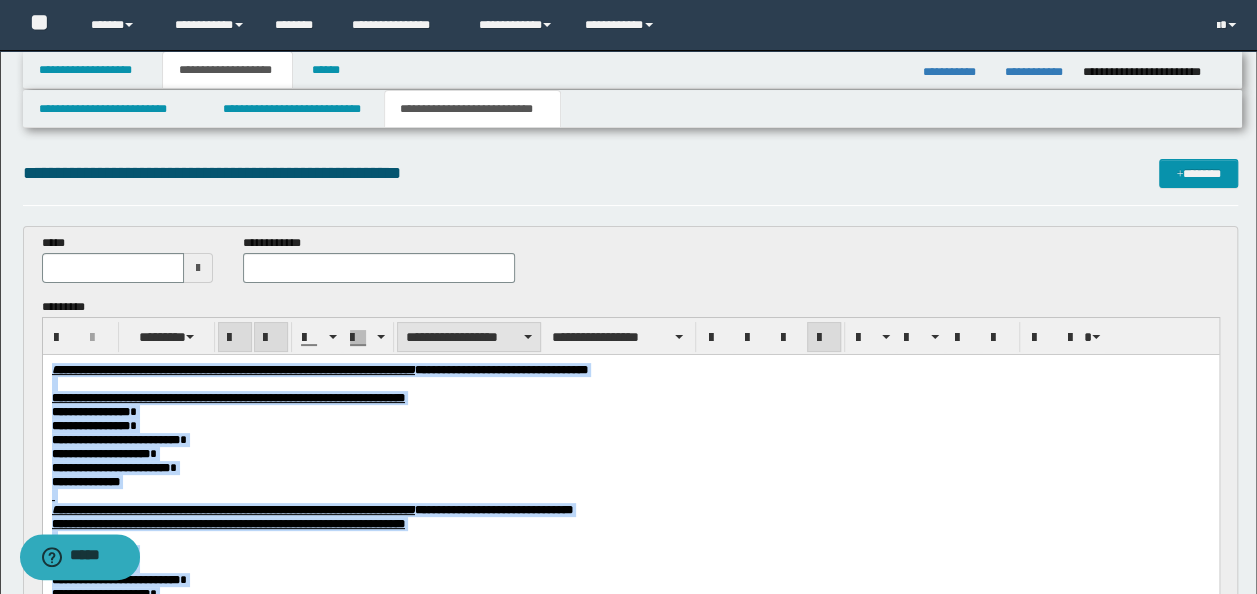 click on "**********" at bounding box center (469, 337) 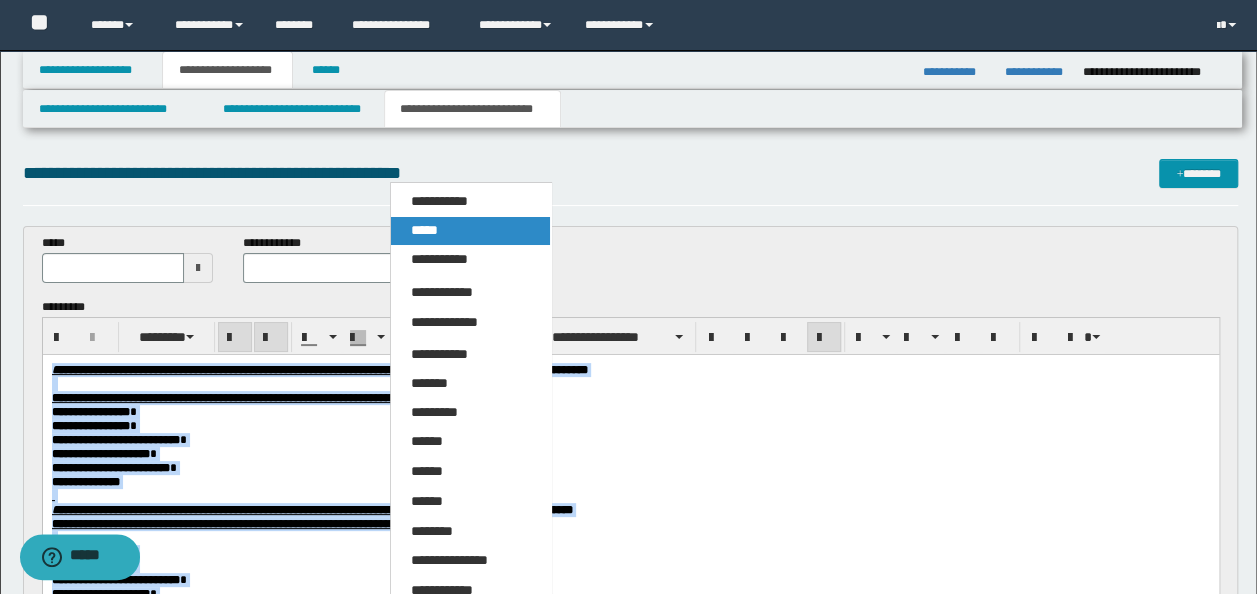 click on "*****" at bounding box center (470, 231) 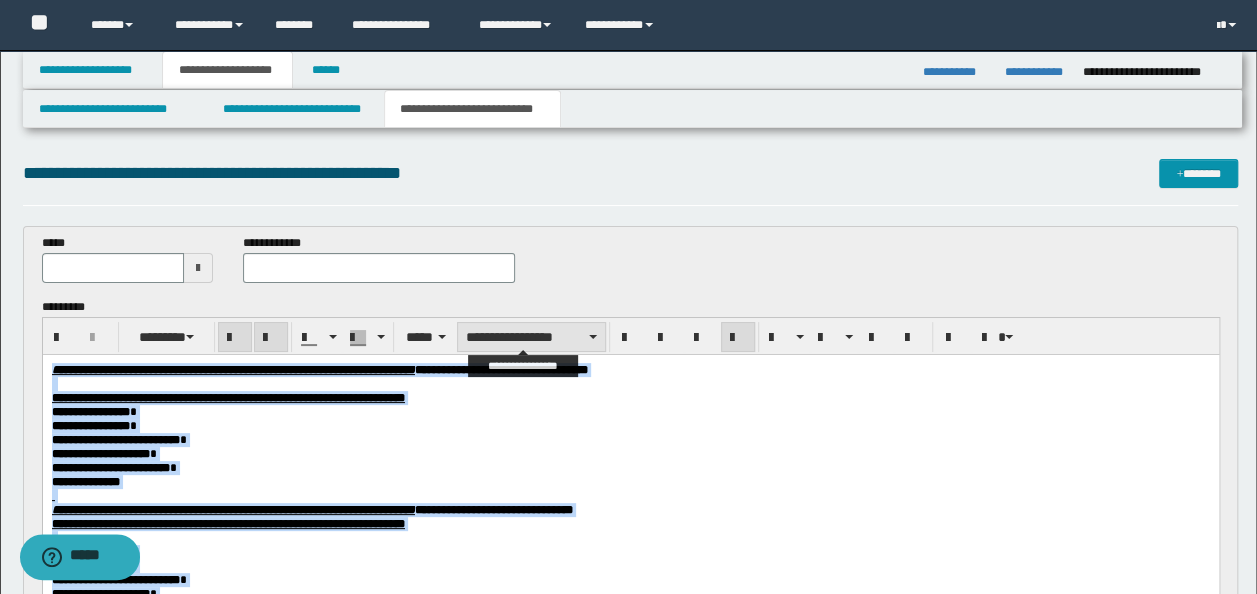 click on "**********" at bounding box center (531, 337) 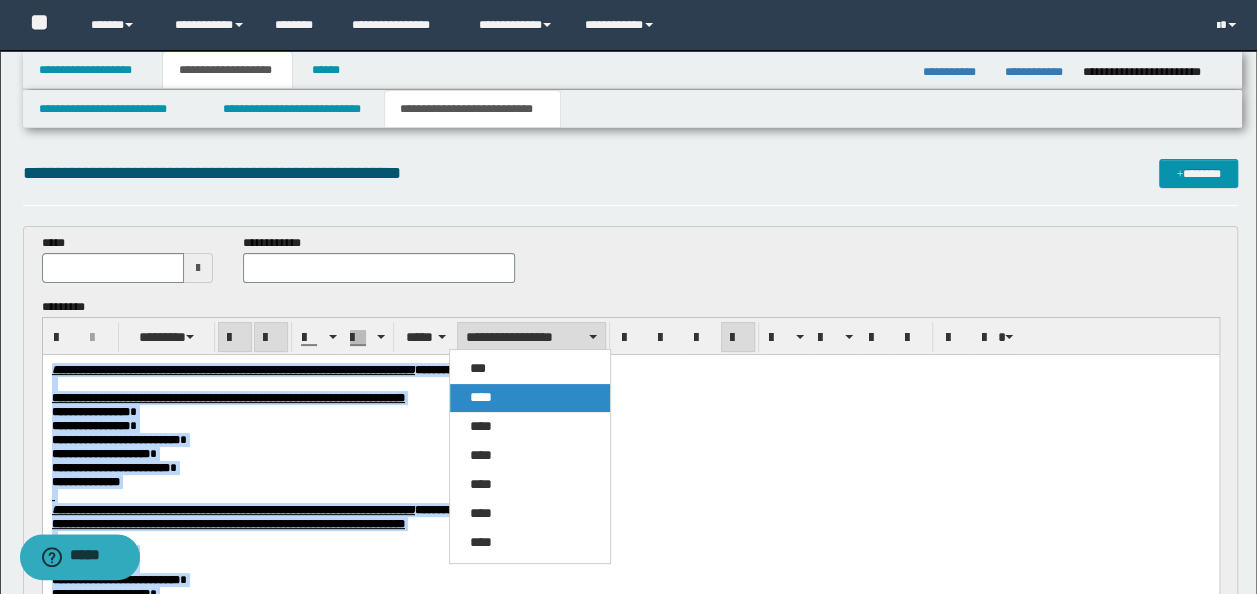 click on "****" at bounding box center [529, 398] 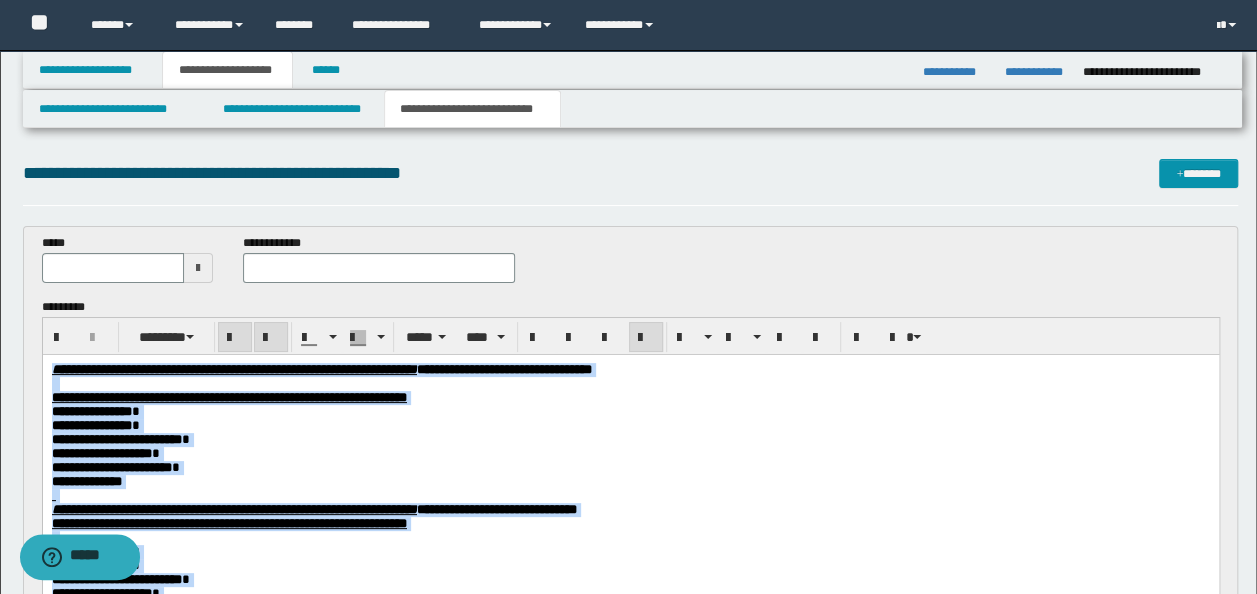 click on "**********" at bounding box center (630, 397) 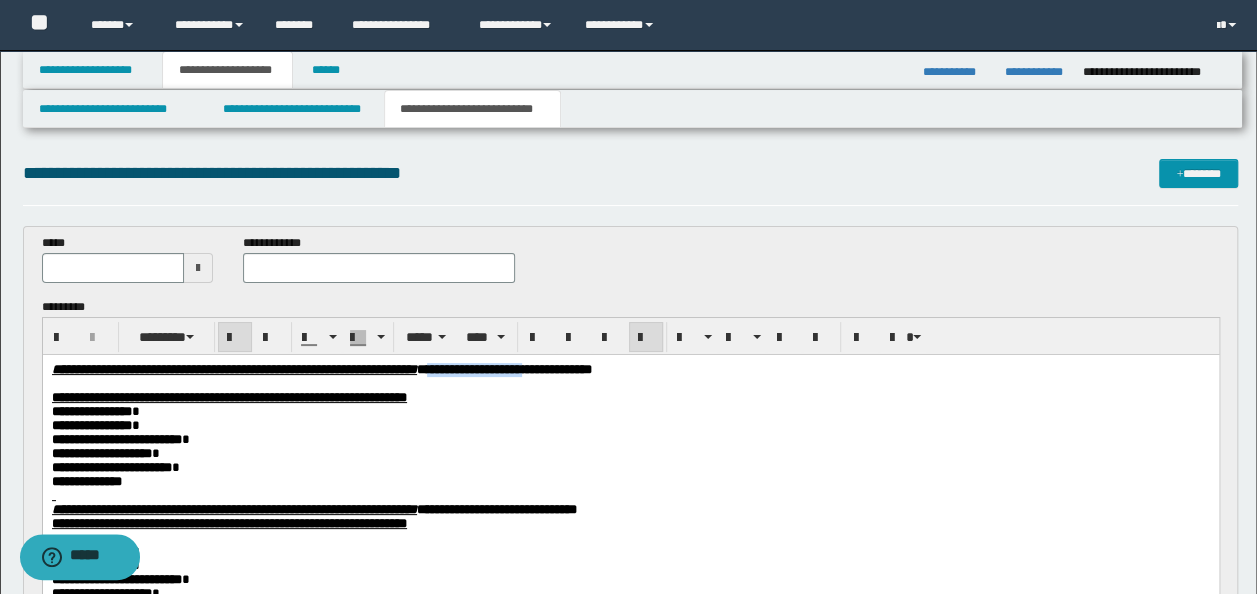 drag, startPoint x: 756, startPoint y: 367, endPoint x: 629, endPoint y: 369, distance: 127.01575 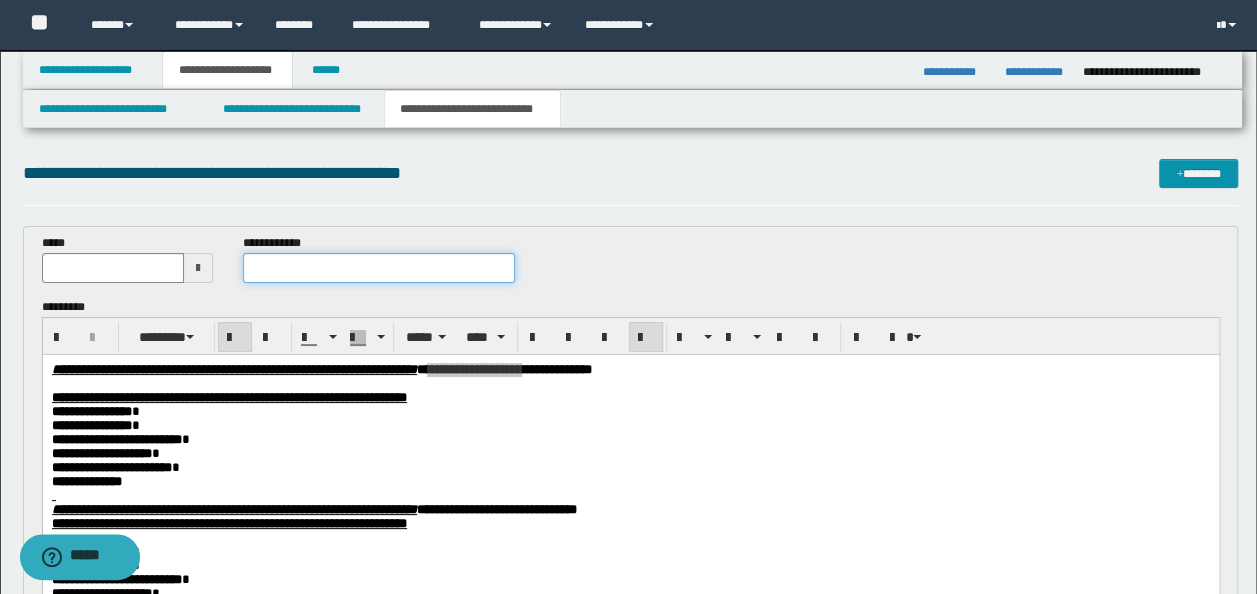 click at bounding box center (379, 268) 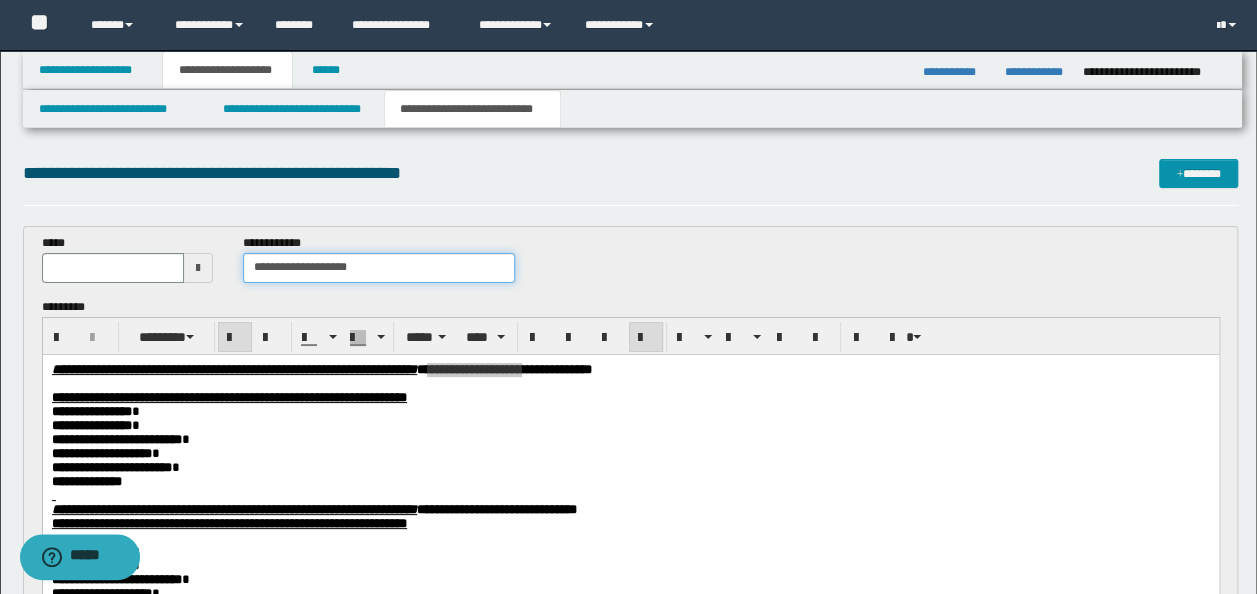 type on "**********" 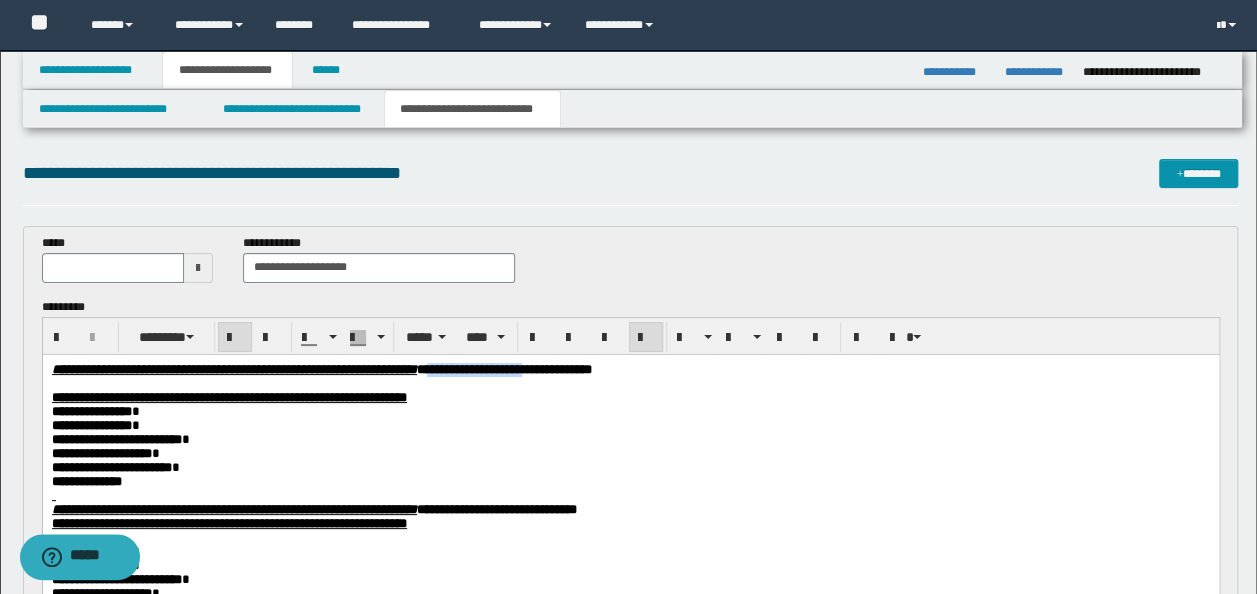 click on "**********" at bounding box center [630, 411] 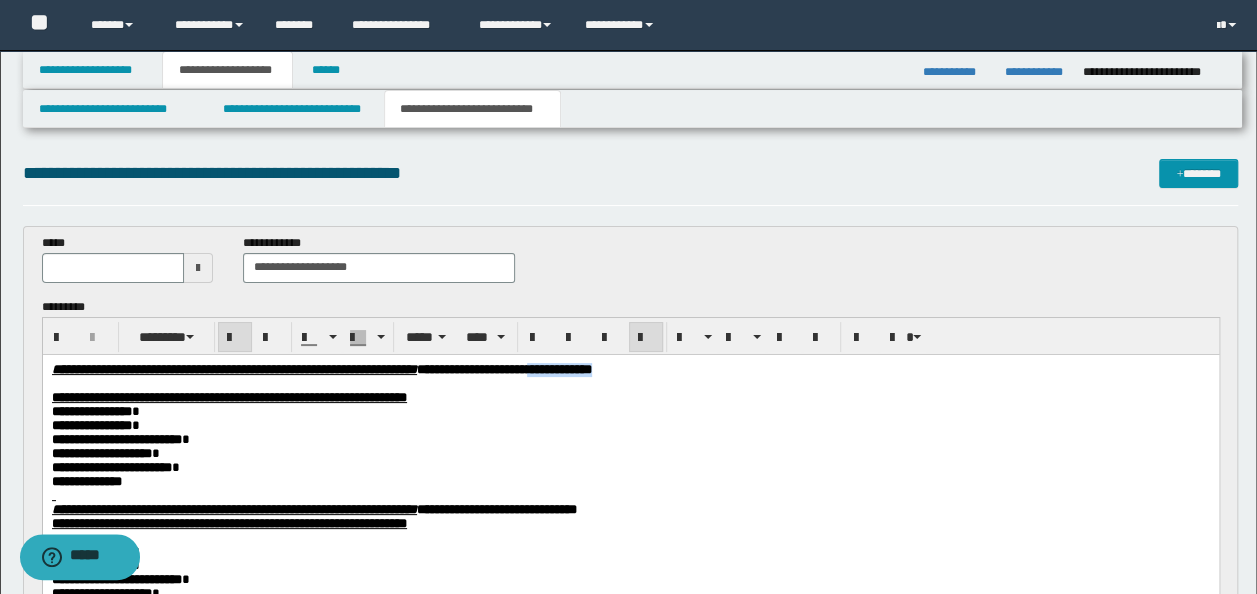 drag, startPoint x: 849, startPoint y: 373, endPoint x: 759, endPoint y: 367, distance: 90.199776 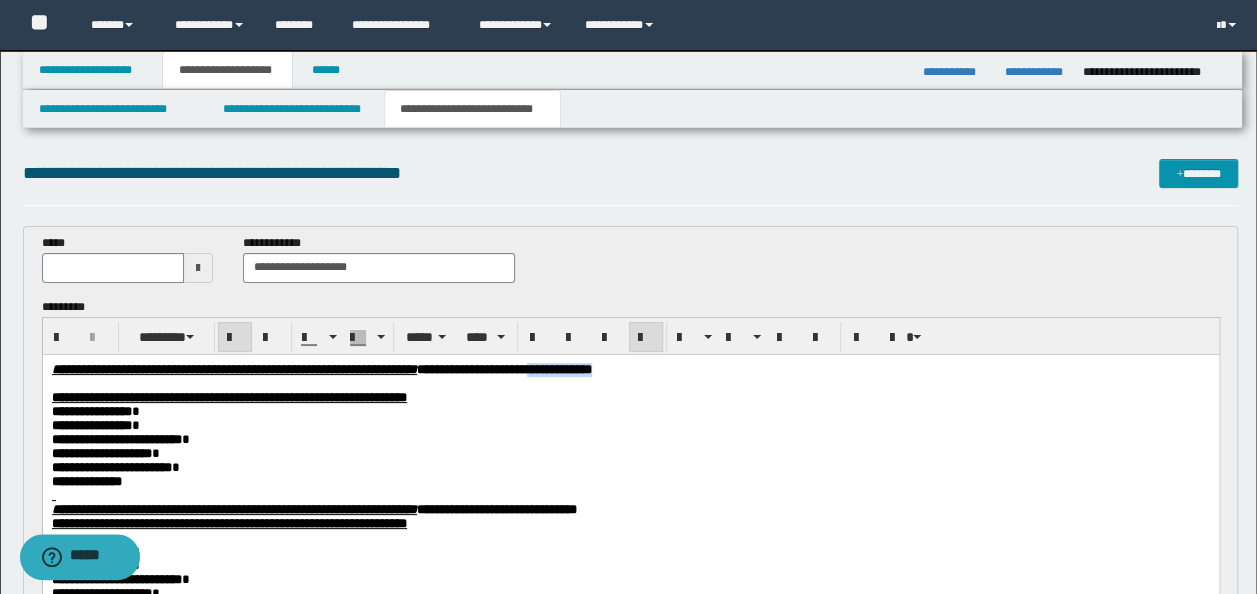click on "**********" at bounding box center (630, 369) 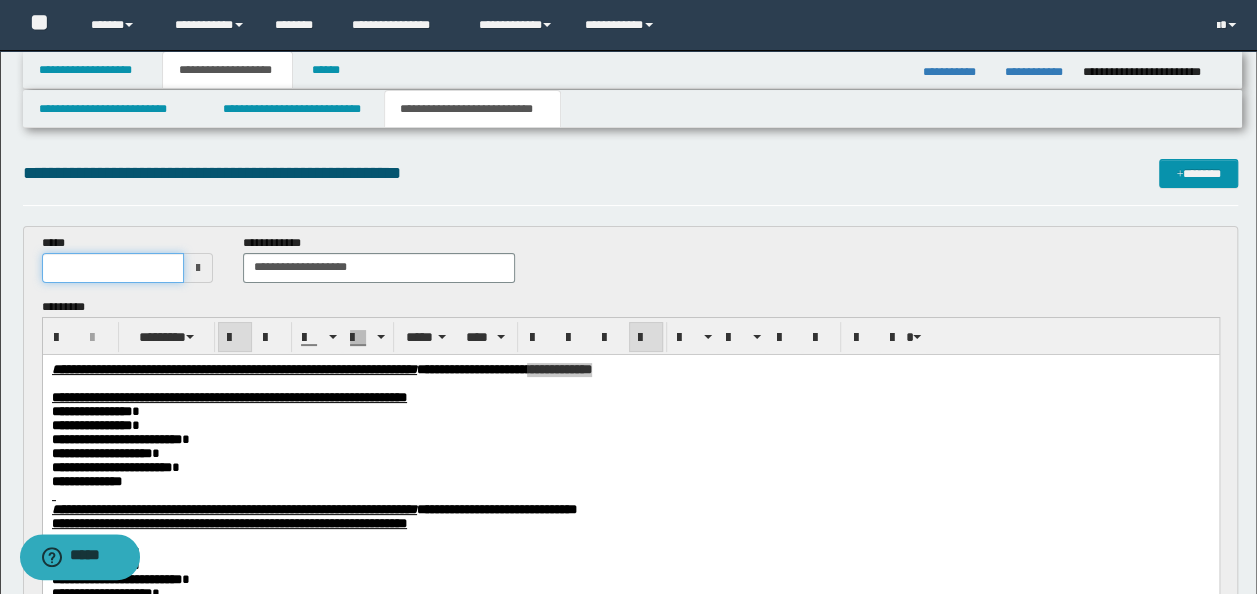 click at bounding box center (113, 268) 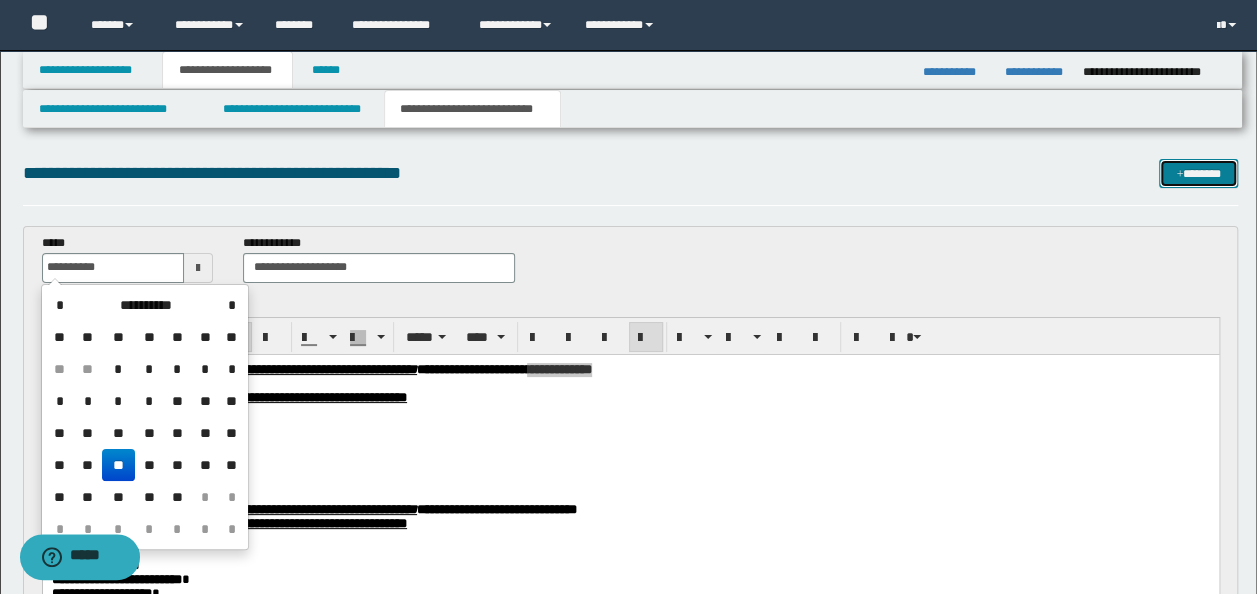 type on "**********" 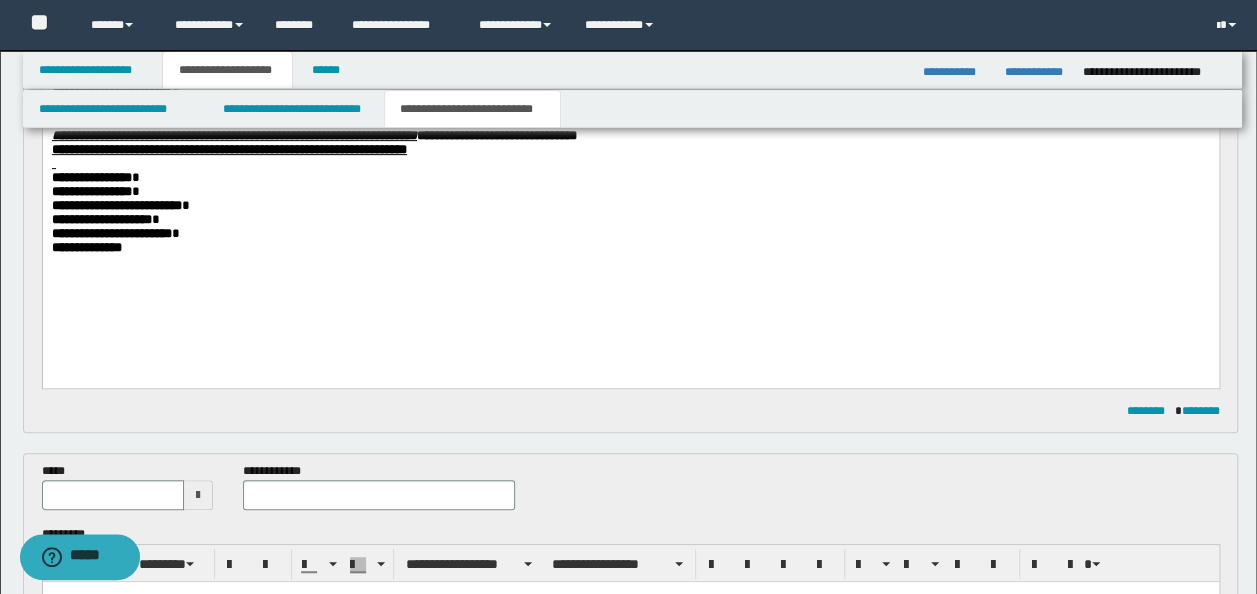scroll, scrollTop: 354, scrollLeft: 0, axis: vertical 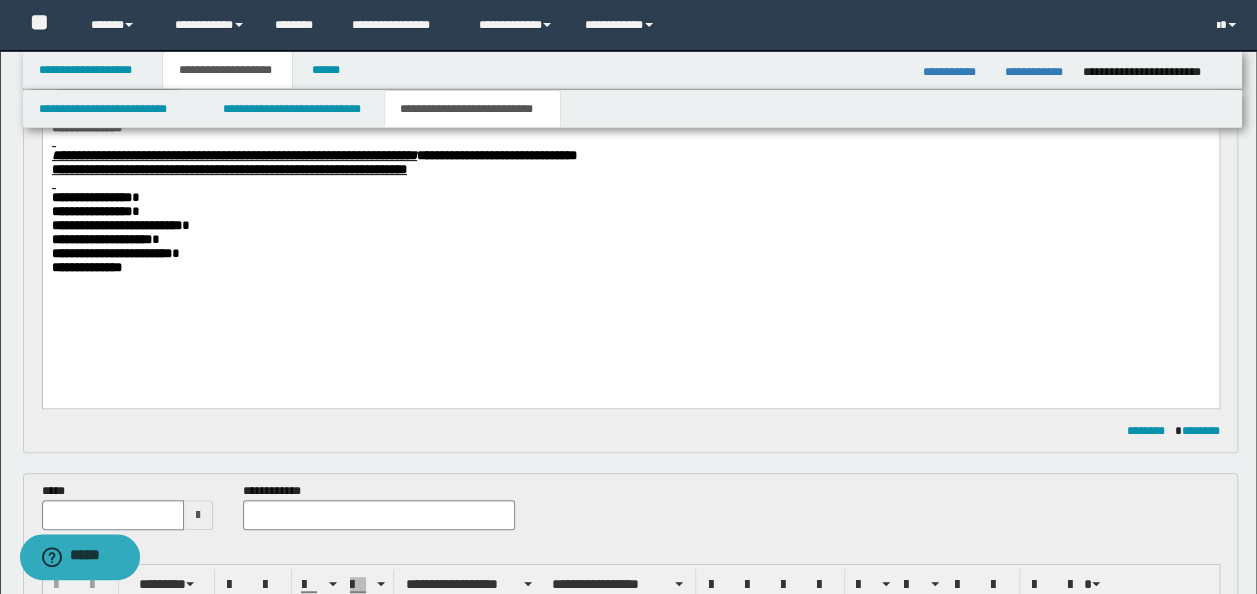 click on "**********" at bounding box center [630, 166] 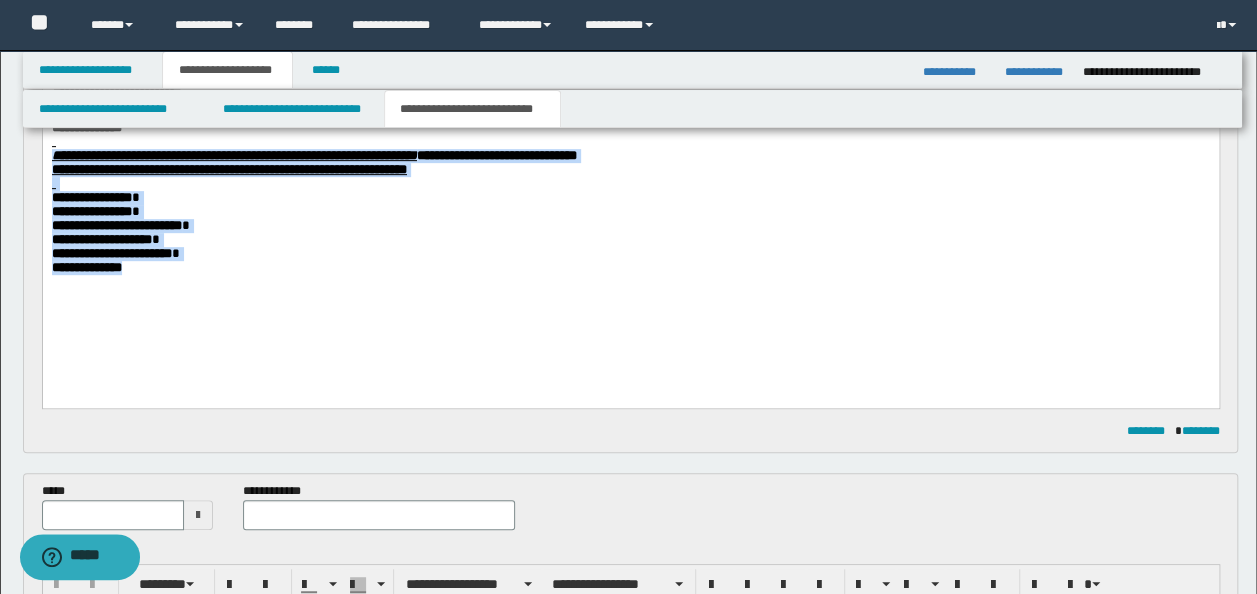 drag, startPoint x: 109, startPoint y: 266, endPoint x: 49, endPoint y: 167, distance: 115.76269 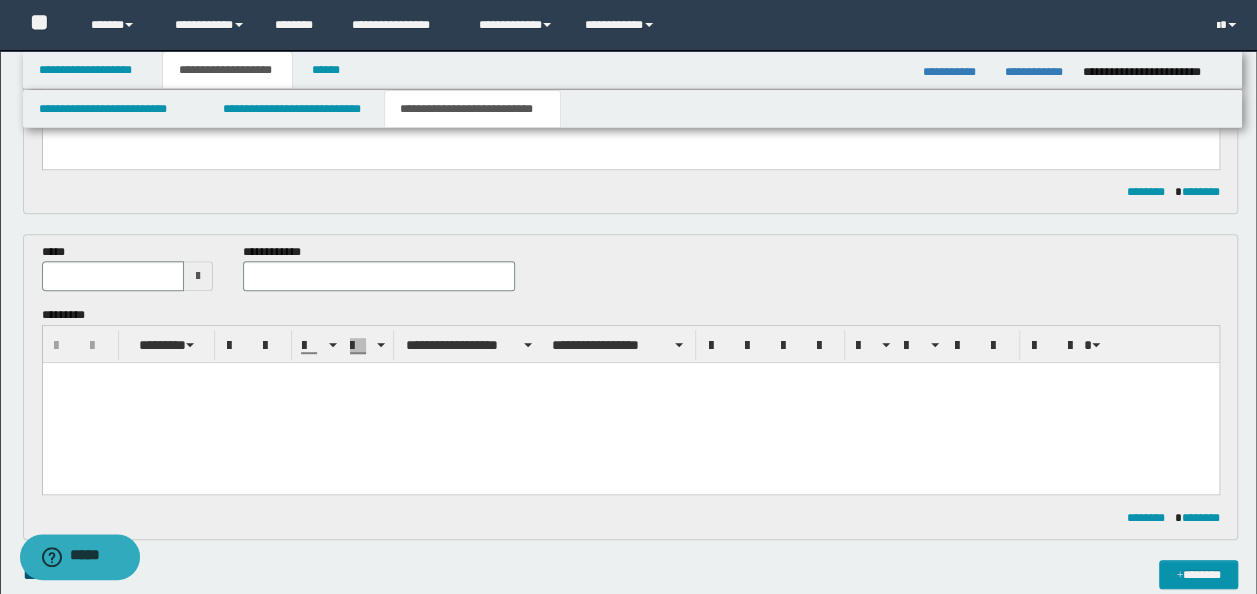 scroll, scrollTop: 554, scrollLeft: 0, axis: vertical 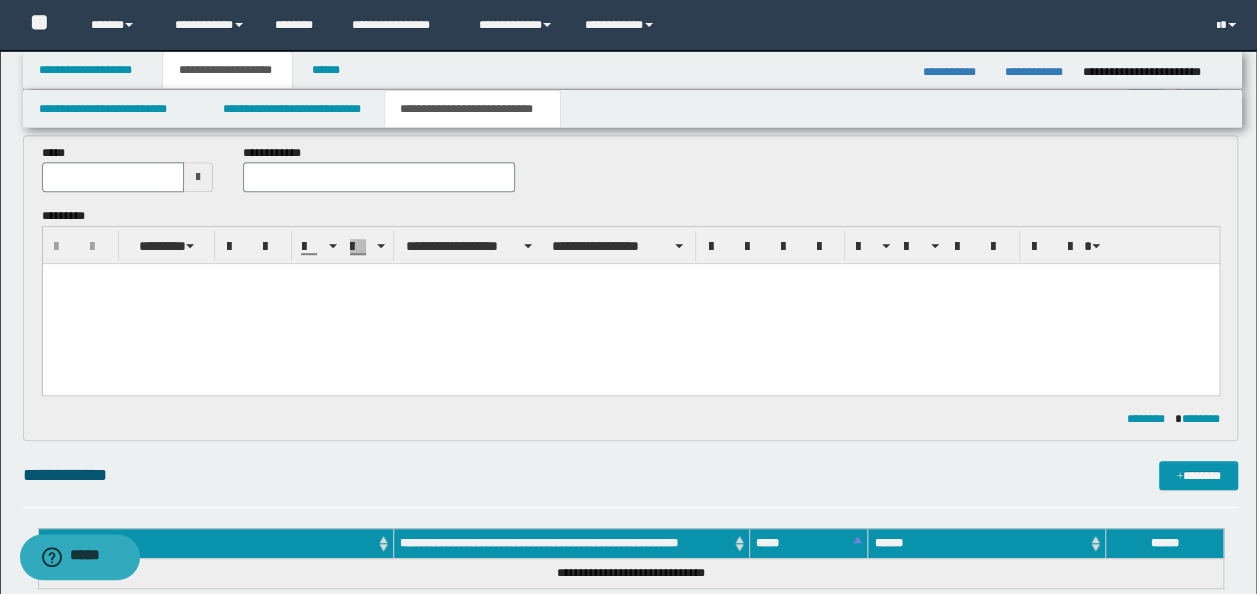 click at bounding box center (630, 304) 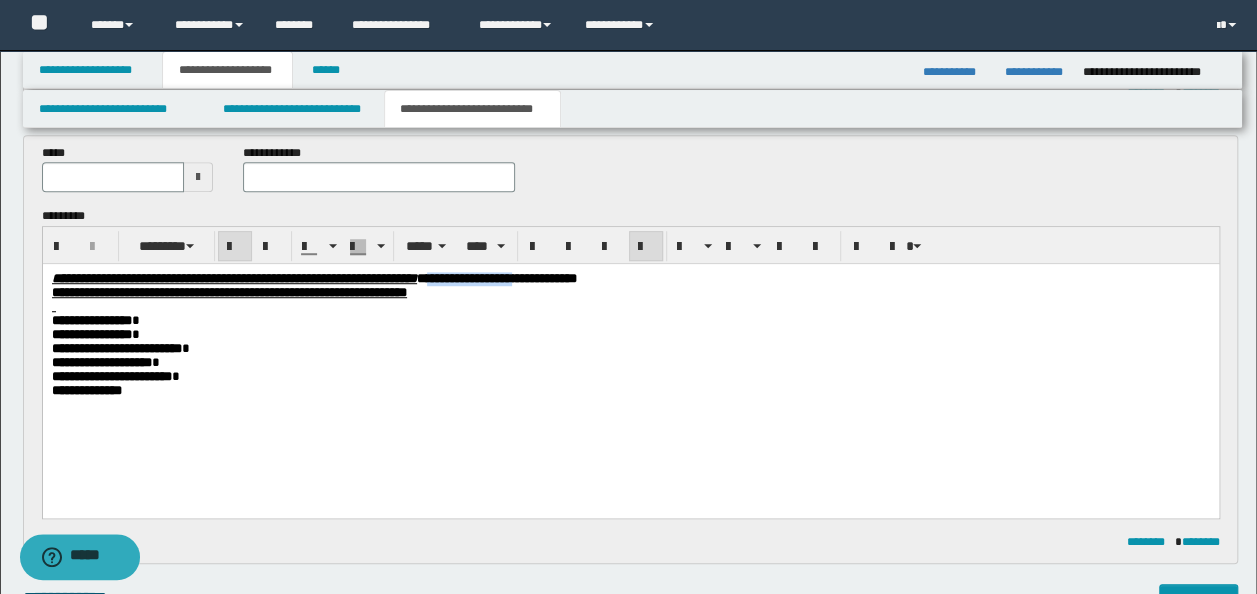 drag, startPoint x: 736, startPoint y: 274, endPoint x: 628, endPoint y: 269, distance: 108.11568 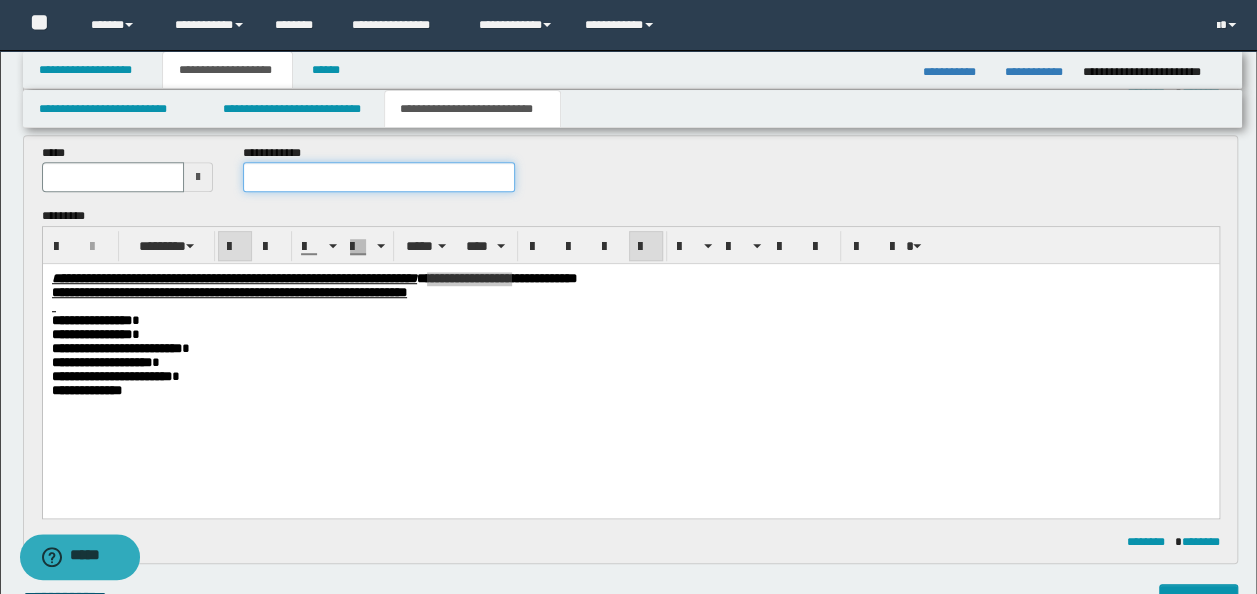 click at bounding box center (379, 177) 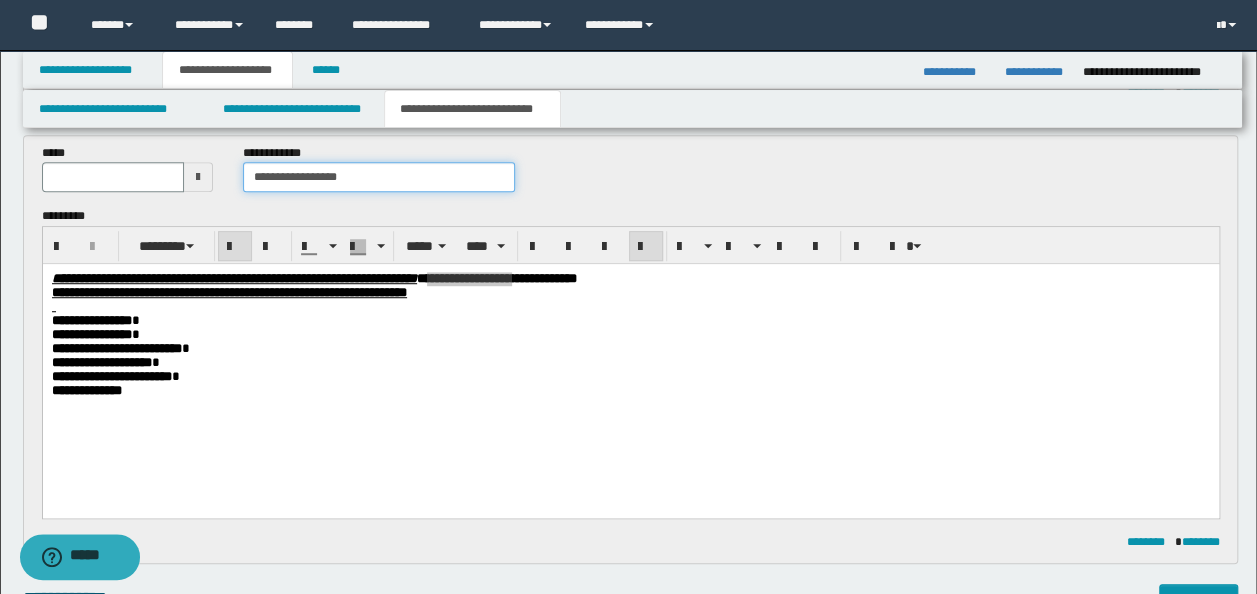 type on "**********" 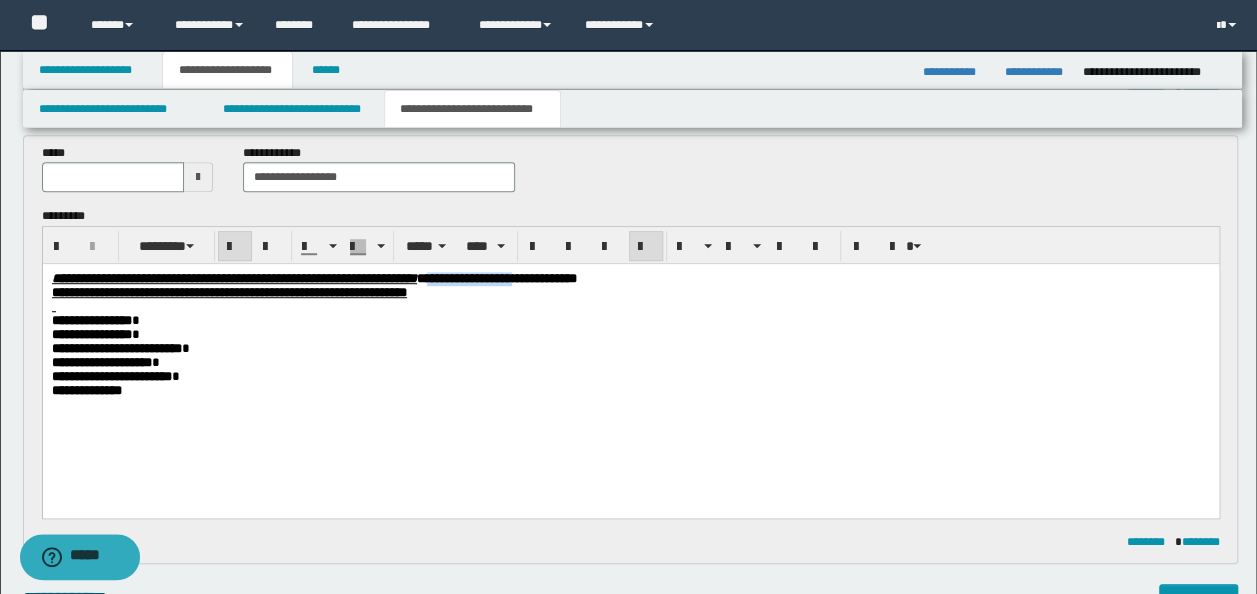 click on "**********" at bounding box center (630, 321) 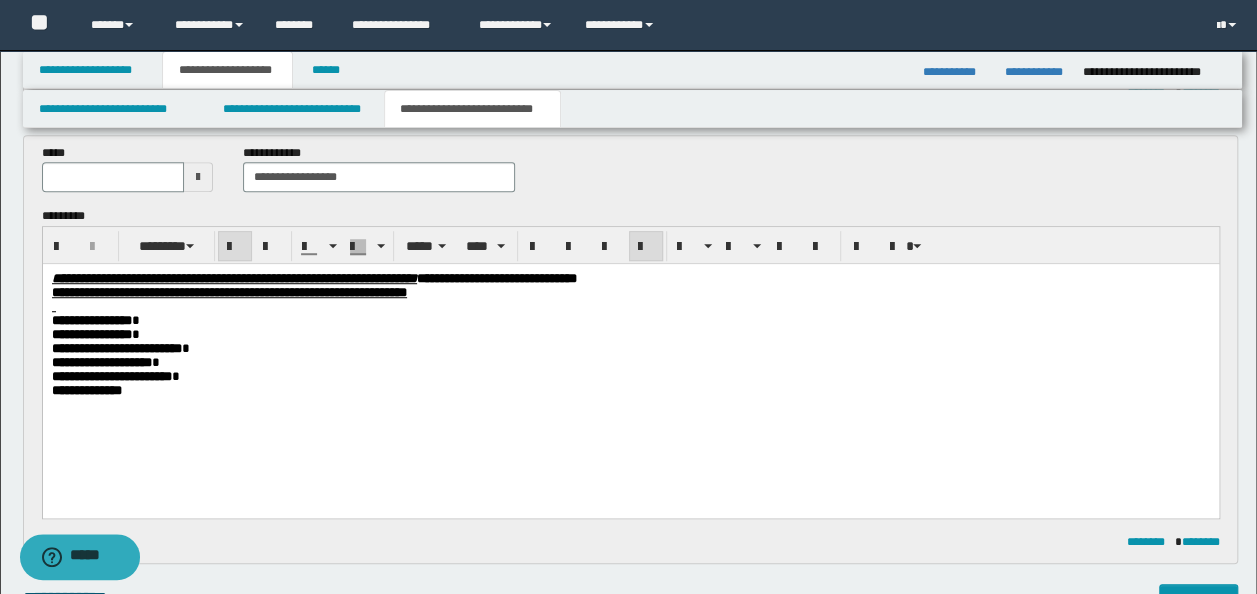 click at bounding box center (630, 307) 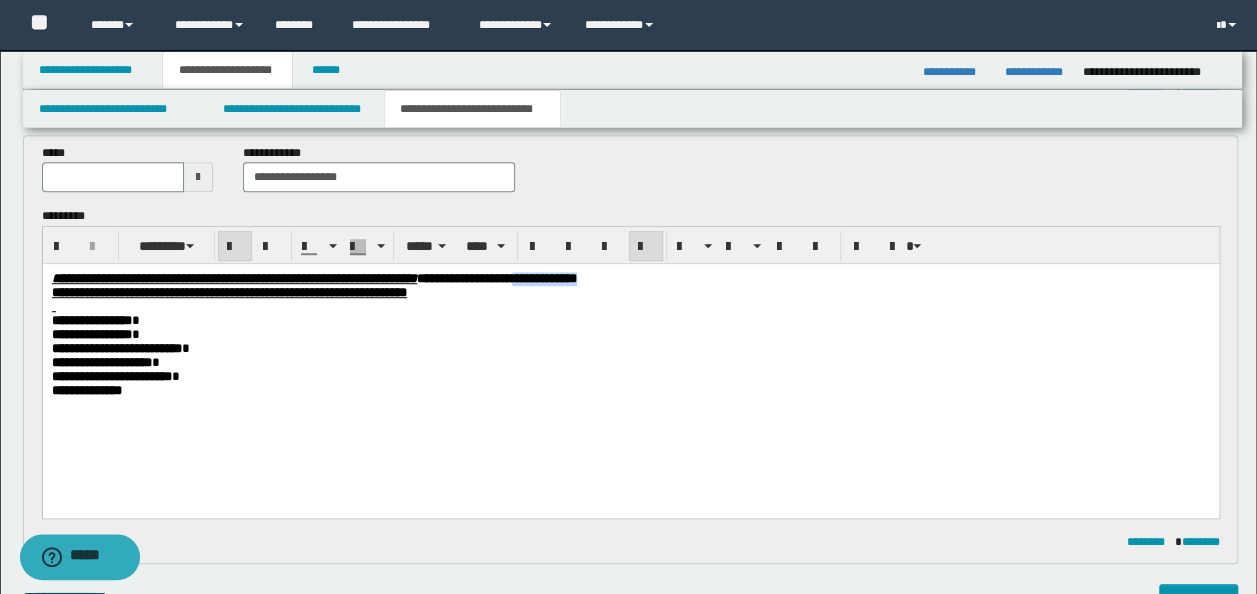 drag, startPoint x: 833, startPoint y: 282, endPoint x: 737, endPoint y: 278, distance: 96.0833 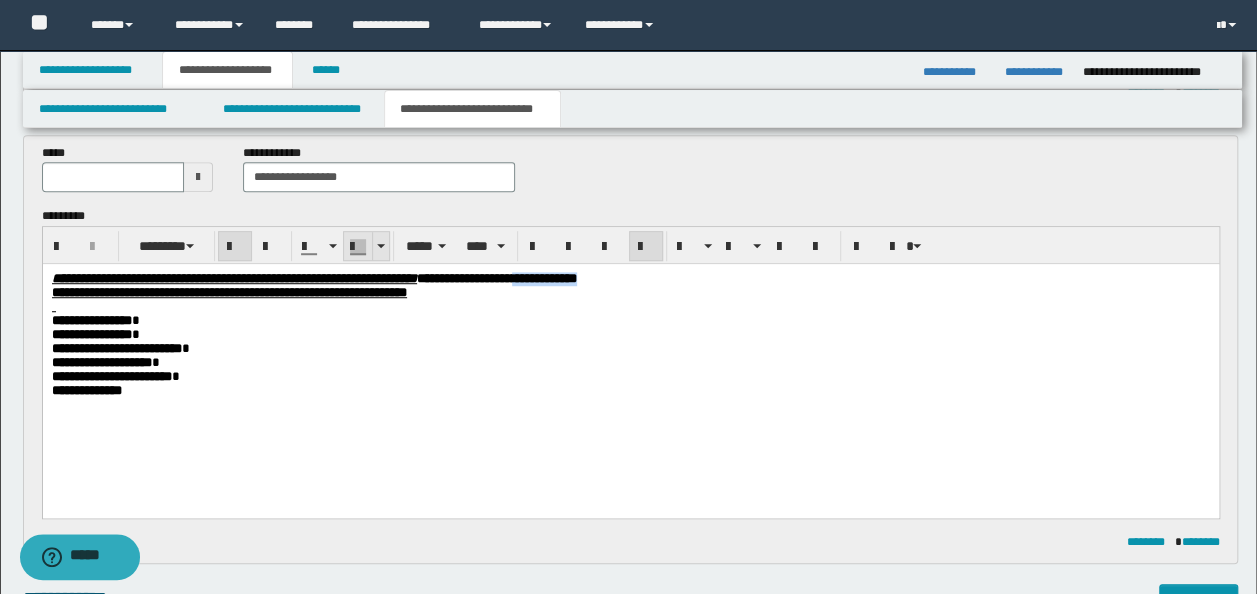 copy on "**********" 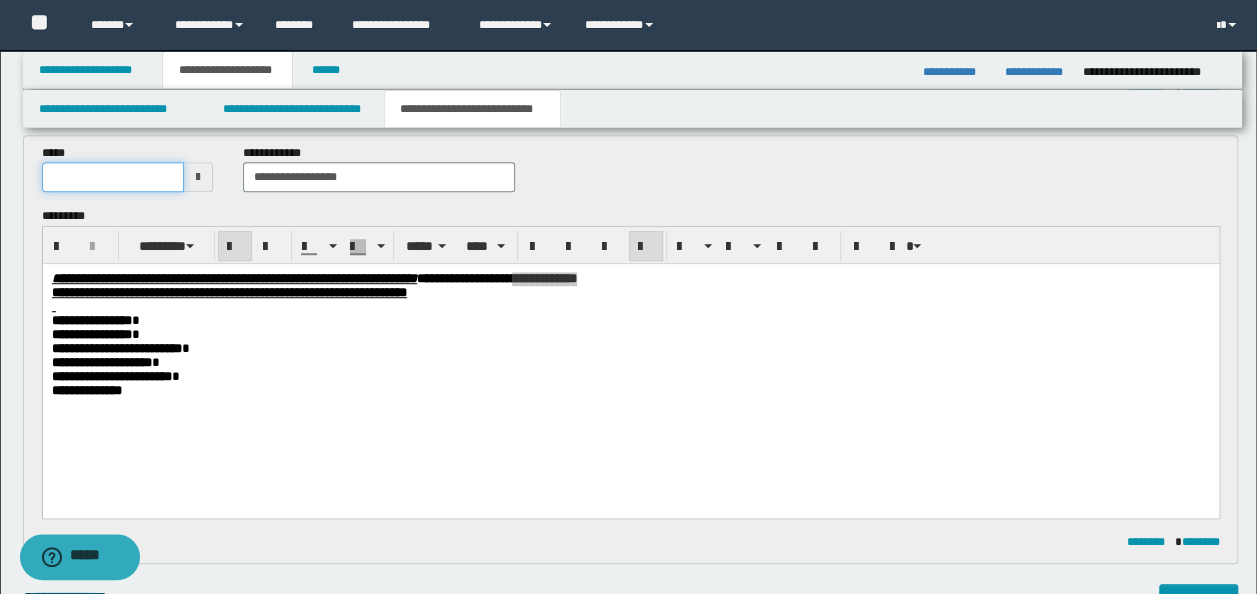 click at bounding box center [113, 177] 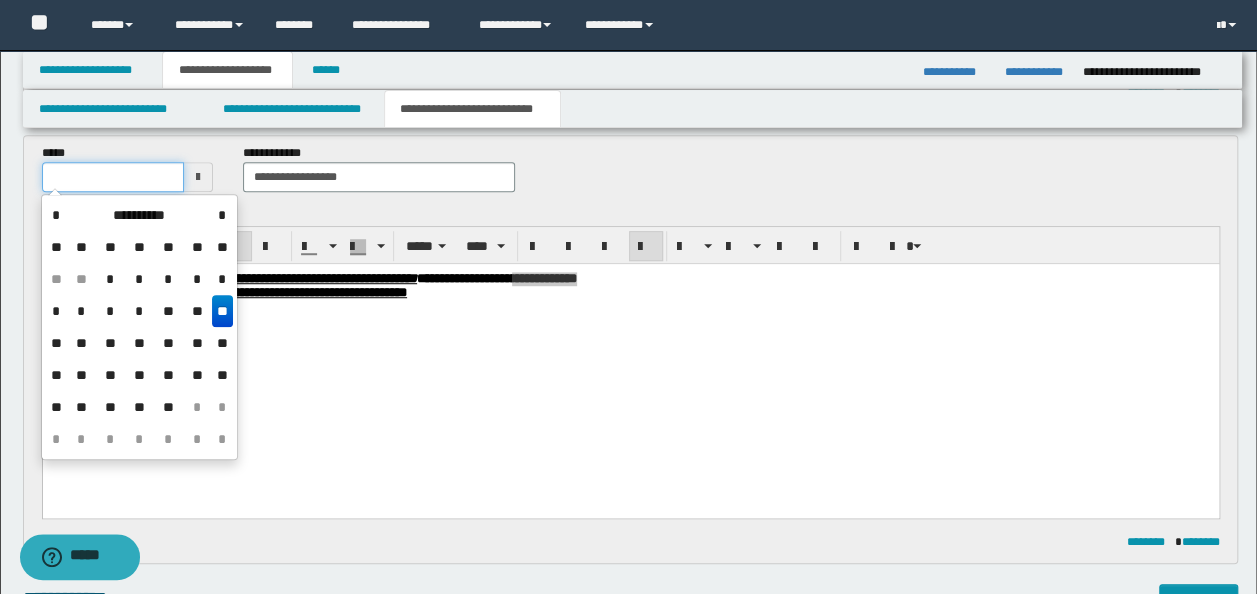 type on "**********" 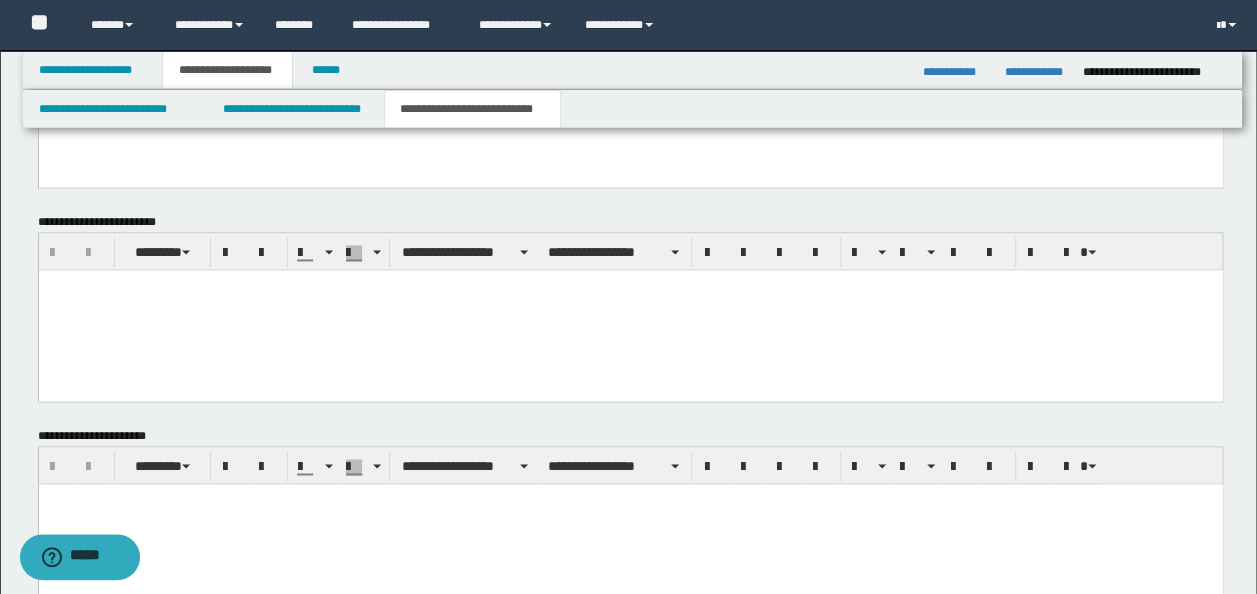 scroll, scrollTop: 1496, scrollLeft: 0, axis: vertical 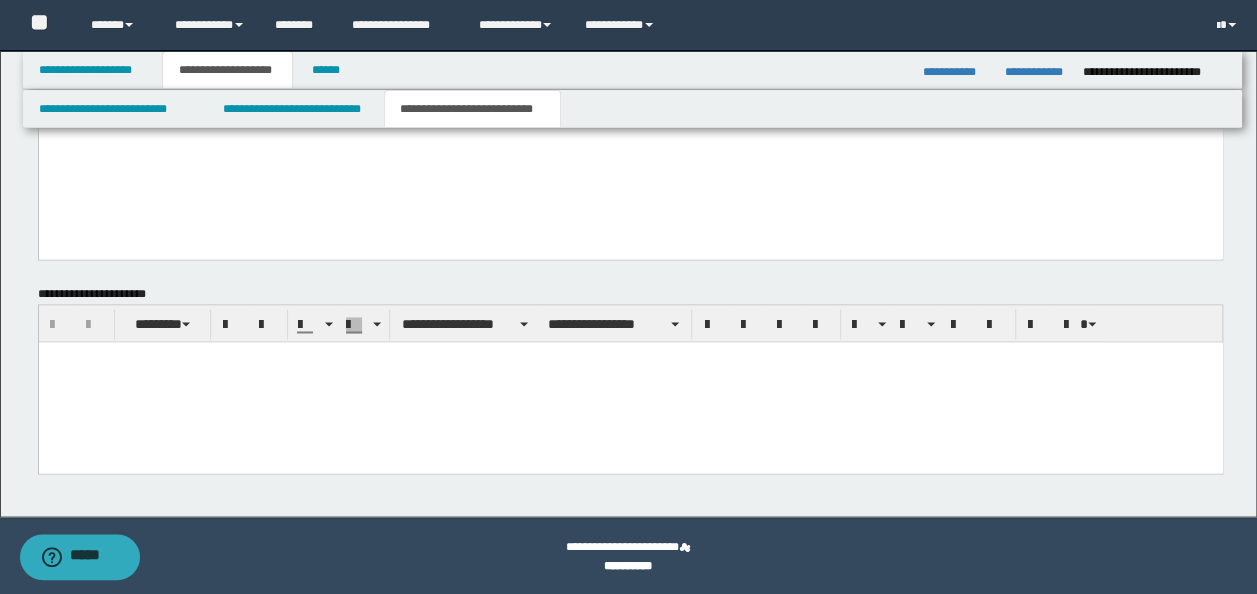 click at bounding box center (630, 382) 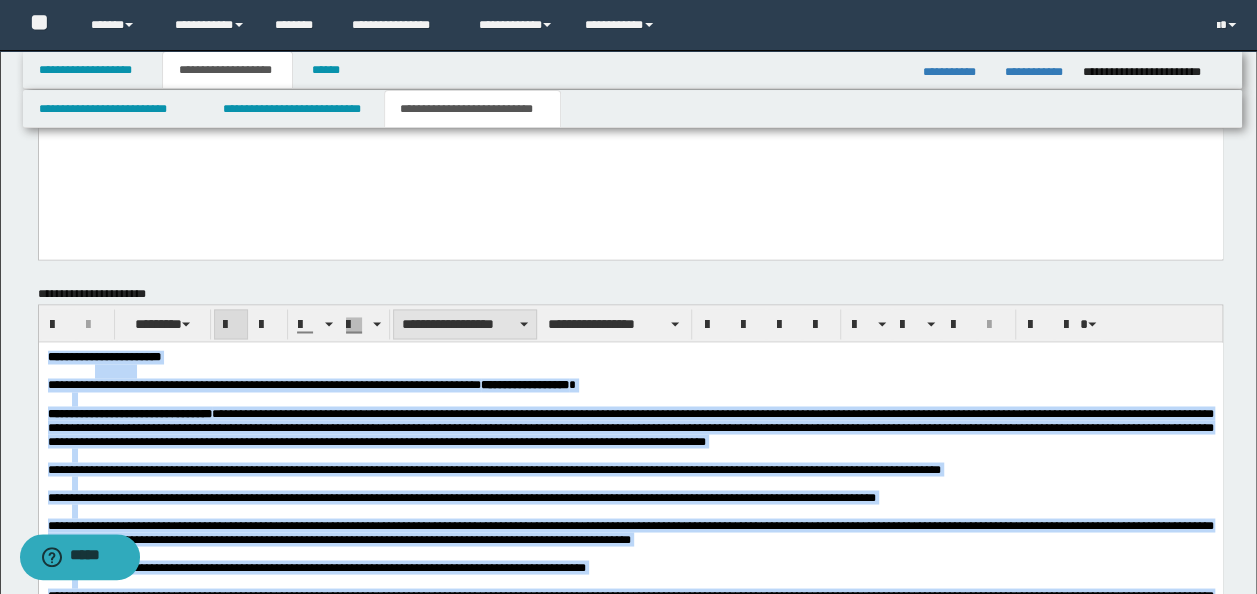 type on "**********" 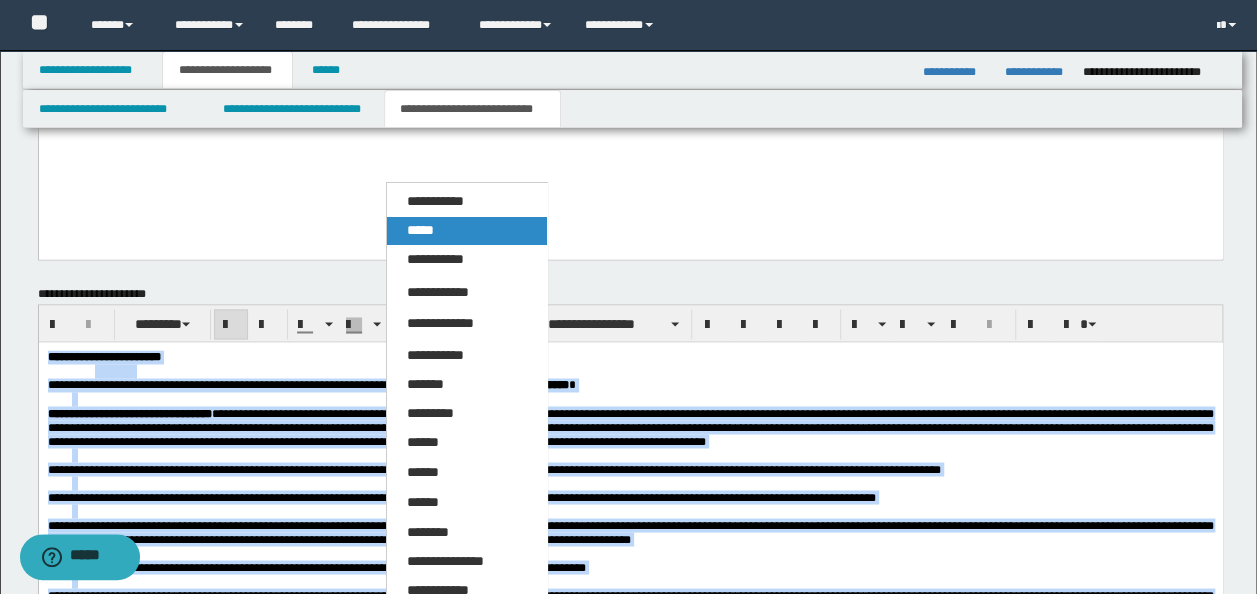 click on "*****" at bounding box center (466, 231) 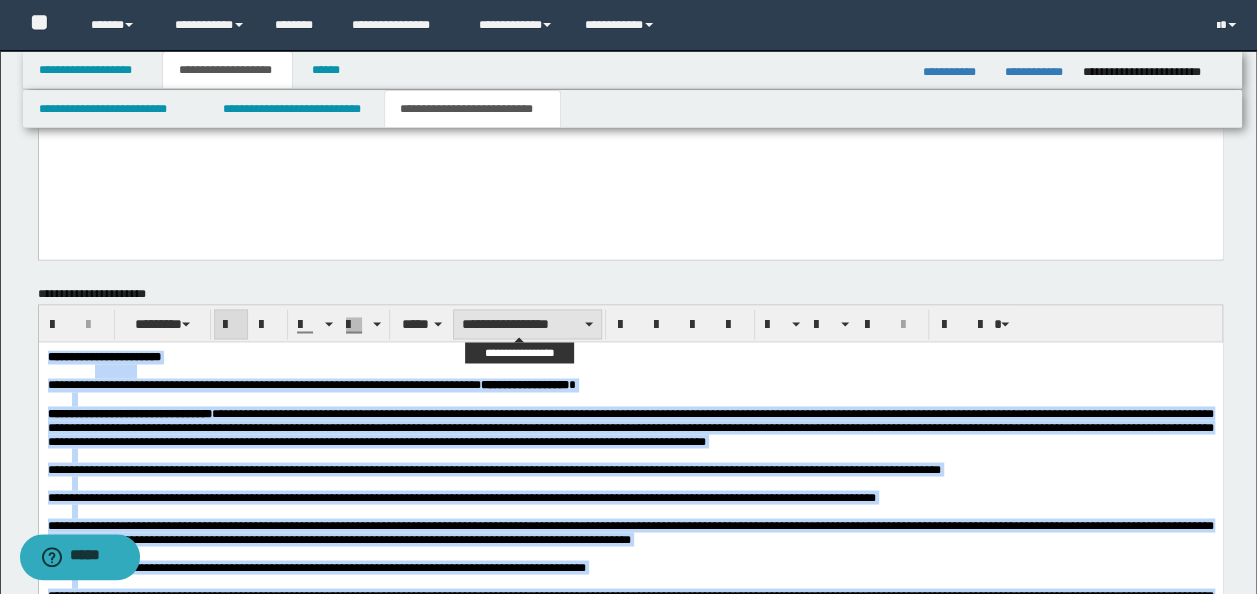 click on "**********" at bounding box center [527, 324] 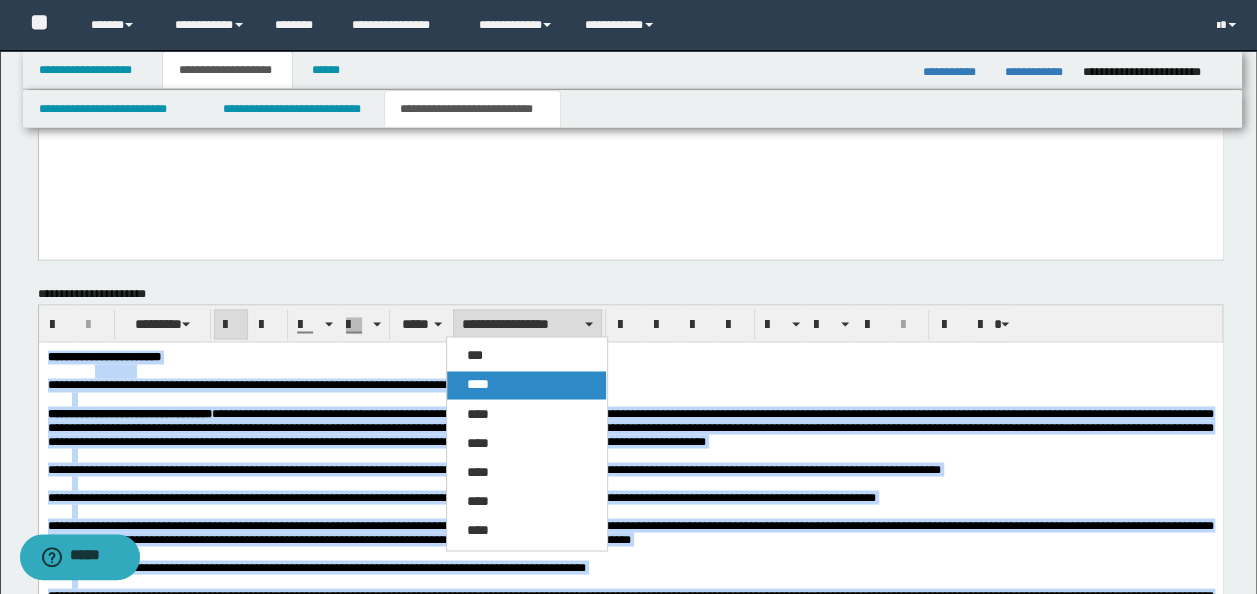 click on "****" at bounding box center [526, 385] 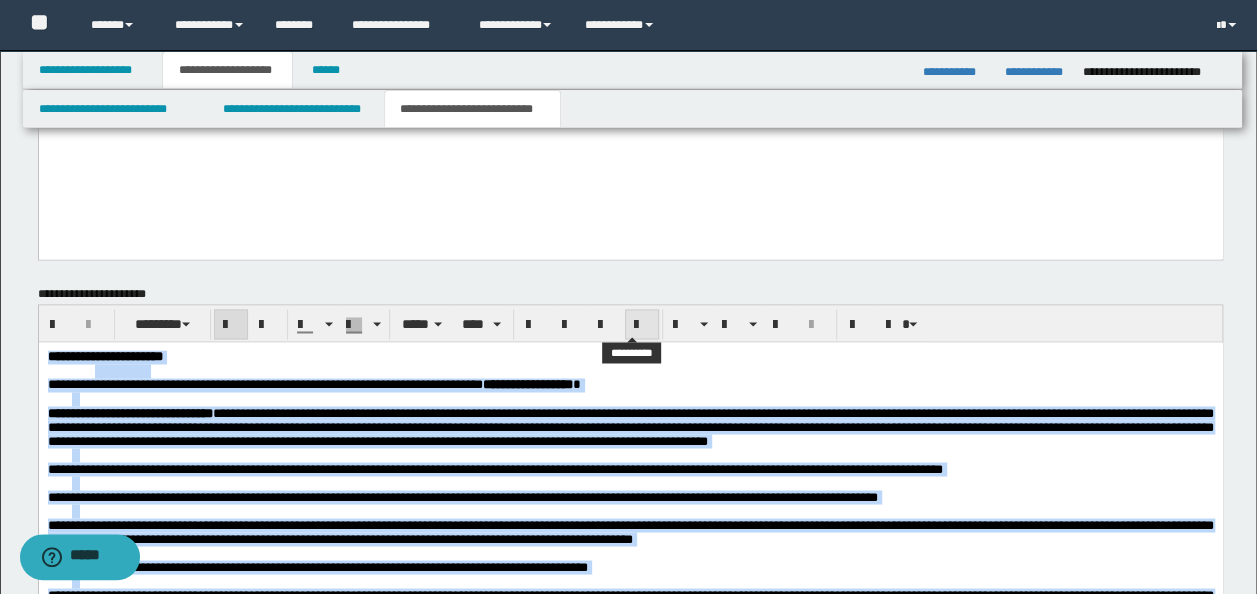 click at bounding box center (642, 324) 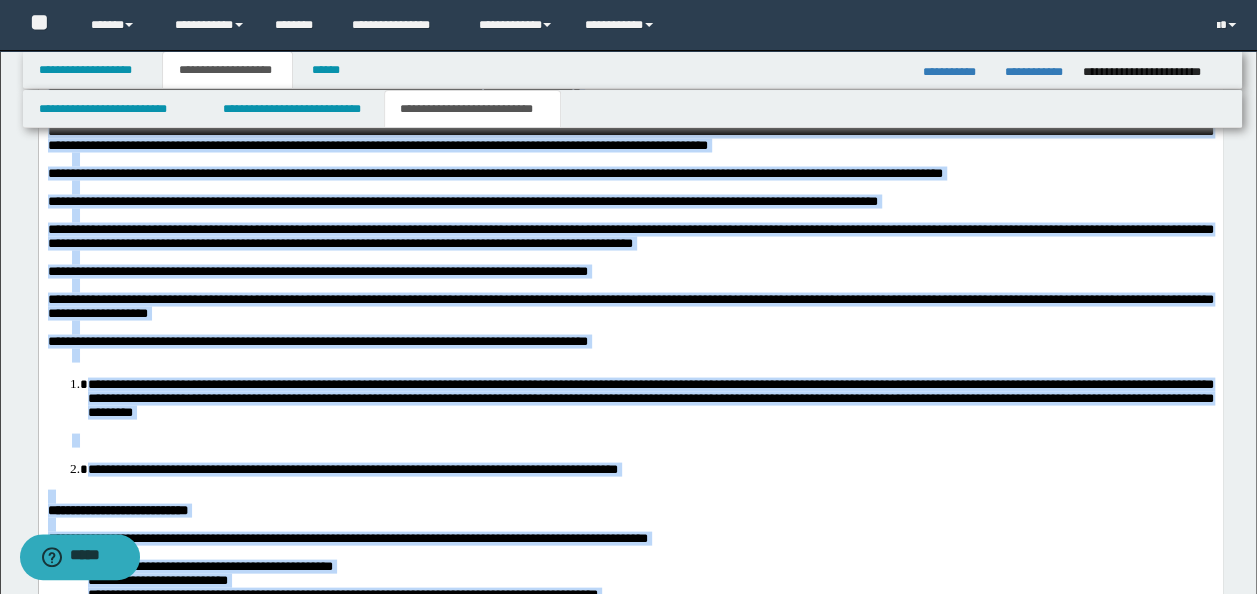 scroll, scrollTop: 1896, scrollLeft: 0, axis: vertical 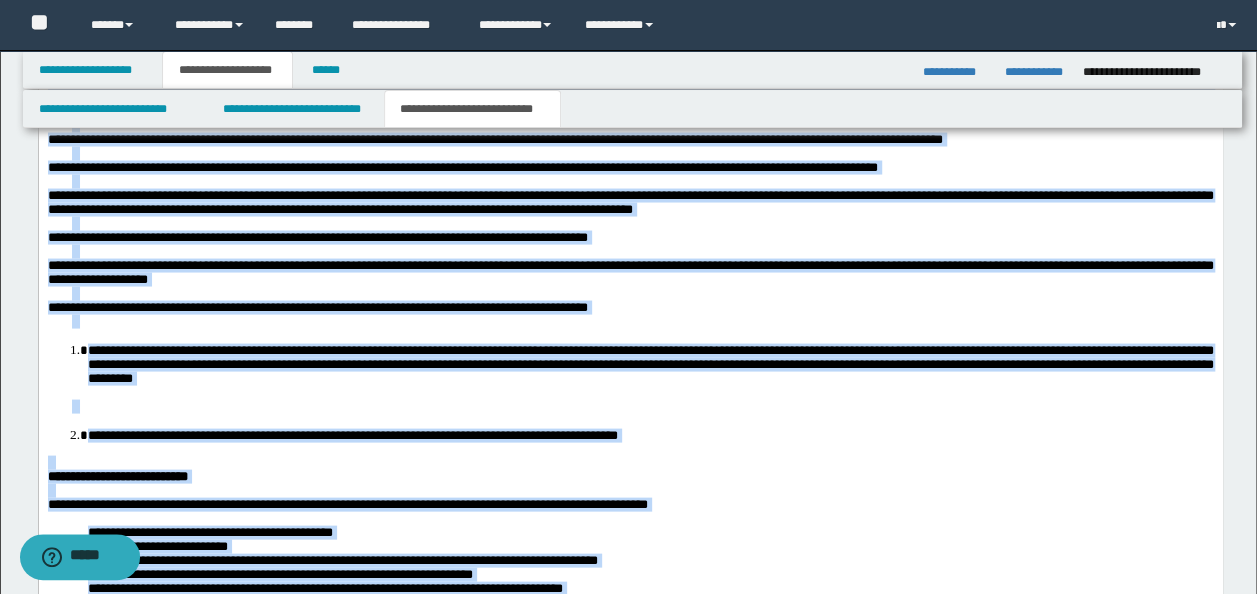 drag, startPoint x: 404, startPoint y: 399, endPoint x: 405, endPoint y: 327, distance: 72.00694 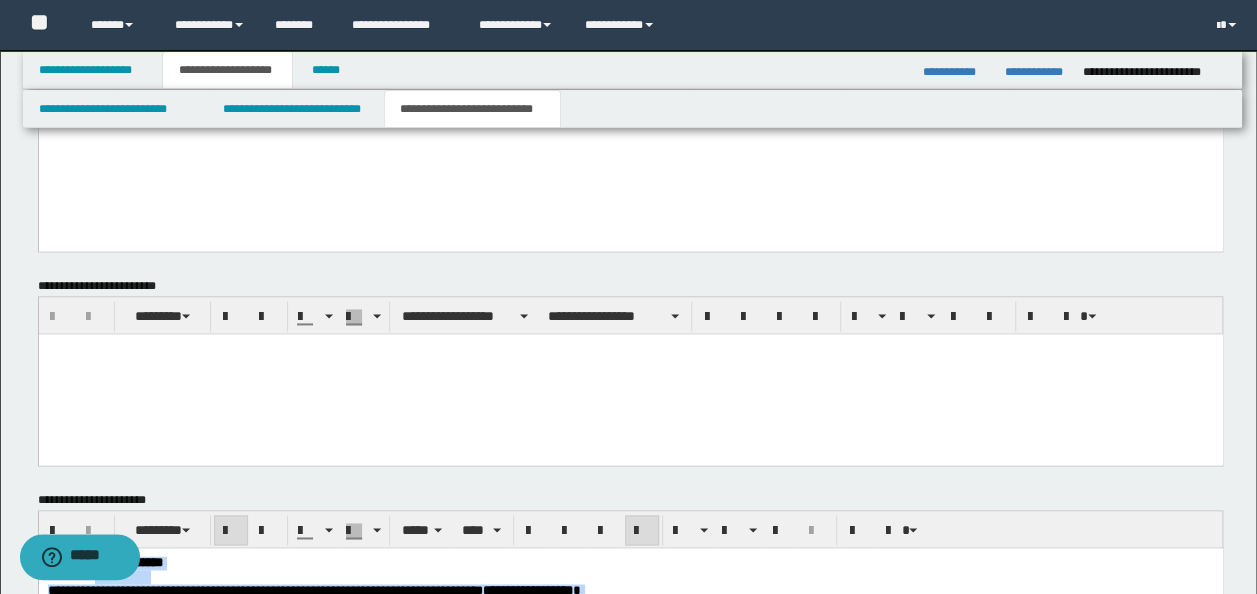 scroll, scrollTop: 797, scrollLeft: 0, axis: vertical 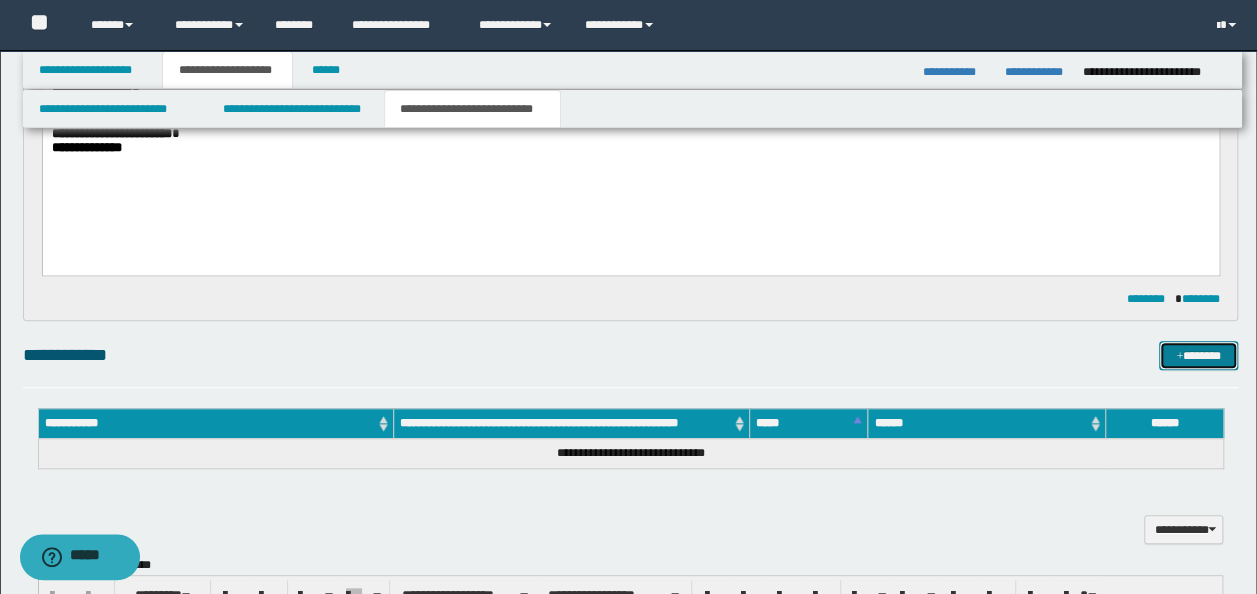 click on "*******" at bounding box center (1198, 355) 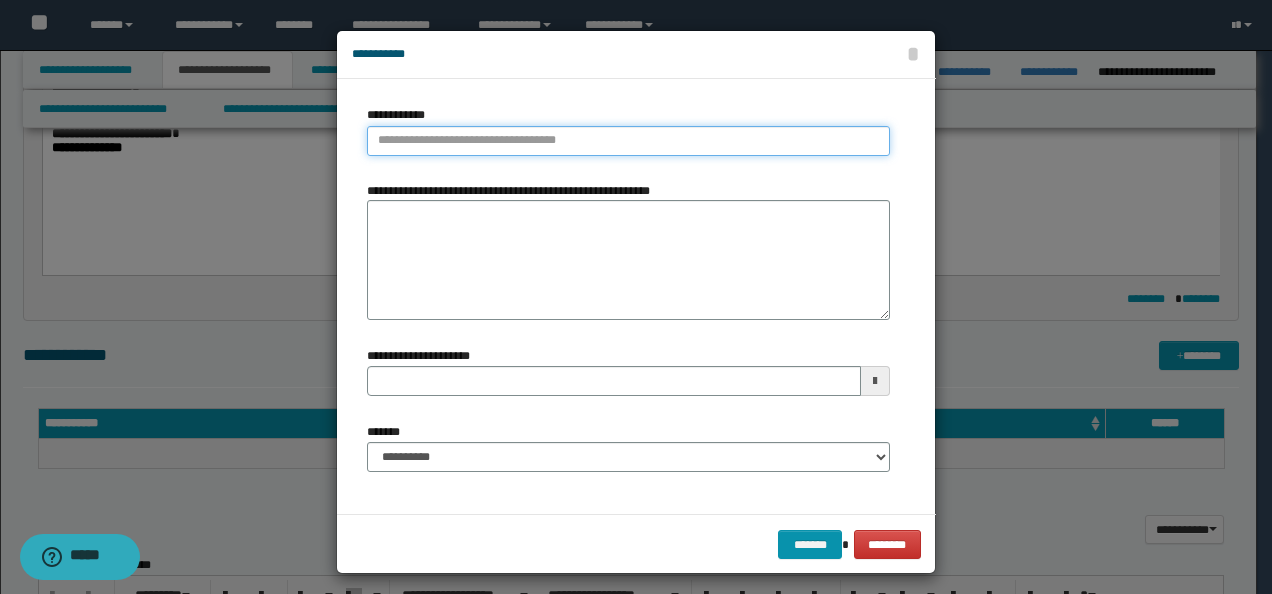 click on "**********" at bounding box center (628, 141) 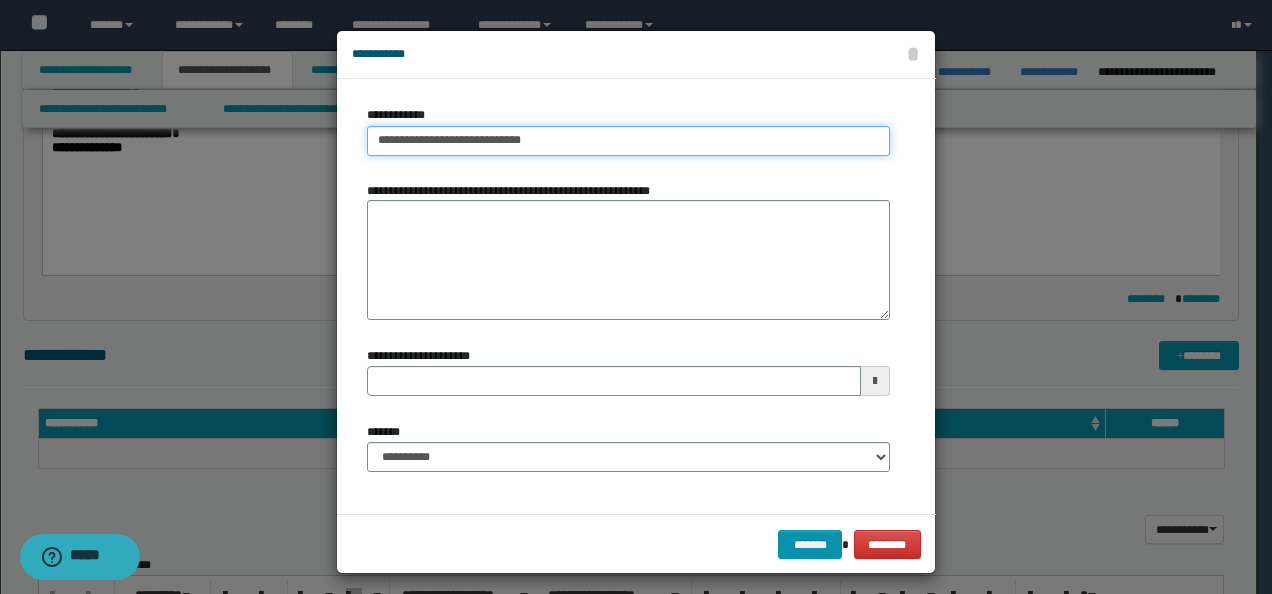 drag, startPoint x: 514, startPoint y: 142, endPoint x: 475, endPoint y: 141, distance: 39.012817 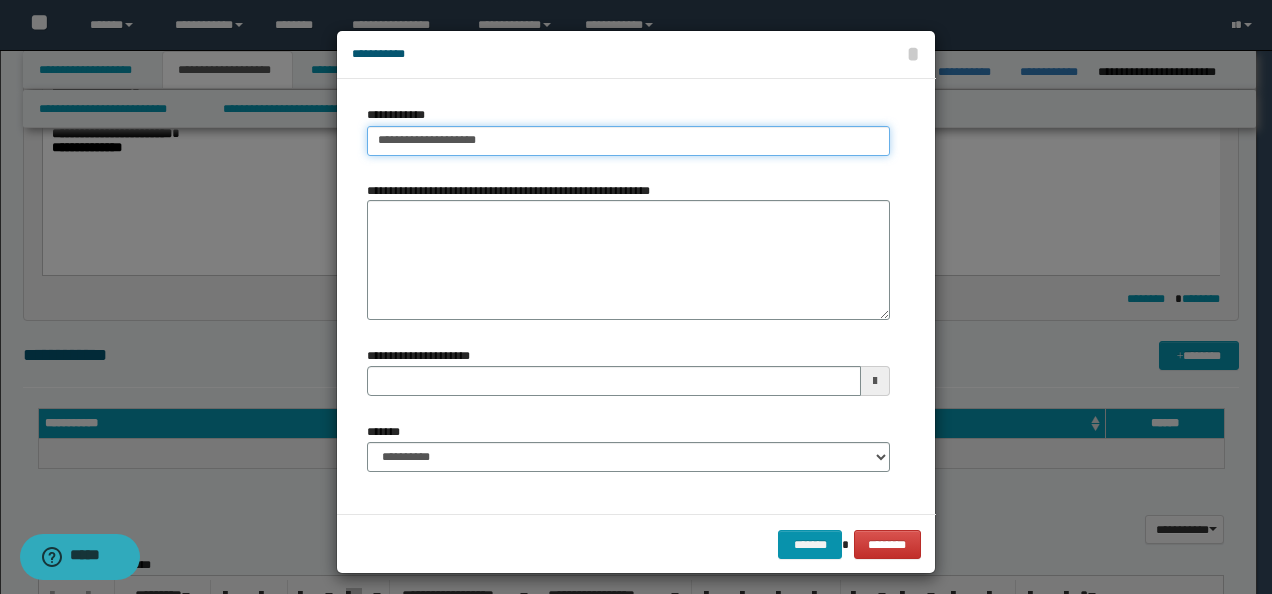 click on "**********" at bounding box center [628, 141] 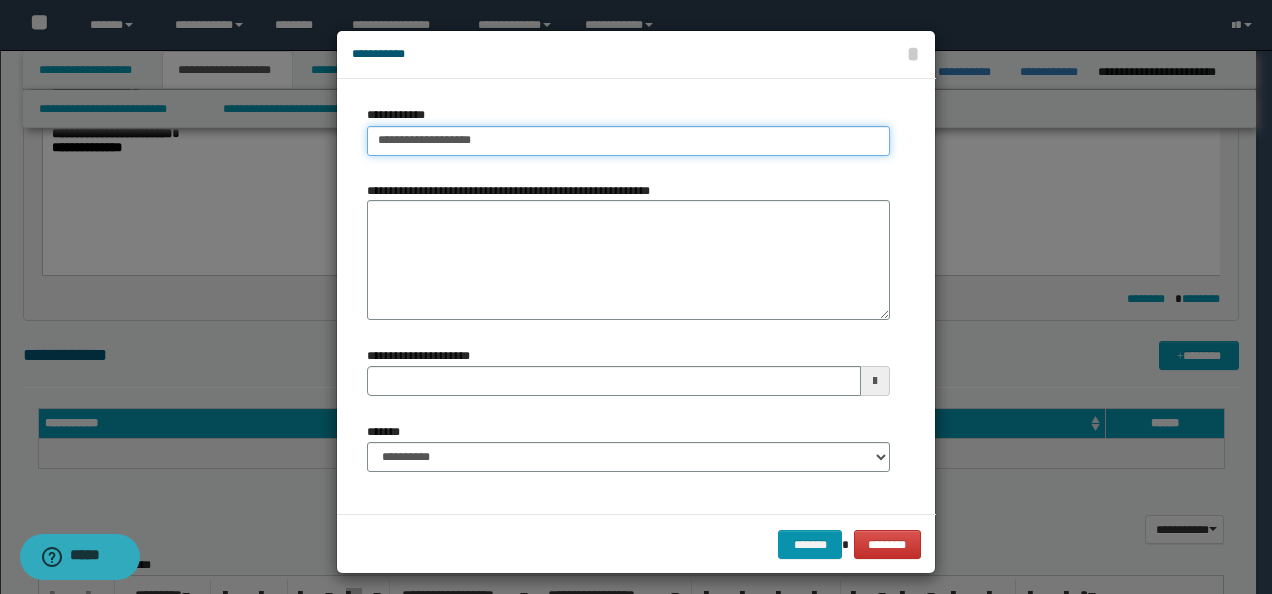 type on "**********" 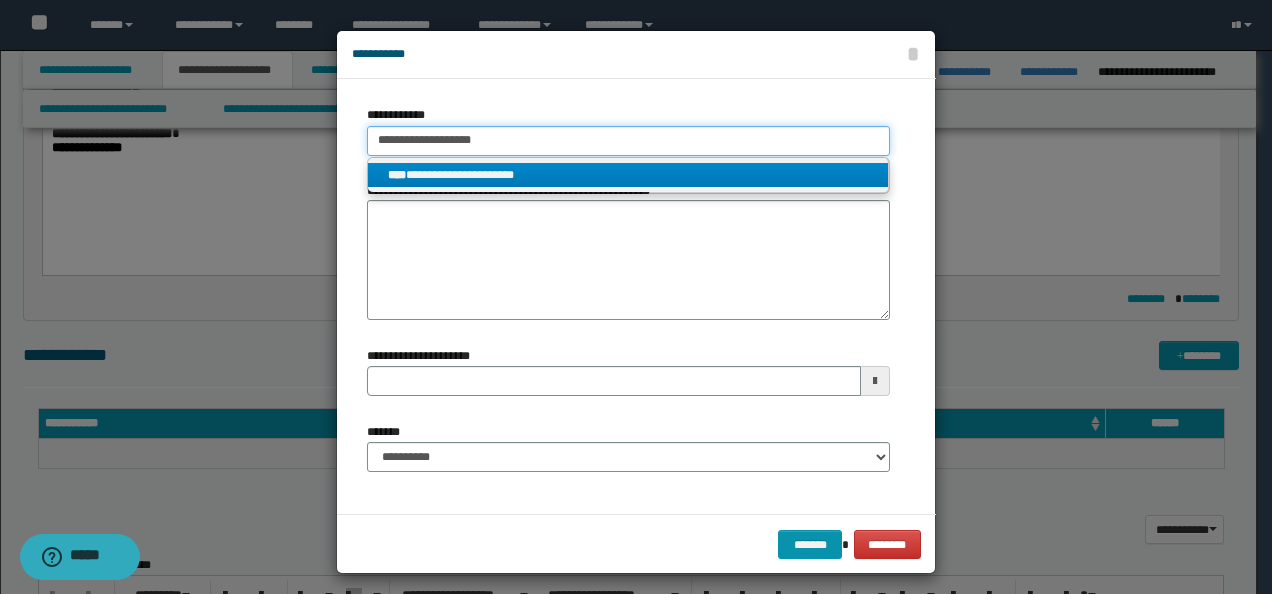 type on "**********" 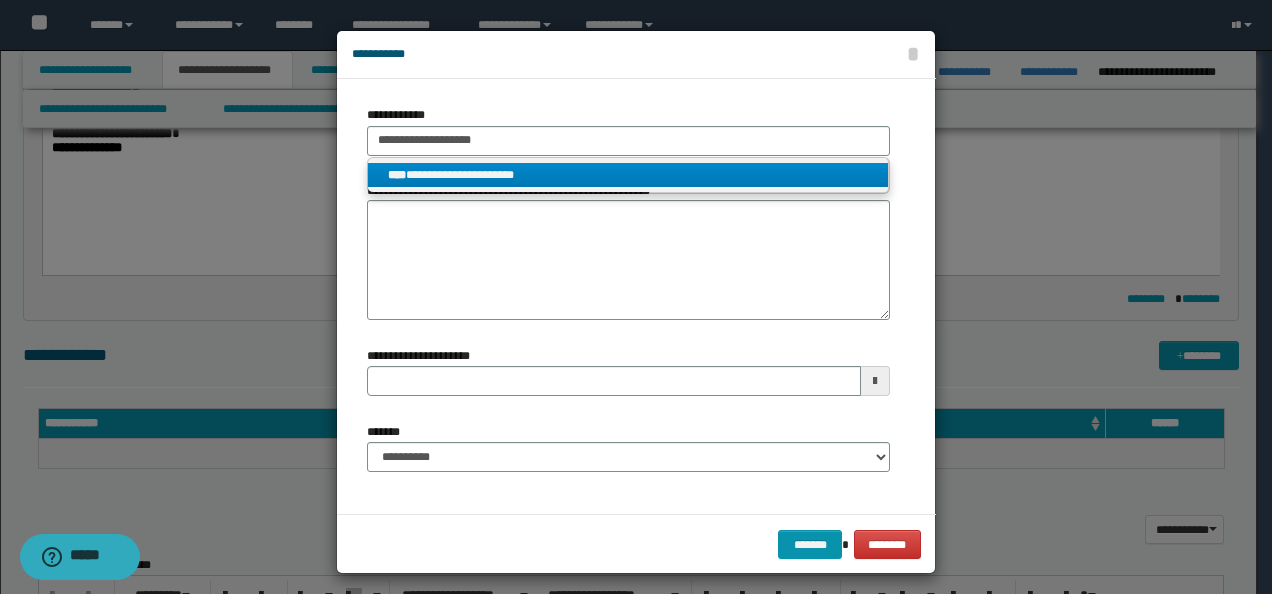 click on "**********" at bounding box center [628, 175] 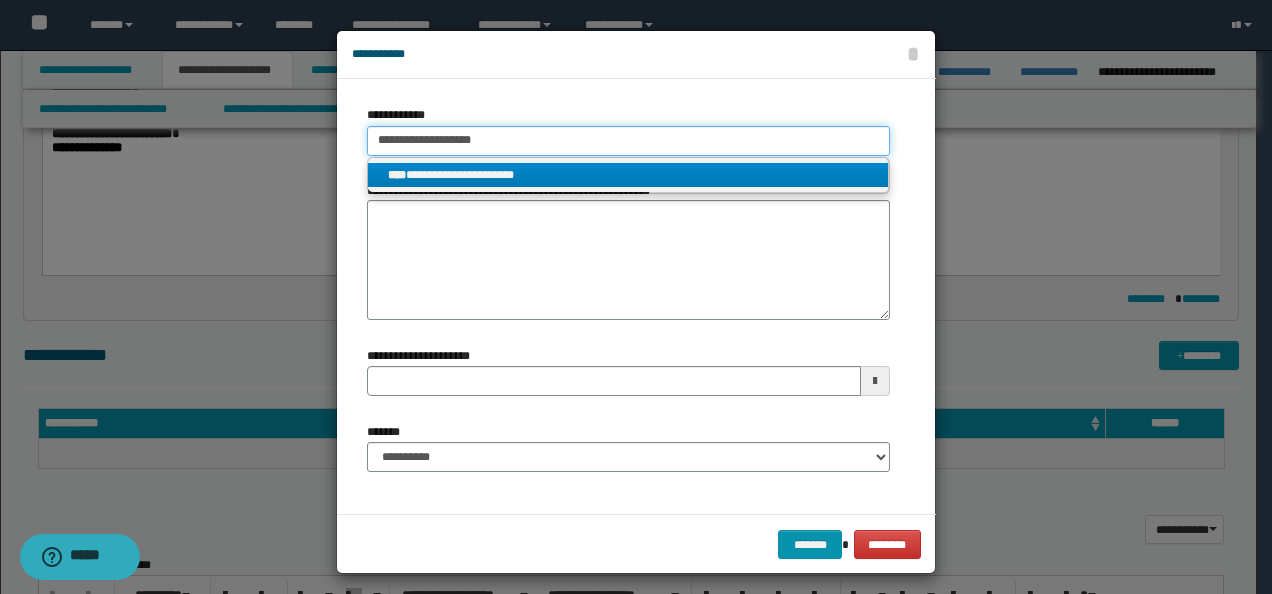 type 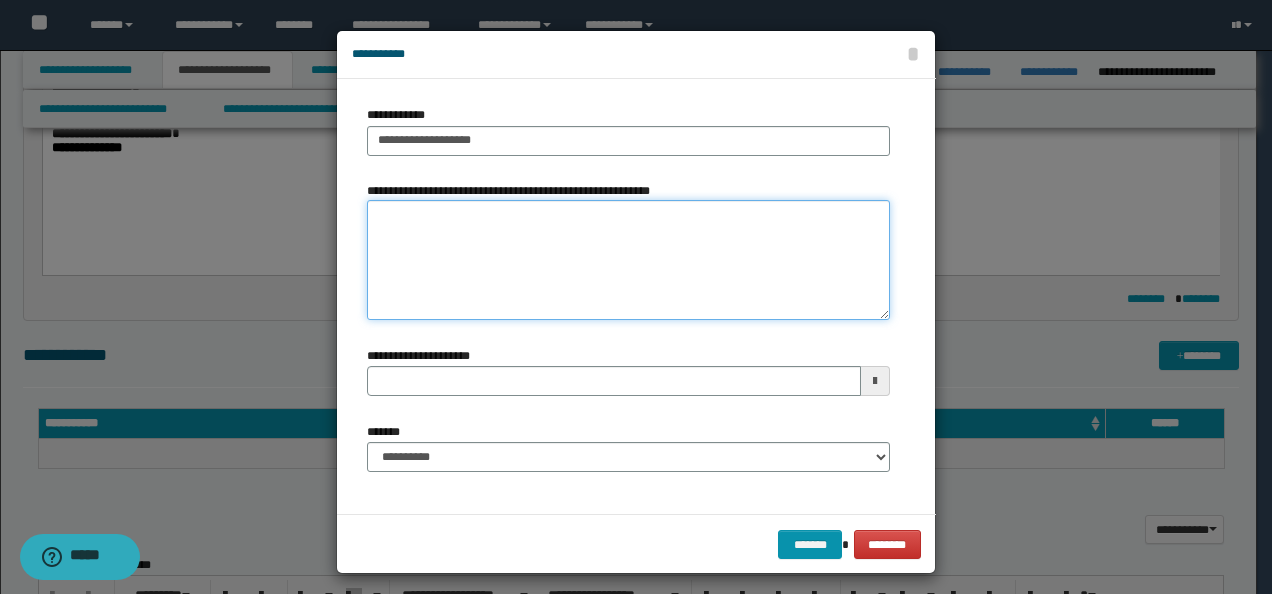 click on "**********" at bounding box center [628, 260] 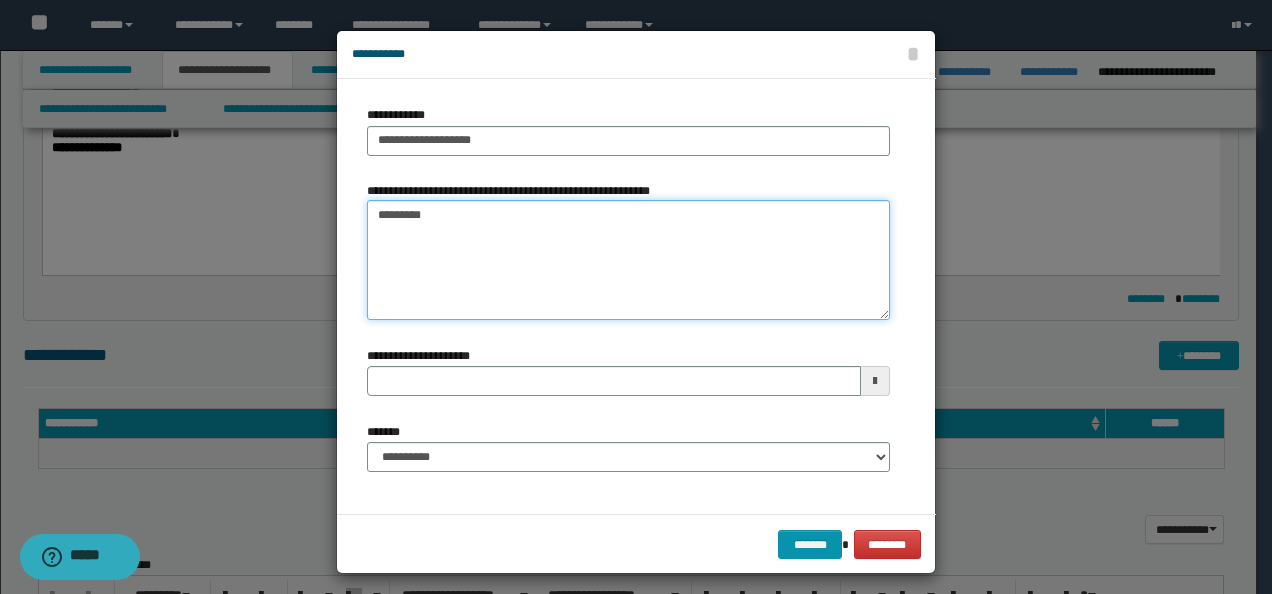 type on "*********" 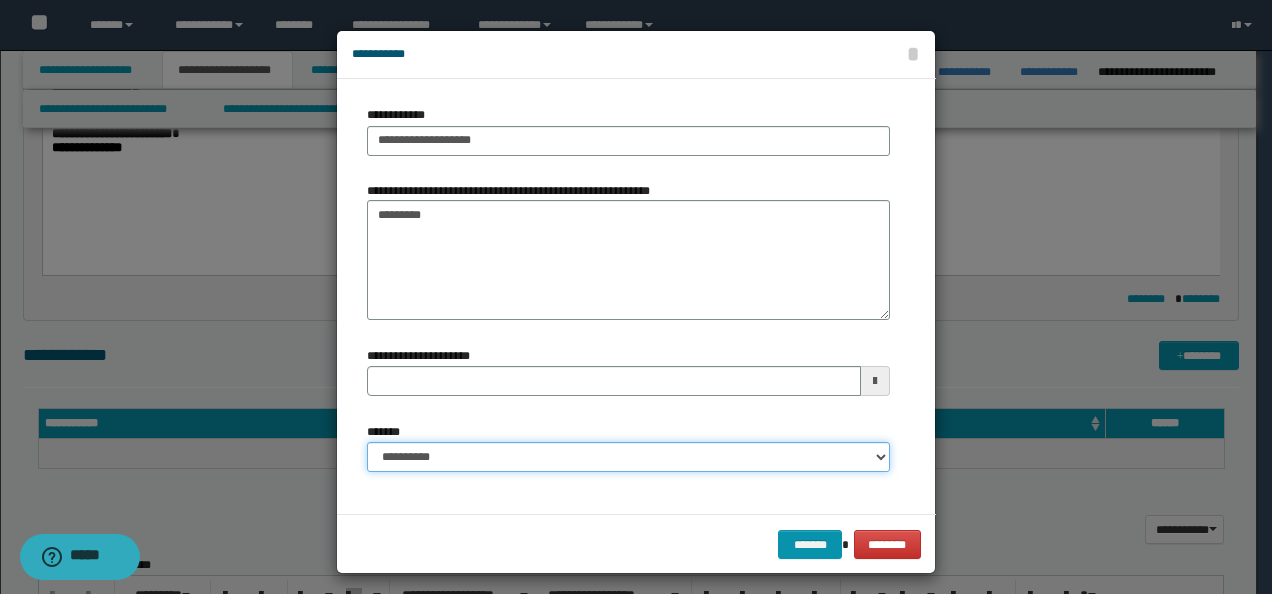 click on "**********" at bounding box center (628, 457) 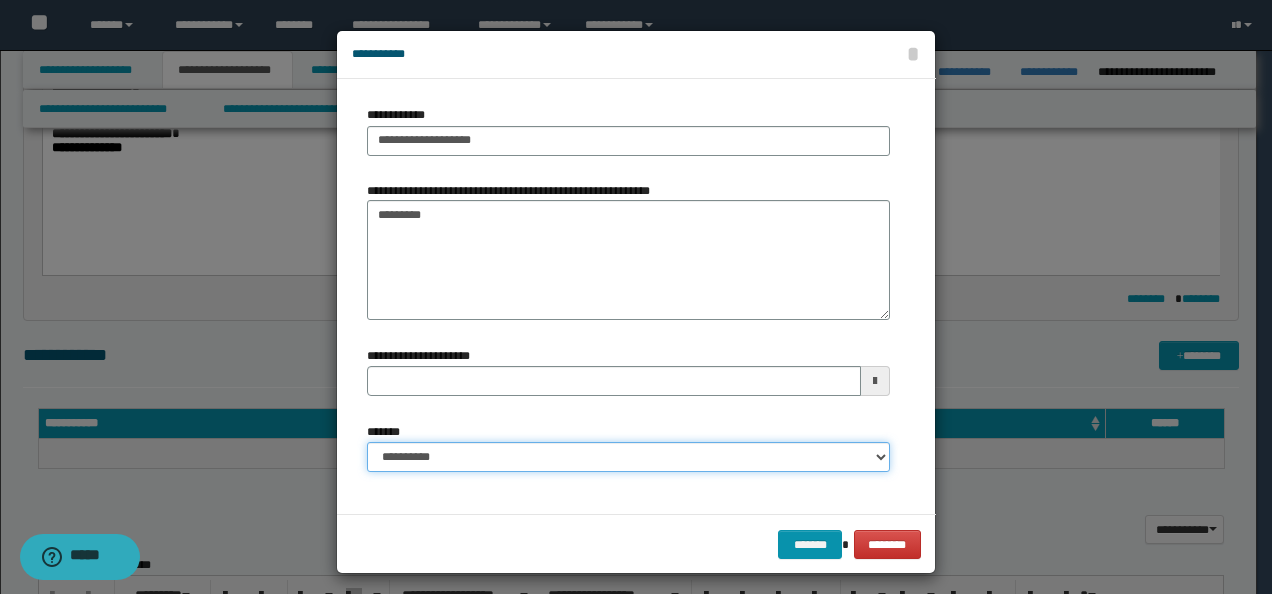 select on "*" 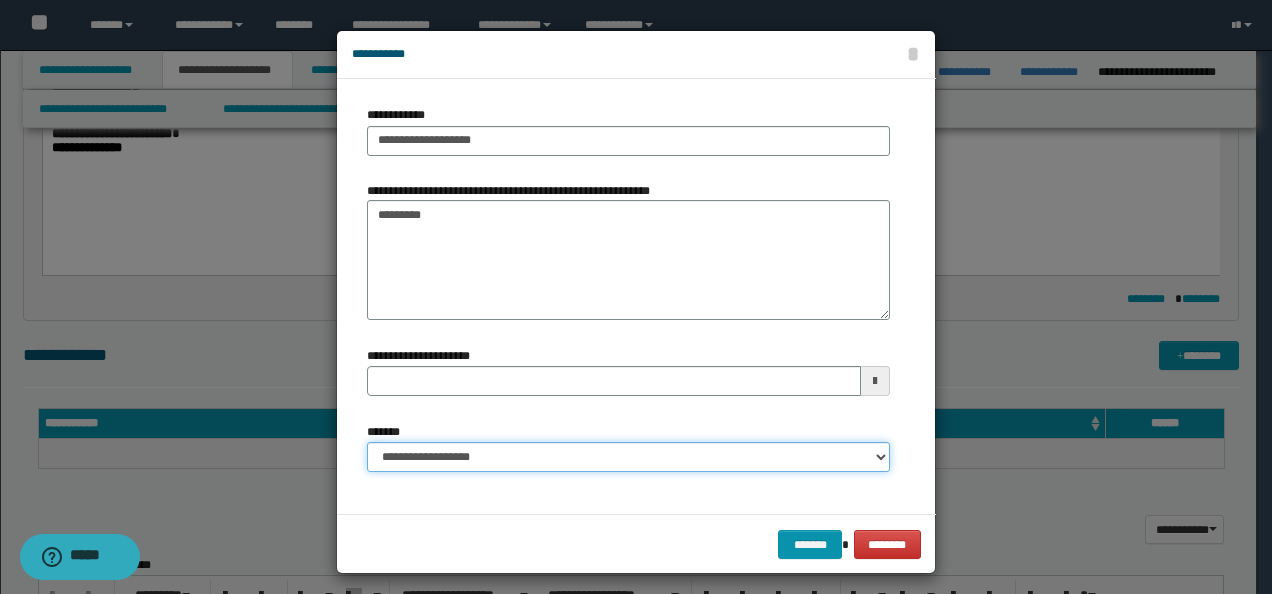 type 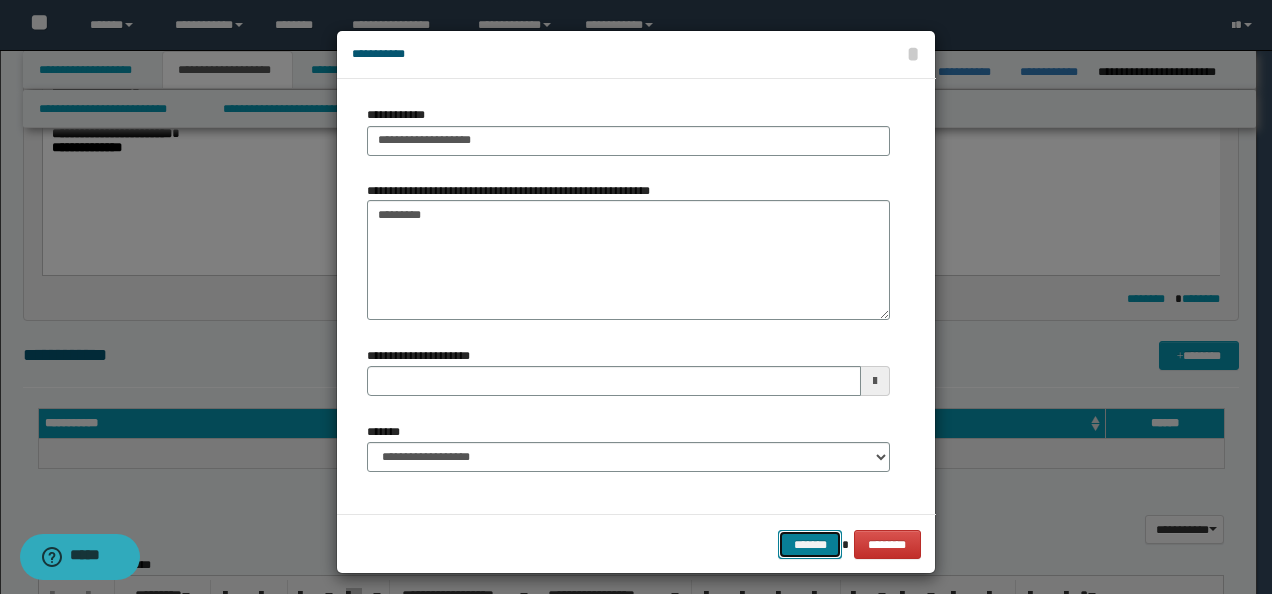 click on "*******" at bounding box center [810, 544] 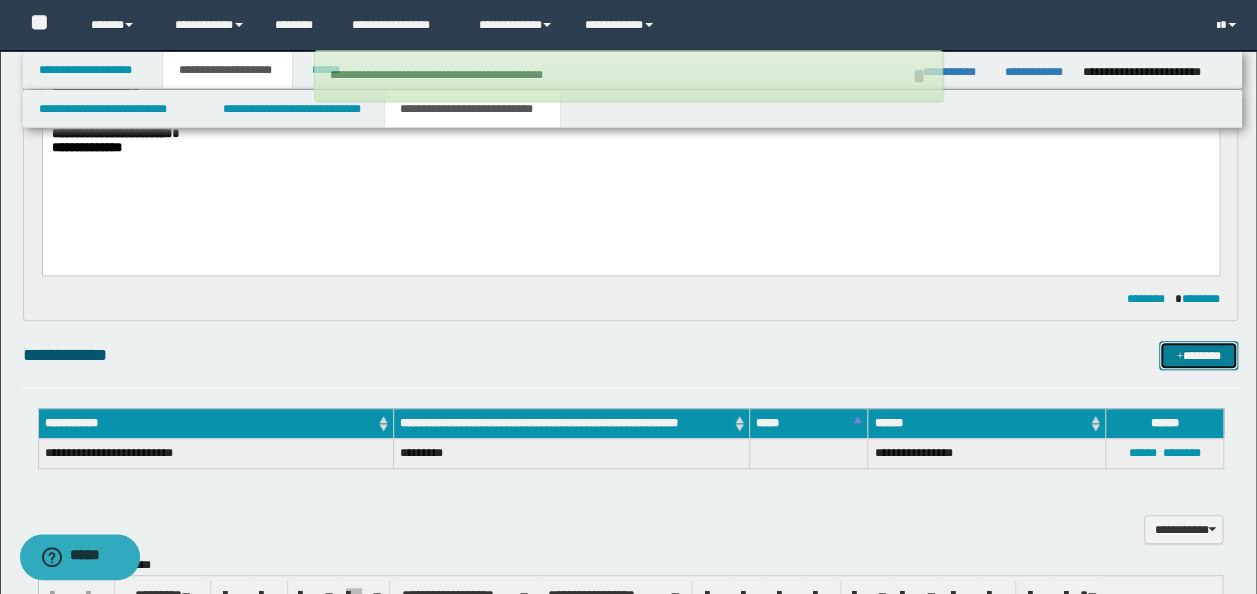 click on "*******" at bounding box center (1198, 355) 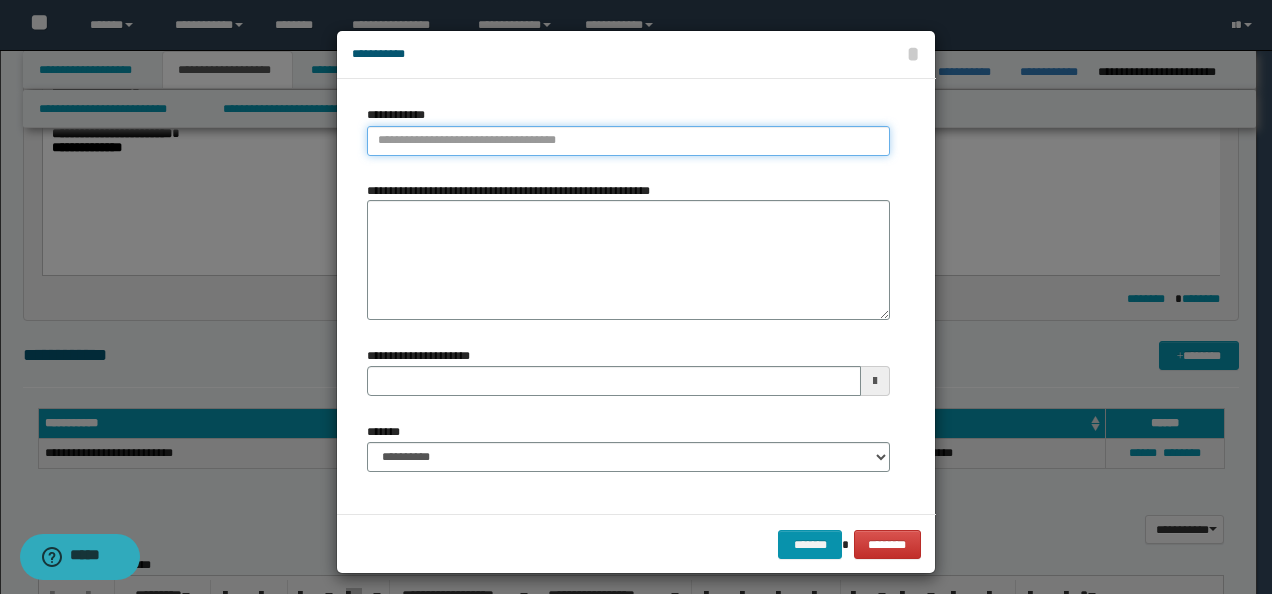 type on "**********" 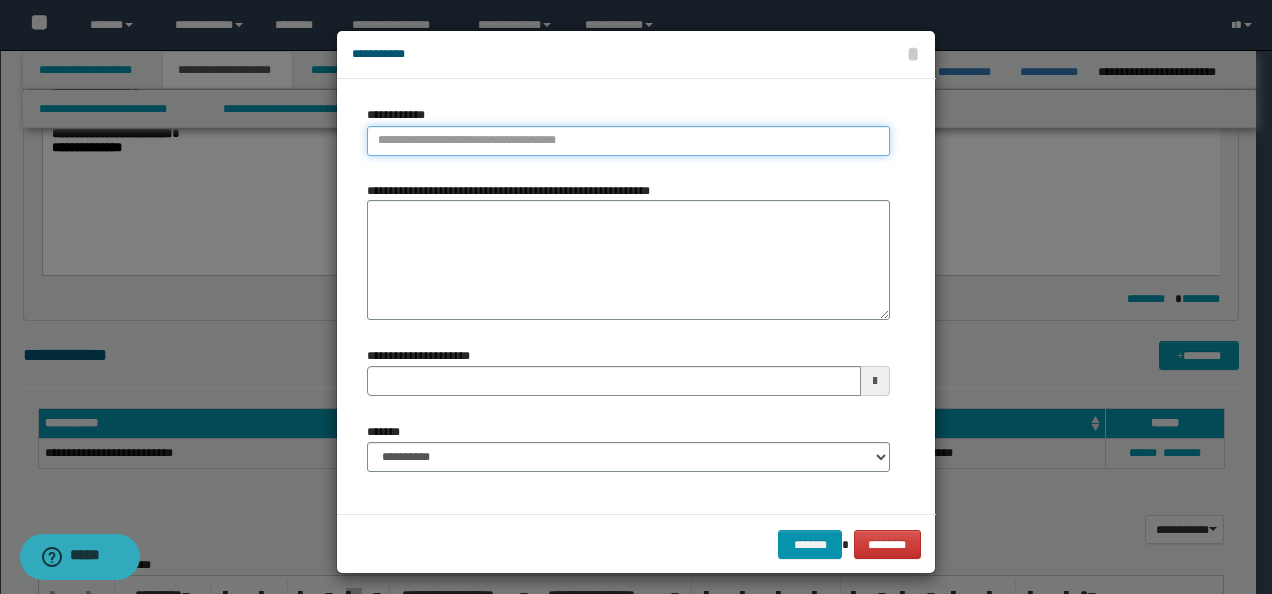 click on "**********" at bounding box center (628, 141) 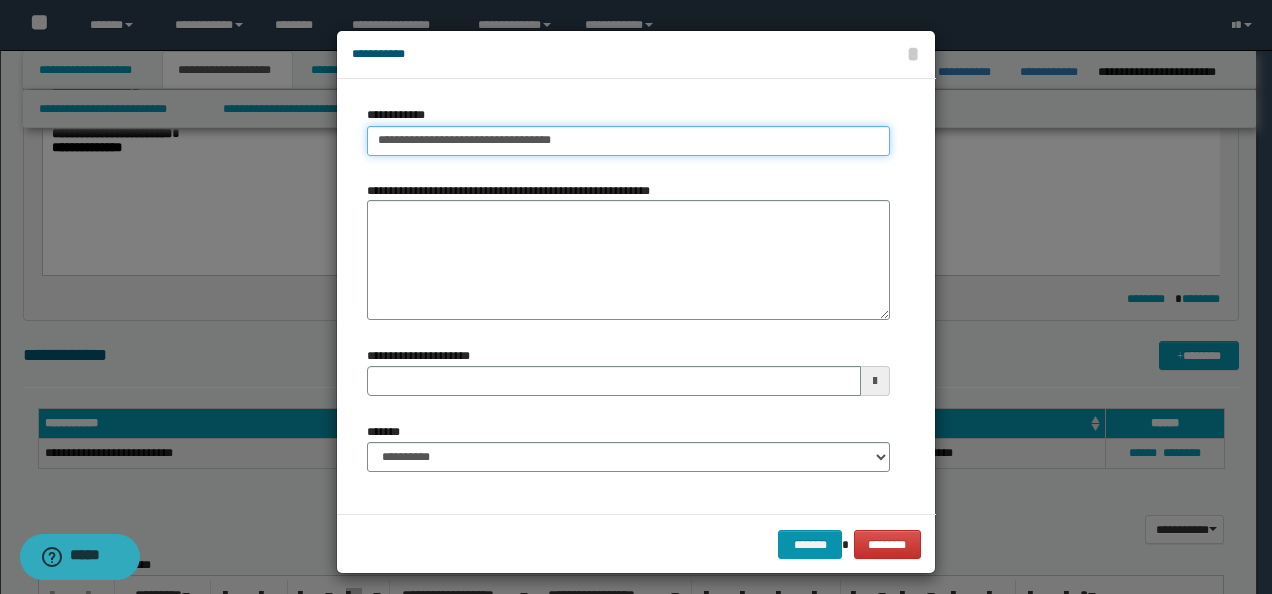 drag, startPoint x: 586, startPoint y: 138, endPoint x: 519, endPoint y: 136, distance: 67.02985 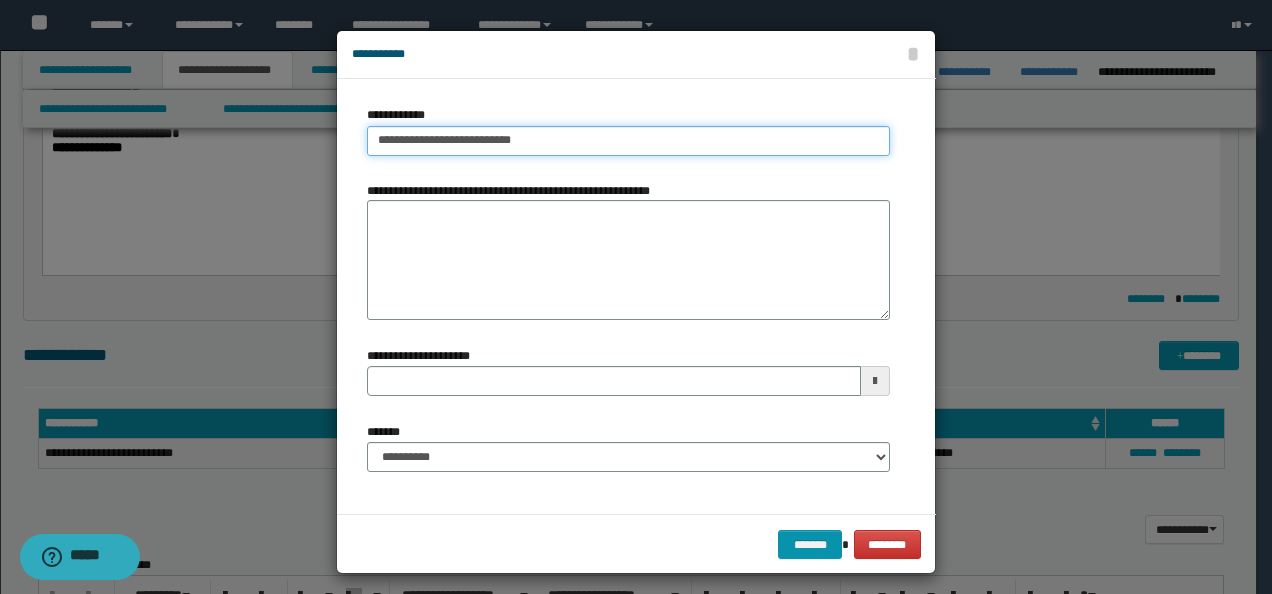 type on "**********" 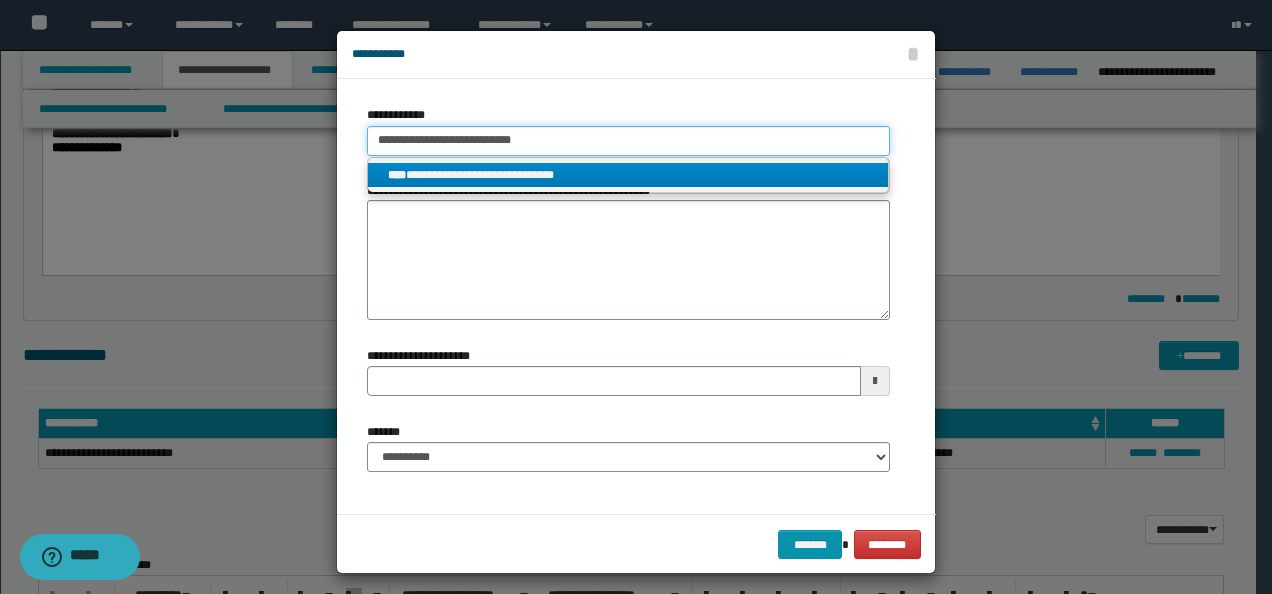 type on "**********" 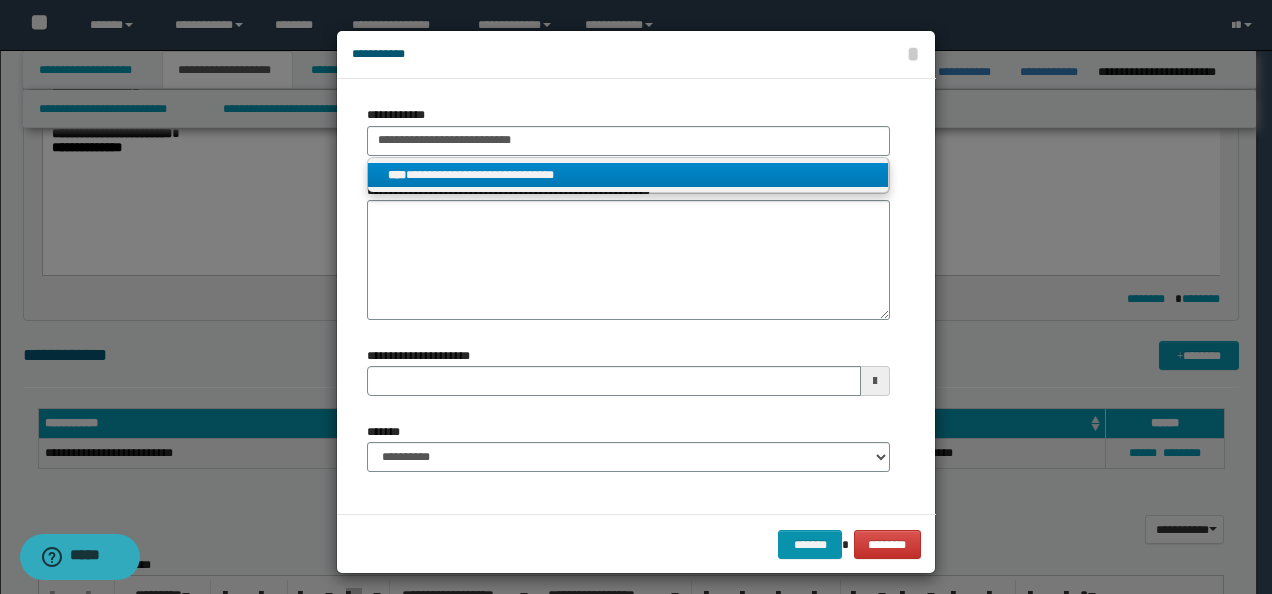 click on "**********" at bounding box center (628, 175) 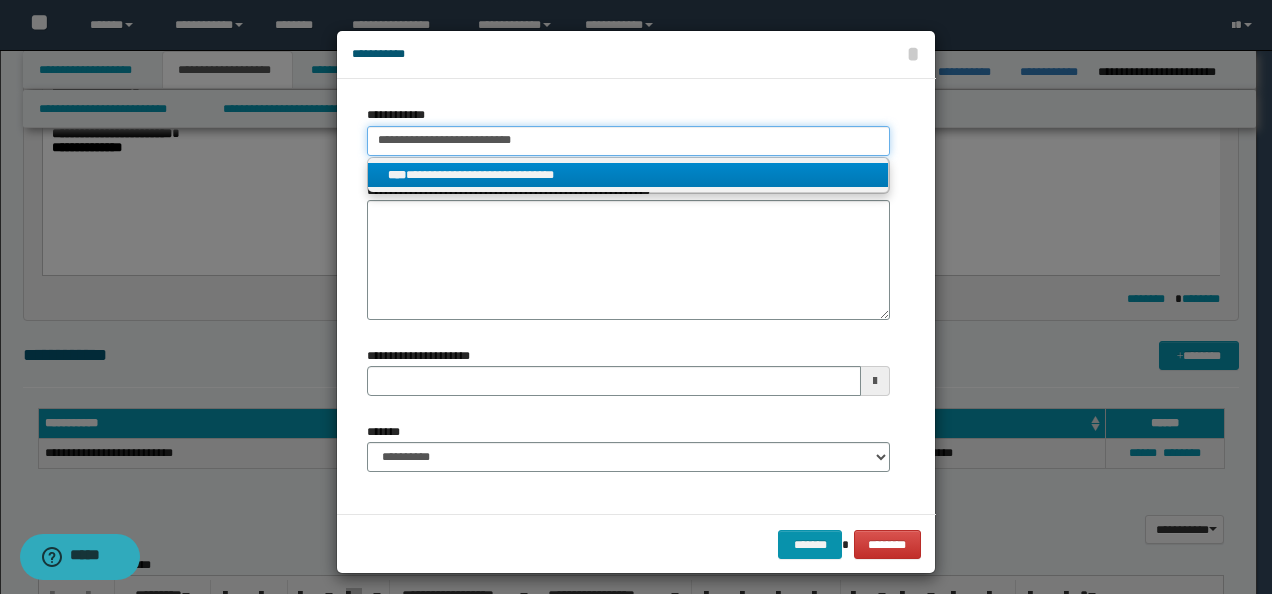 type 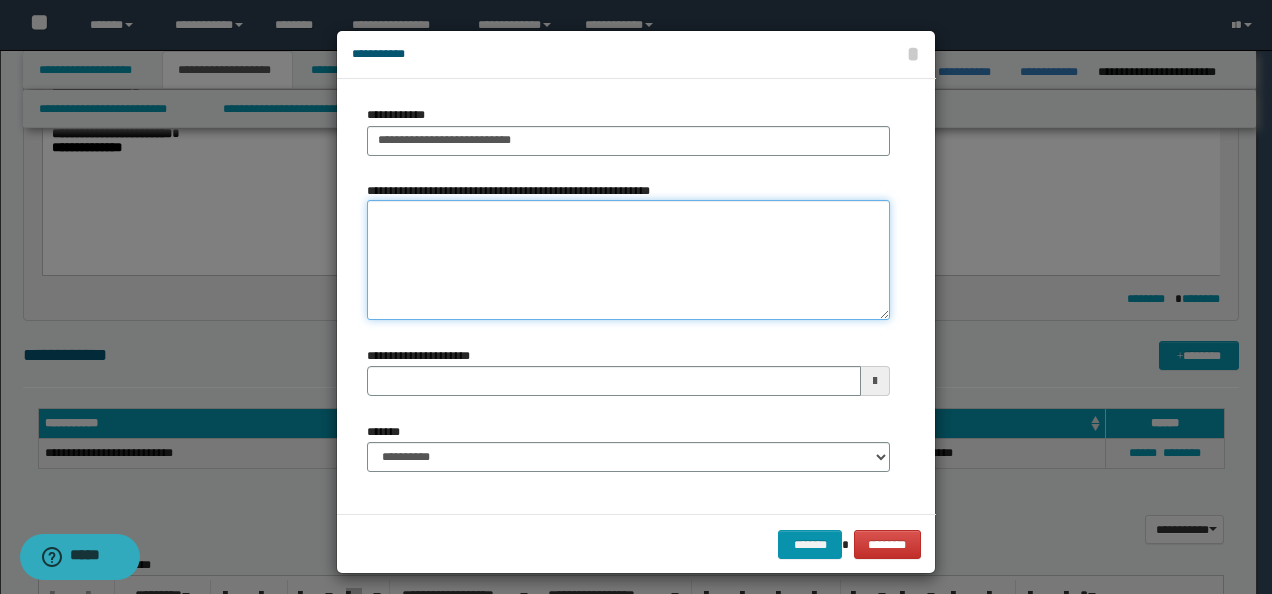 click on "**********" at bounding box center (628, 260) 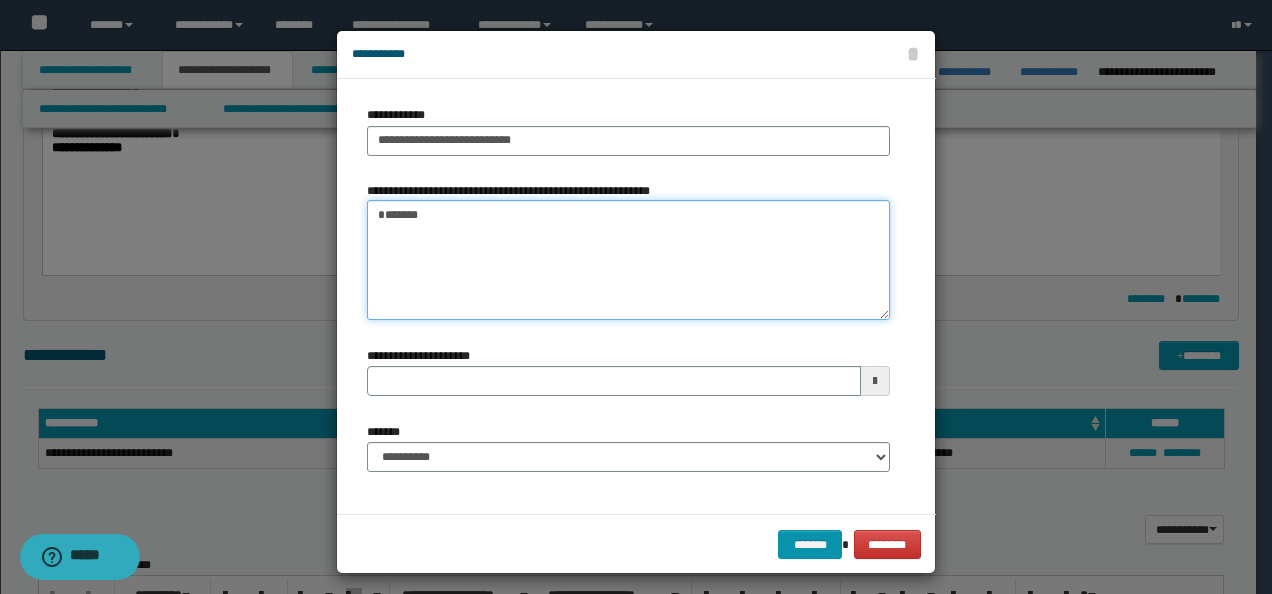 type 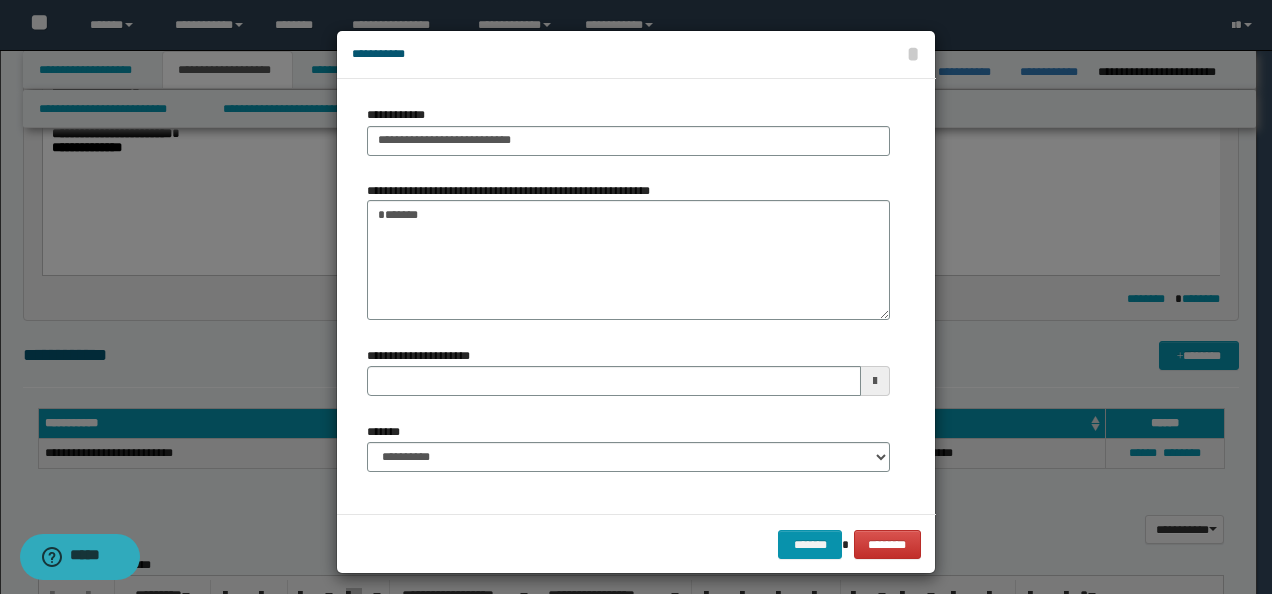 click on "**********" at bounding box center (628, 455) 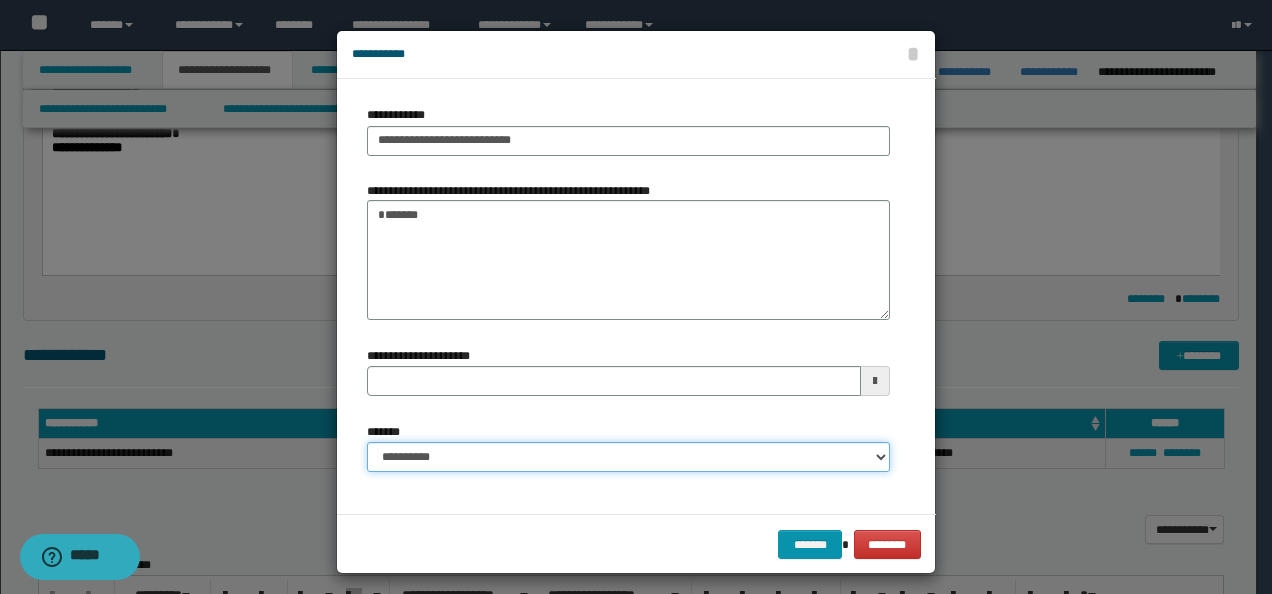 click on "**********" at bounding box center [628, 457] 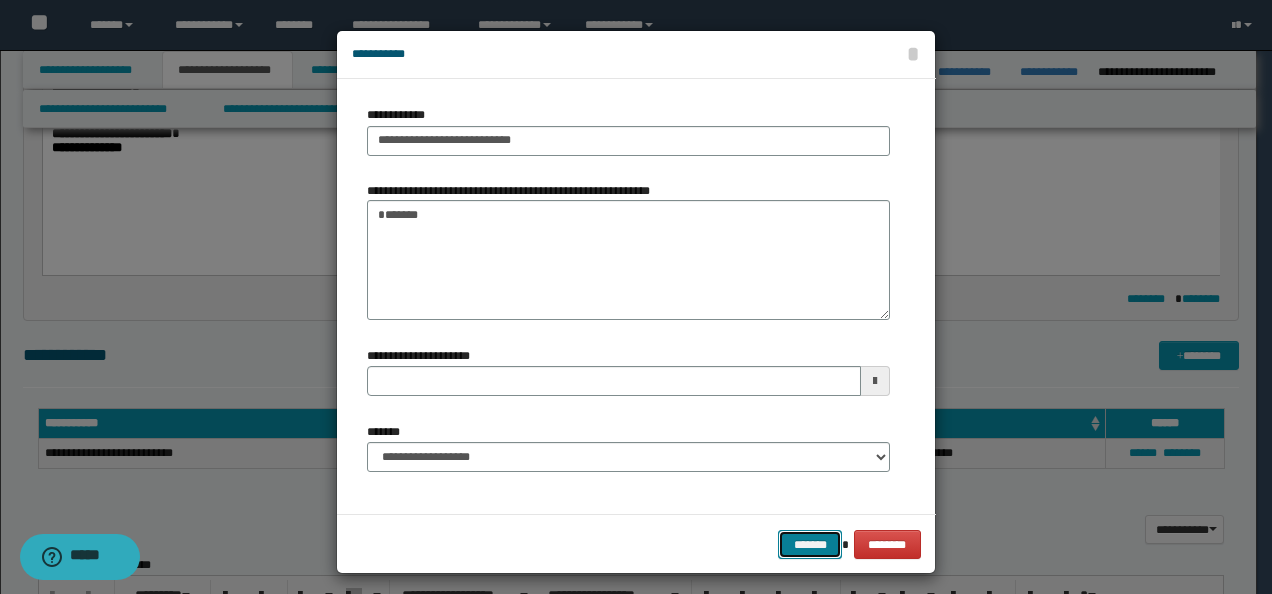 click on "*******" at bounding box center (810, 544) 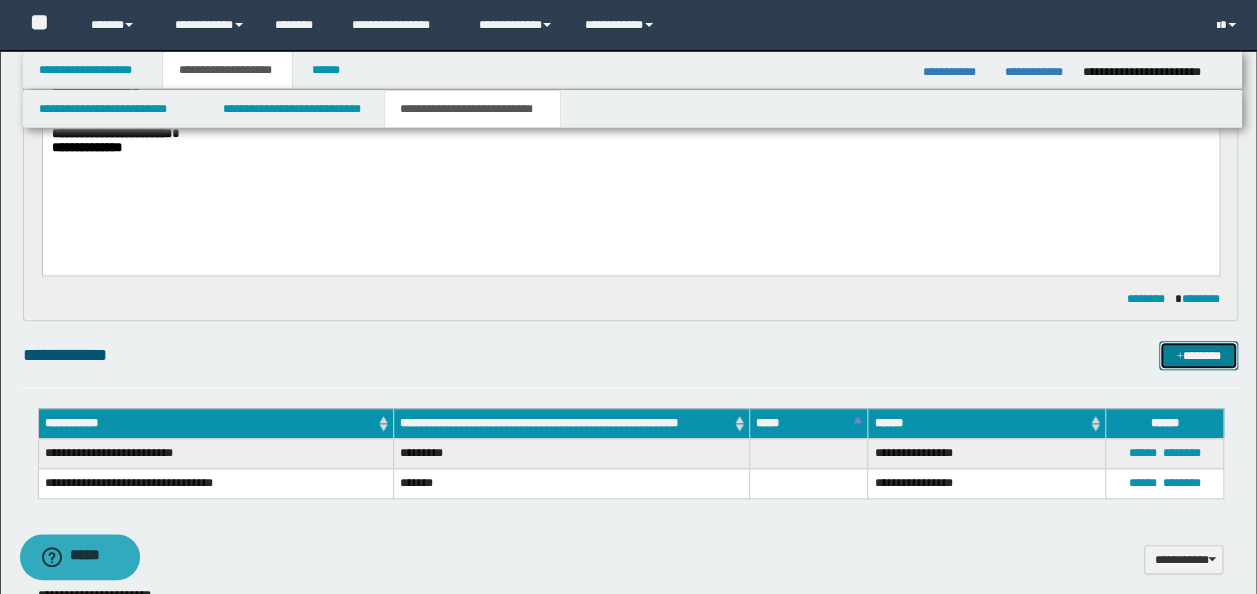 type 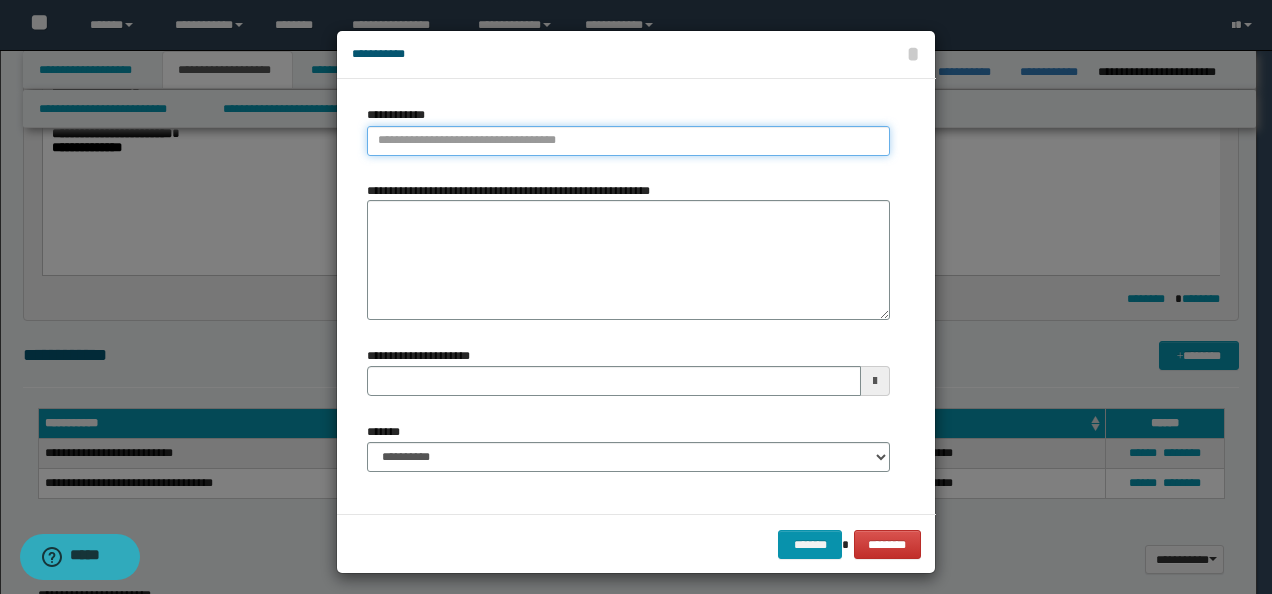 type on "**********" 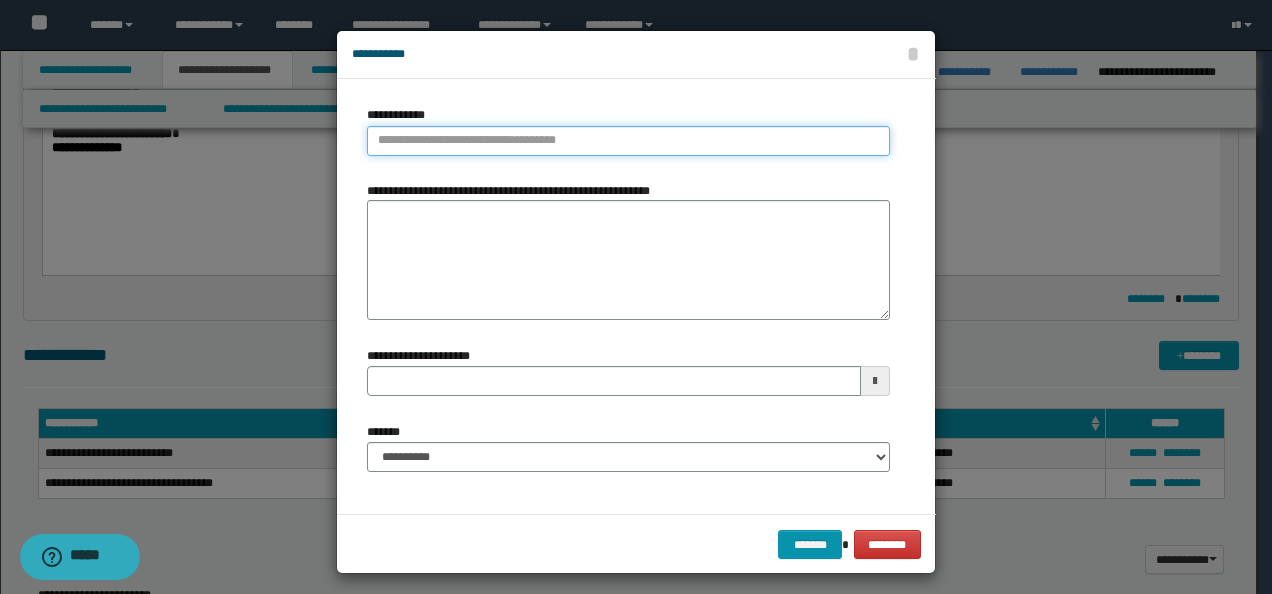click on "**********" at bounding box center (628, 141) 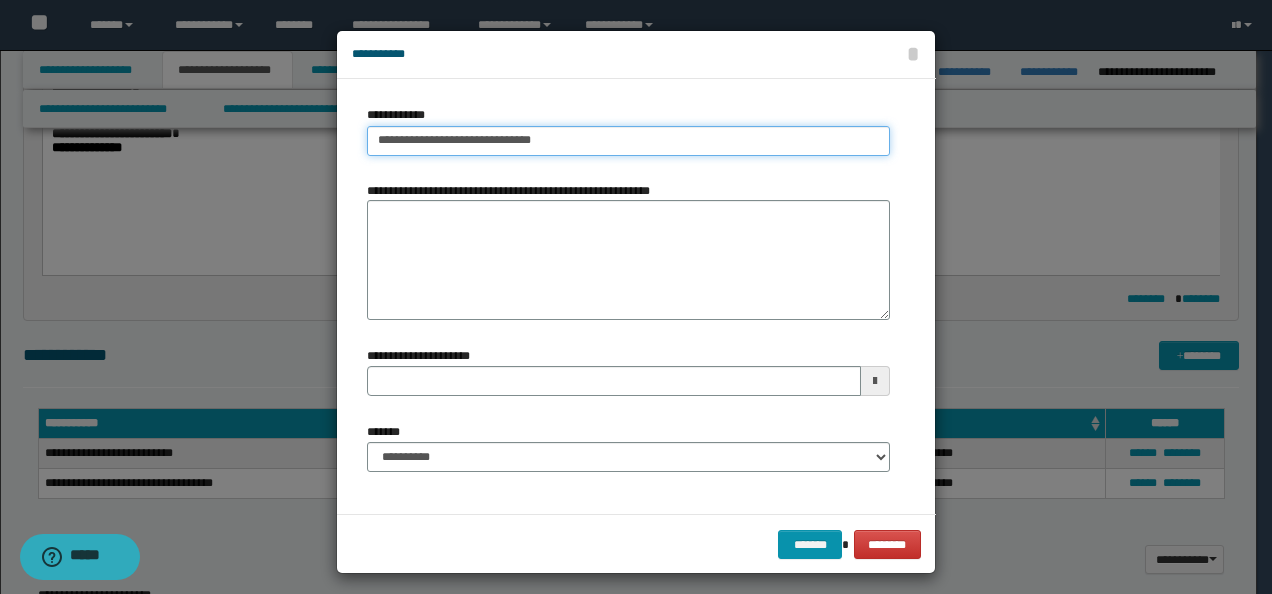 drag, startPoint x: 576, startPoint y: 139, endPoint x: 482, endPoint y: 139, distance: 94 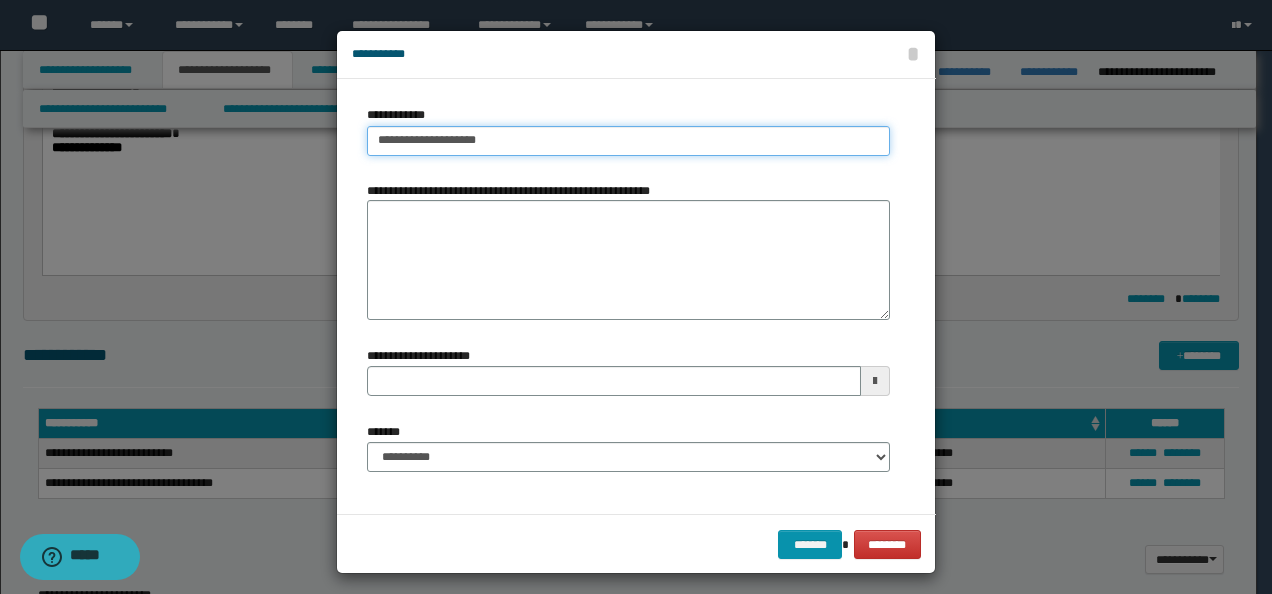 type on "**********" 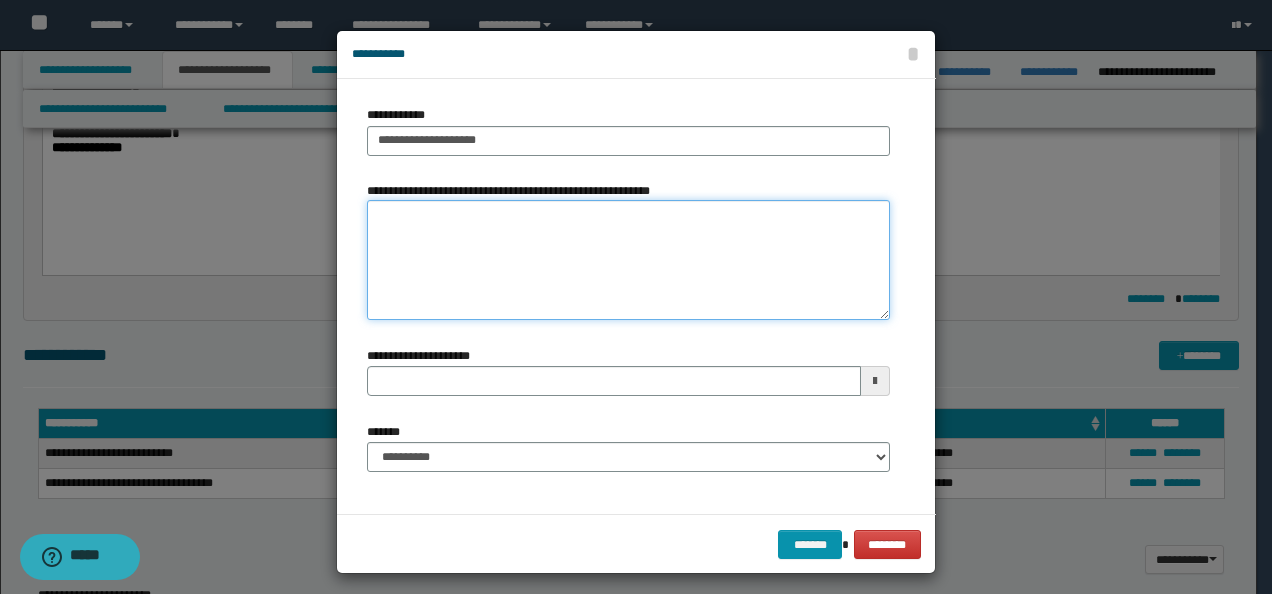 click on "**********" at bounding box center (628, 260) 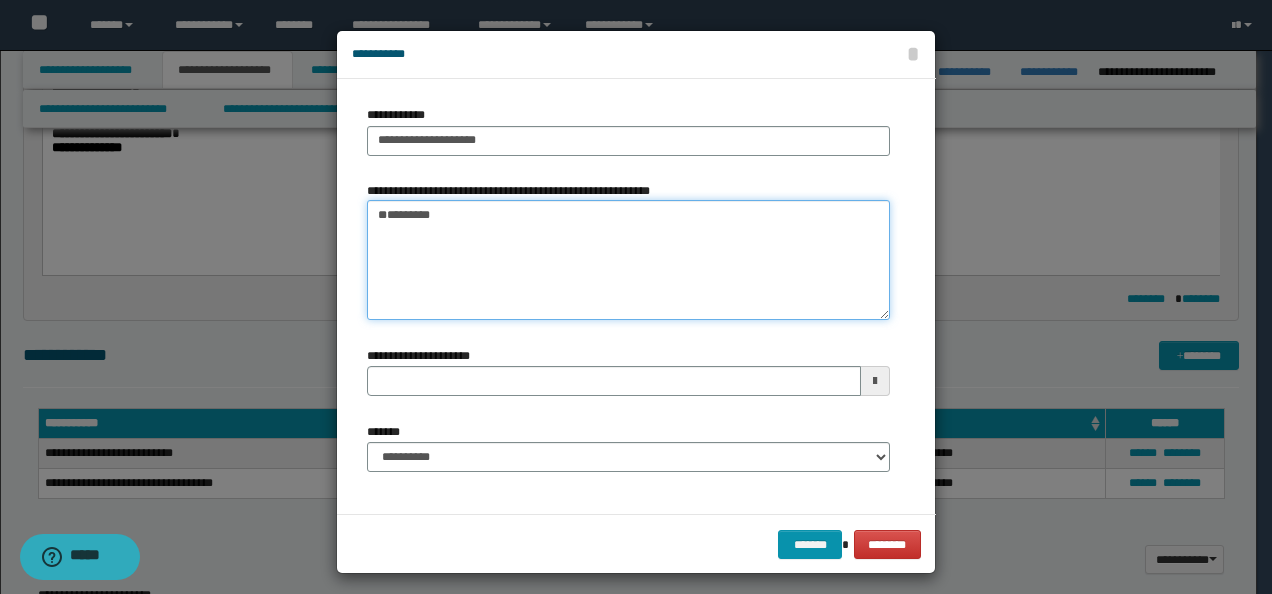 type 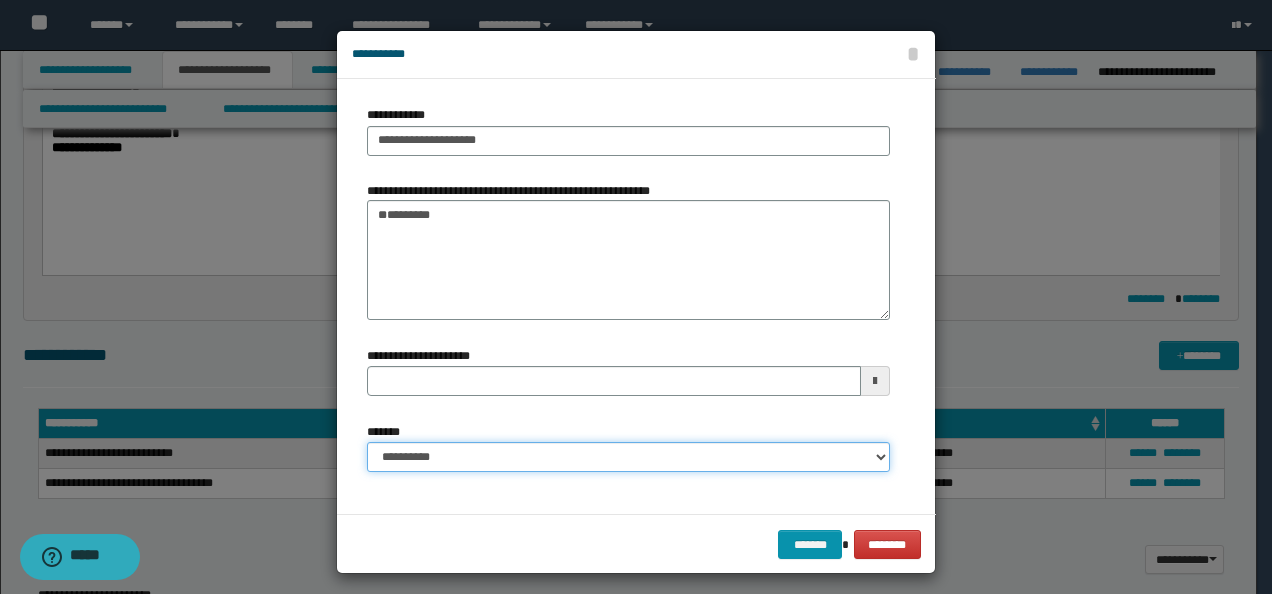 click on "**********" at bounding box center (628, 457) 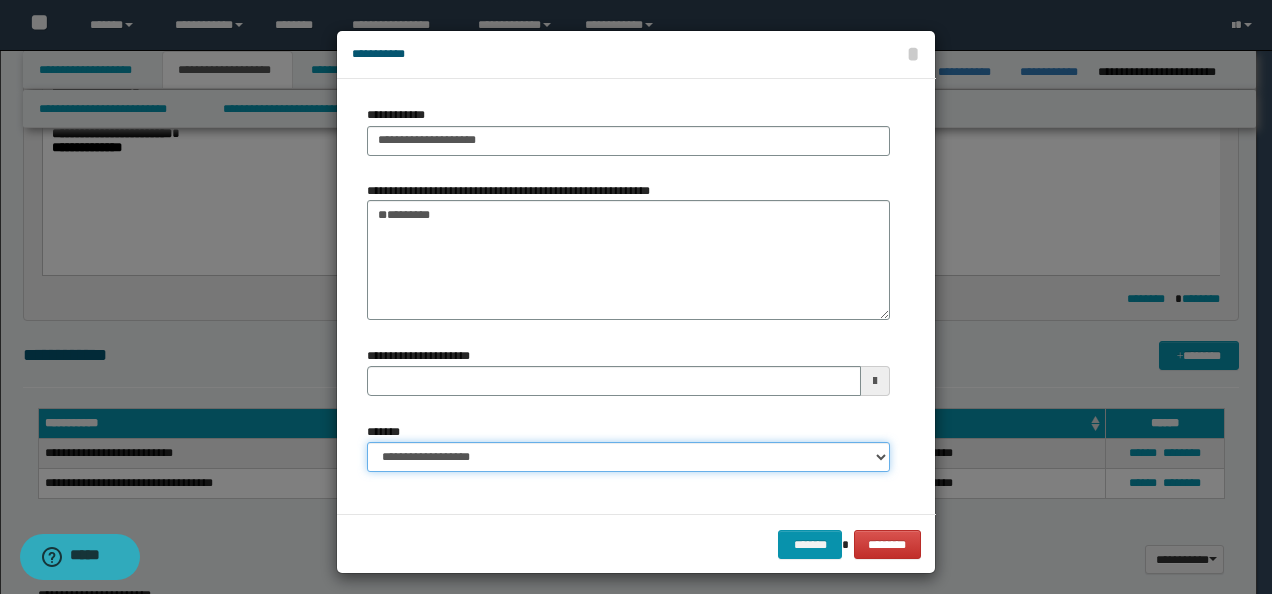 click on "**********" at bounding box center (628, 457) 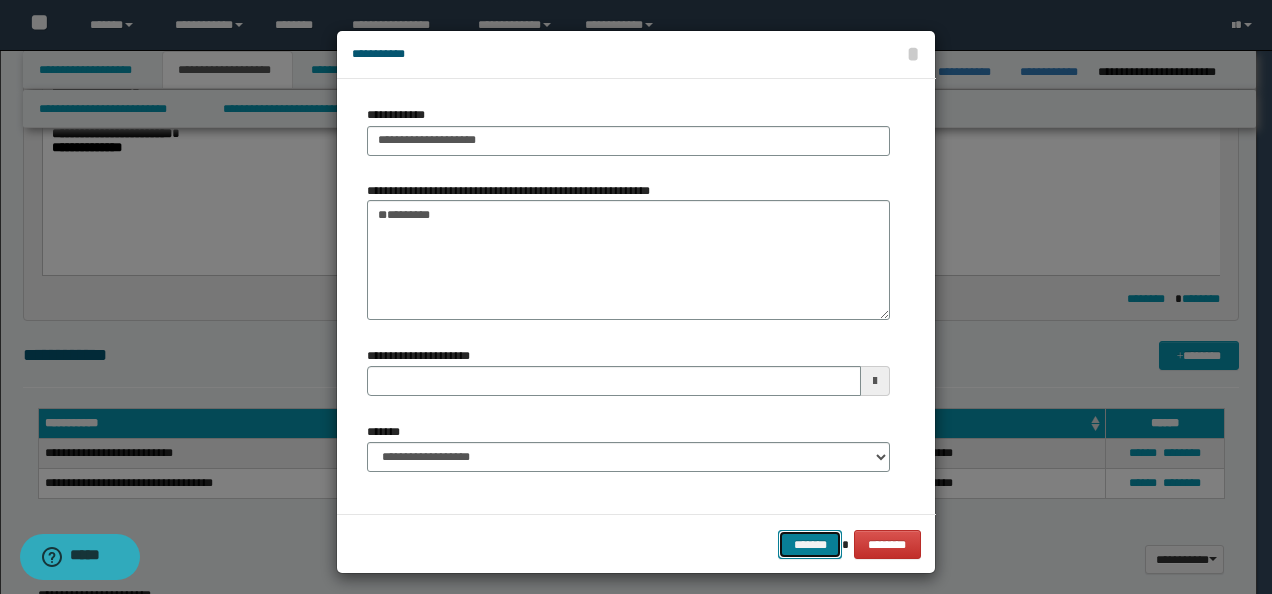 click on "*******" at bounding box center (810, 544) 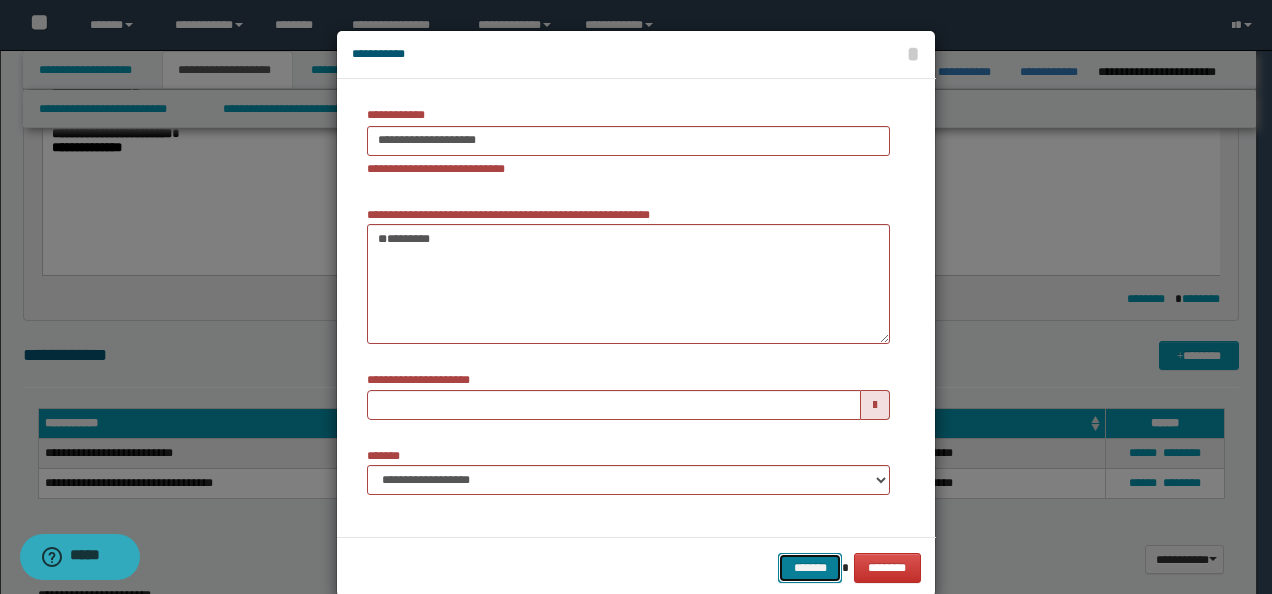 type 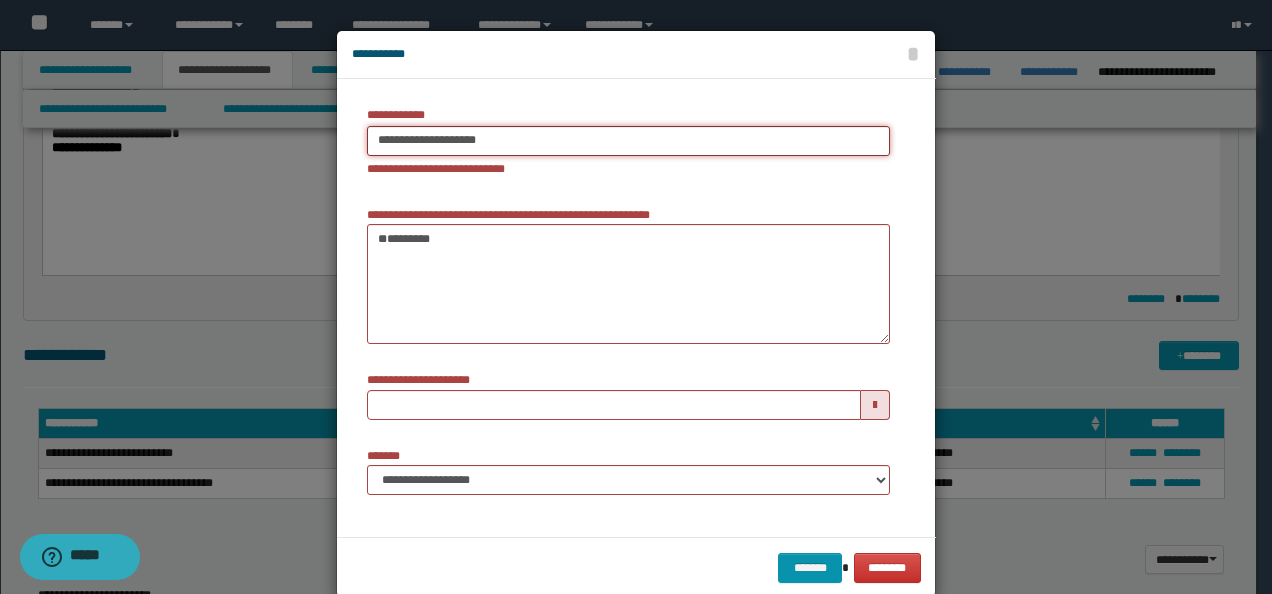 type on "**********" 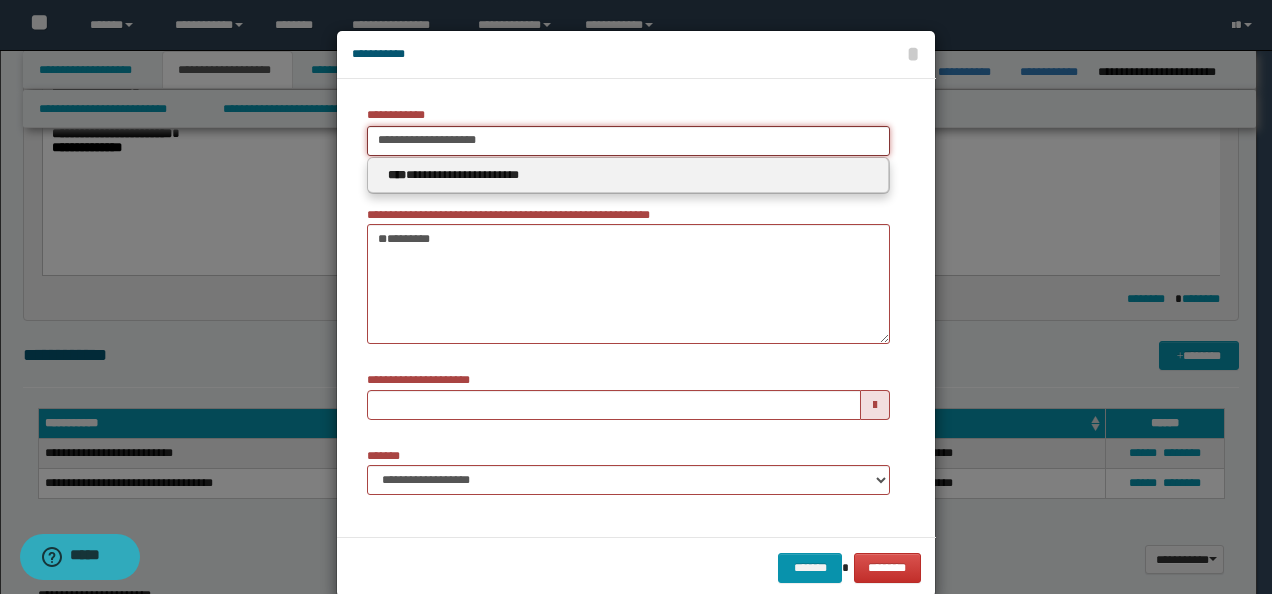 click on "**********" at bounding box center [628, 141] 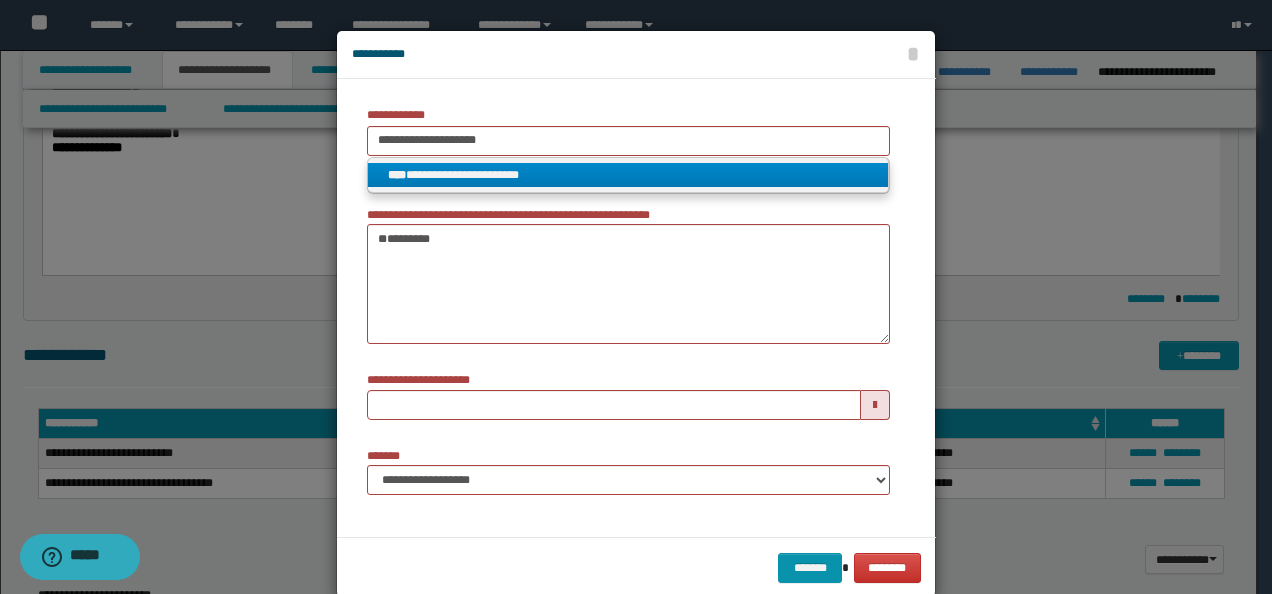 click on "**********" at bounding box center [628, 175] 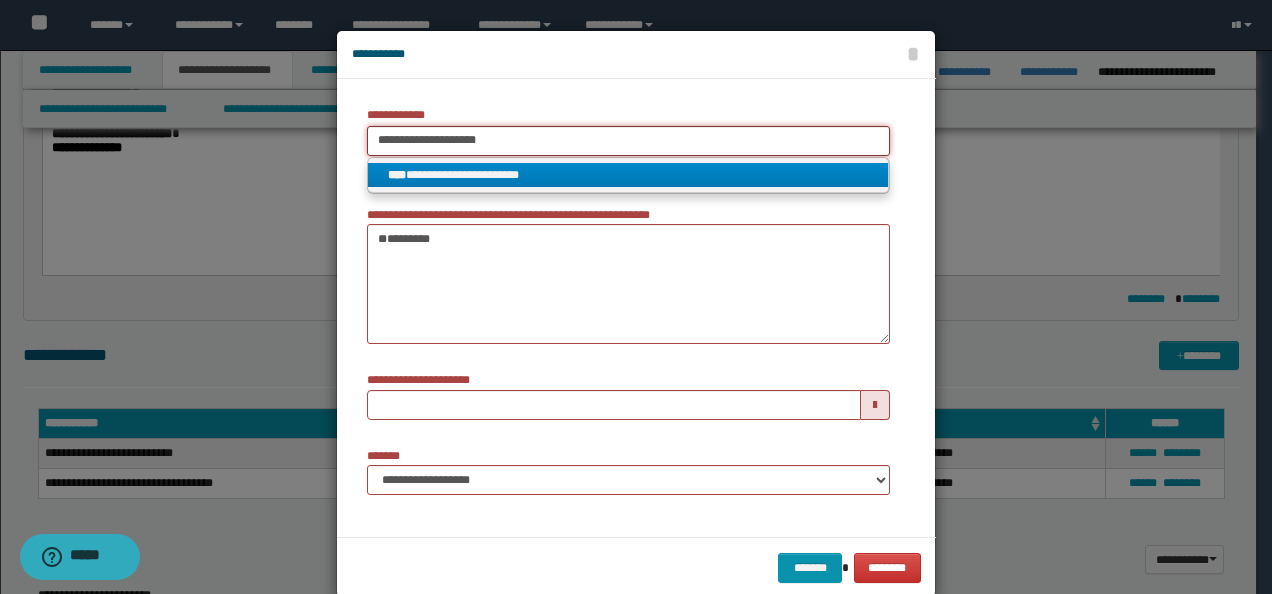 type 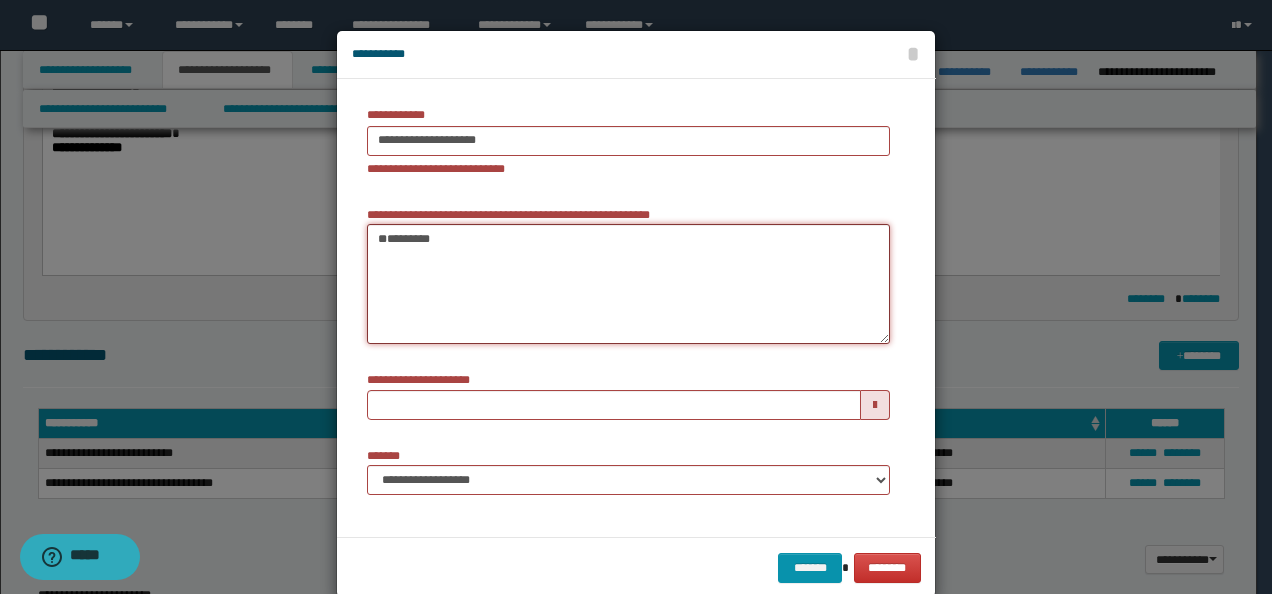 click on "*********" at bounding box center (628, 284) 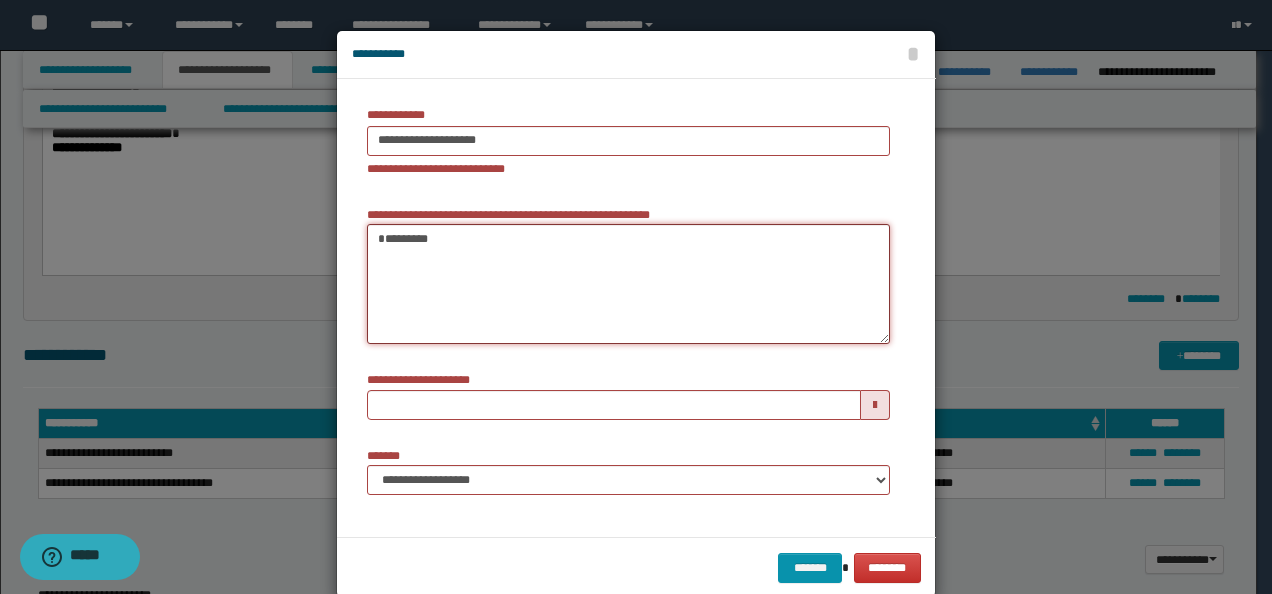 type 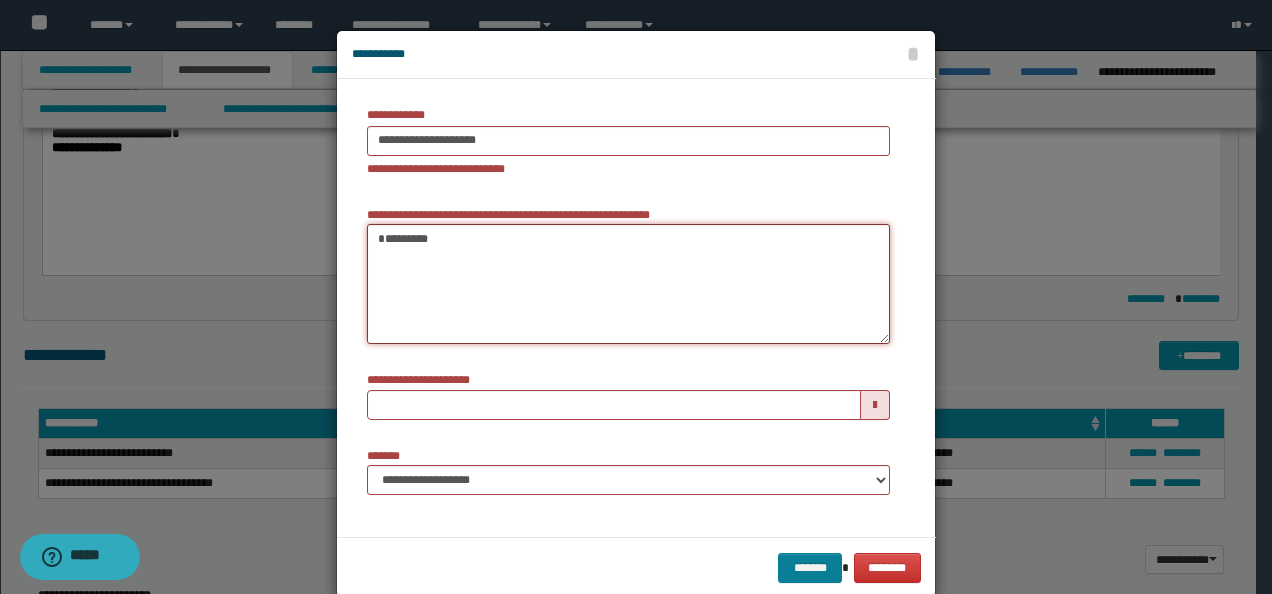 type on "*********" 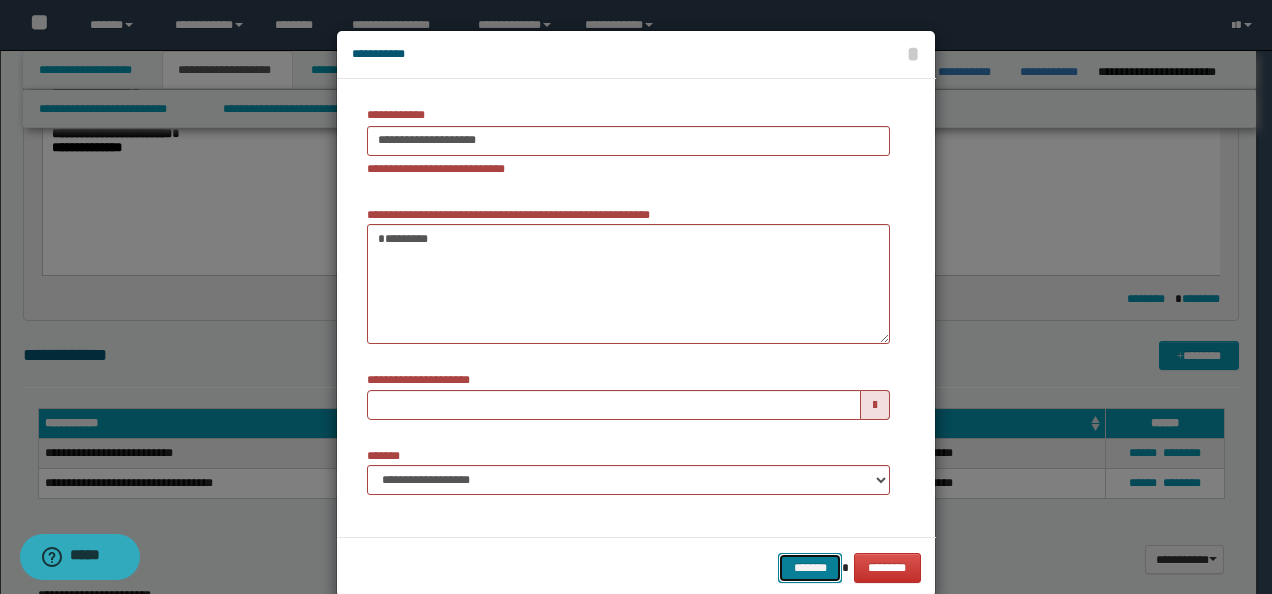 click on "*******" at bounding box center (810, 567) 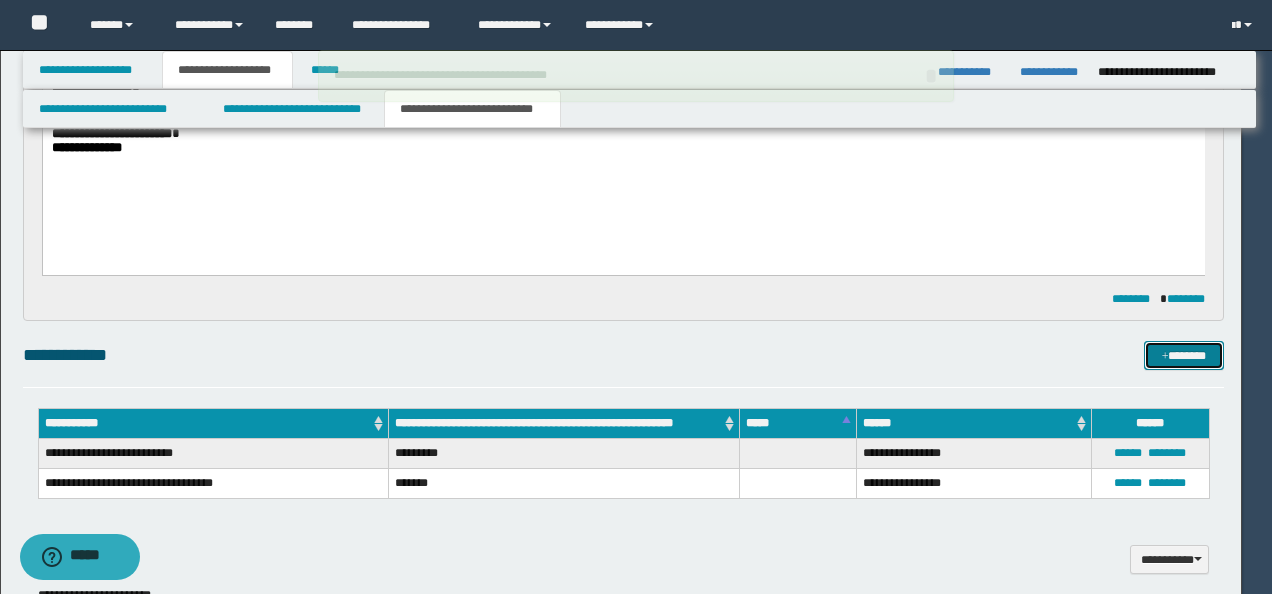 type 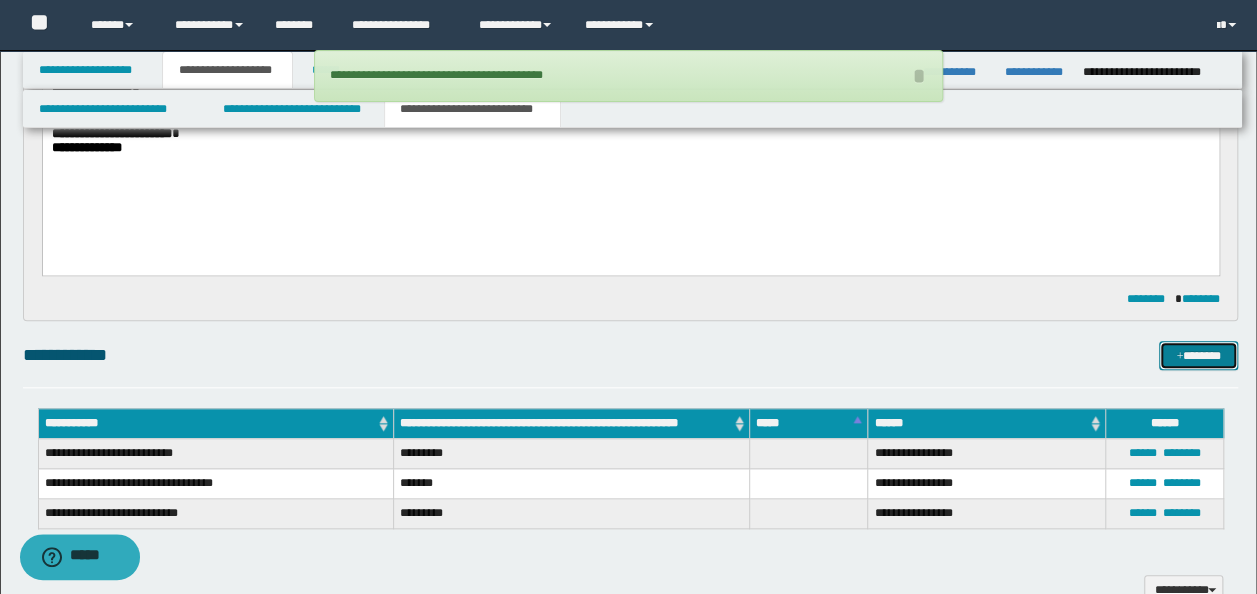click on "*******" at bounding box center (1198, 355) 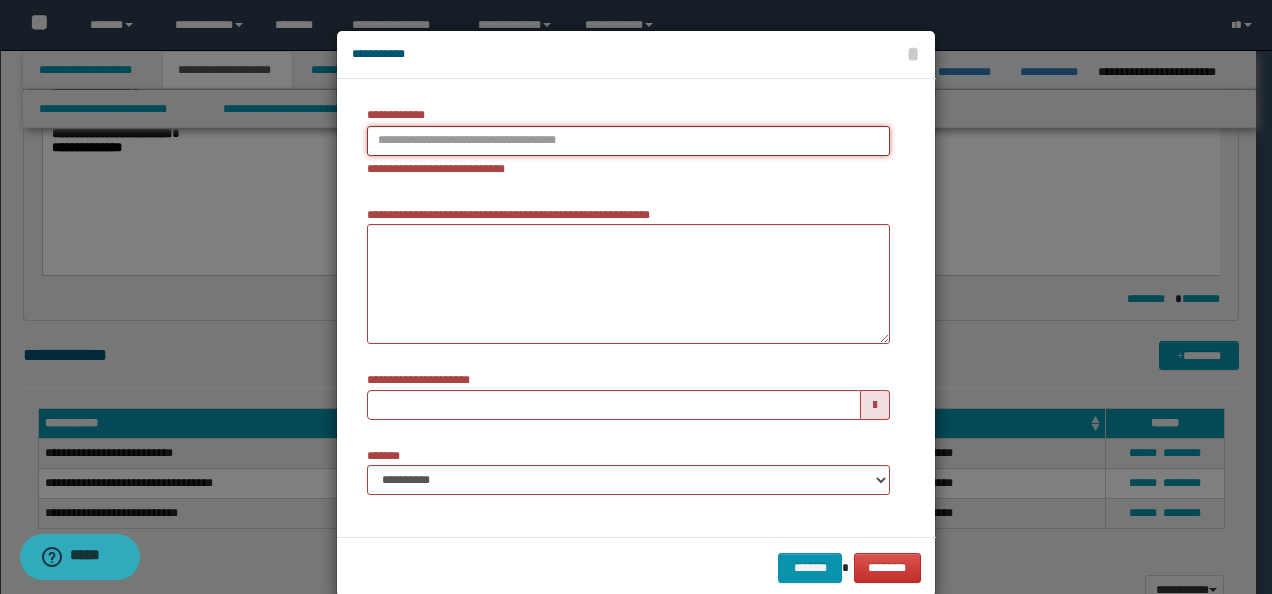 type on "**********" 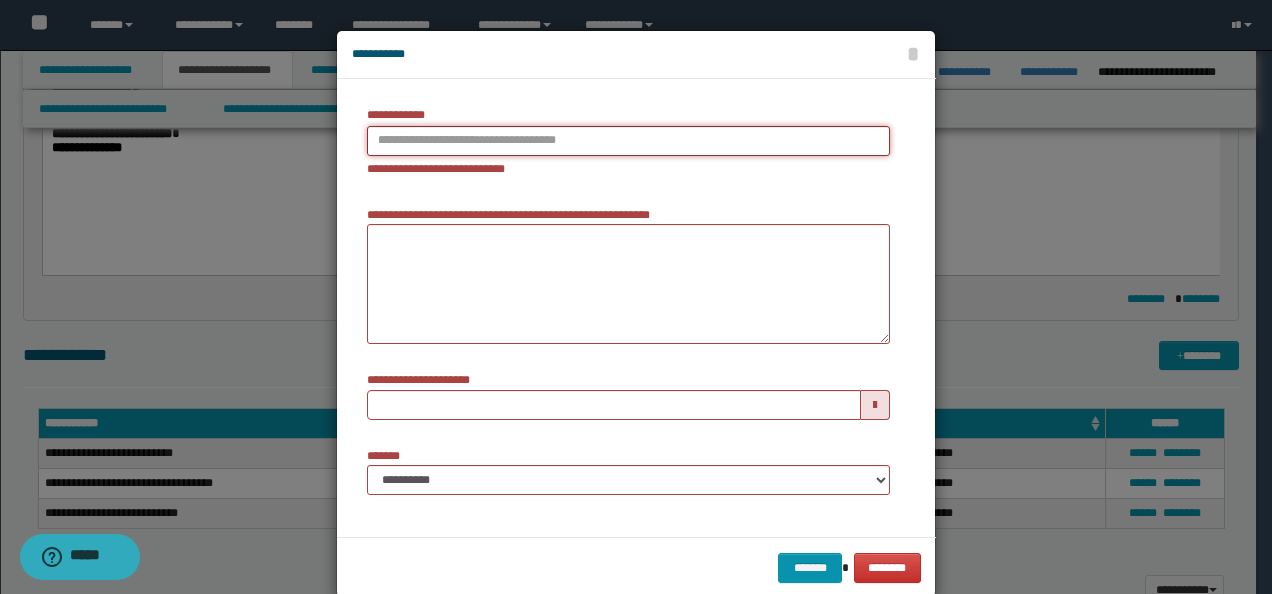 click on "**********" at bounding box center (628, 141) 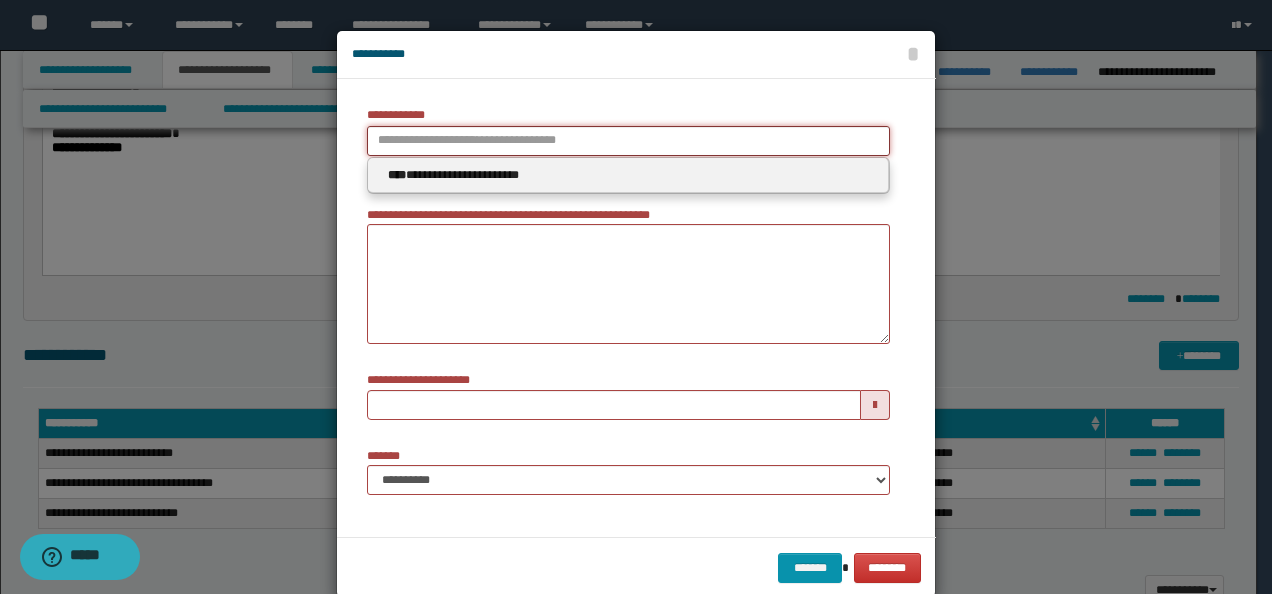 type 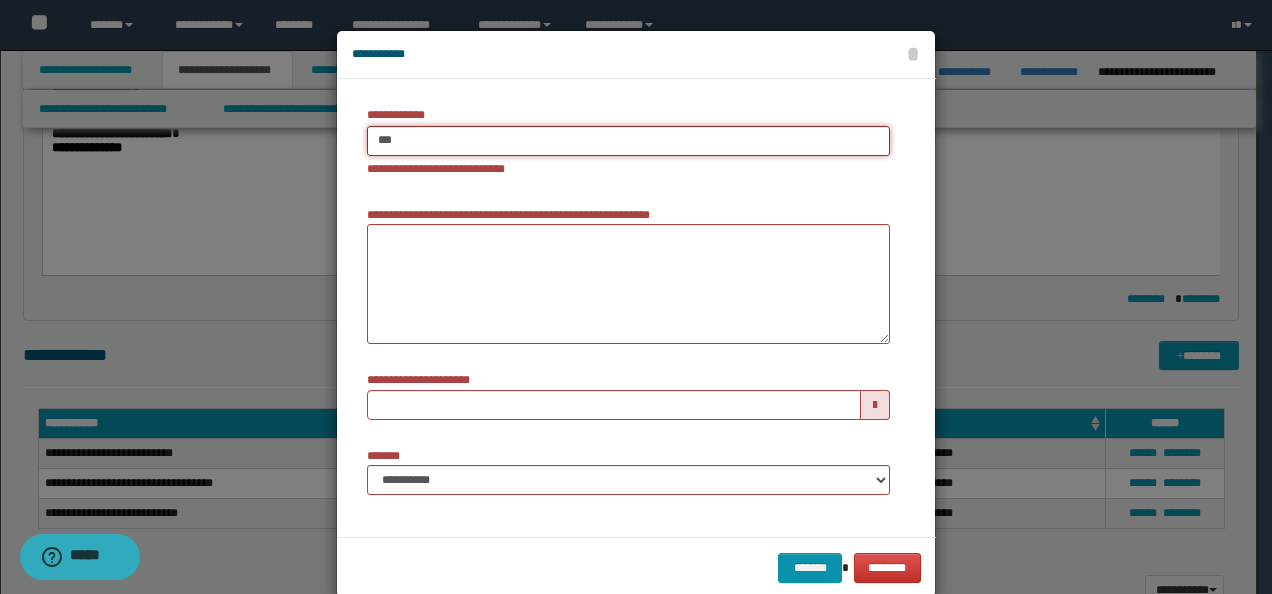 type on "****" 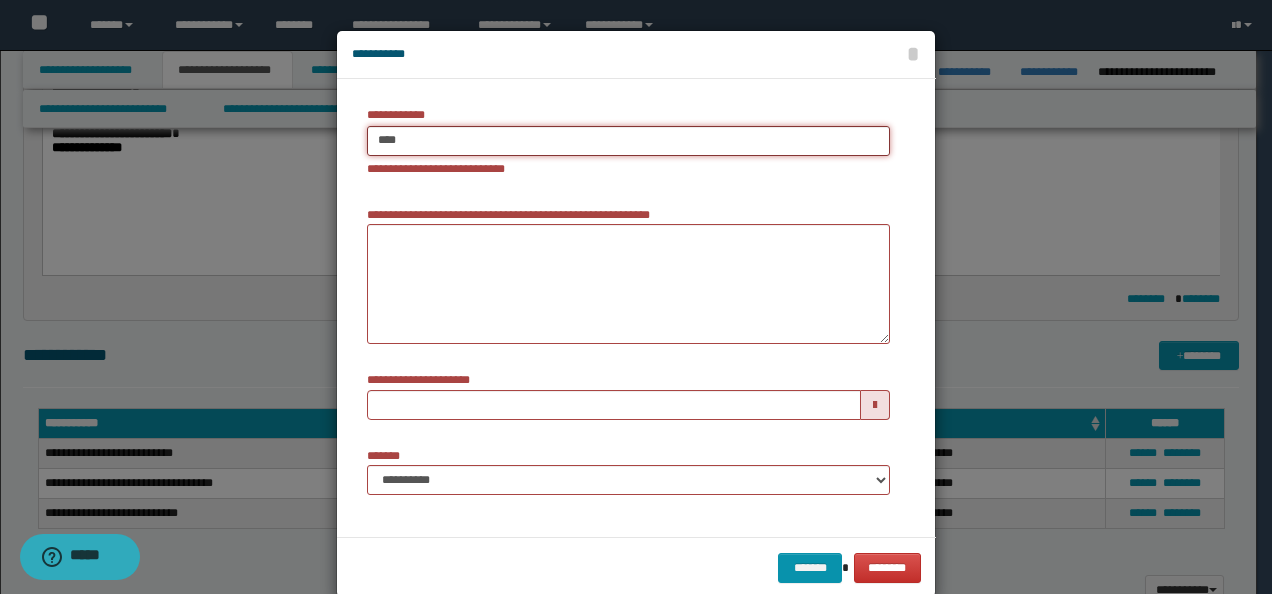 type on "****" 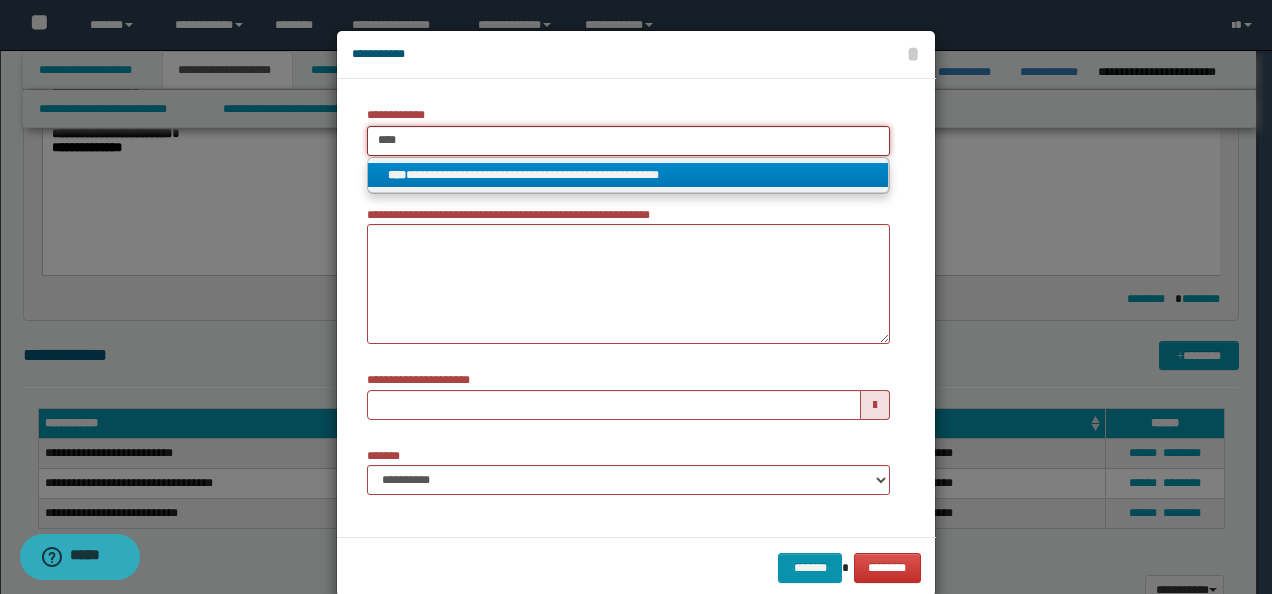 type on "****" 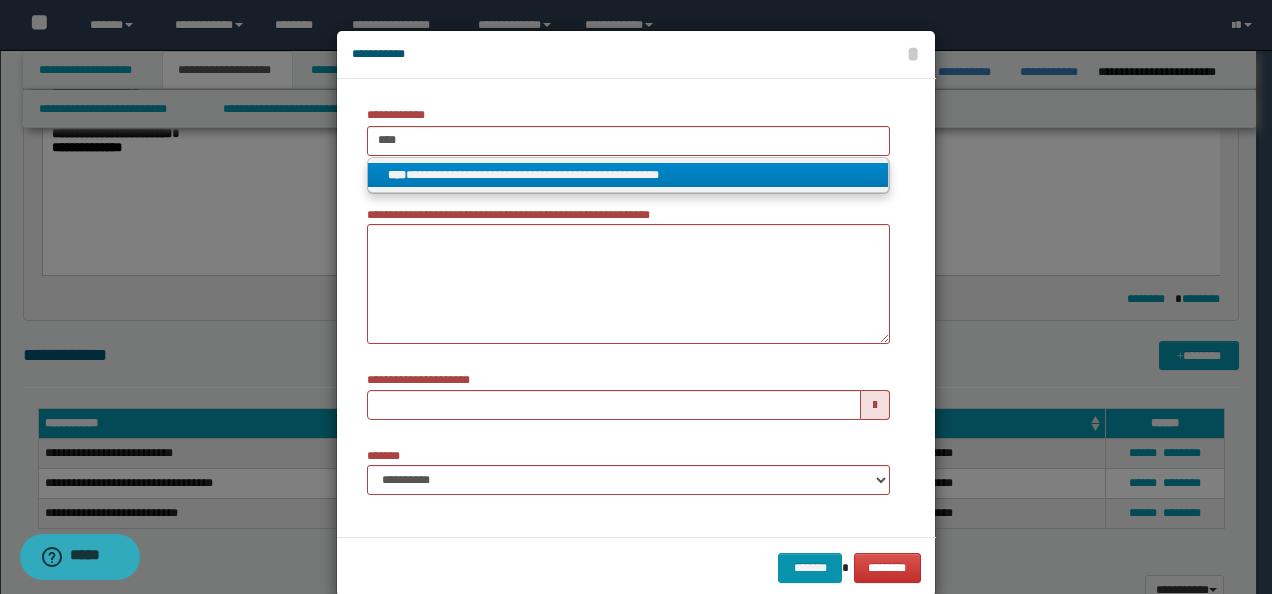 click on "**********" at bounding box center [628, 175] 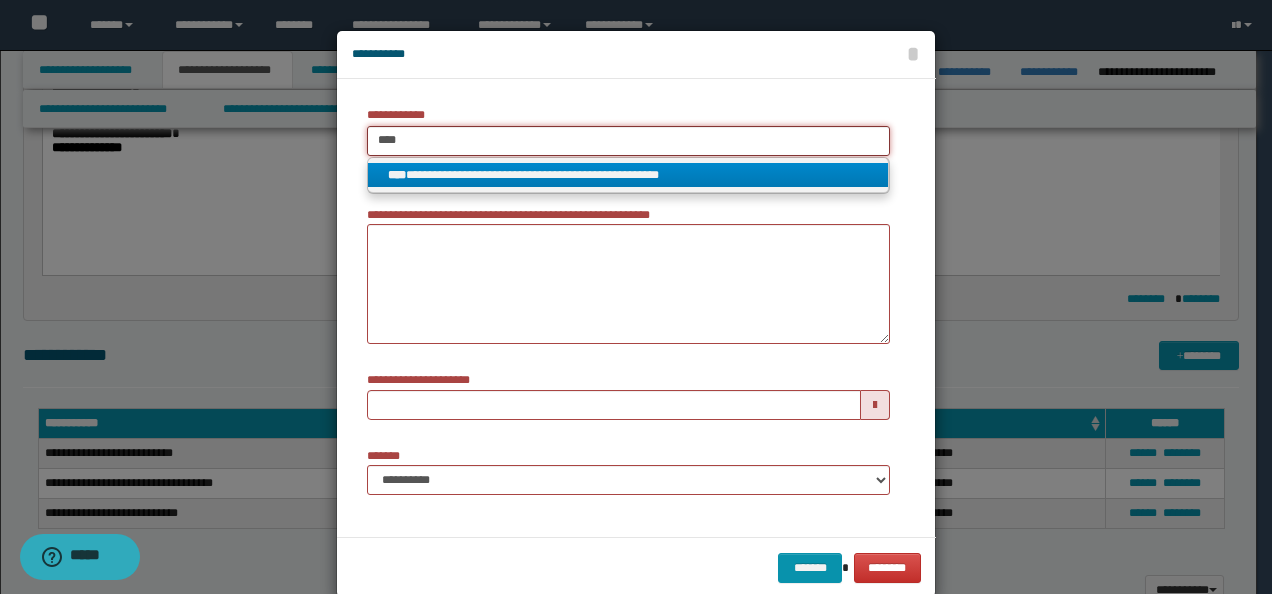 type 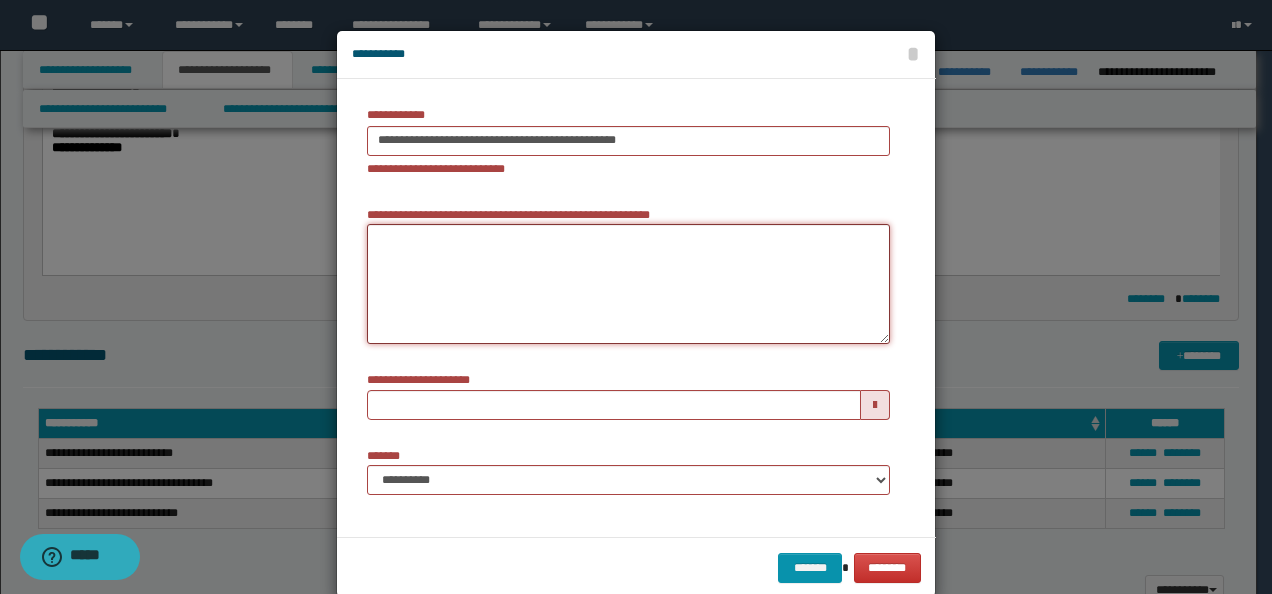 click on "**********" at bounding box center (628, 284) 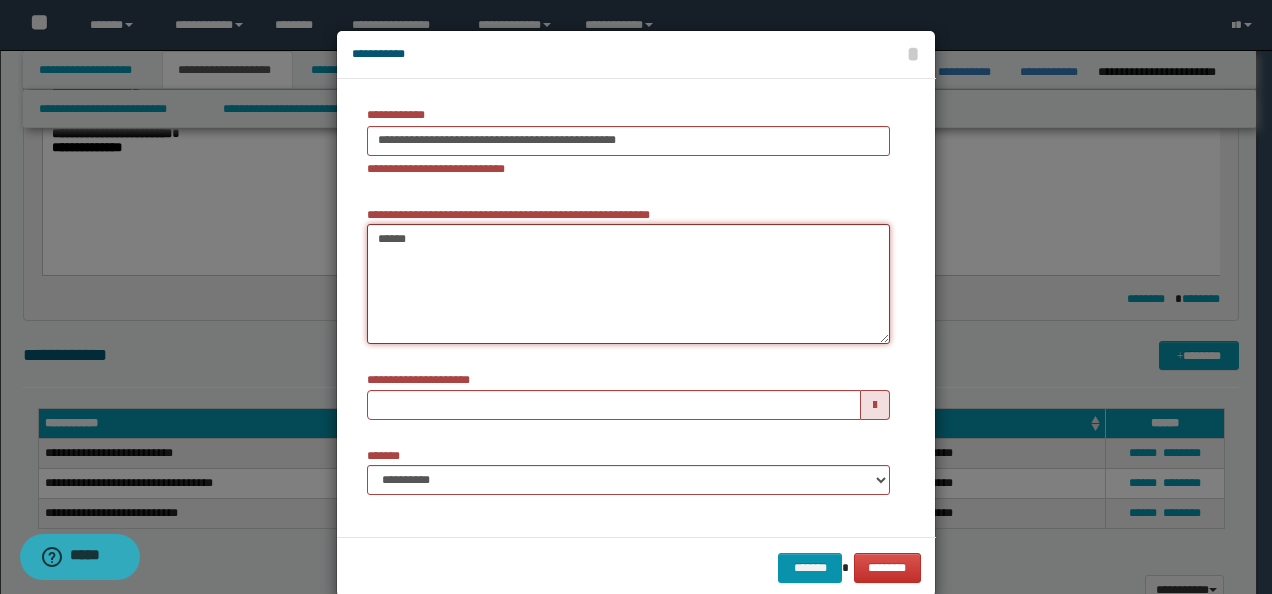 type on "*******" 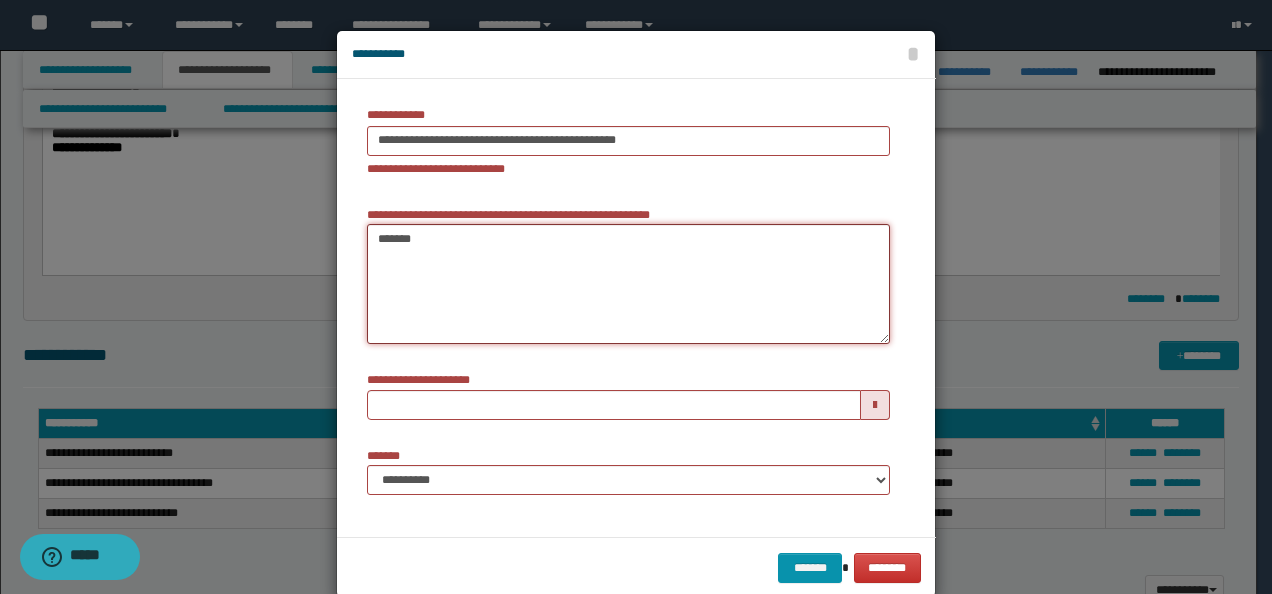 type 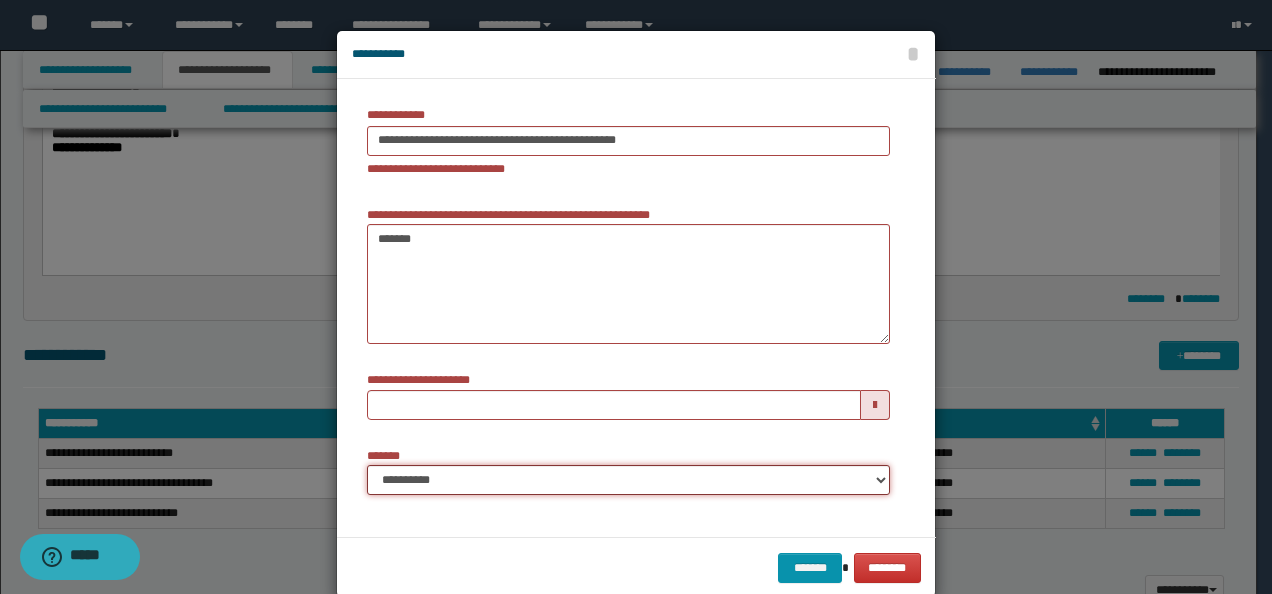 drag, startPoint x: 504, startPoint y: 472, endPoint x: 508, endPoint y: 484, distance: 12.649111 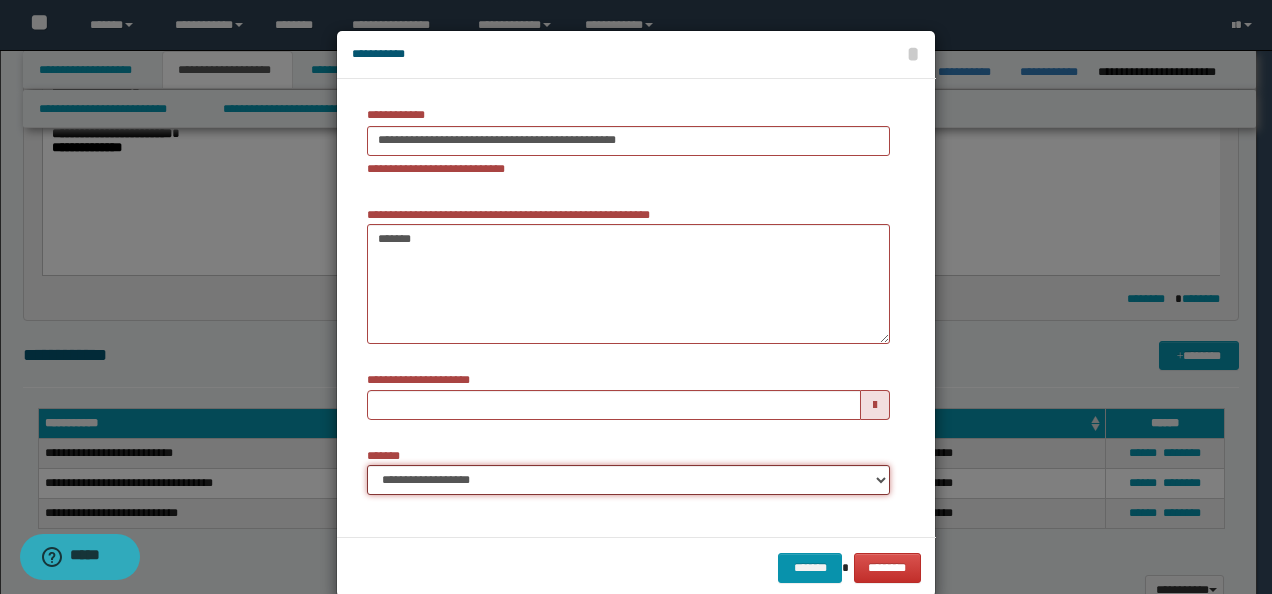 type 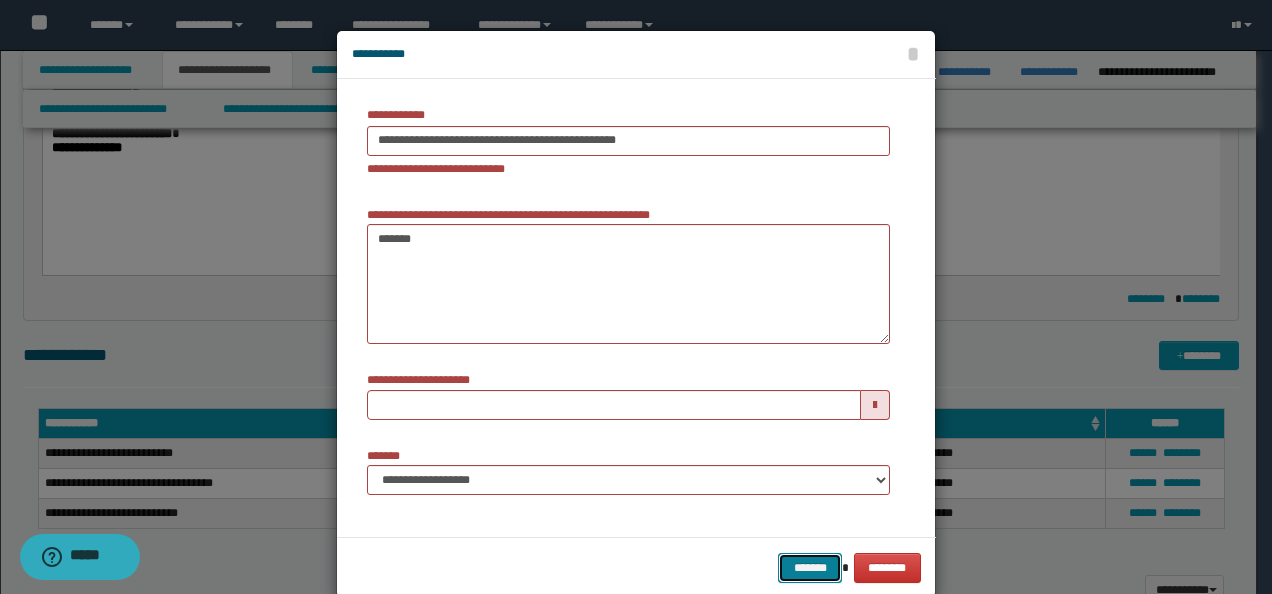 click on "*******" at bounding box center [810, 567] 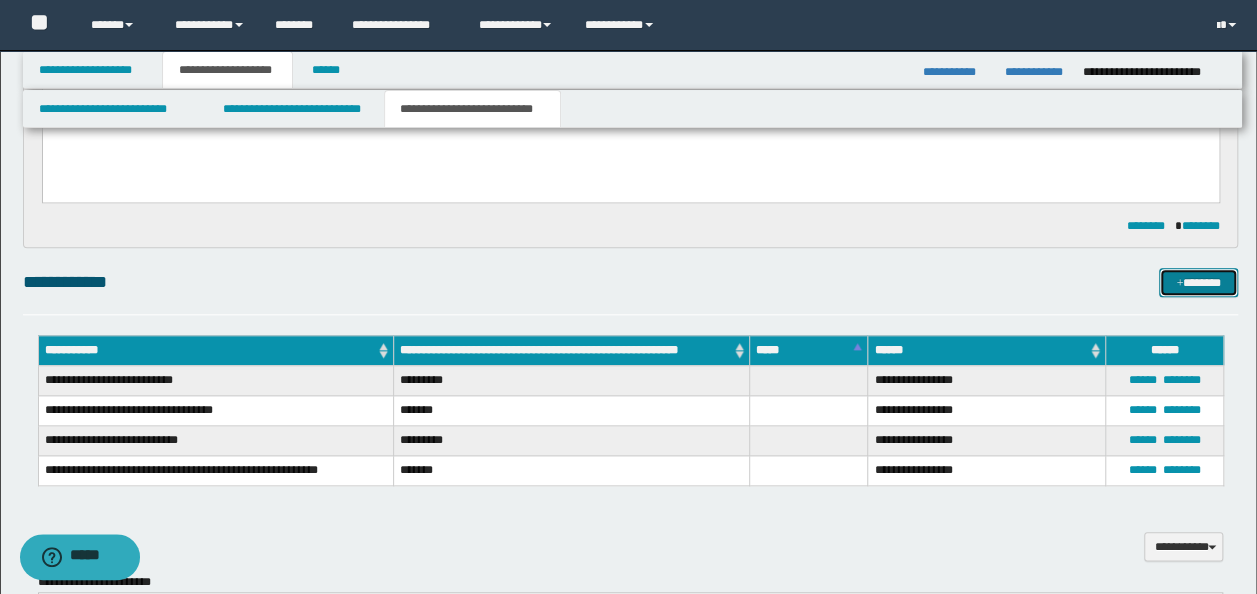 scroll, scrollTop: 897, scrollLeft: 0, axis: vertical 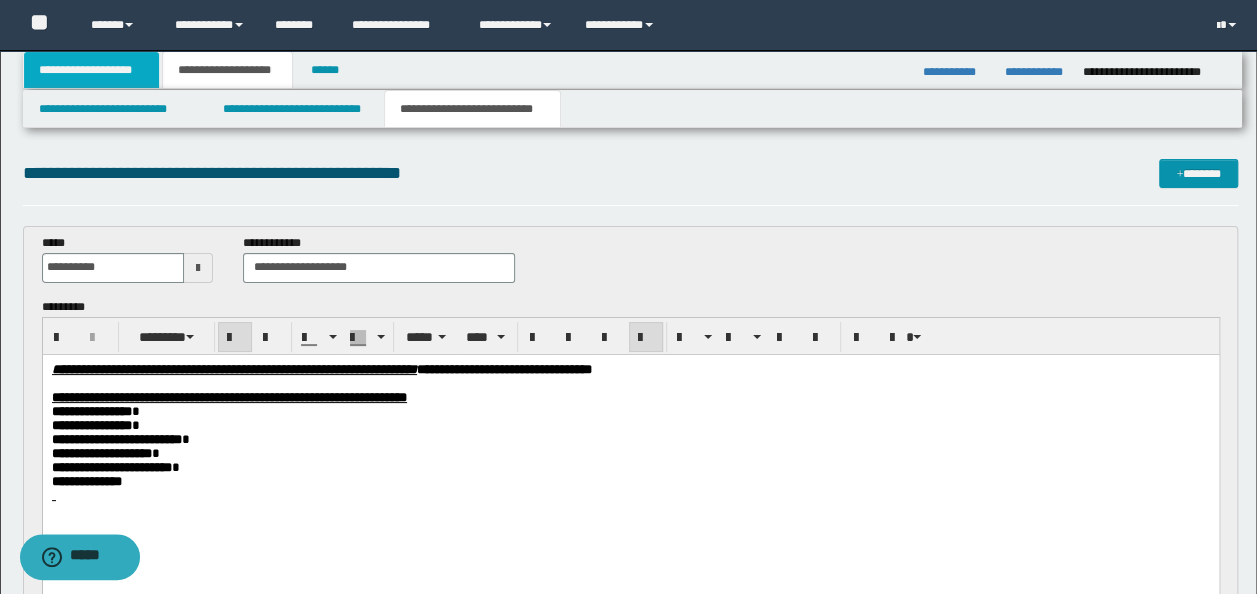 click on "**********" at bounding box center [92, 70] 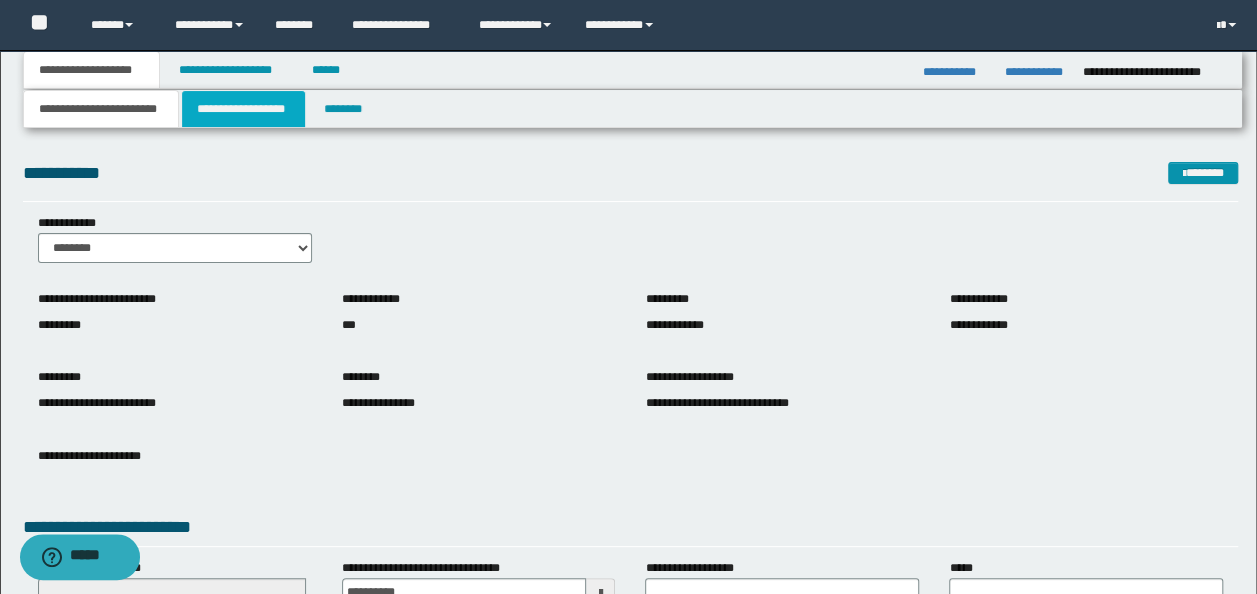 click on "**********" at bounding box center [243, 109] 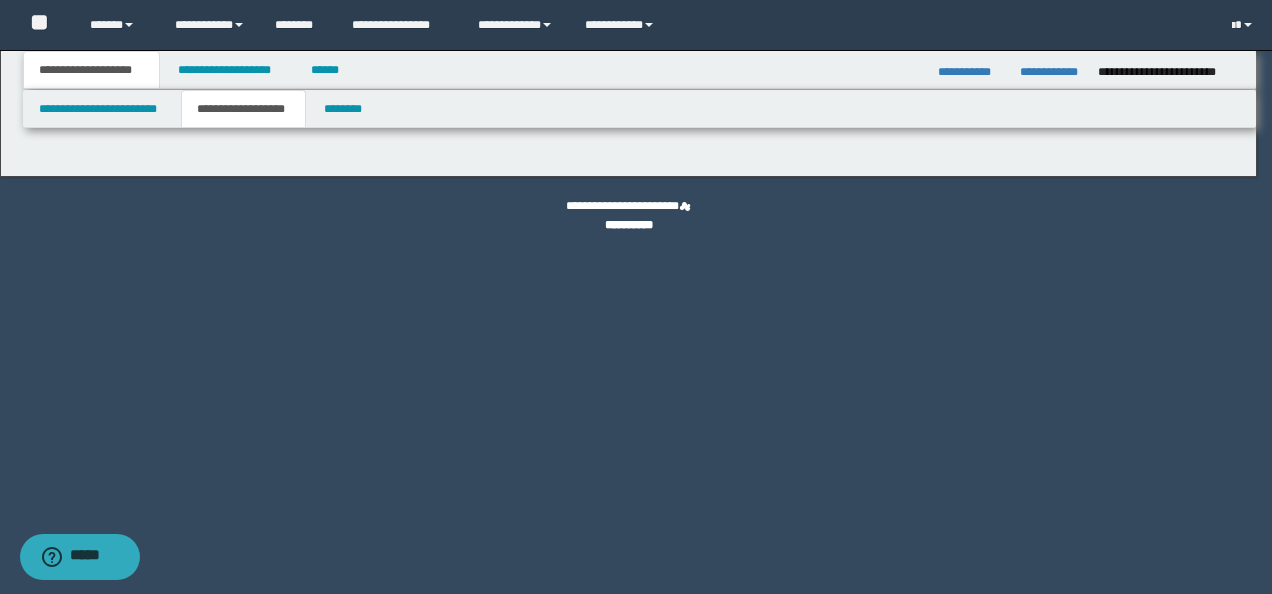 type on "********" 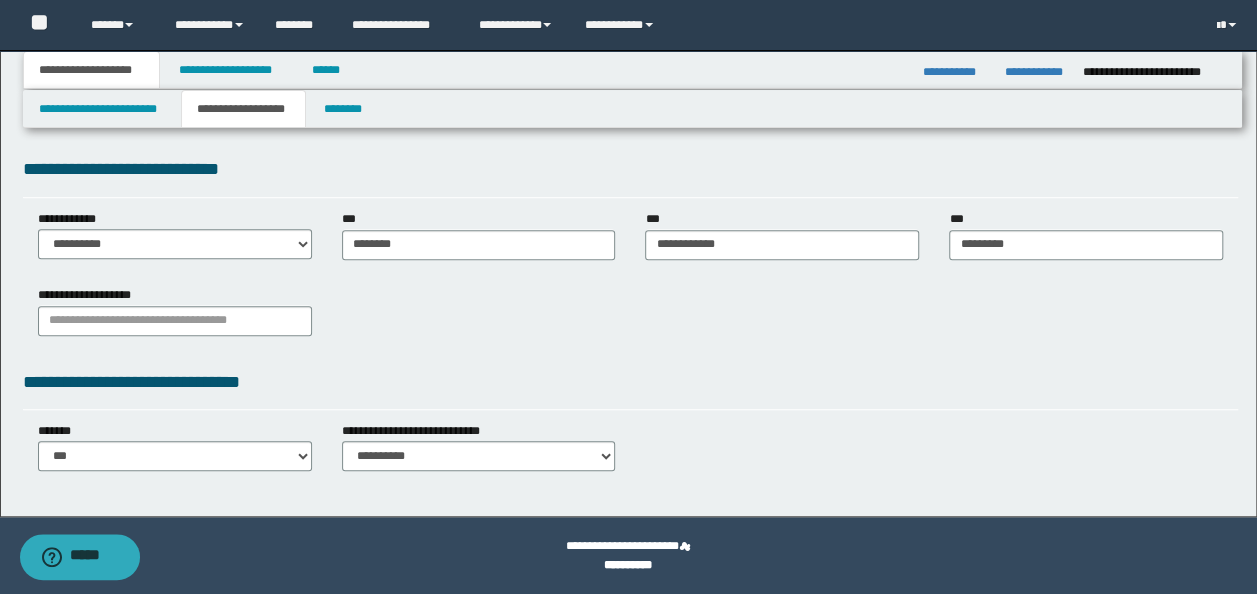 scroll, scrollTop: 11, scrollLeft: 0, axis: vertical 